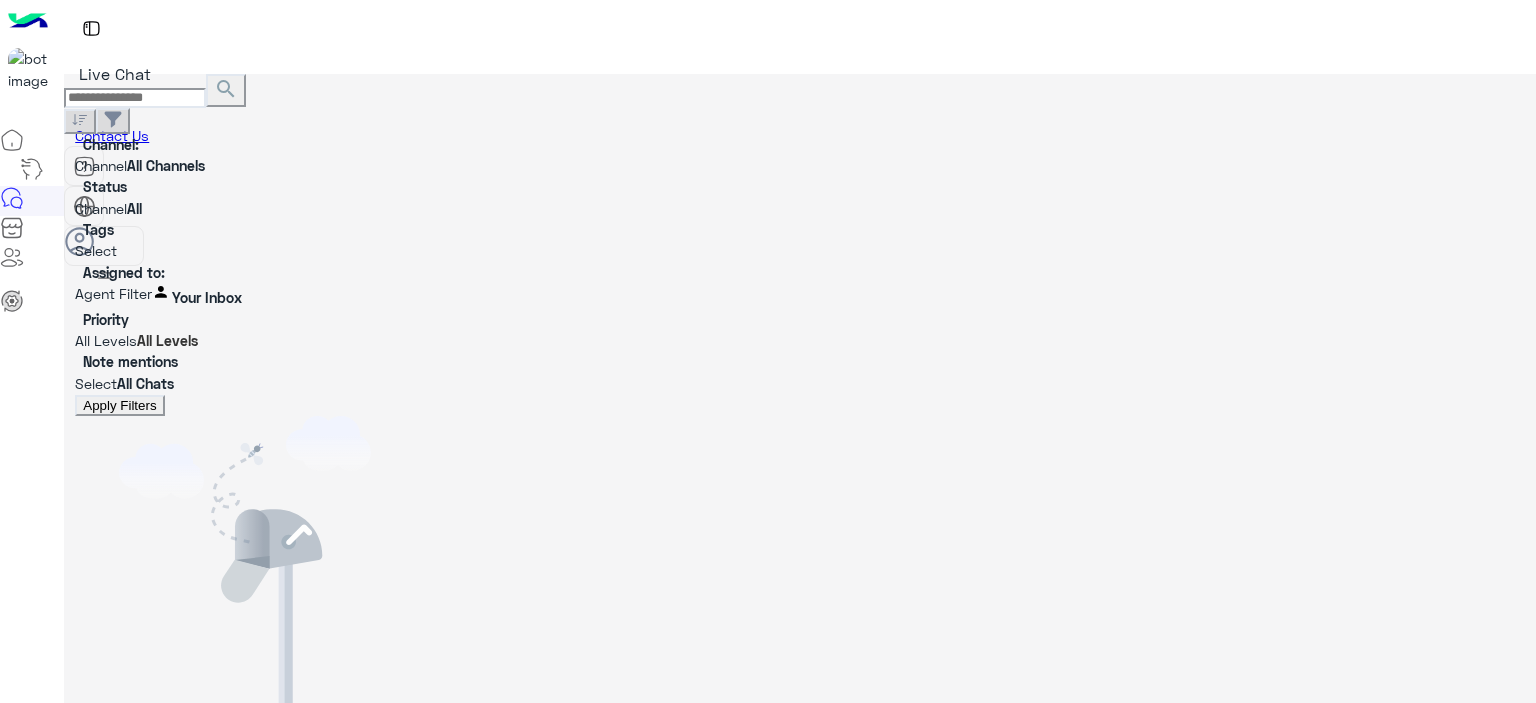 scroll, scrollTop: 0, scrollLeft: 0, axis: both 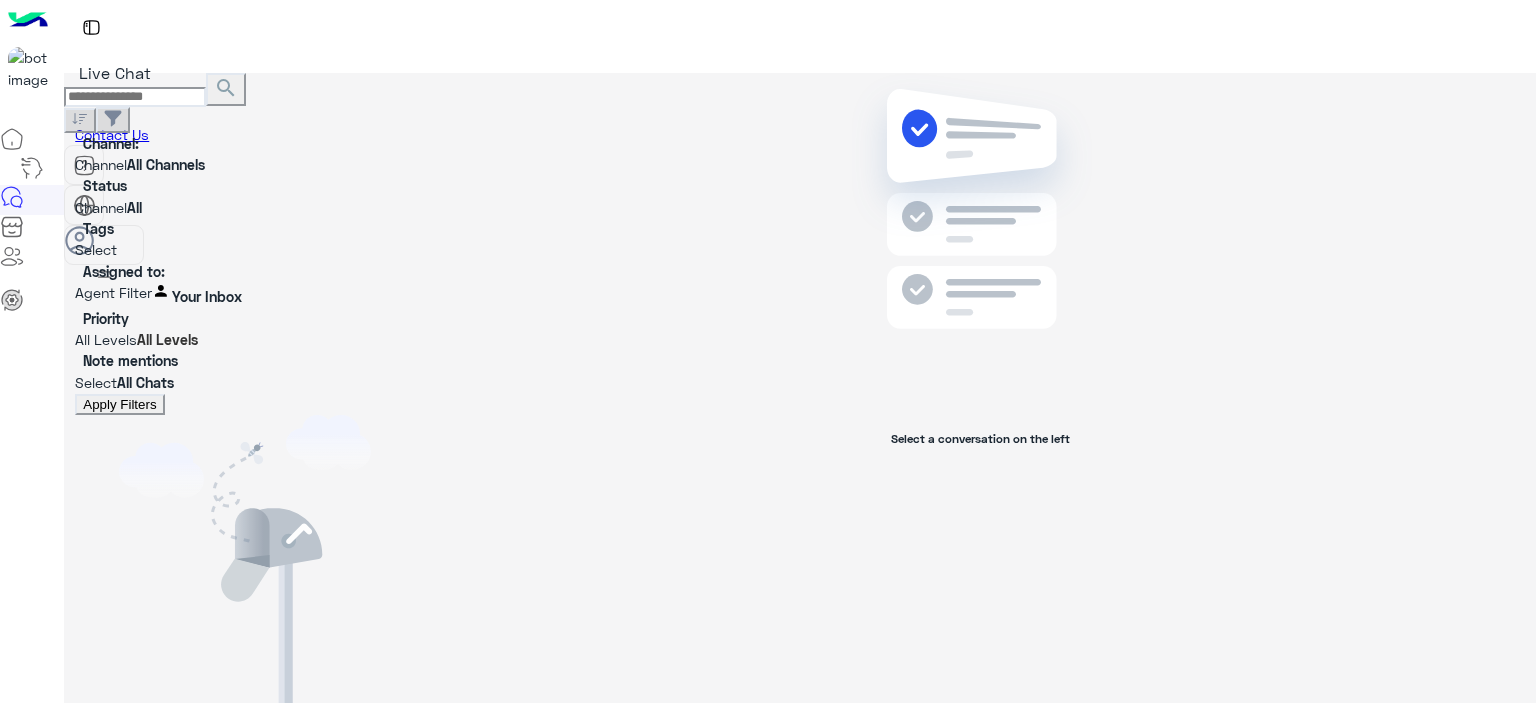 click on "×" at bounding box center (40, 1044) 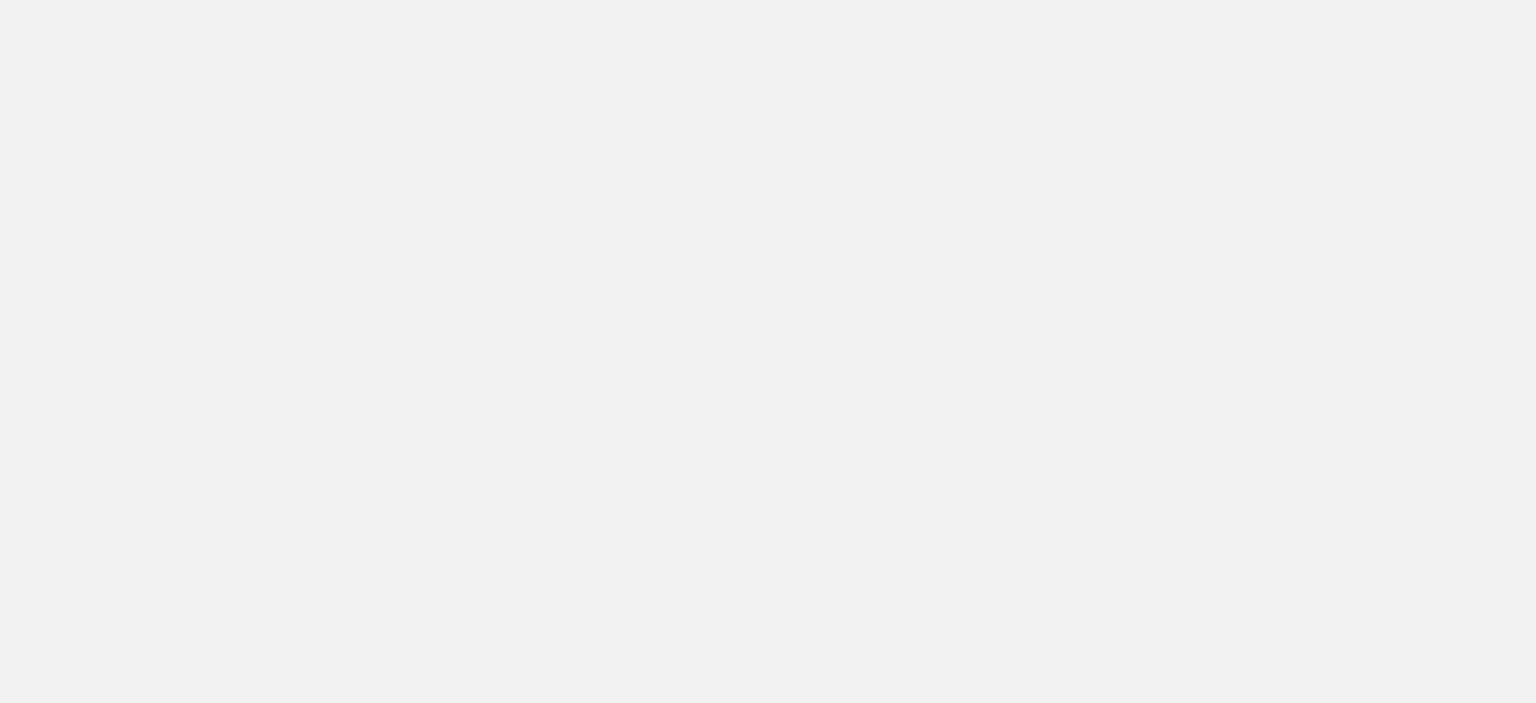 scroll, scrollTop: 0, scrollLeft: 0, axis: both 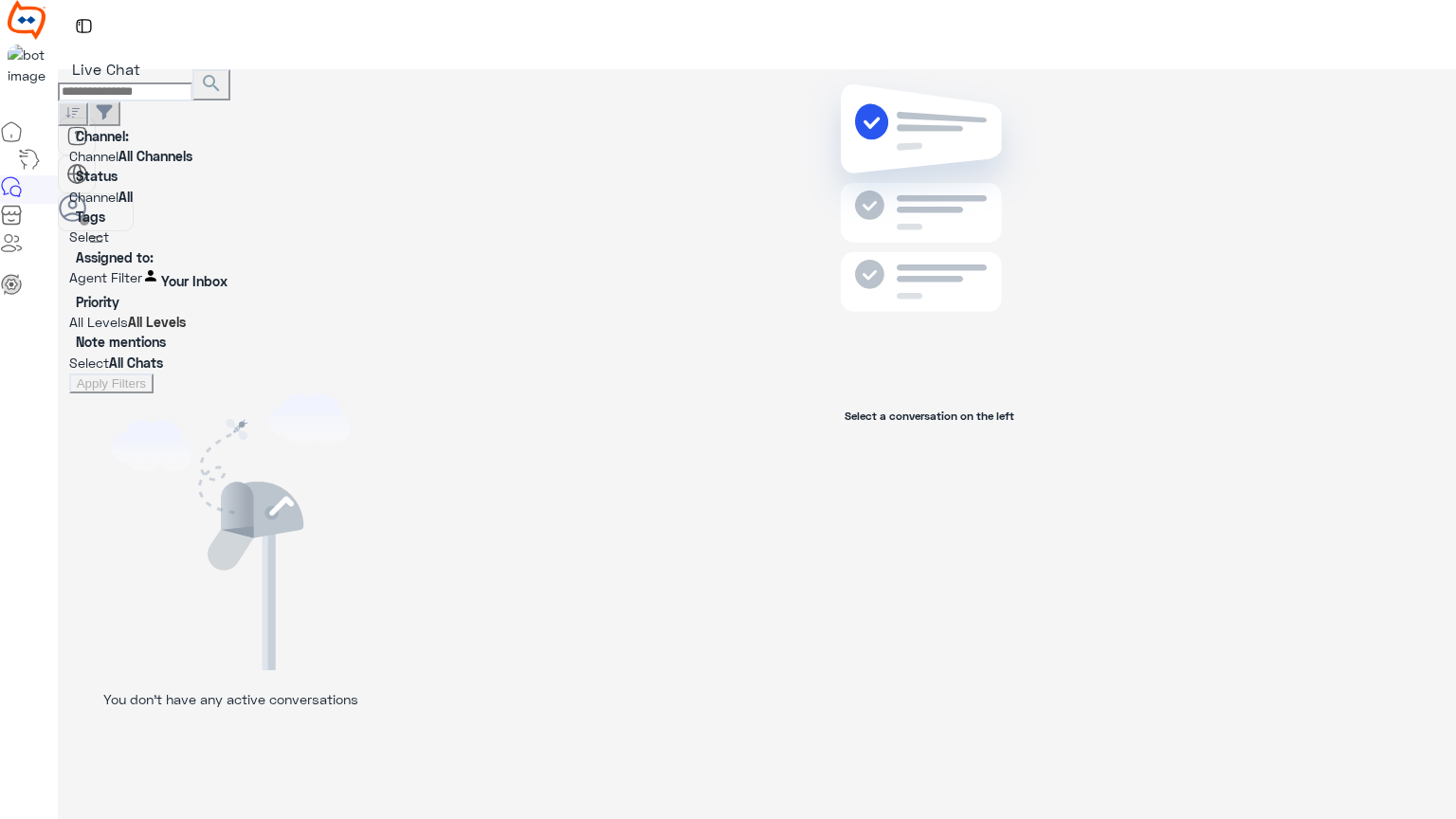 drag, startPoint x: 0, startPoint y: 0, endPoint x: 1454, endPoint y: 0, distance: 1454 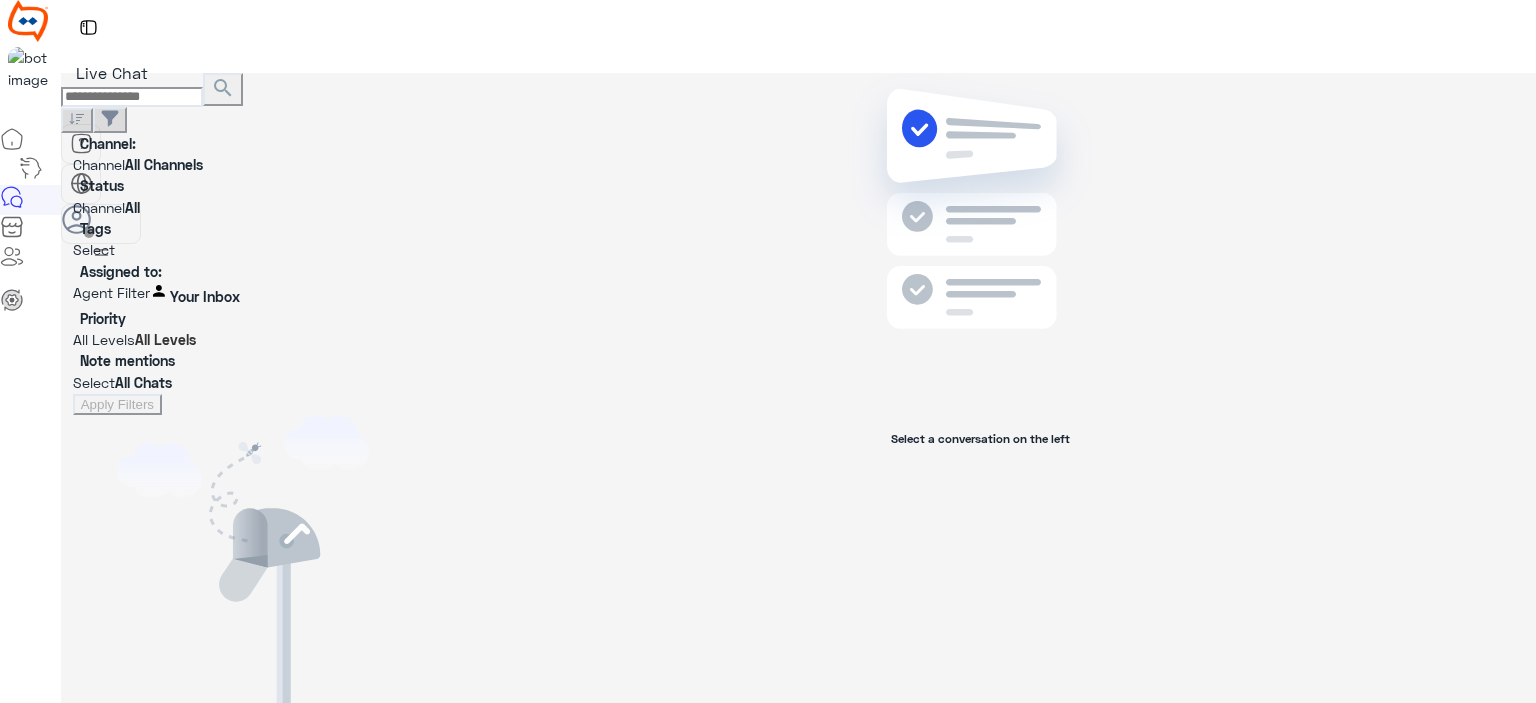 click at bounding box center (101, 224) 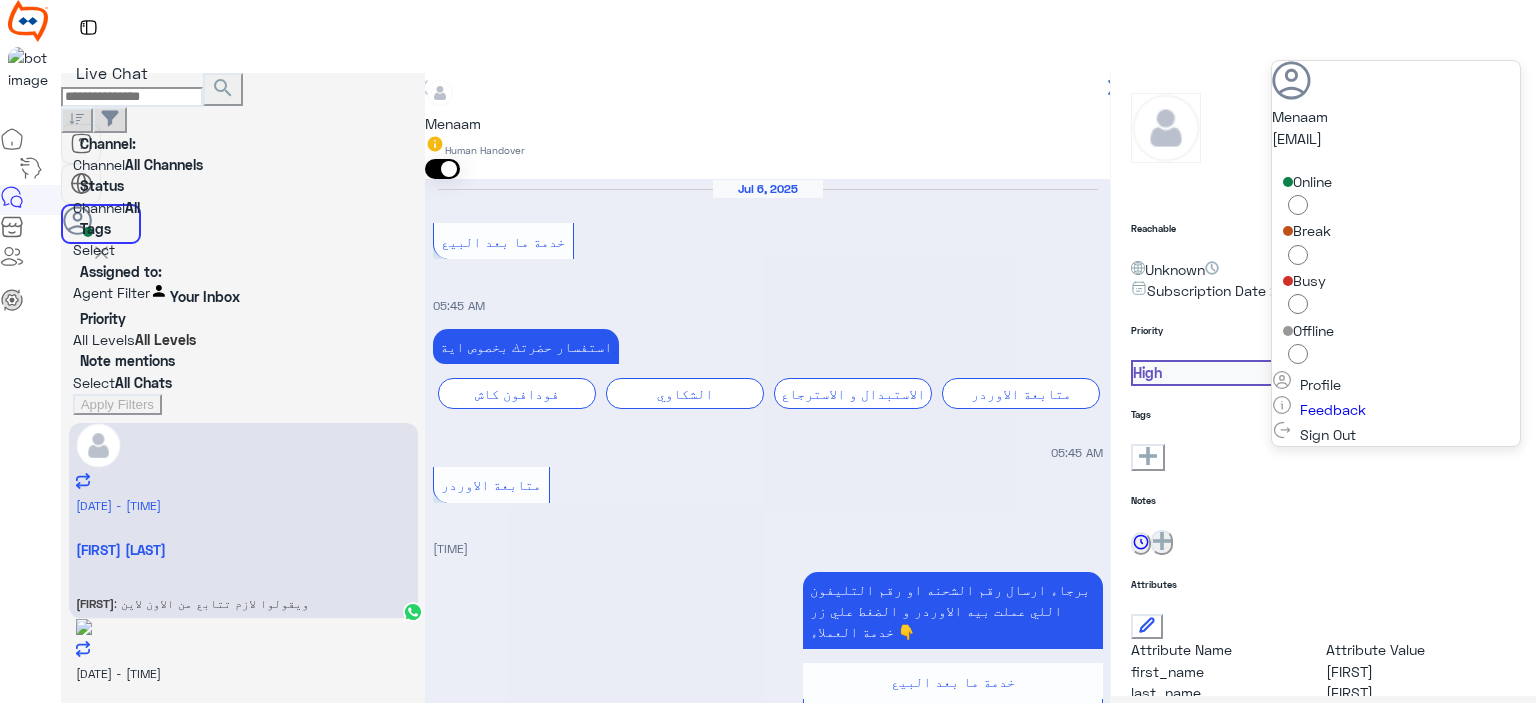 scroll, scrollTop: 331, scrollLeft: 0, axis: vertical 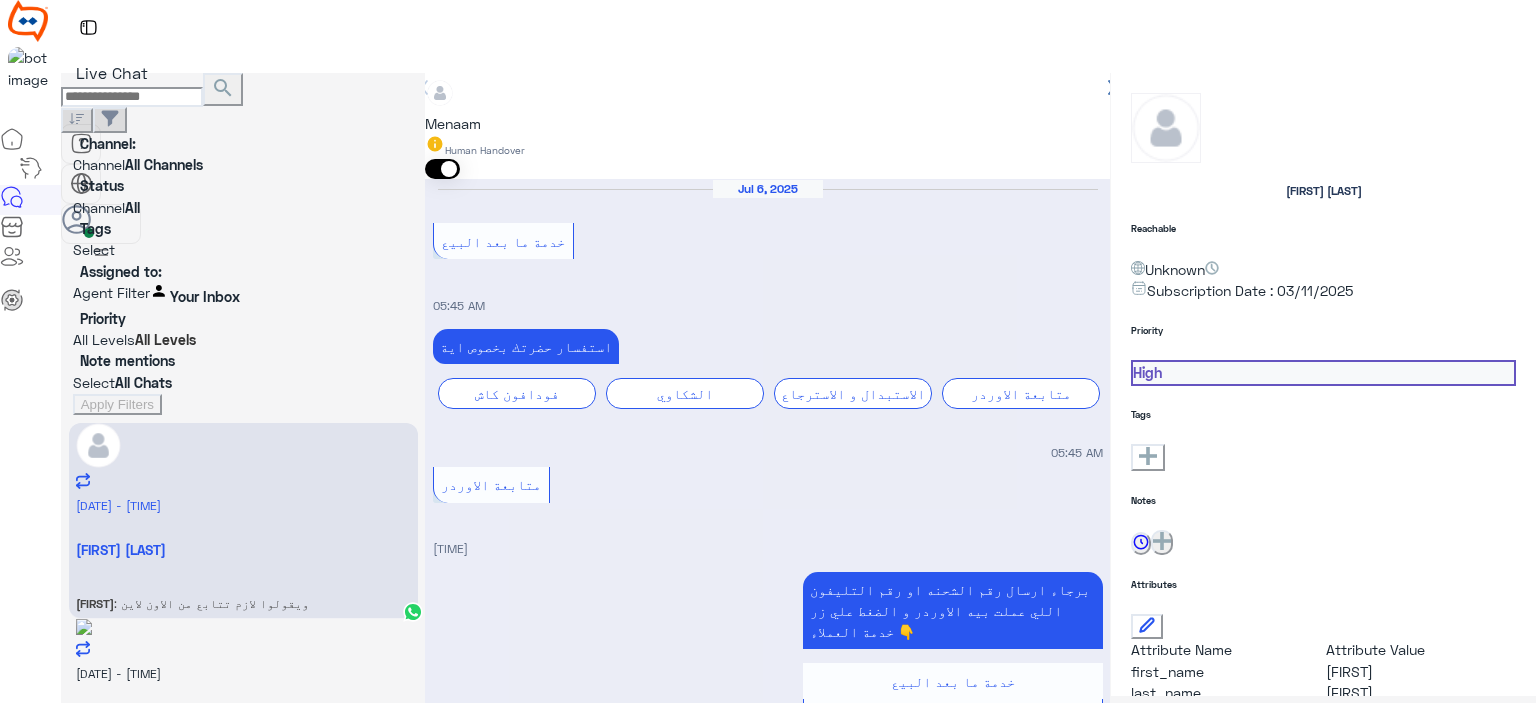 click at bounding box center [767, 3151] 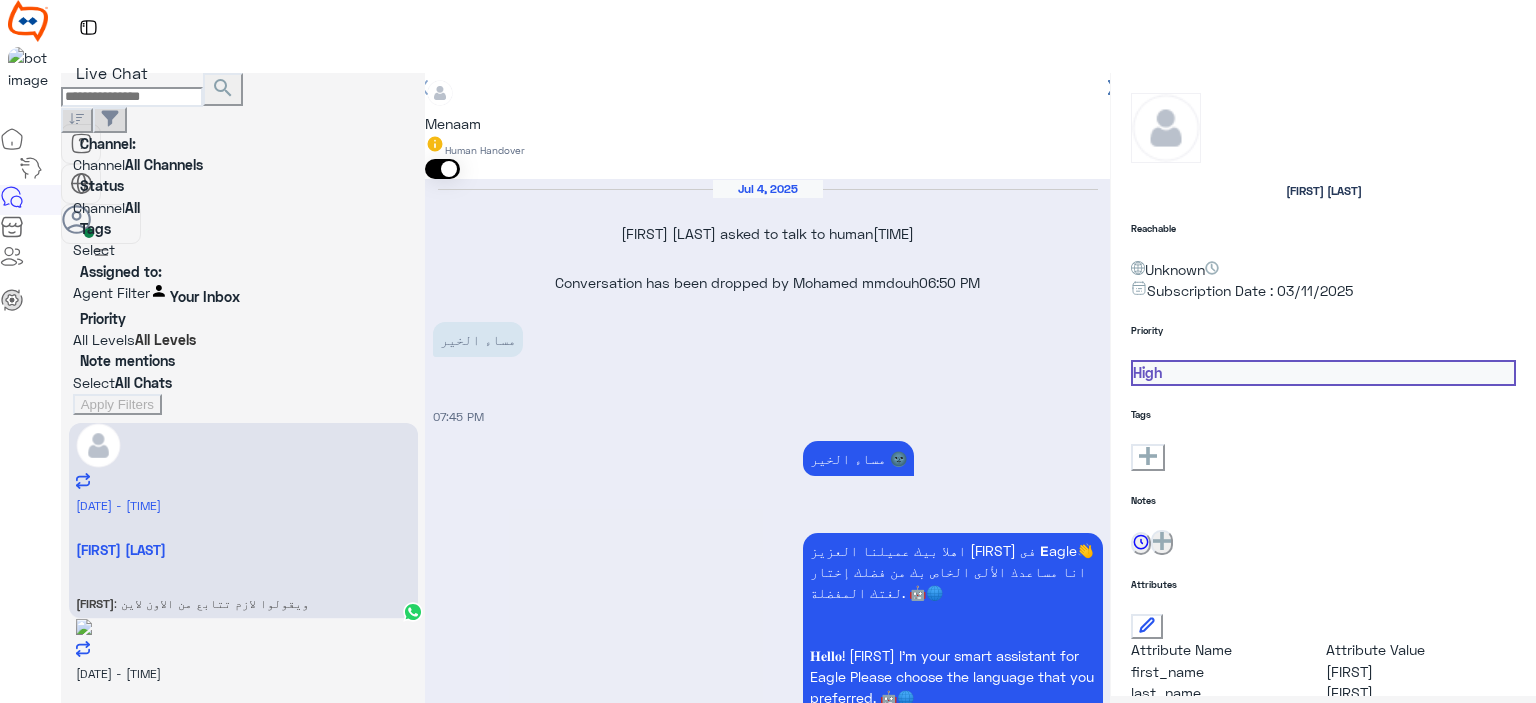 scroll, scrollTop: 11483, scrollLeft: 0, axis: vertical 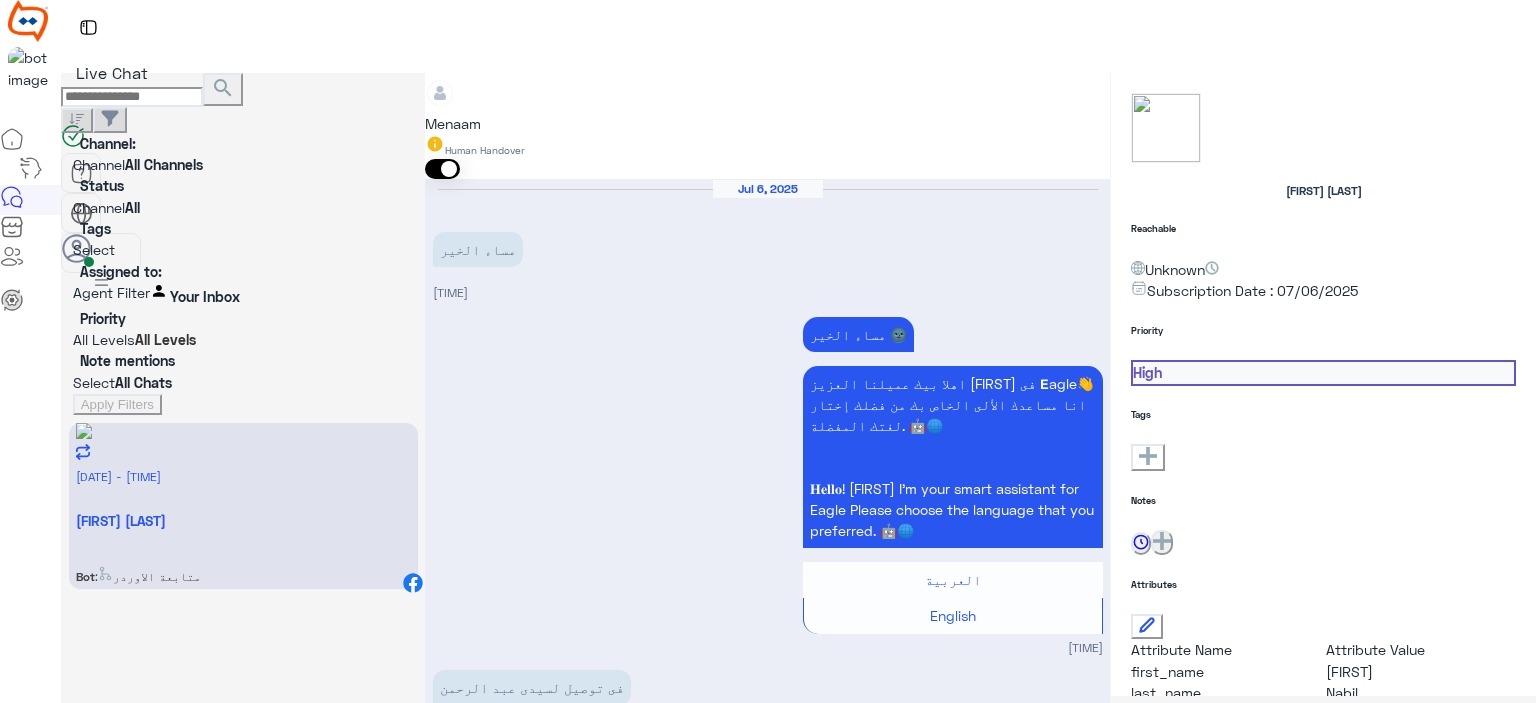 click at bounding box center [1110, 104] 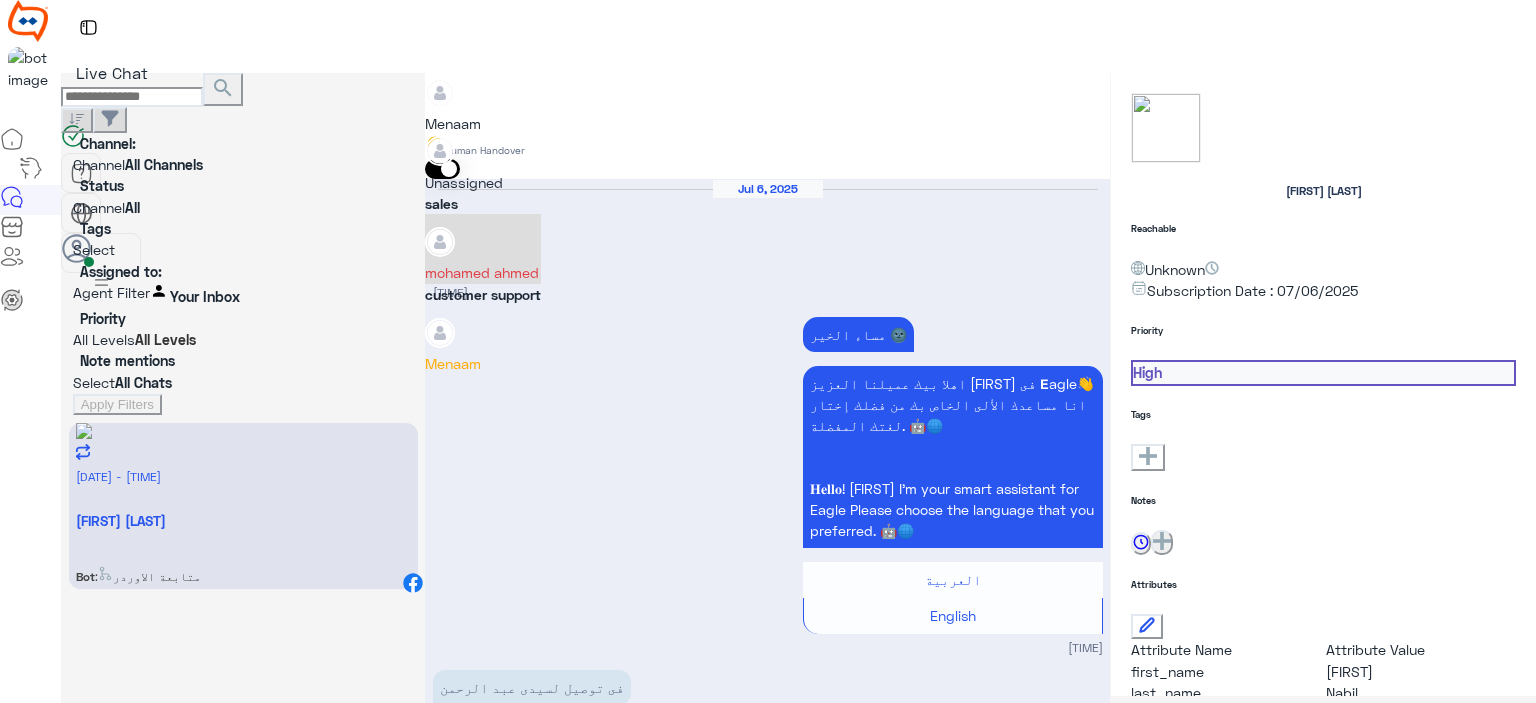 scroll, scrollTop: 0, scrollLeft: 0, axis: both 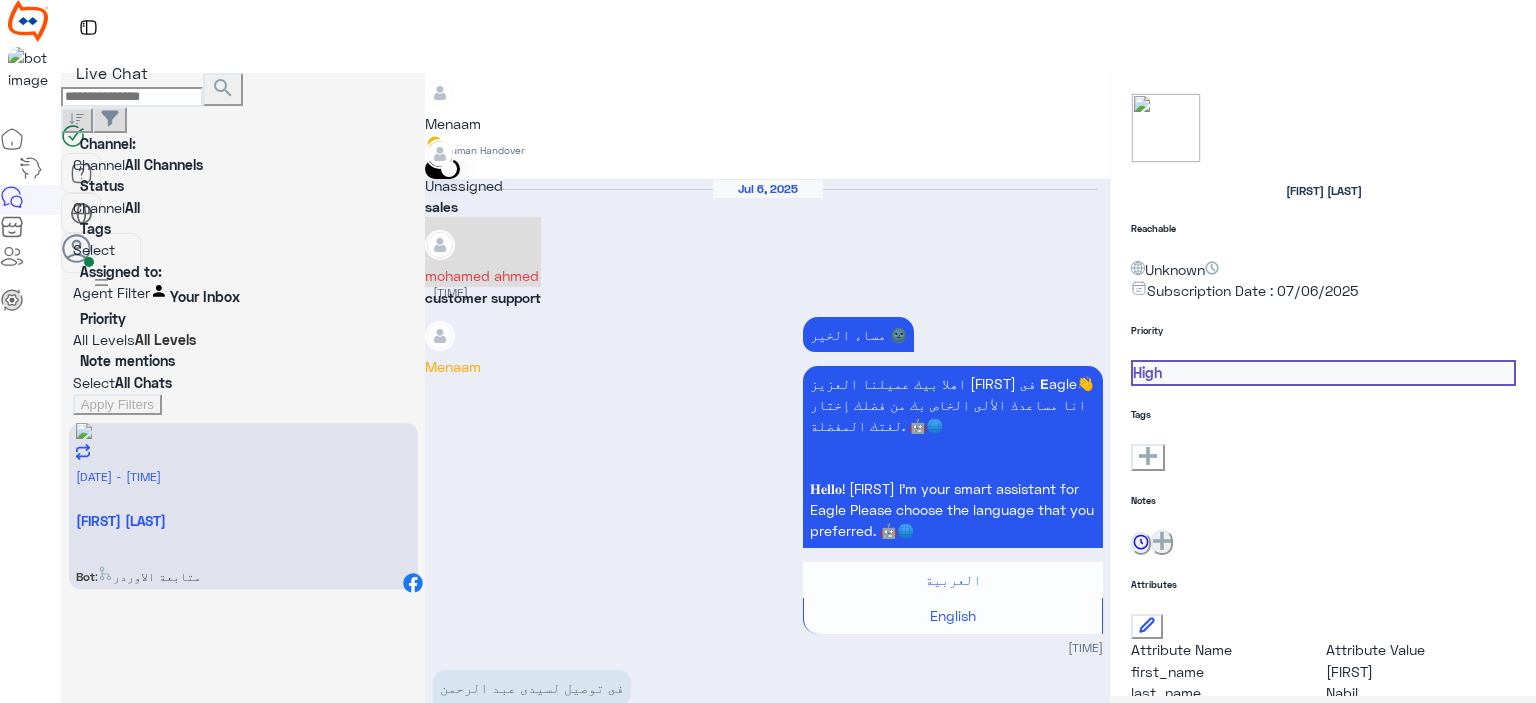 click on "mohamed ahmed" at bounding box center (483, 275) 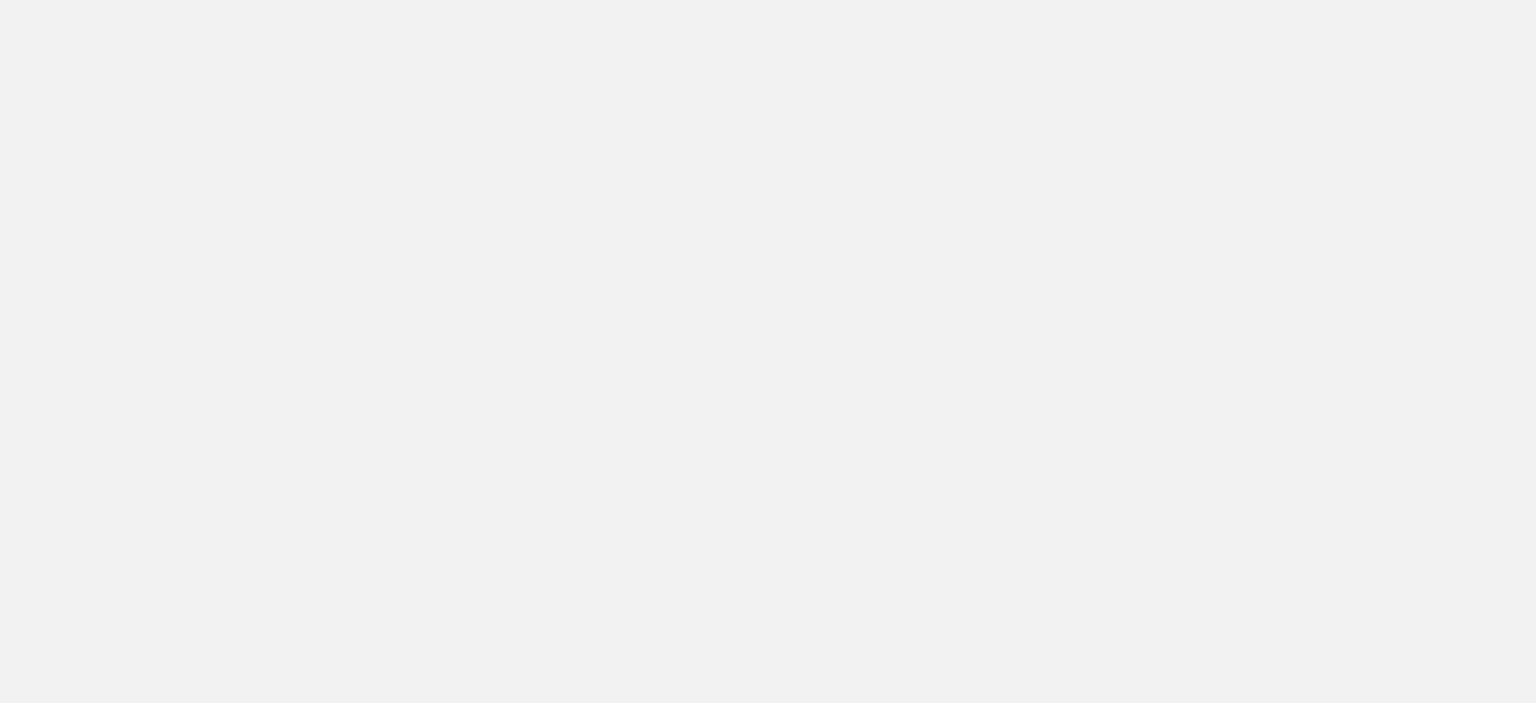 scroll, scrollTop: 0, scrollLeft: 0, axis: both 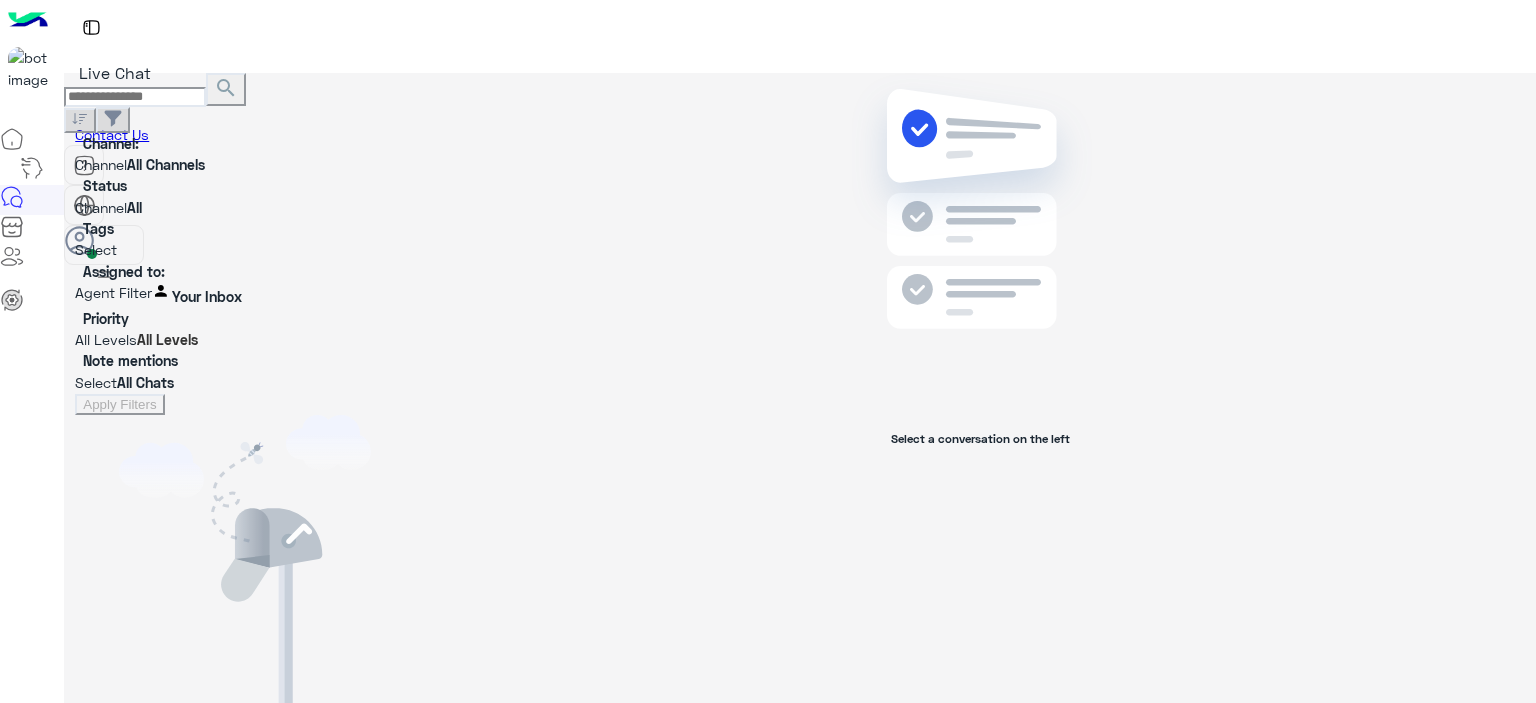 click on "×" at bounding box center (40, 1044) 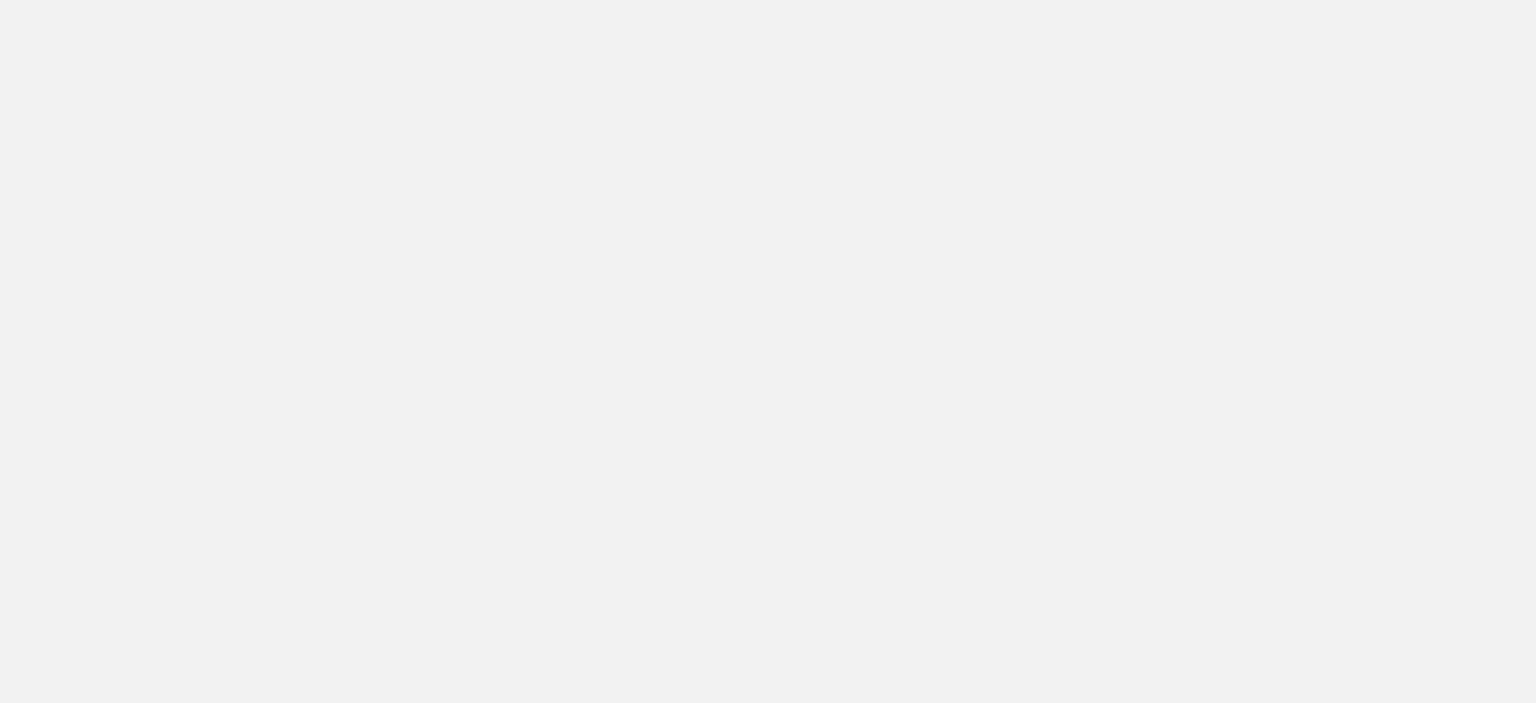 scroll, scrollTop: 0, scrollLeft: 0, axis: both 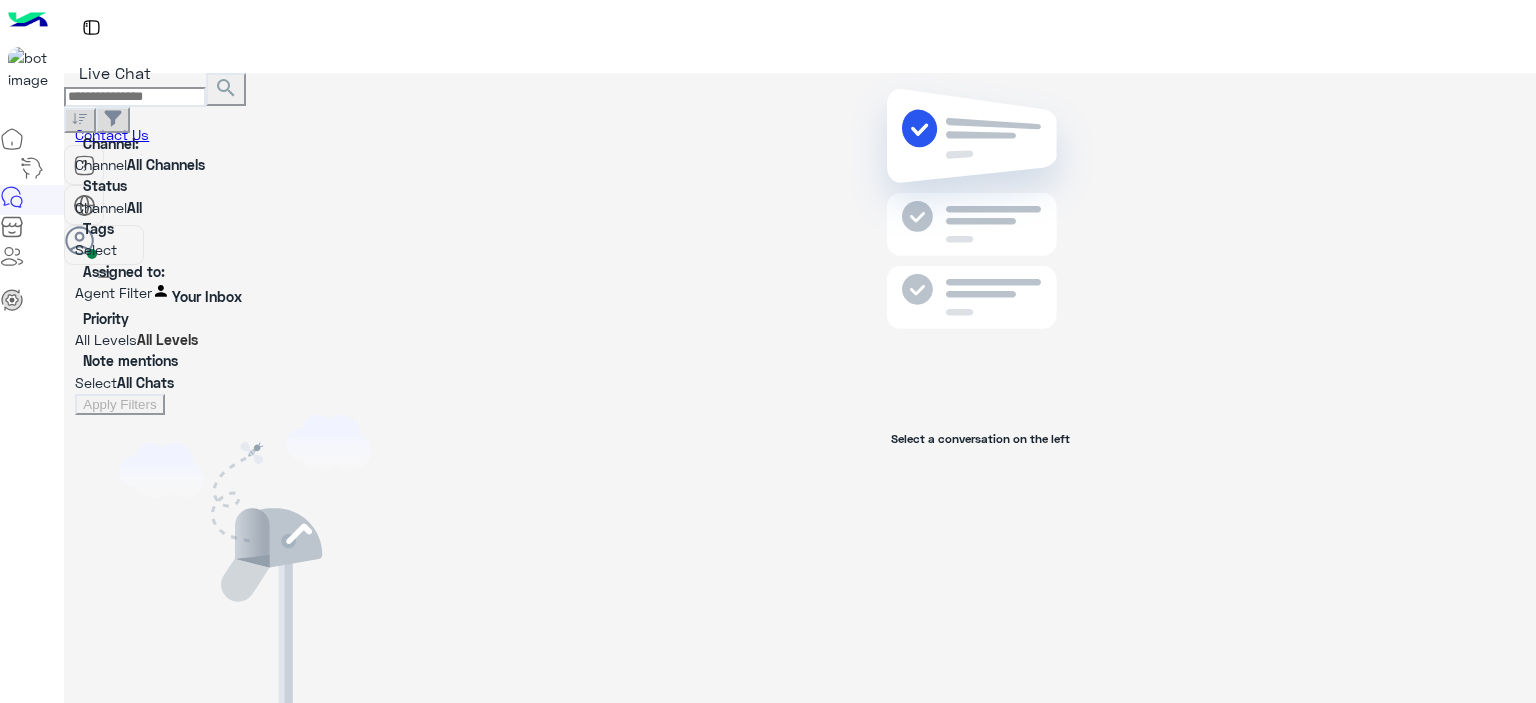 click on "×" at bounding box center [40, 1044] 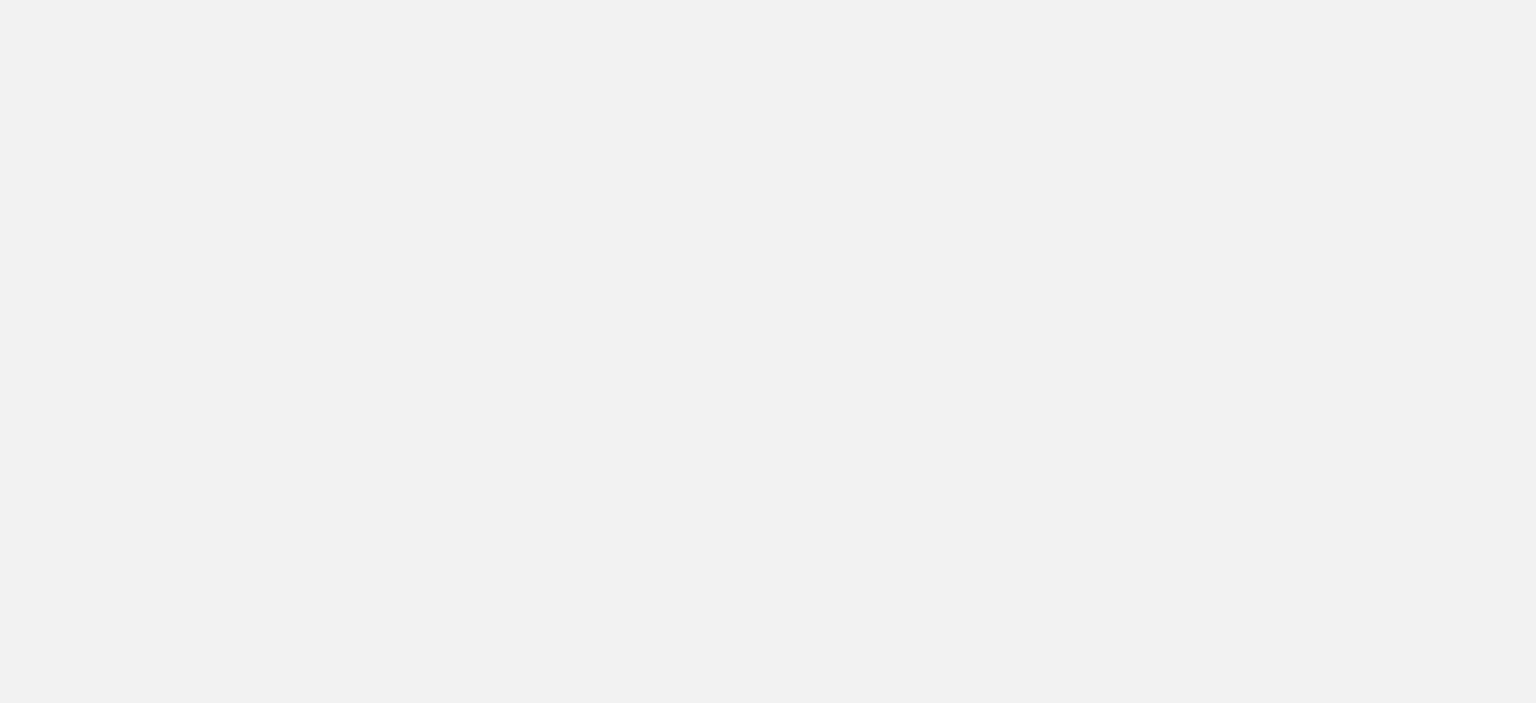 scroll, scrollTop: 0, scrollLeft: 0, axis: both 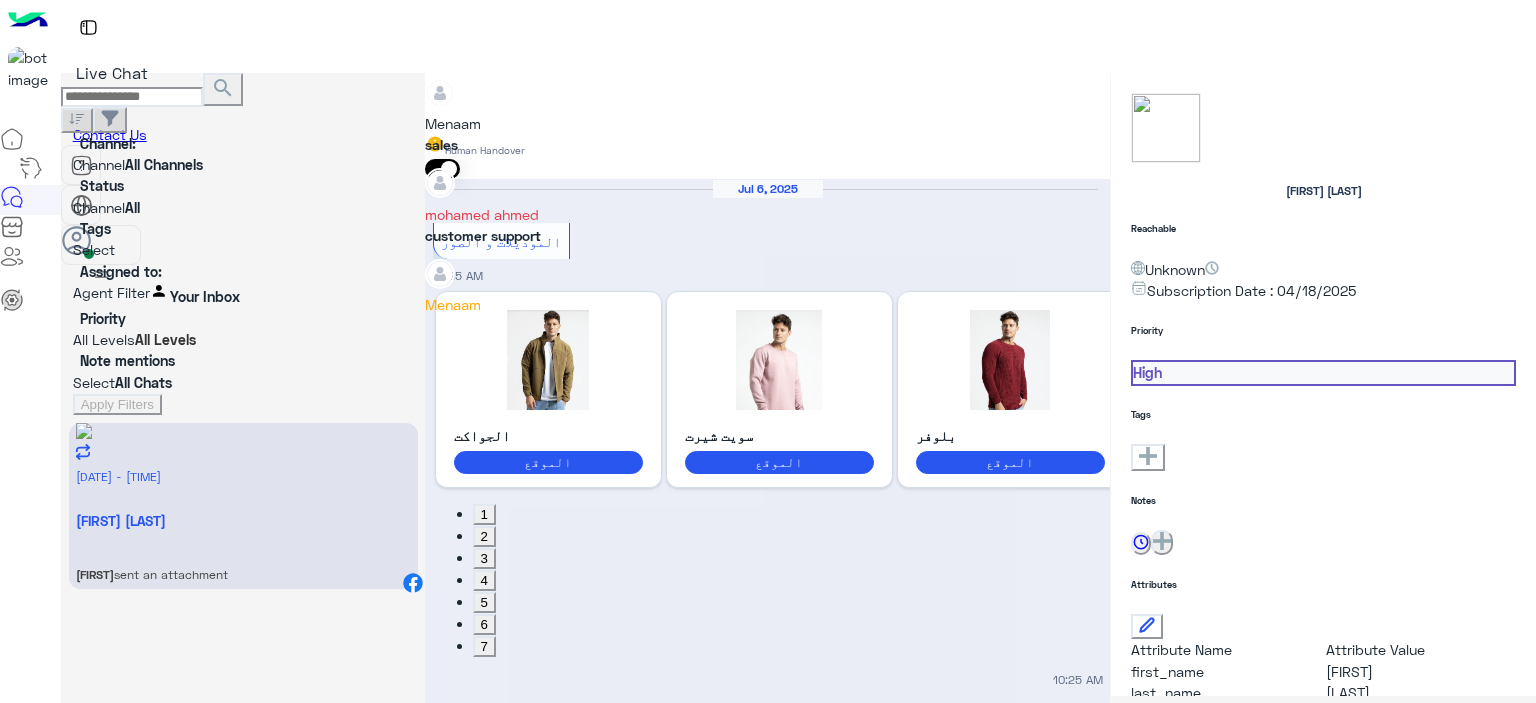 click at bounding box center (425, 86) 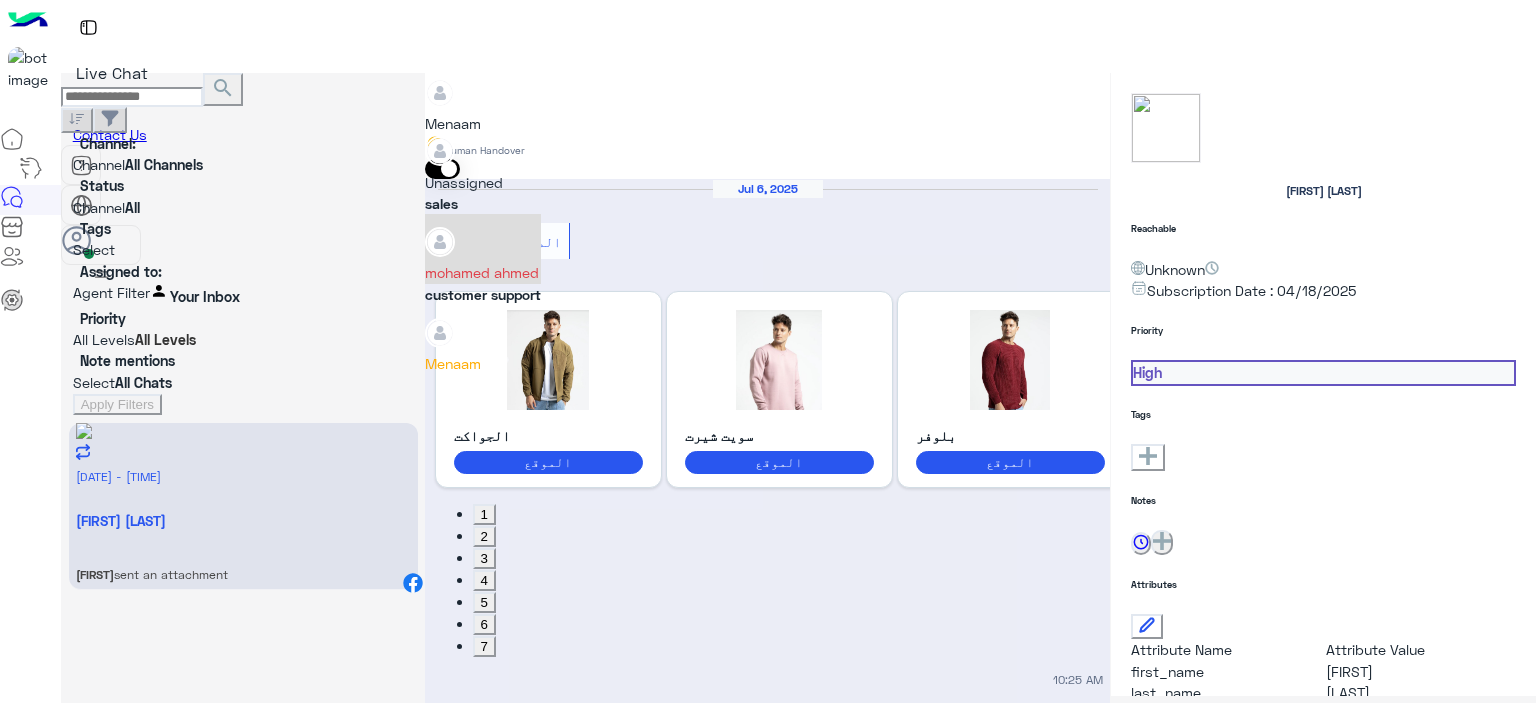 click on "mohamed ahmed" at bounding box center [483, 272] 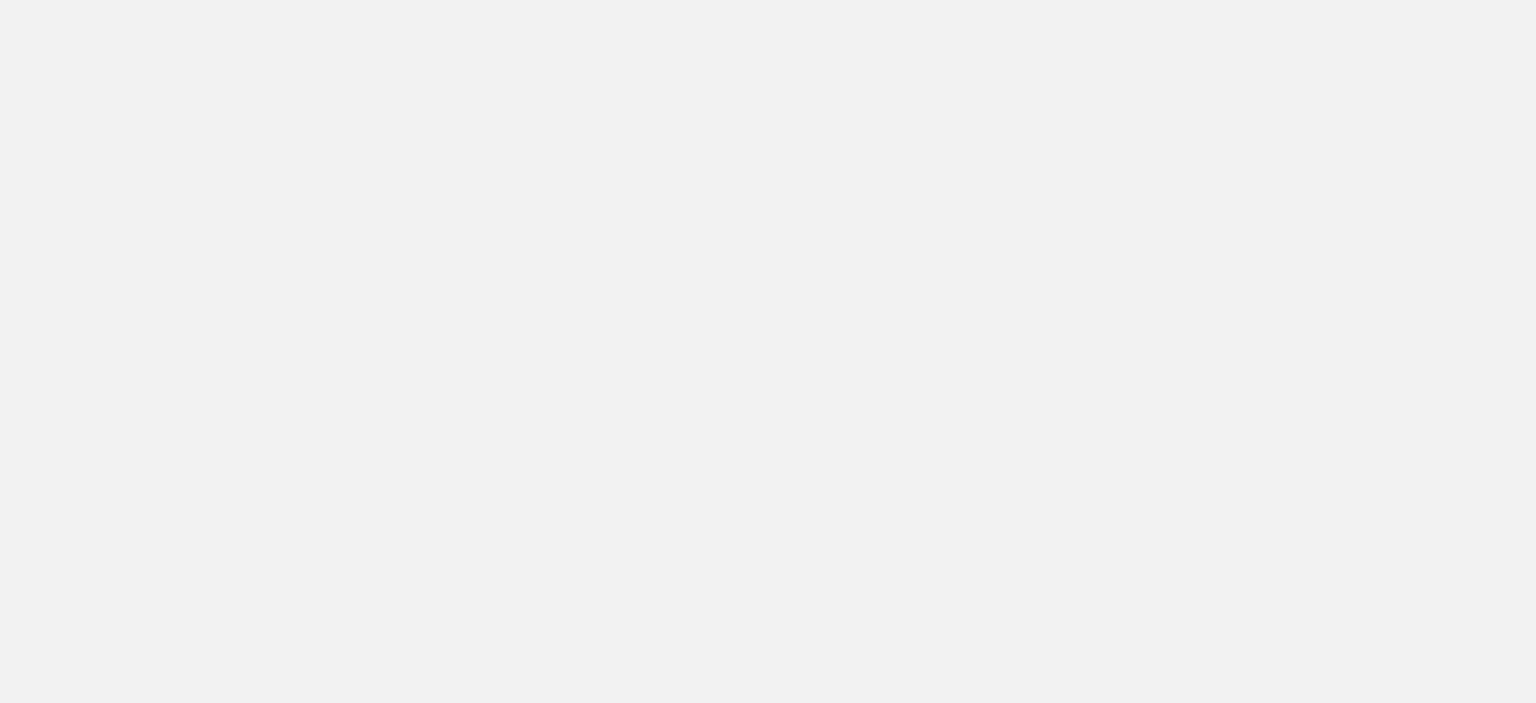 scroll, scrollTop: 0, scrollLeft: 0, axis: both 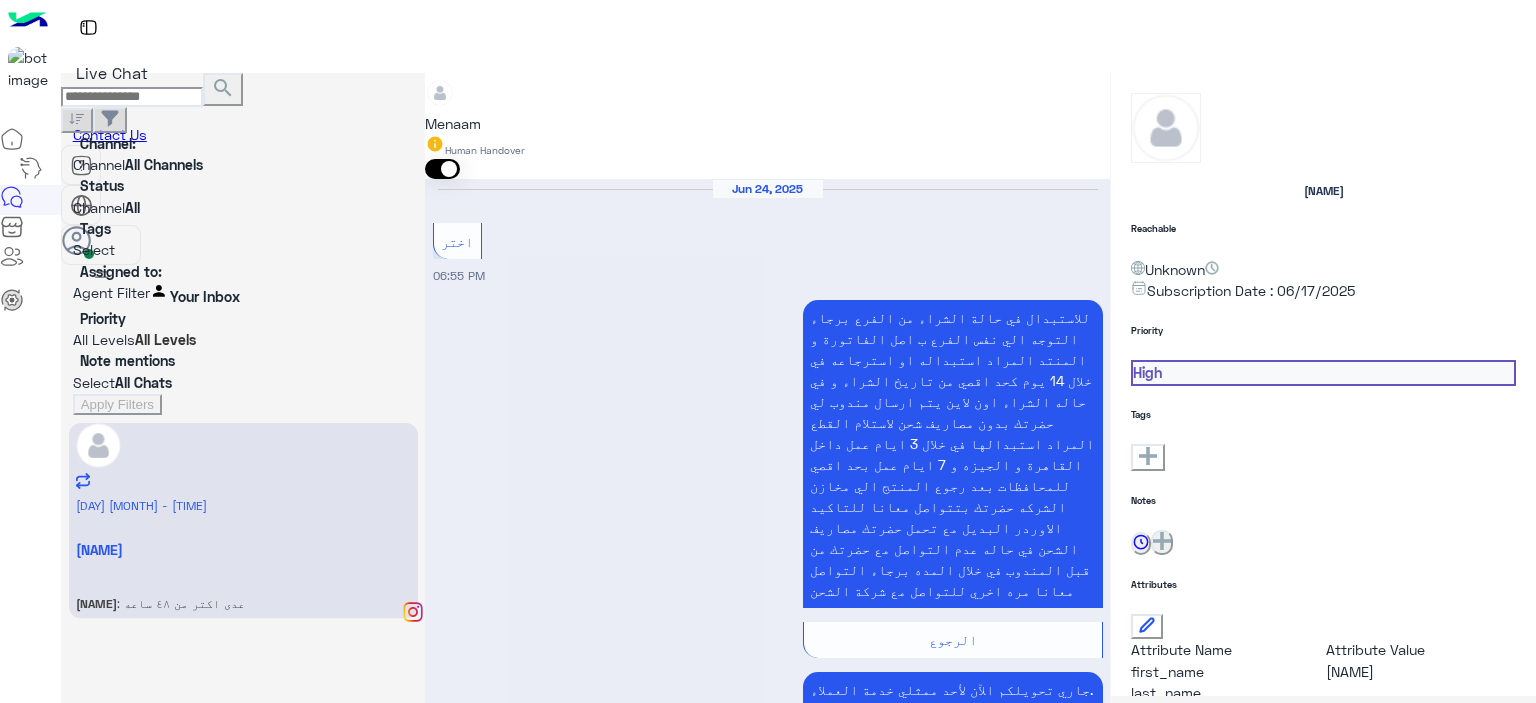 click on "RON/2025/00817 مرتجع حضرتك وصل فاتوره رقم  حضرتك ممكن تاكد اوردر من ع الويب سايت دلوقت وتبعتلي رقمو وانا هخليهم يتواصلو بحضرتك يخصمو تمن المرتجع منو www.eagle.com.eg" at bounding box center [953, 3373] 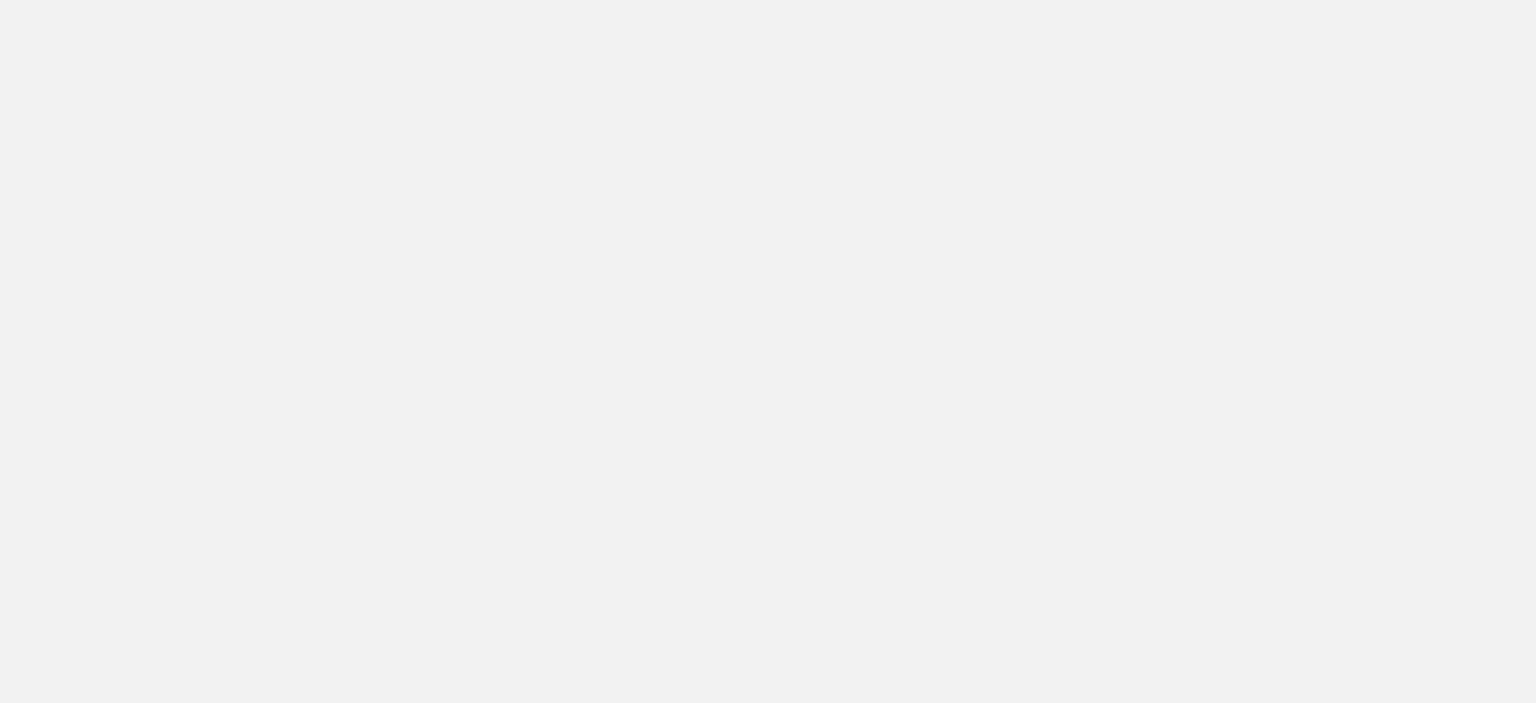 scroll, scrollTop: 0, scrollLeft: 0, axis: both 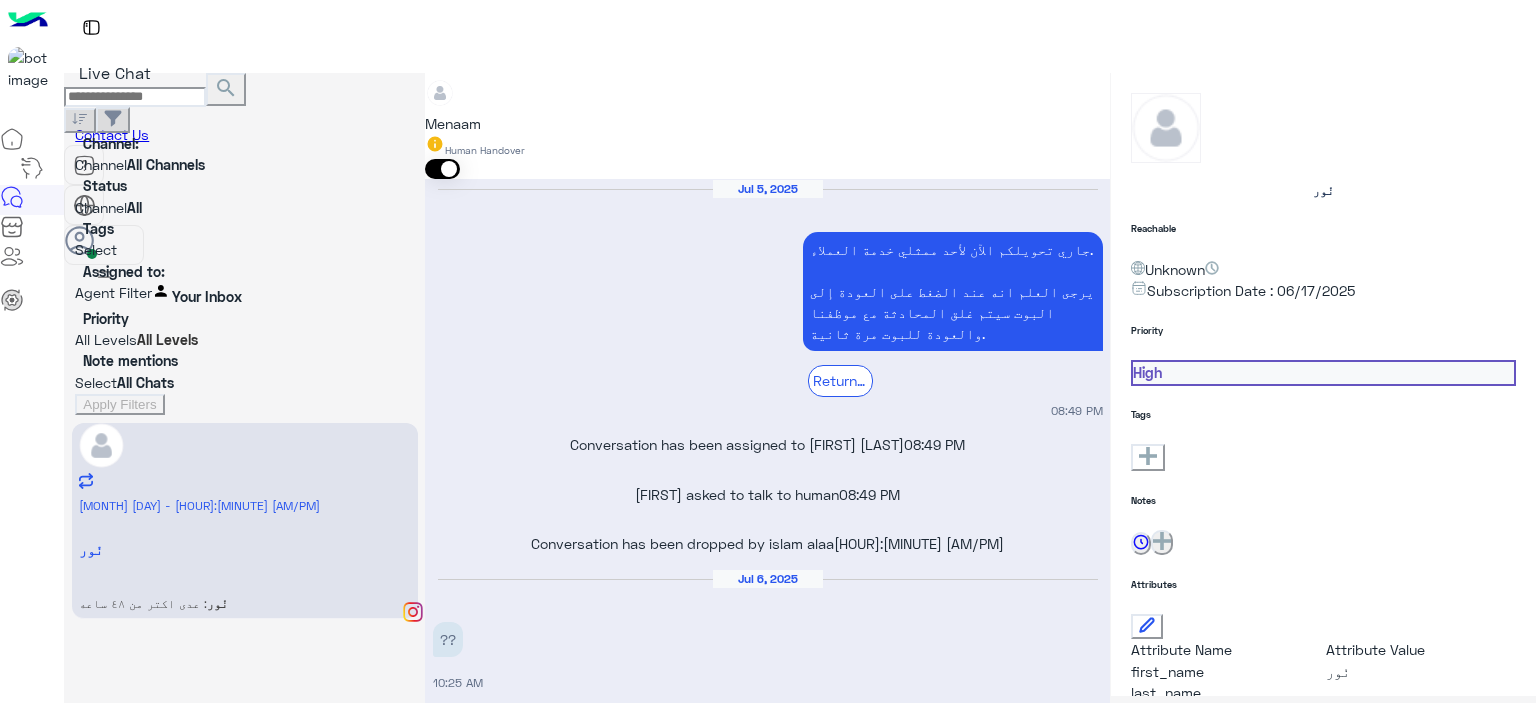 click at bounding box center (767, 2594) 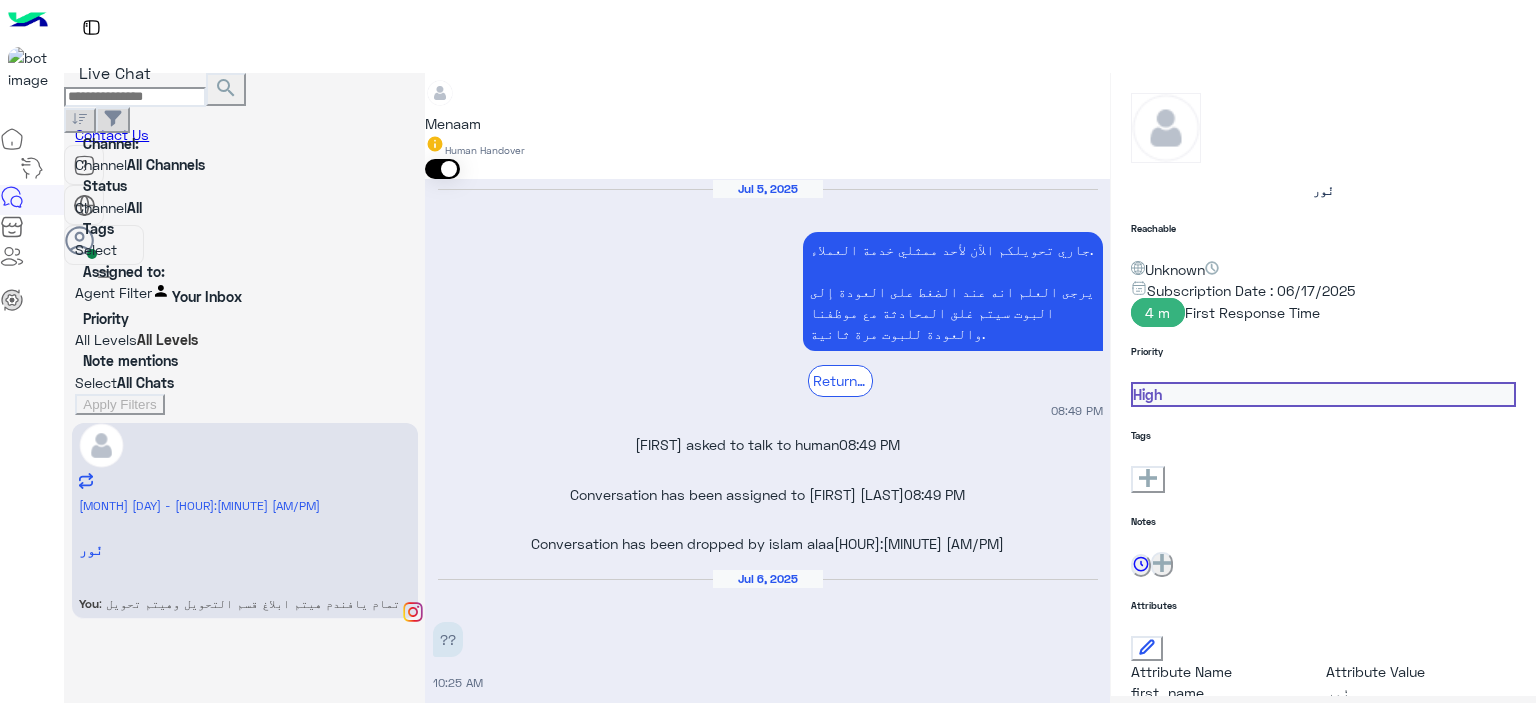 scroll, scrollTop: 1626, scrollLeft: 0, axis: vertical 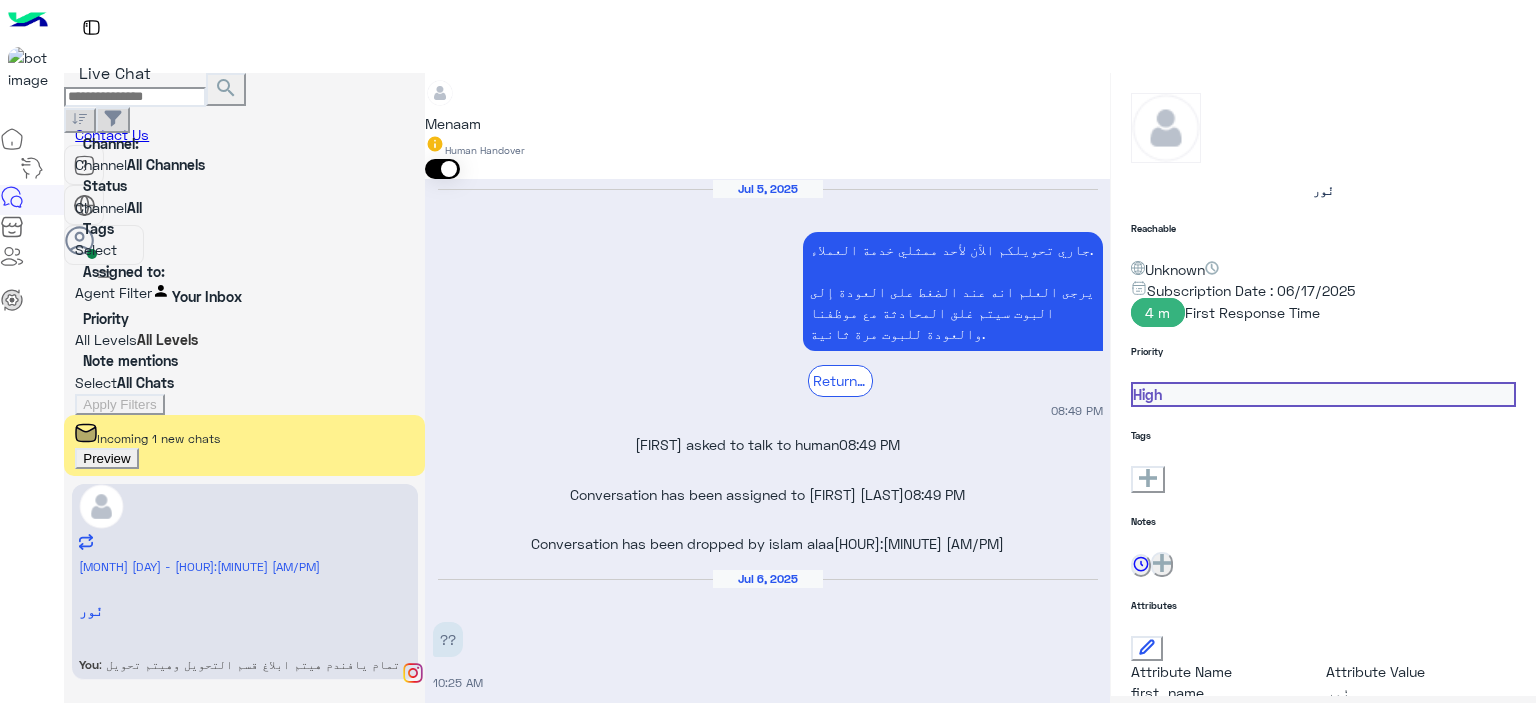 click on "Preview" at bounding box center [106, 458] 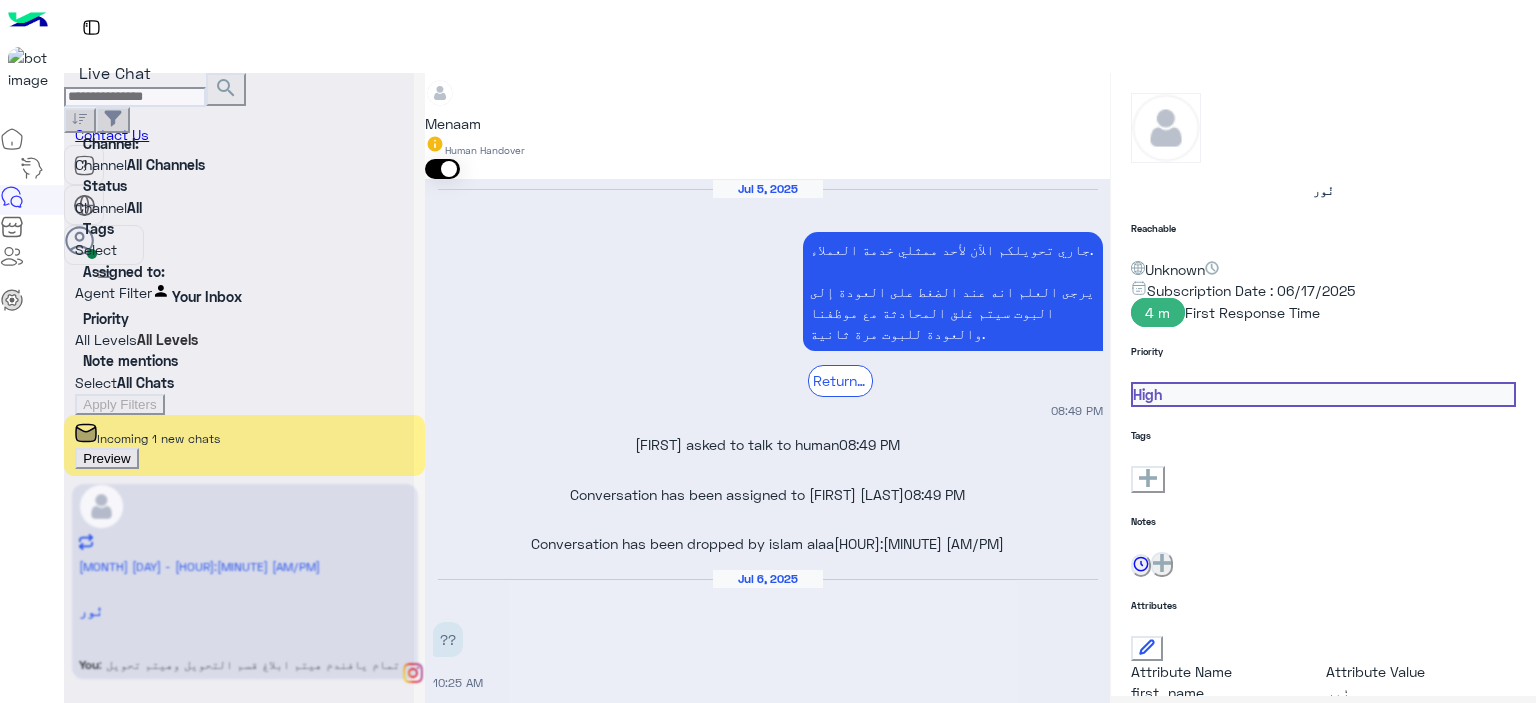 scroll, scrollTop: 1626, scrollLeft: 0, axis: vertical 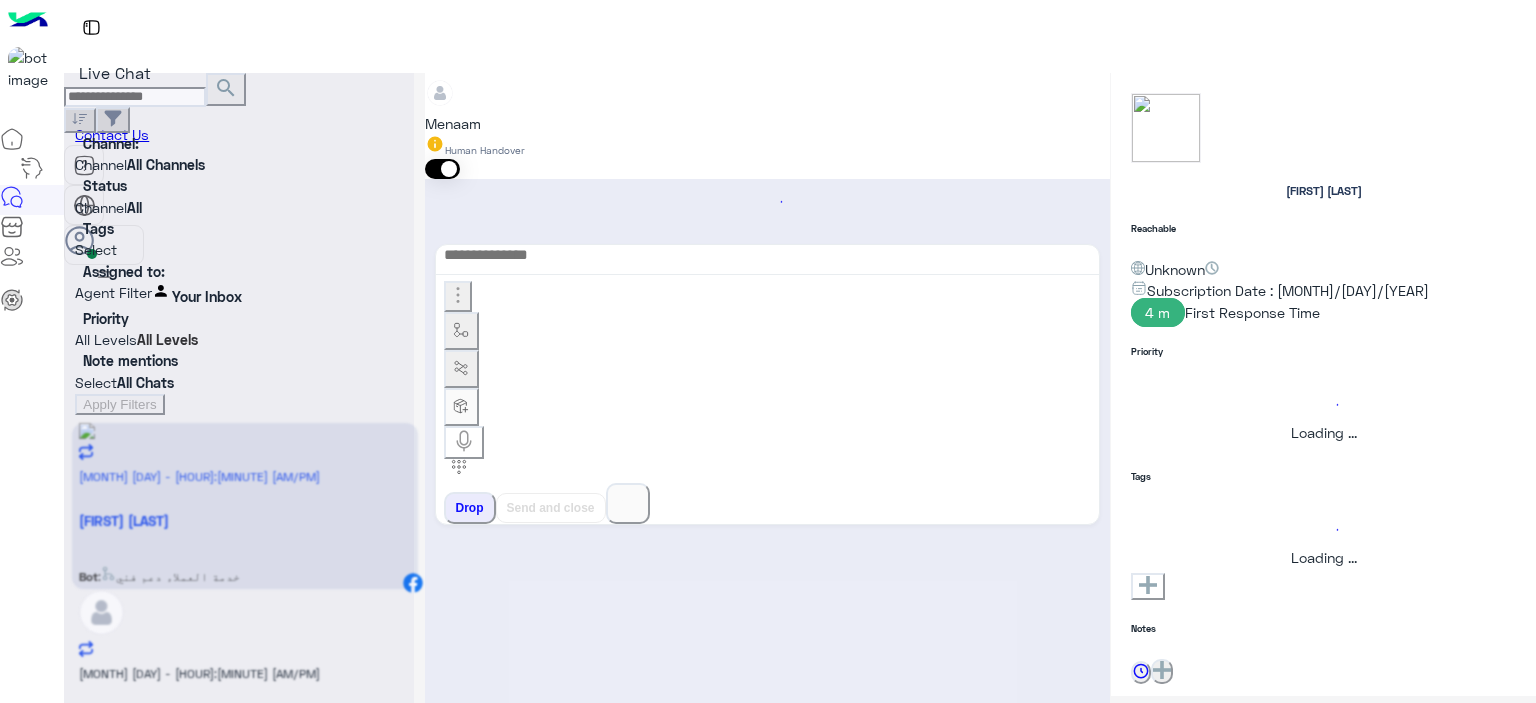 click on "×" at bounding box center [40, 1044] 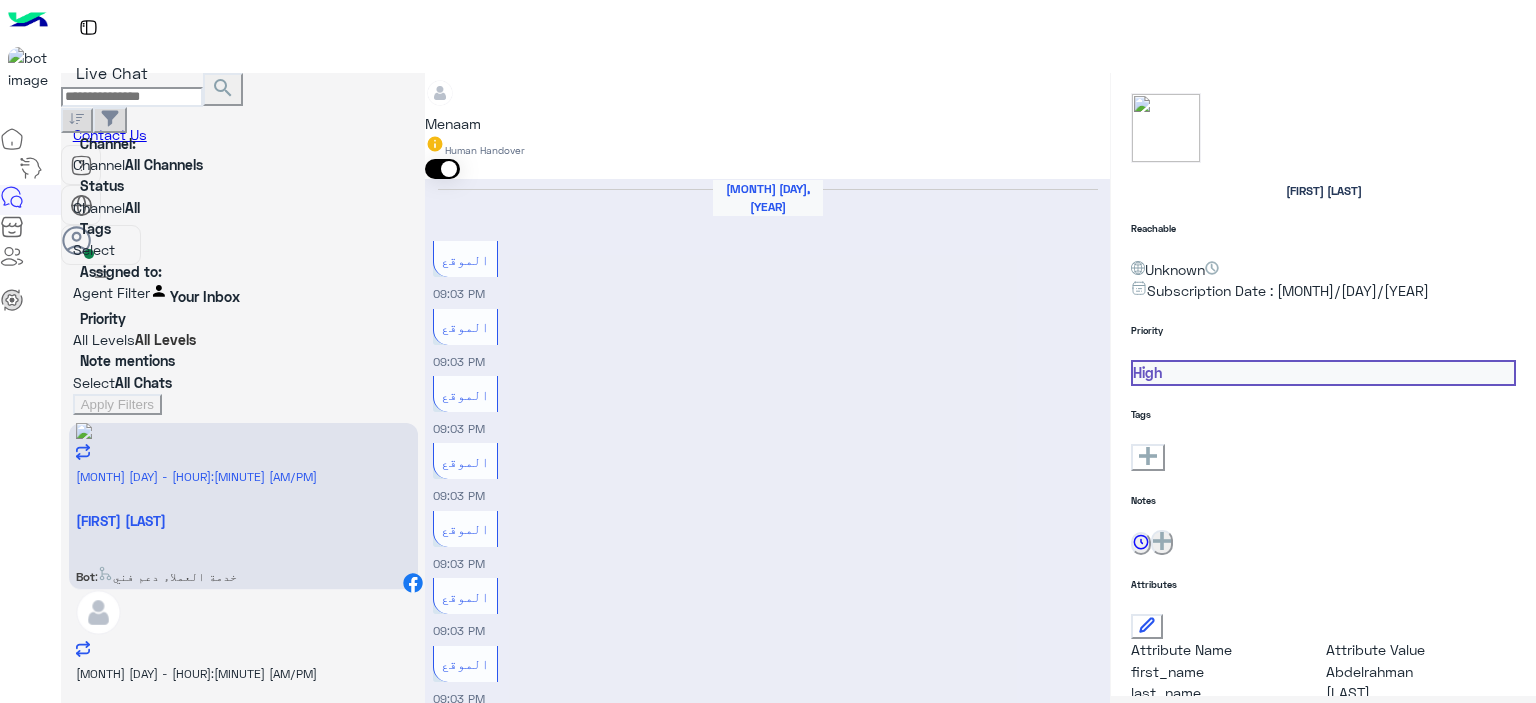scroll, scrollTop: 494, scrollLeft: 0, axis: vertical 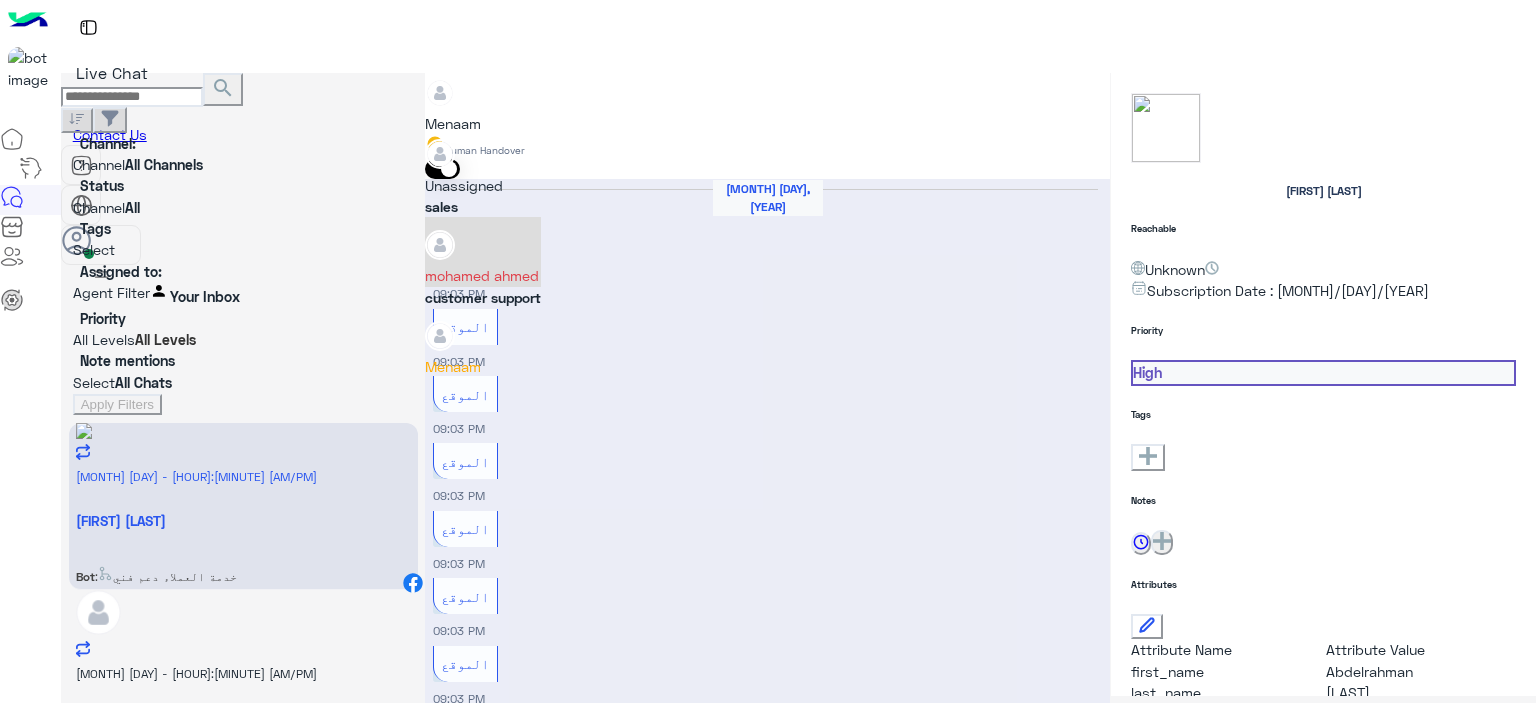 click on "mohamed ahmed" at bounding box center [483, 275] 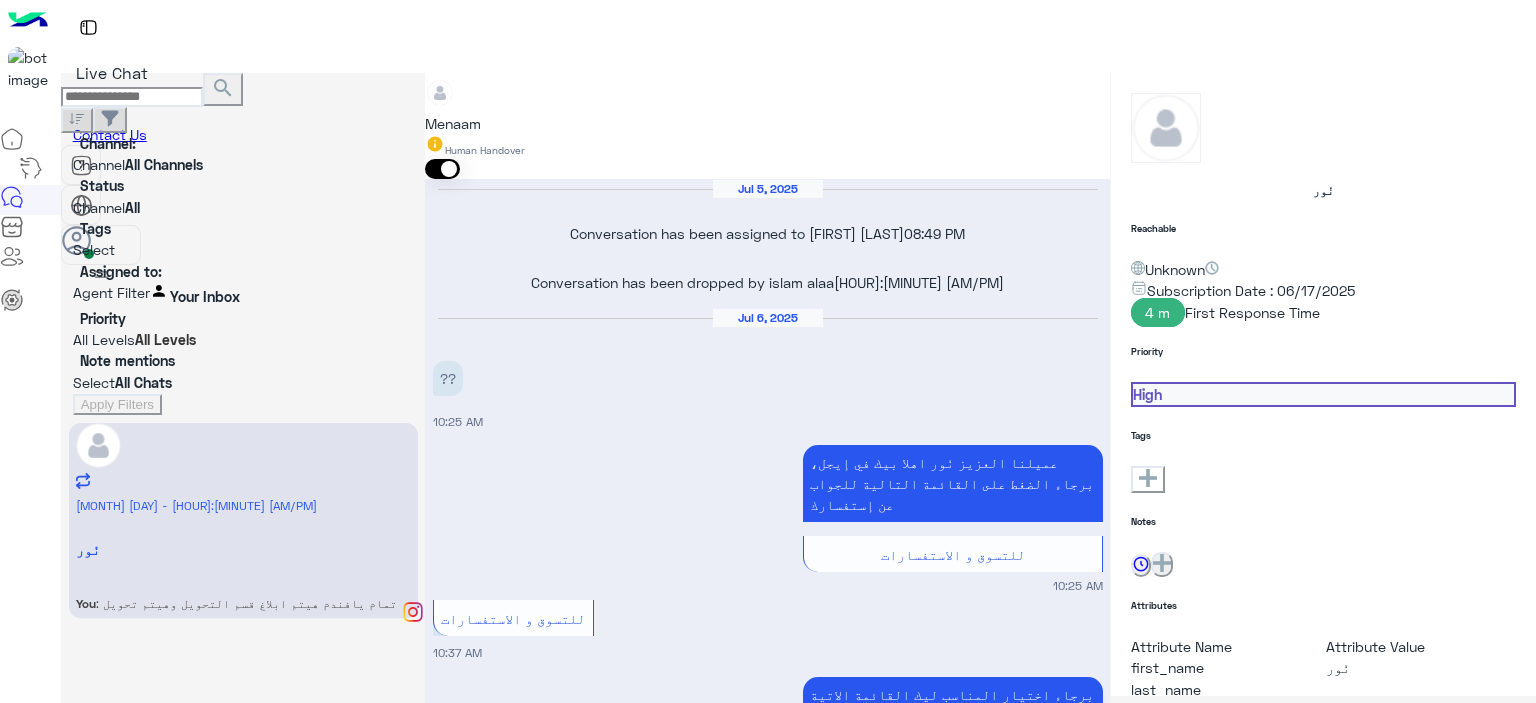 scroll, scrollTop: 1406, scrollLeft: 0, axis: vertical 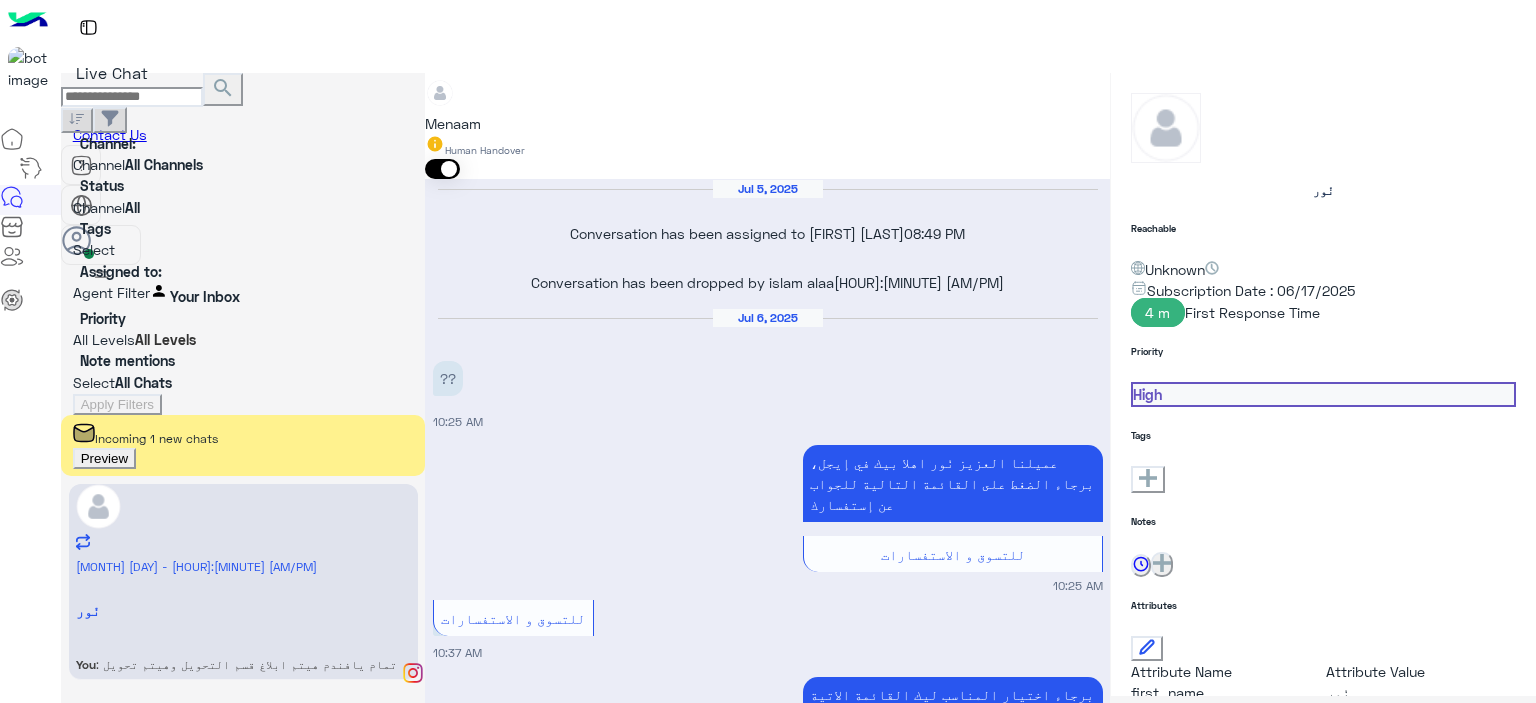 click on "Preview" at bounding box center (104, 458) 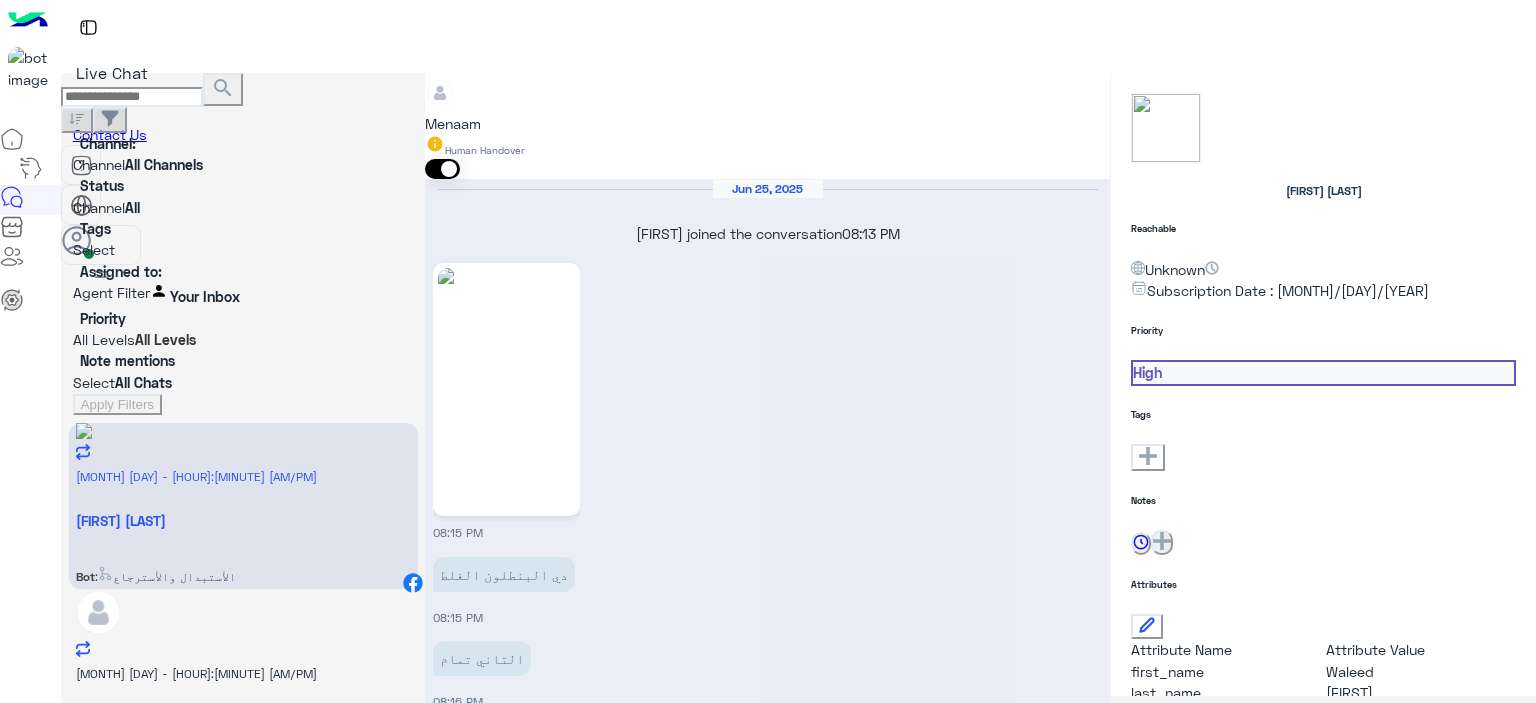 scroll, scrollTop: 784, scrollLeft: 0, axis: vertical 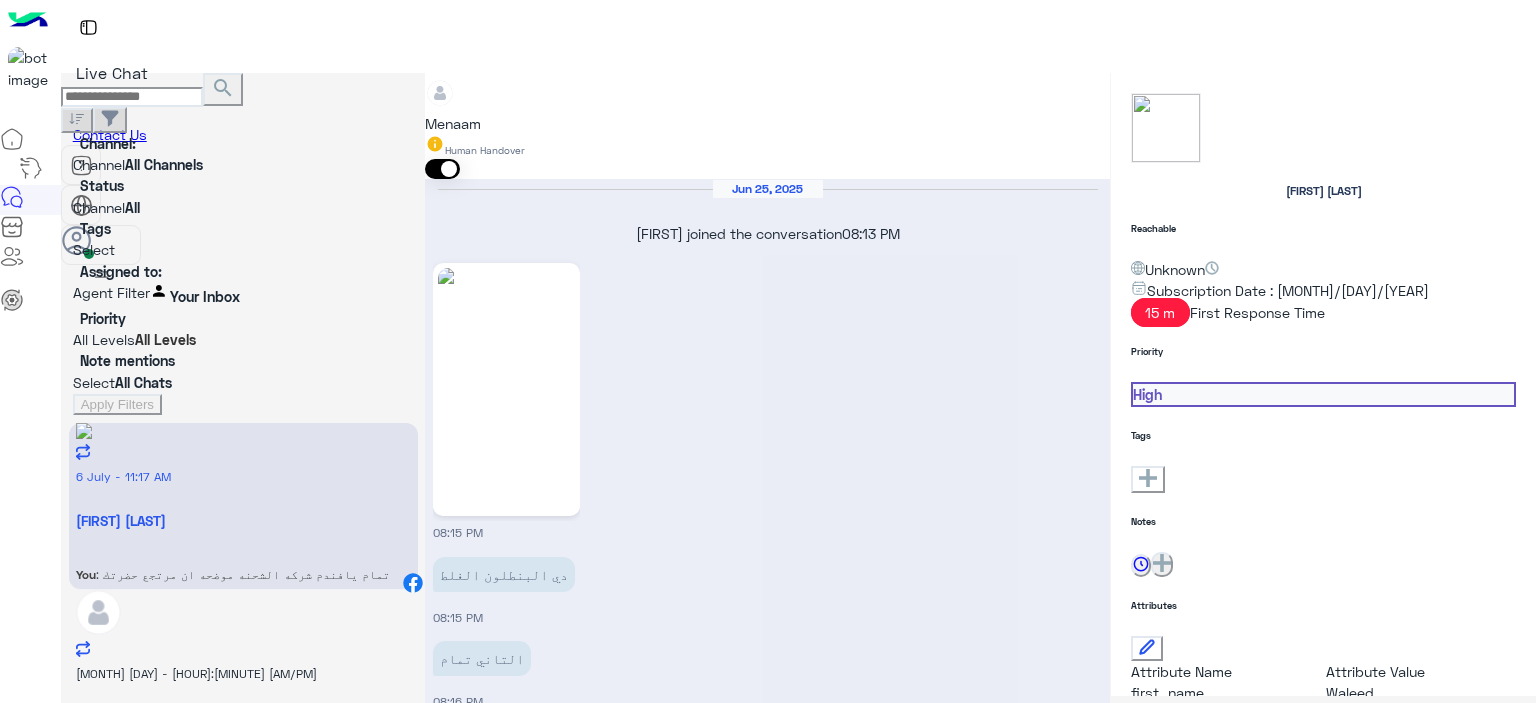 type on "**********" 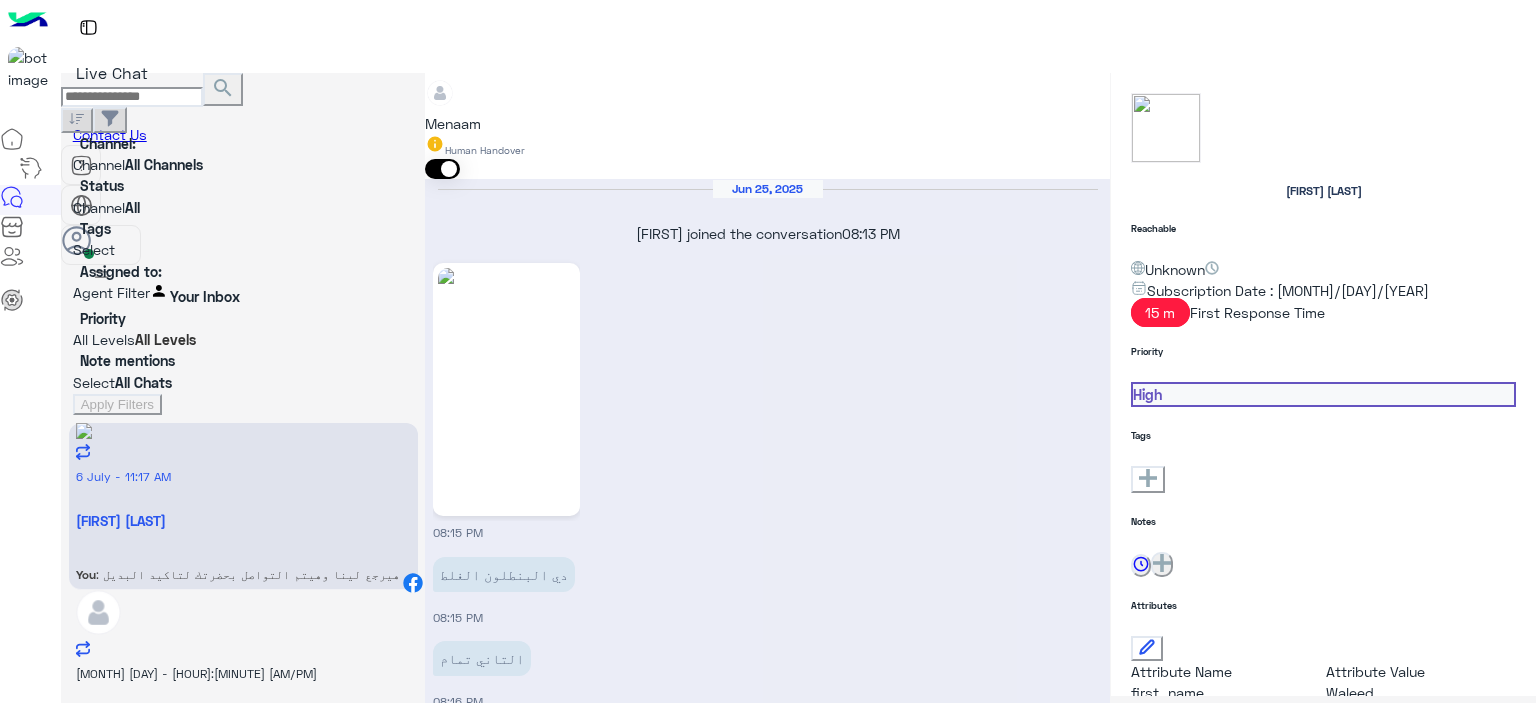scroll, scrollTop: 2636, scrollLeft: 0, axis: vertical 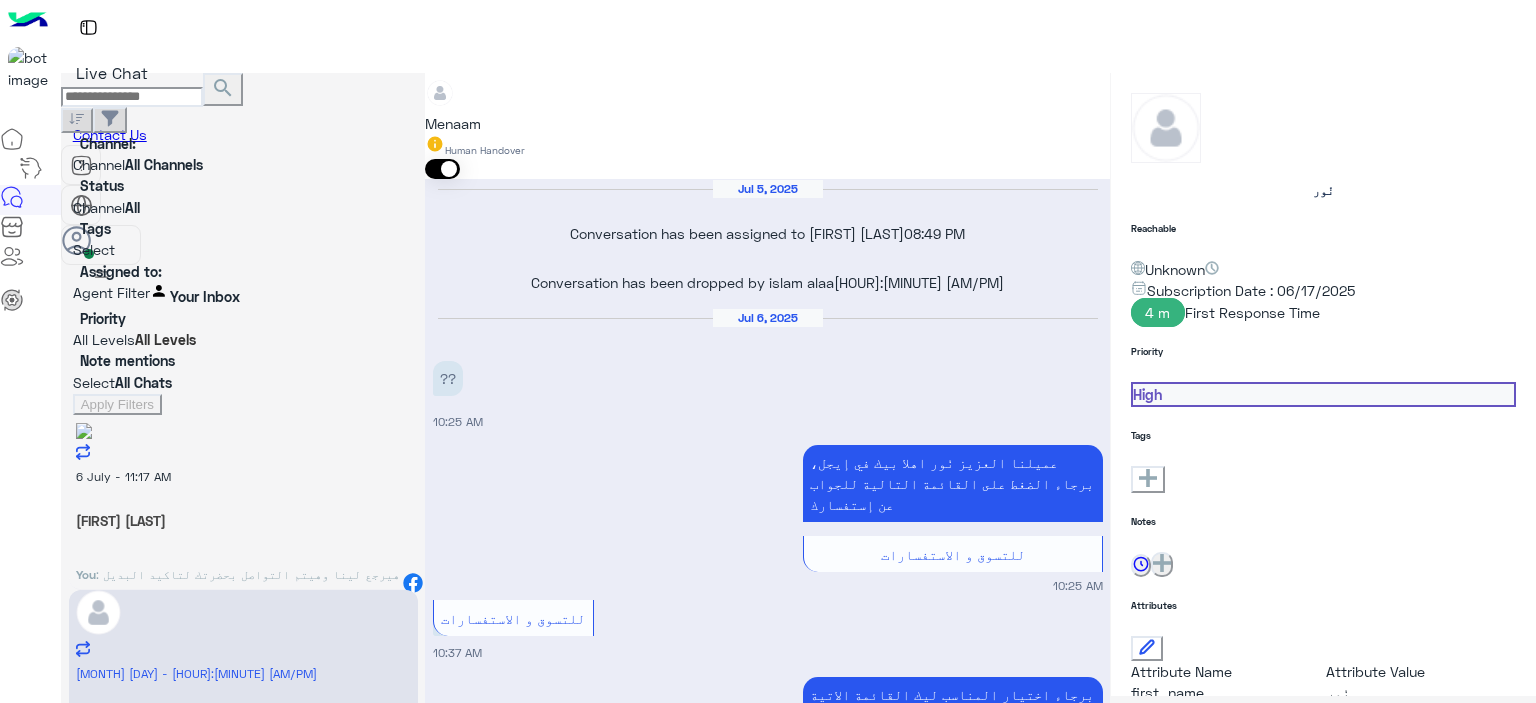 click on "You  : هيرجع لينا وهيتم التواصل بحضرتك لتاكيد البديل" at bounding box center (243, 571) 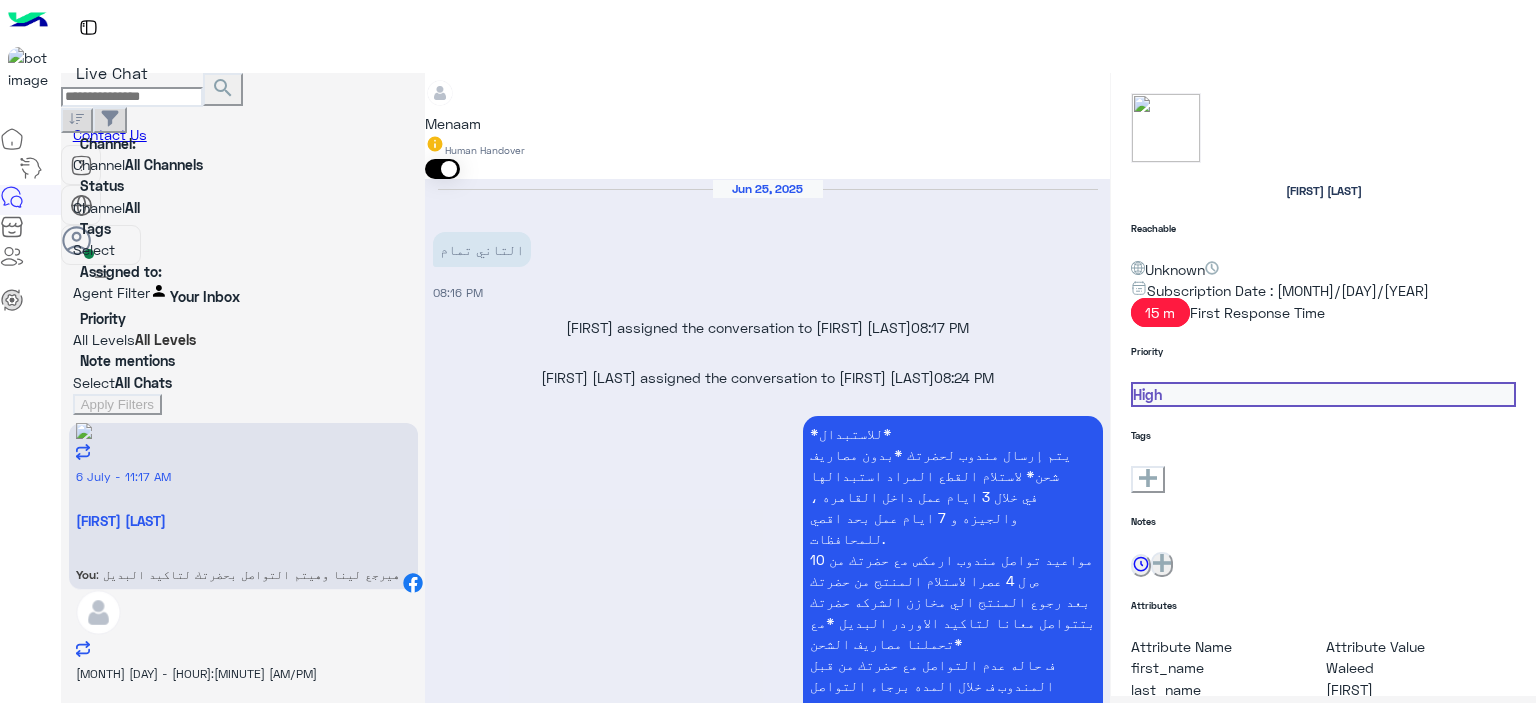 scroll, scrollTop: 2182, scrollLeft: 0, axis: vertical 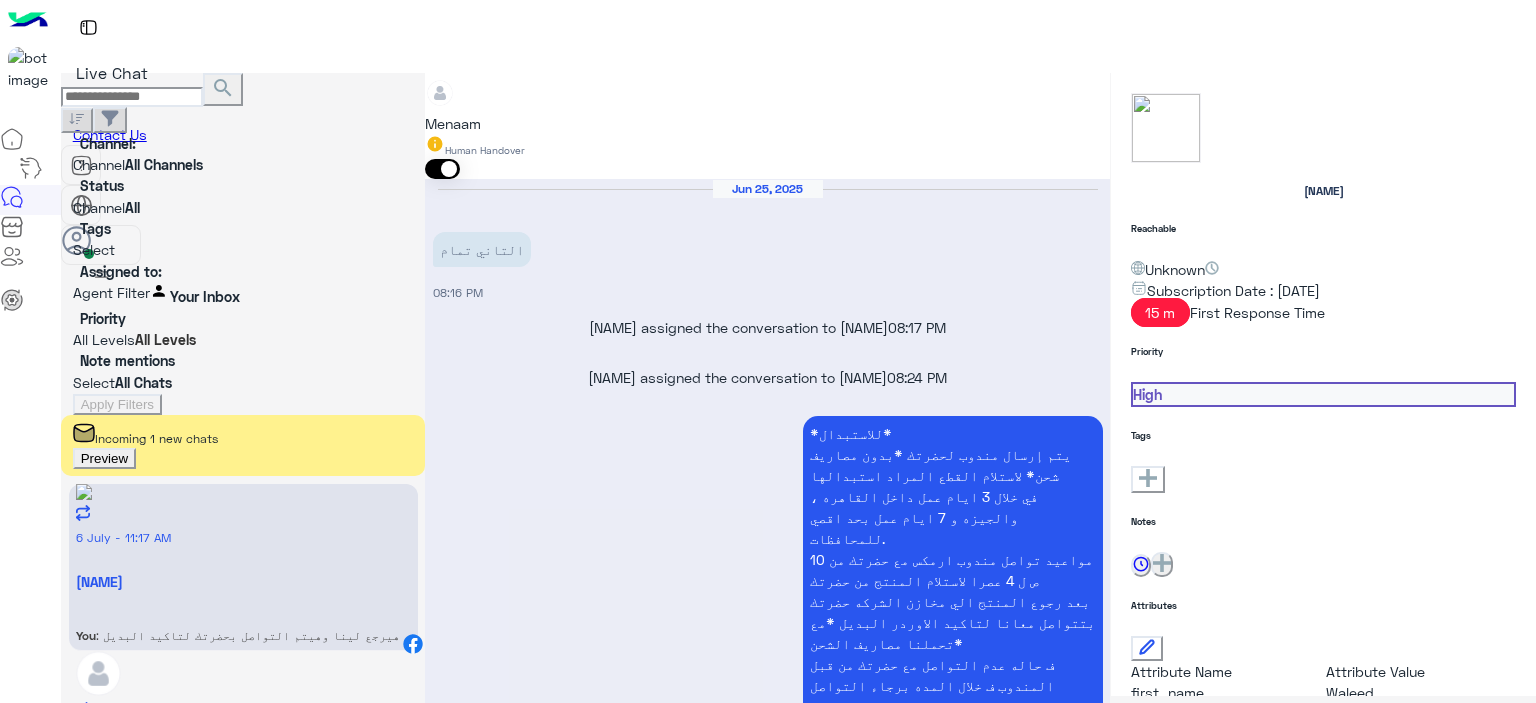 click on "Preview" at bounding box center (104, 458) 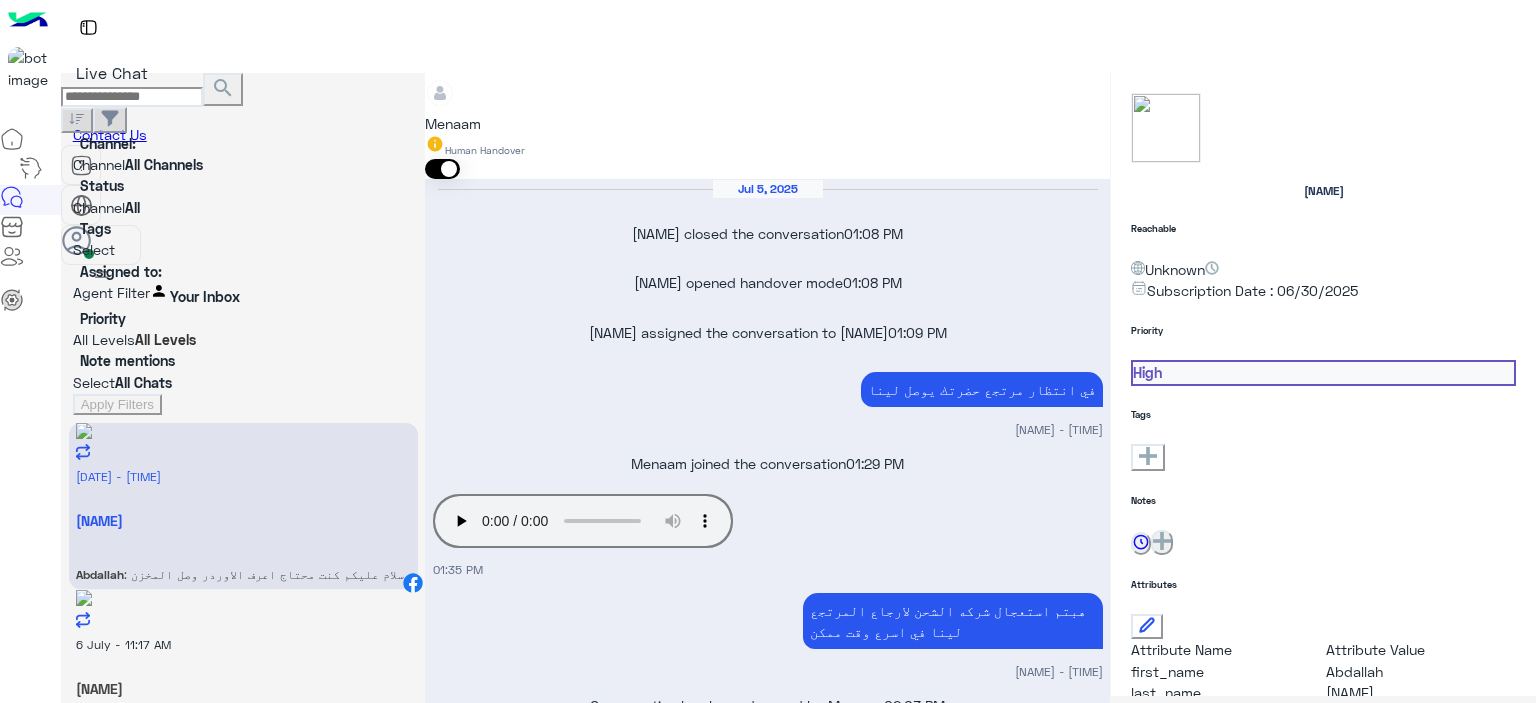 scroll, scrollTop: 1940, scrollLeft: 0, axis: vertical 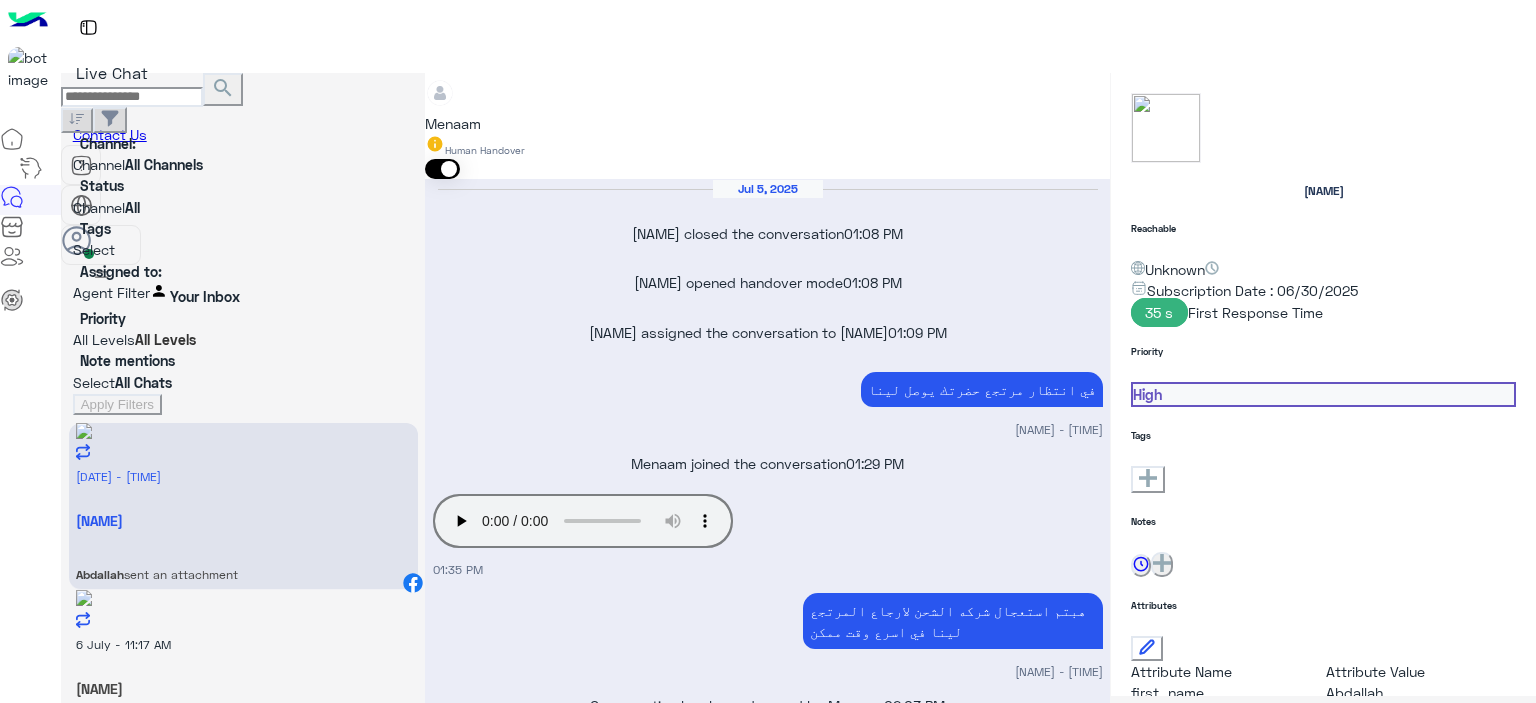 click on "تم تاكيد الطلب :   F301FA2 رقم البوليصه :  51185691023 يوجد ف حسابك :  4 تيشرت" at bounding box center (553, 3193) 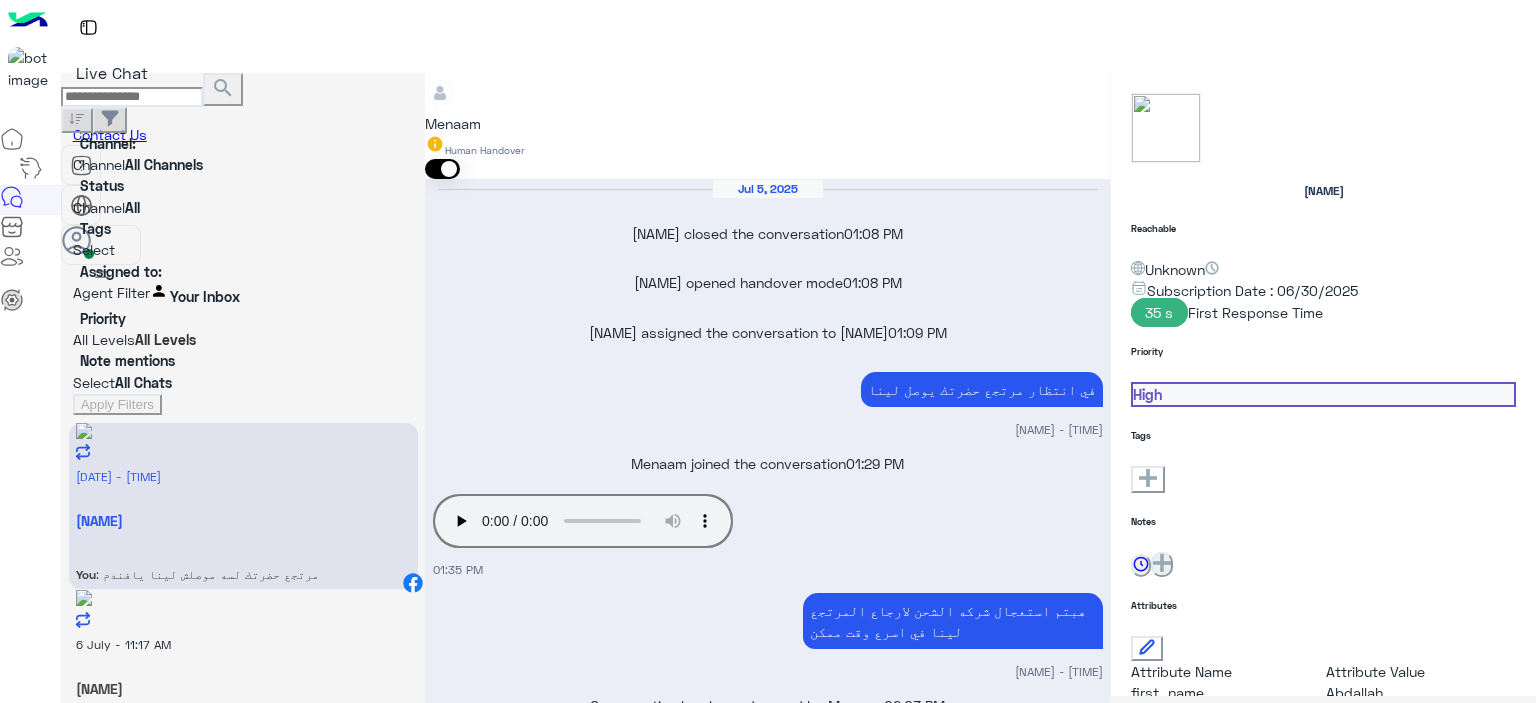 type on "**********" 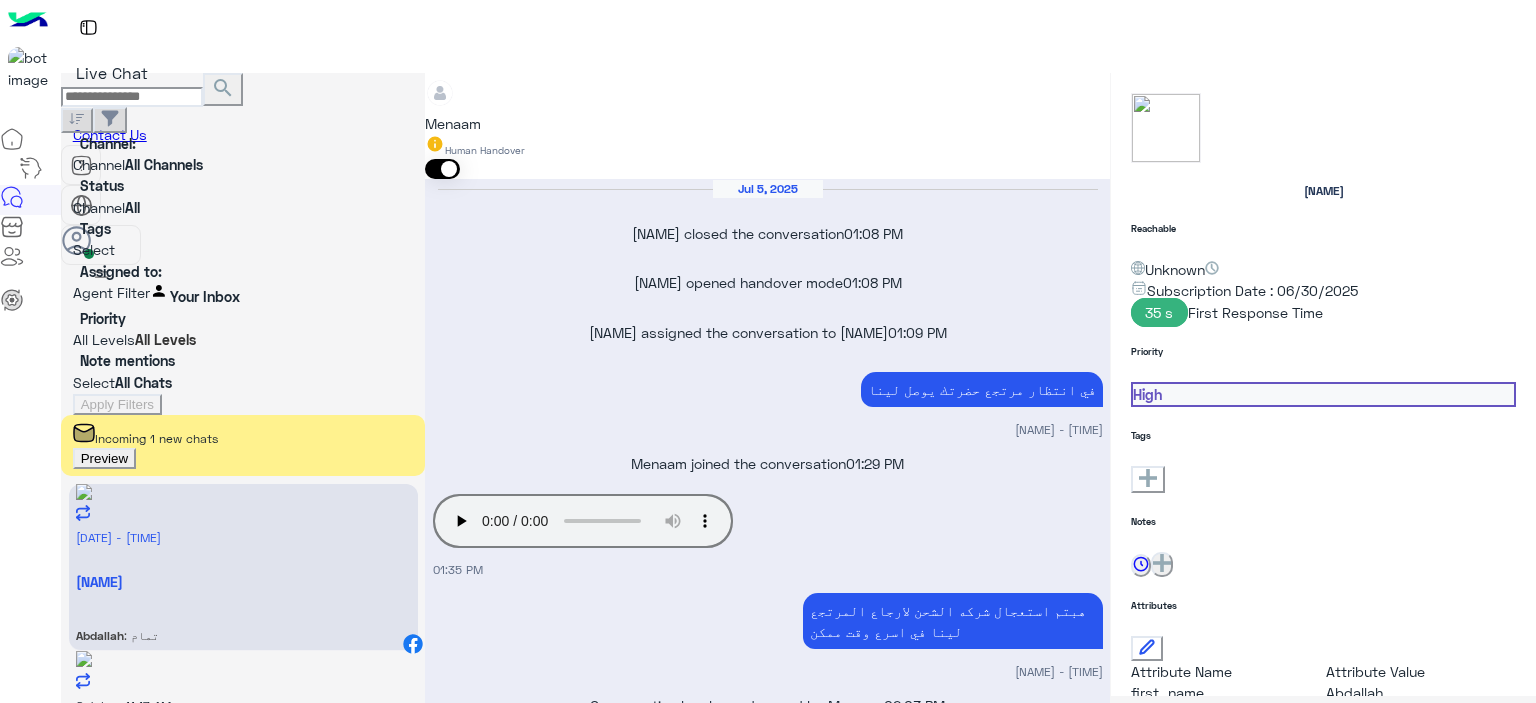 scroll, scrollTop: 2738, scrollLeft: 0, axis: vertical 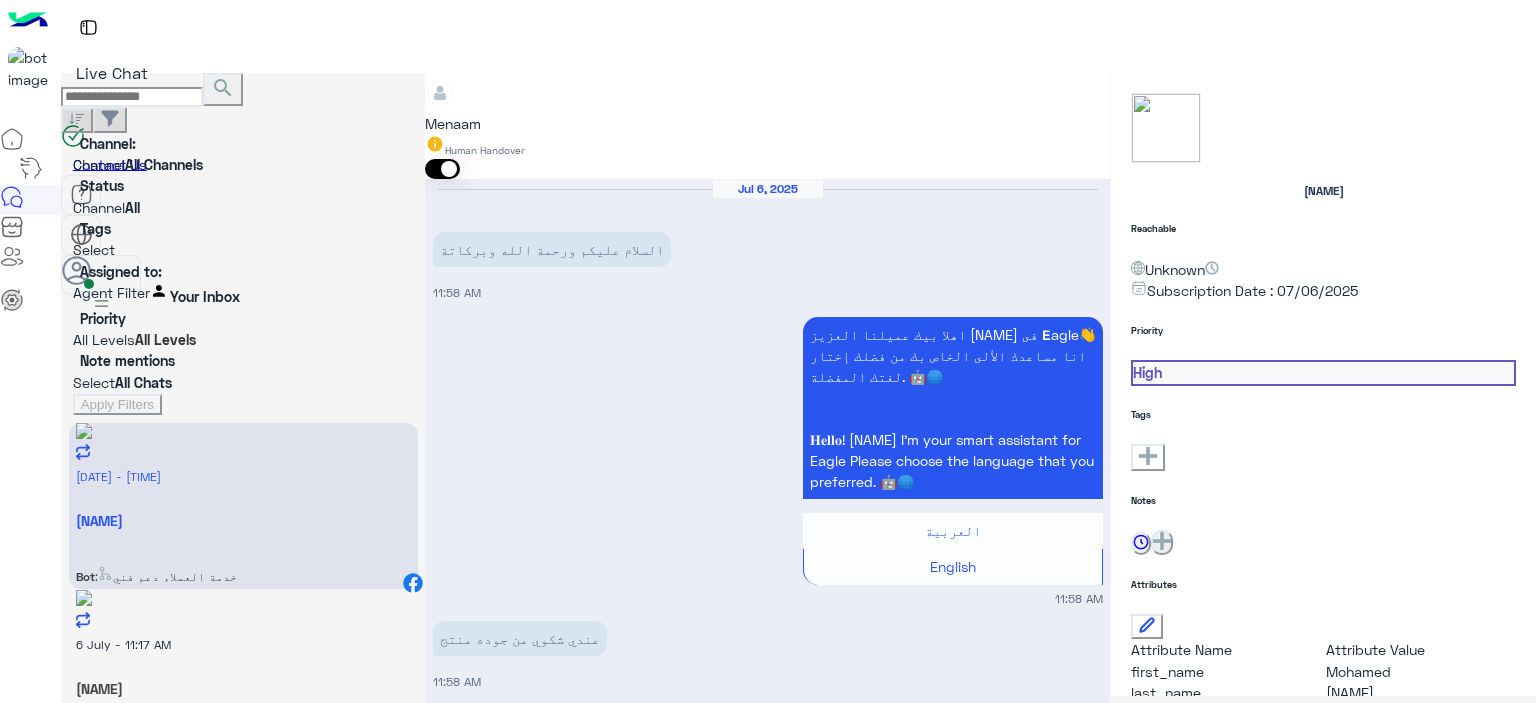 click at bounding box center [767, 2664] 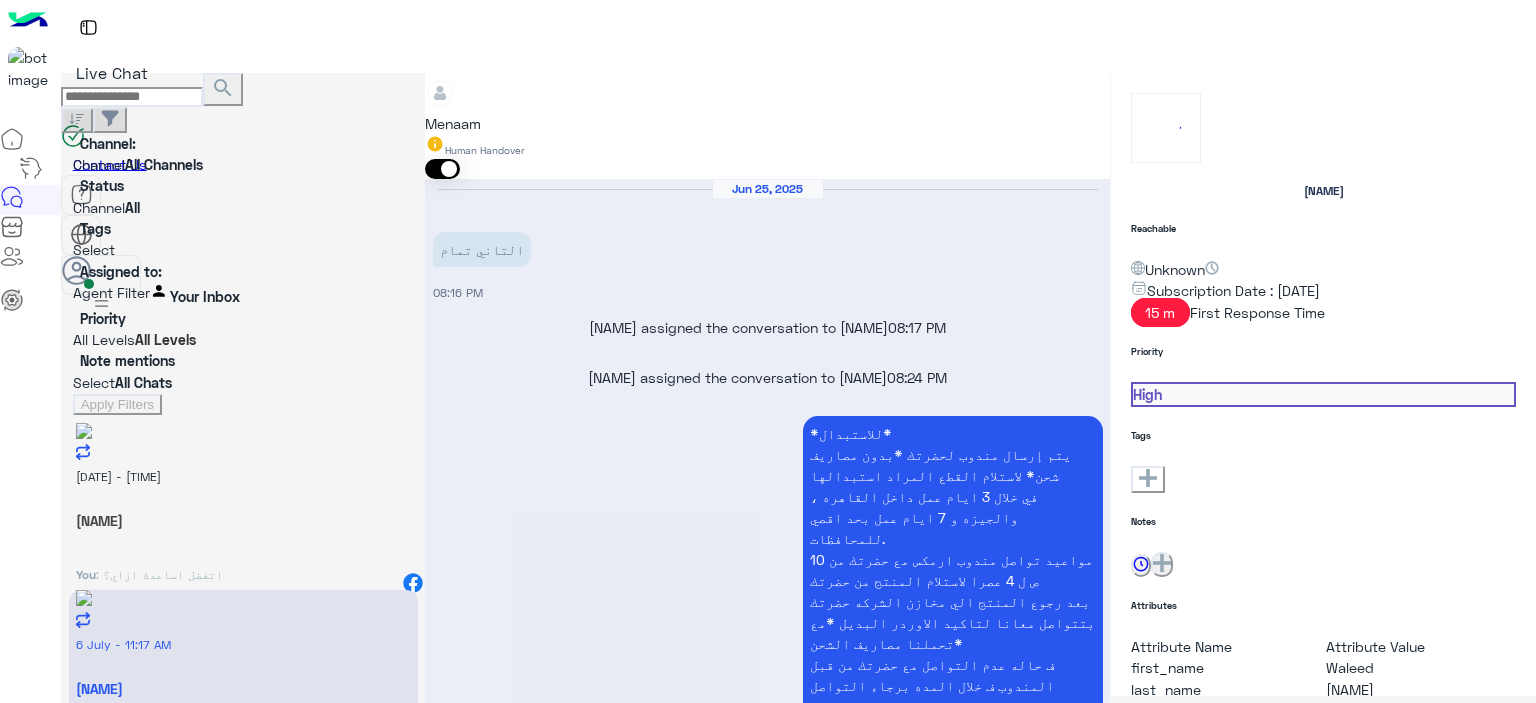 scroll, scrollTop: 2182, scrollLeft: 0, axis: vertical 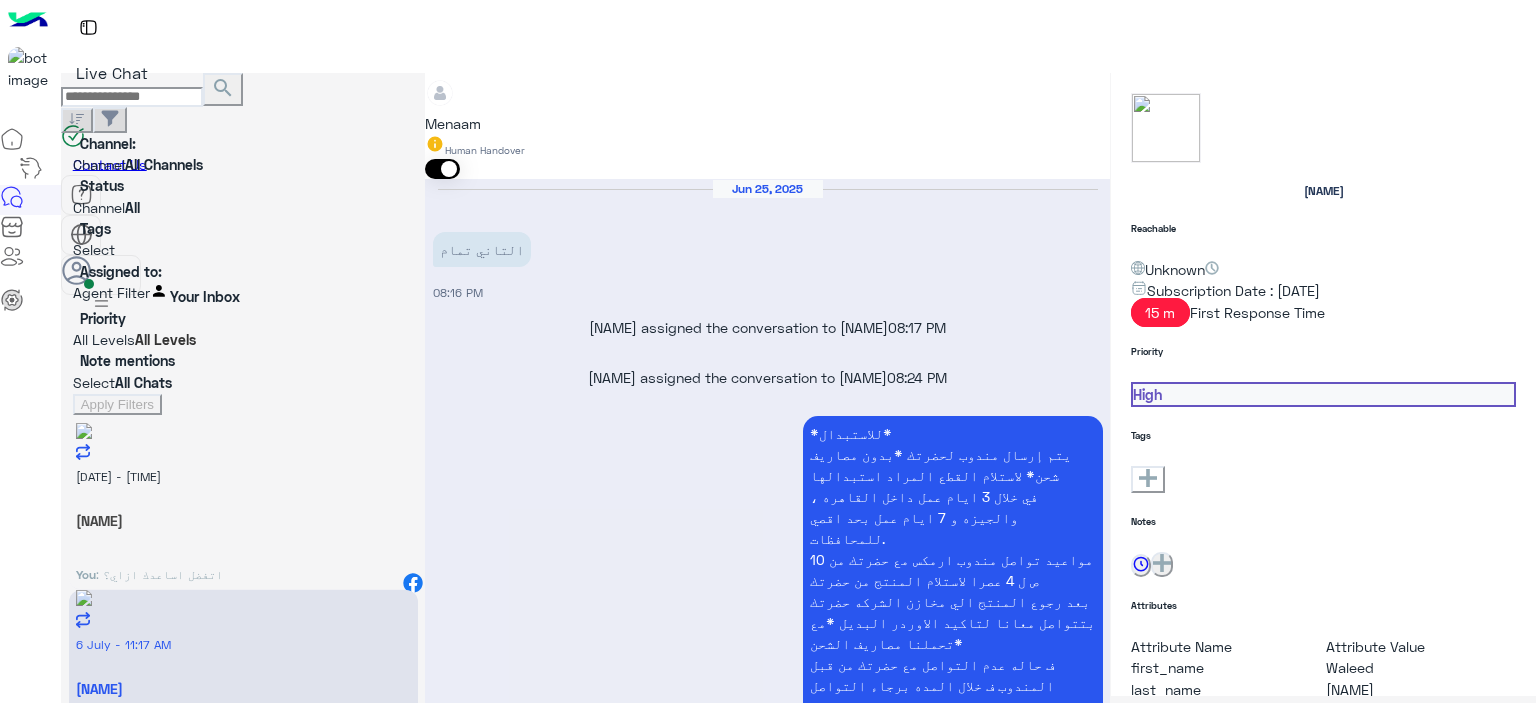 click on "Drop" at bounding box center (470, 3604) 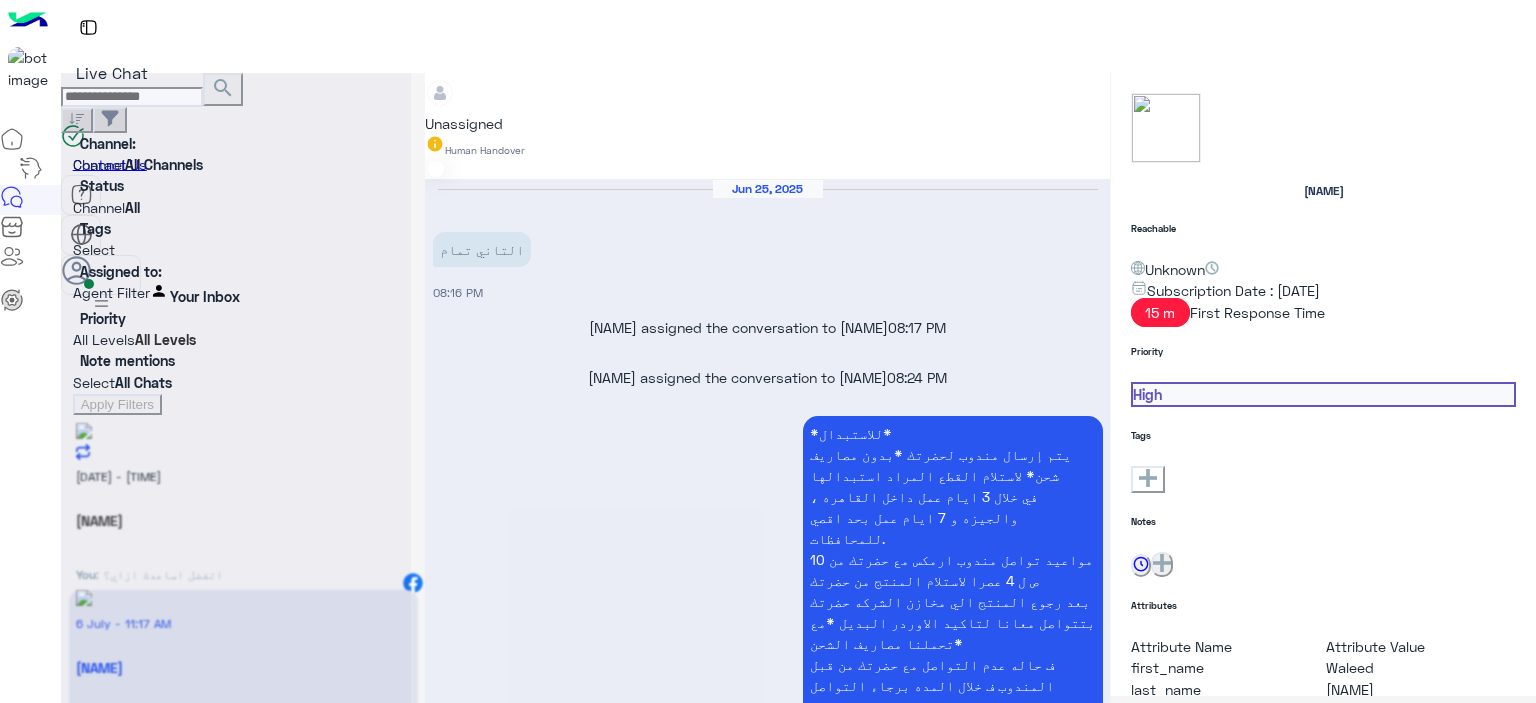scroll, scrollTop: 2218, scrollLeft: 0, axis: vertical 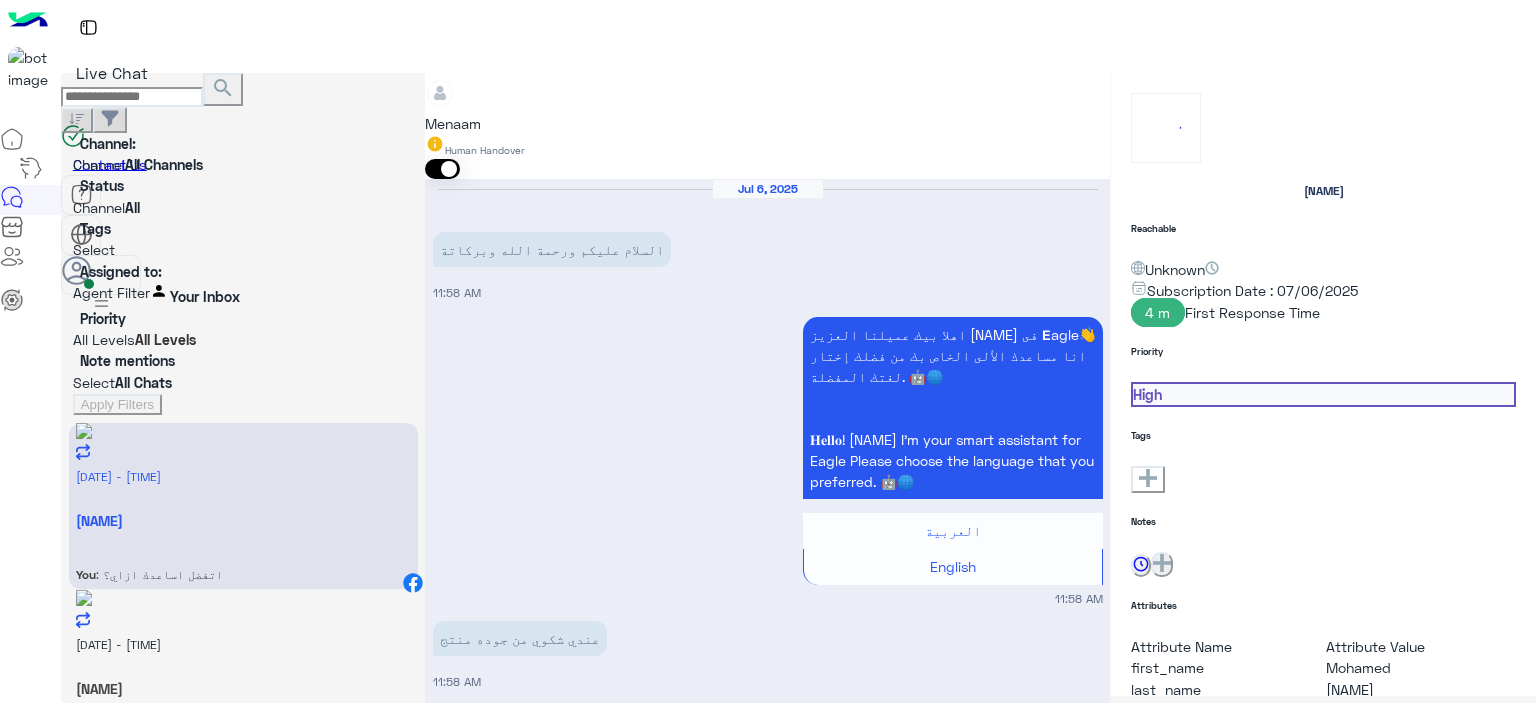 click on ": تمام يافندم هيتم ابلاغ قسم التحويل وهيتم تحويل المبلغ لحضرتك في اسرع وقت ممكن" at bounding box center (159, 574) 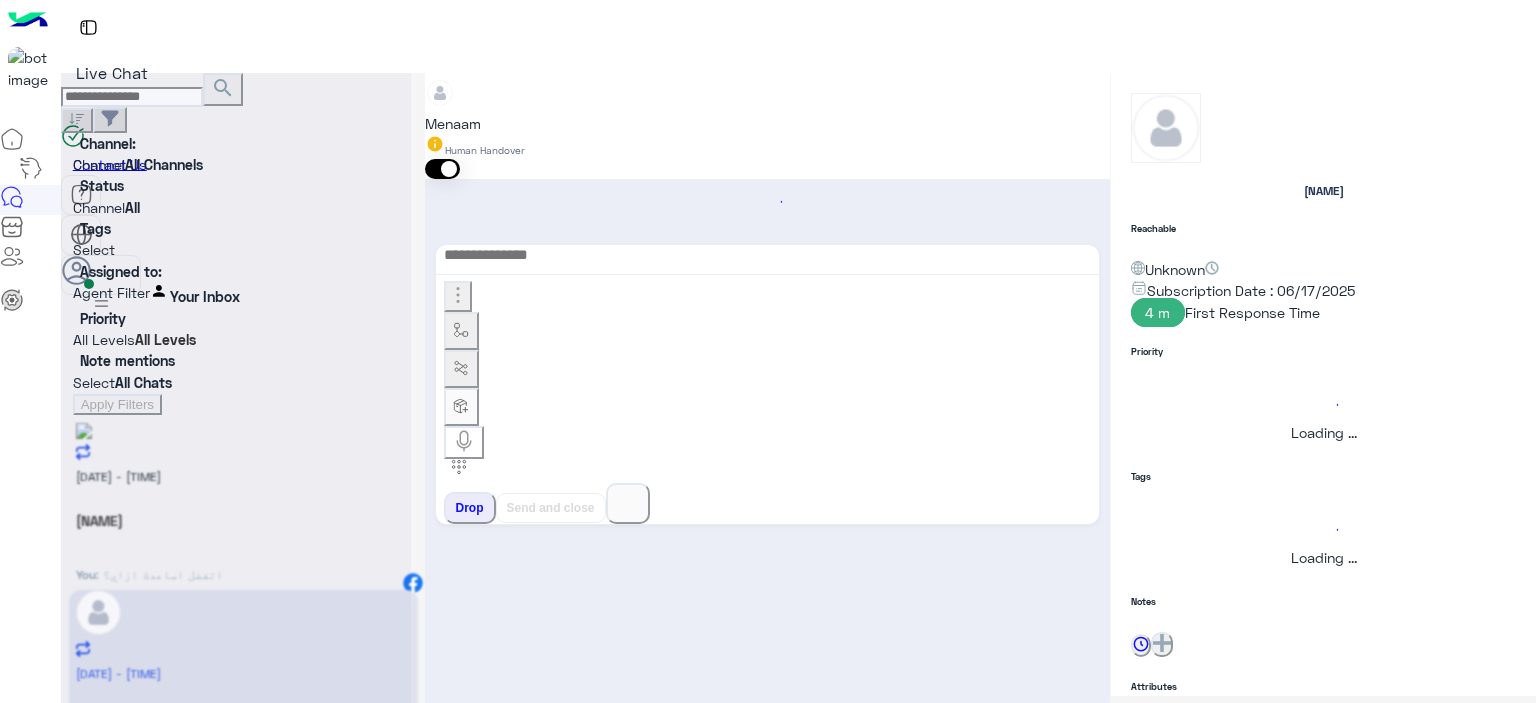 scroll, scrollTop: 1406, scrollLeft: 0, axis: vertical 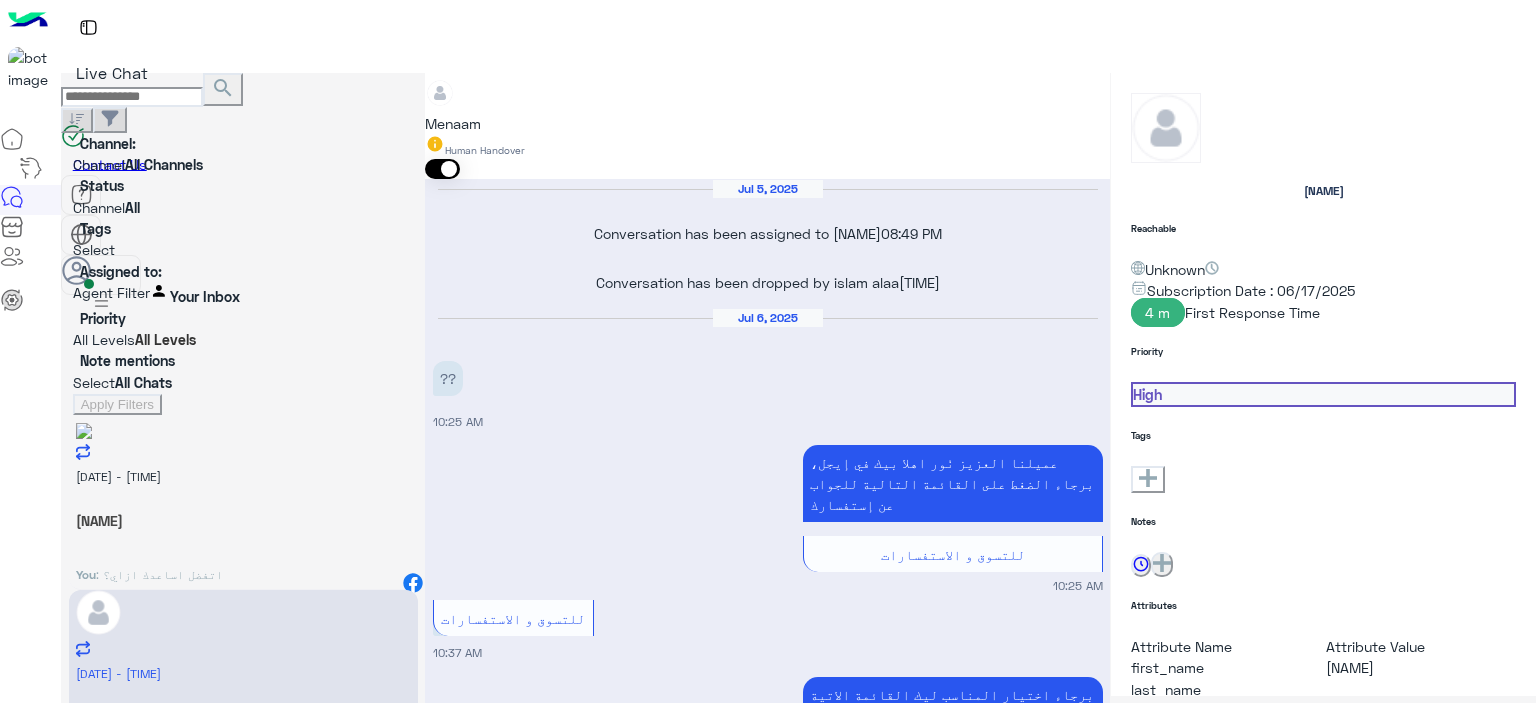 click on "Drop" at bounding box center [470, 2708] 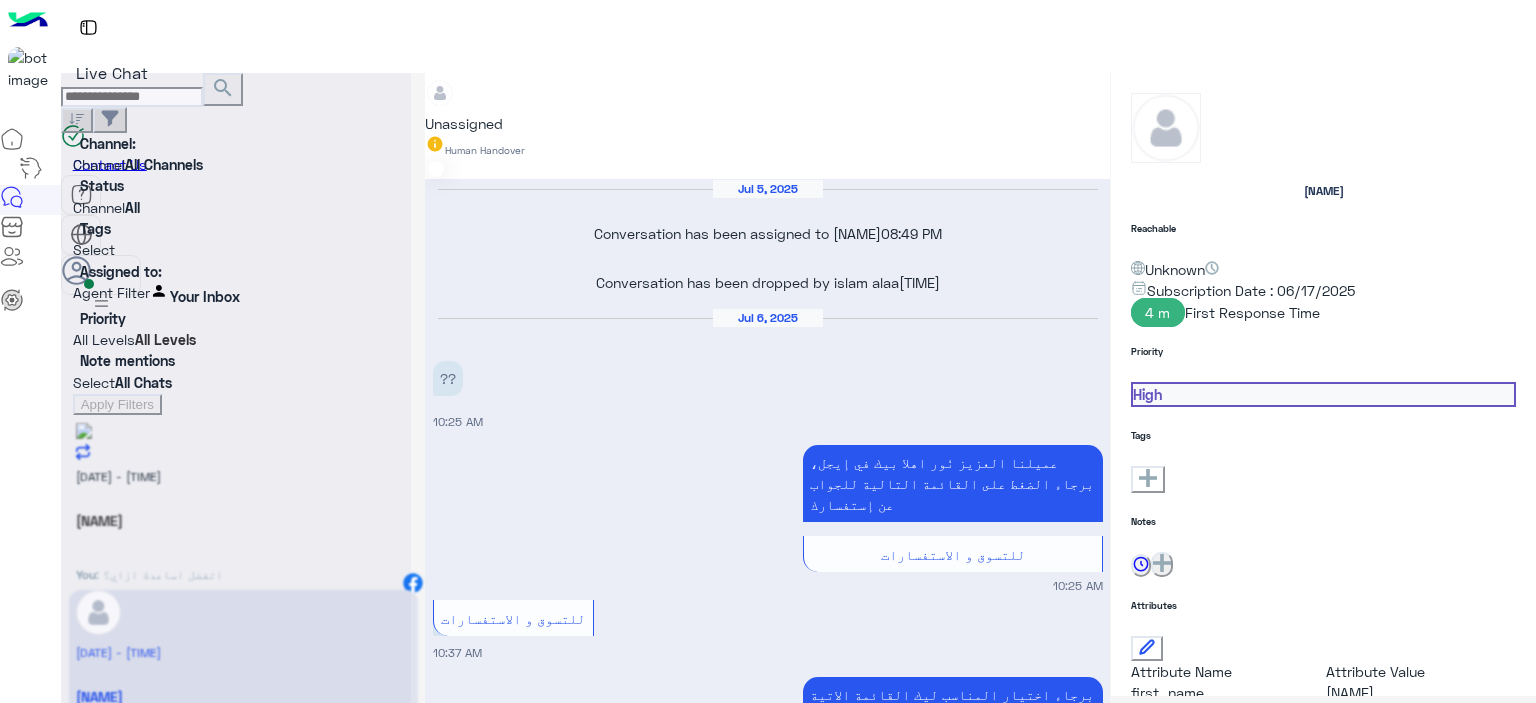 scroll, scrollTop: 1443, scrollLeft: 0, axis: vertical 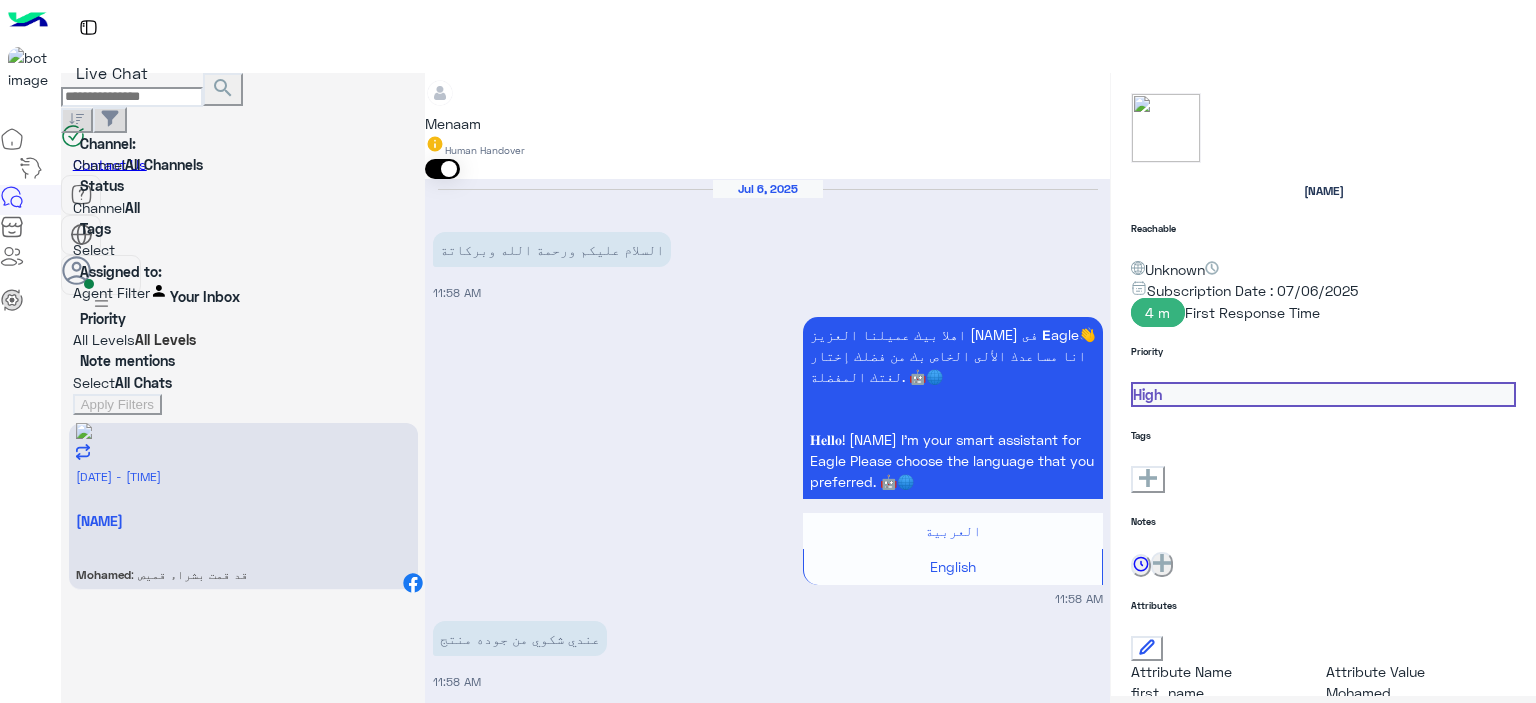 click at bounding box center [767, 3006] 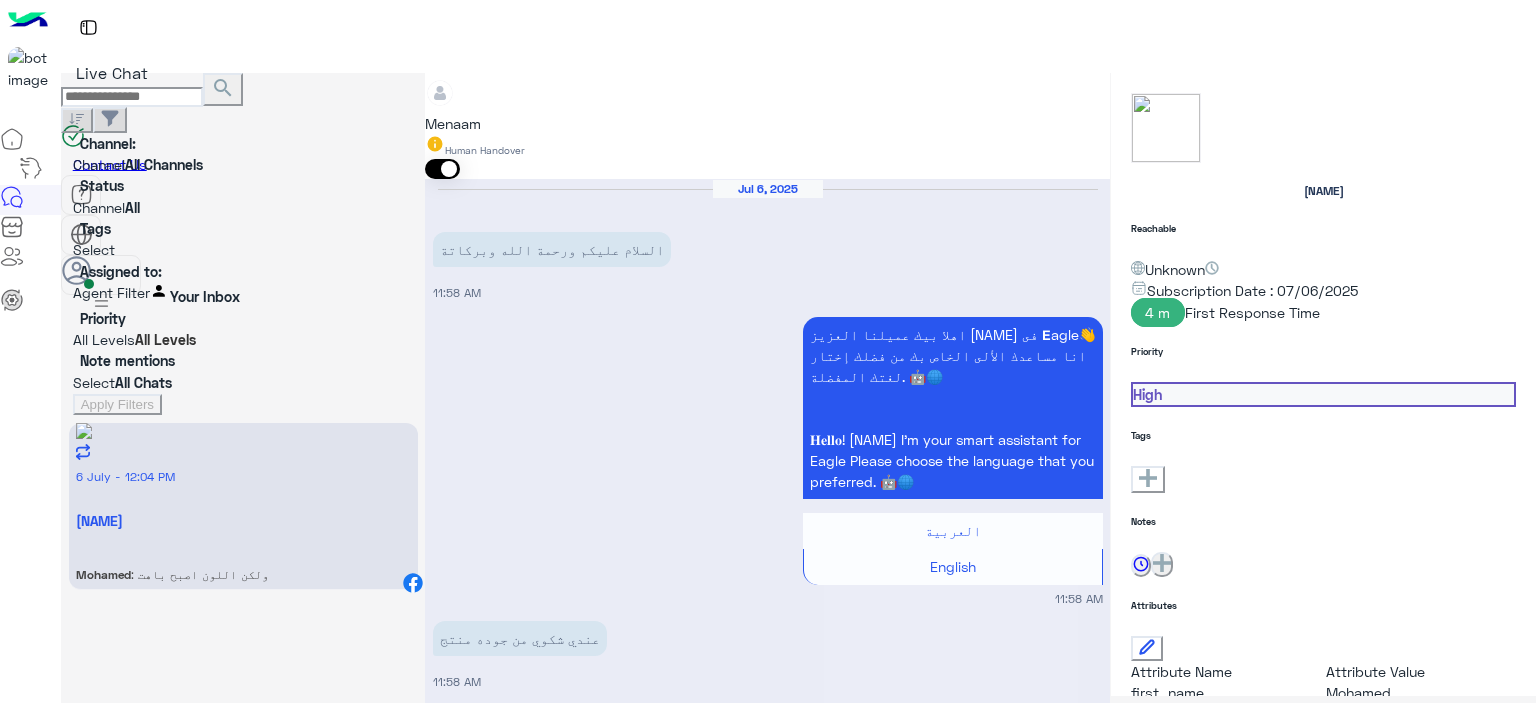 scroll, scrollTop: 2133, scrollLeft: 0, axis: vertical 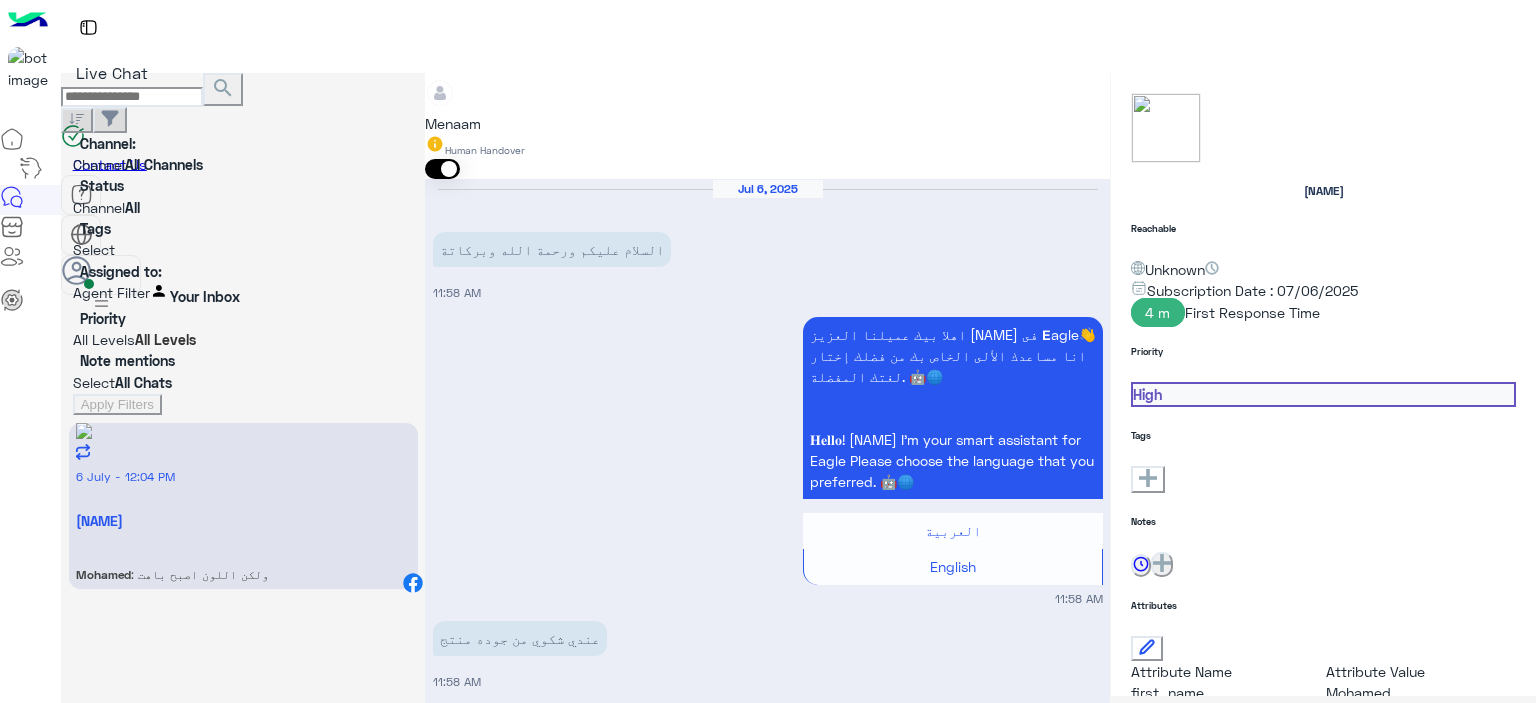 click at bounding box center (767, 3277) 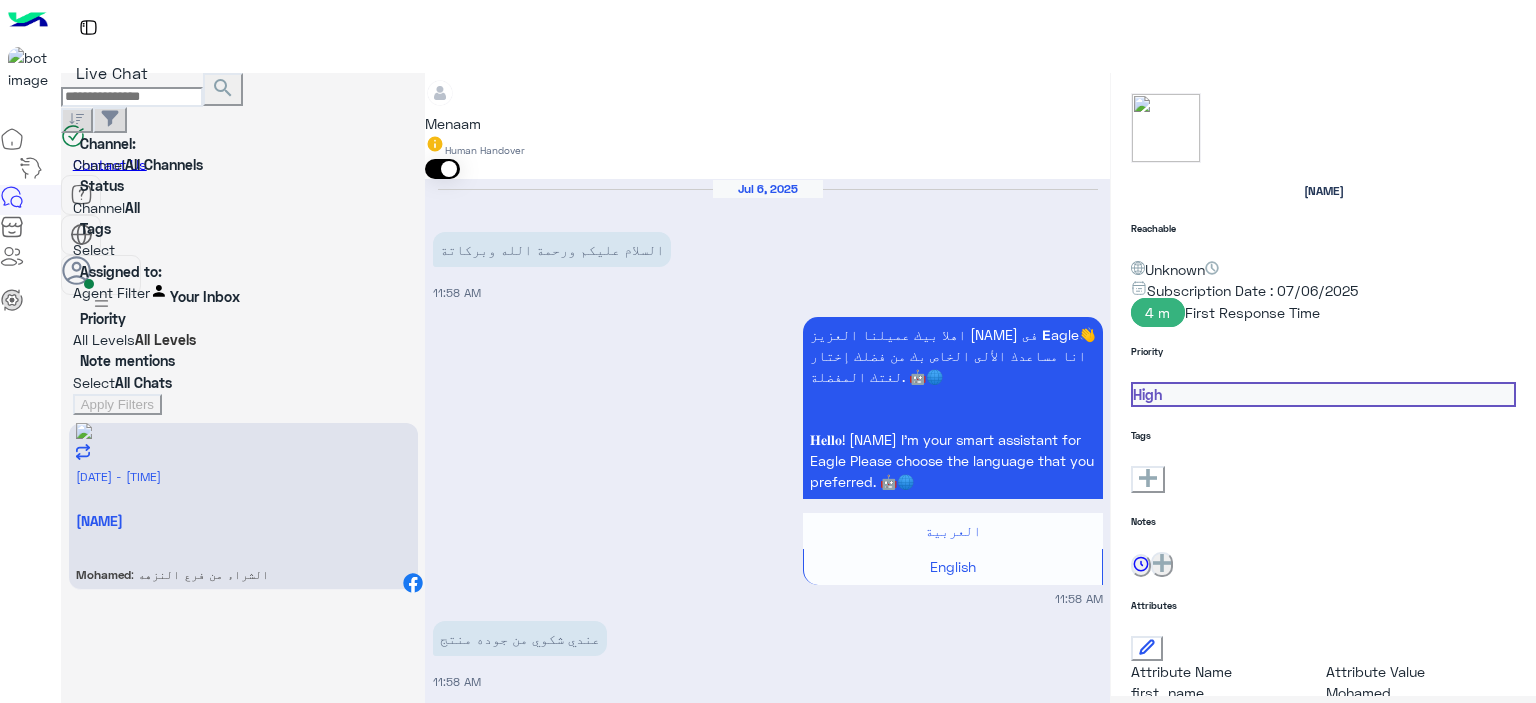 scroll, scrollTop: 2266, scrollLeft: 0, axis: vertical 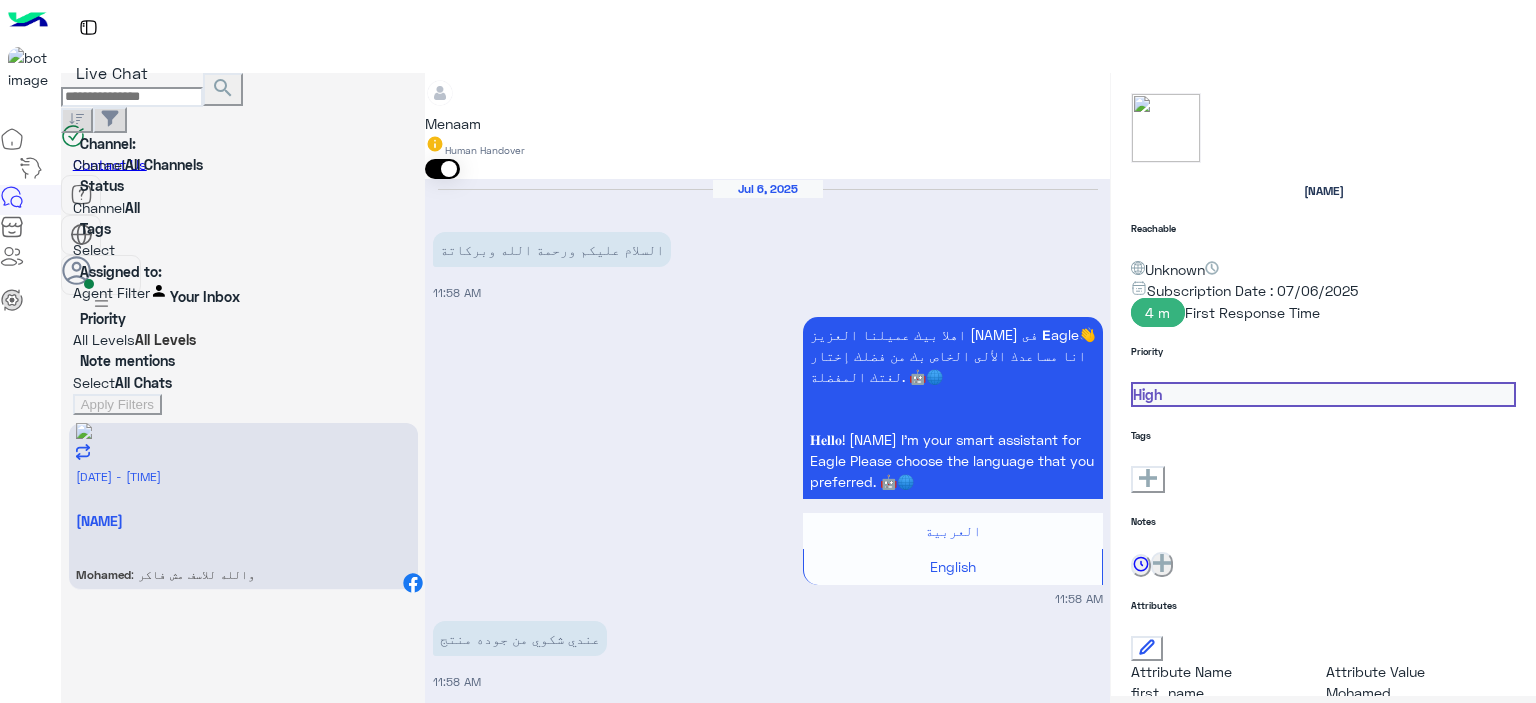 click at bounding box center (767, 4092) 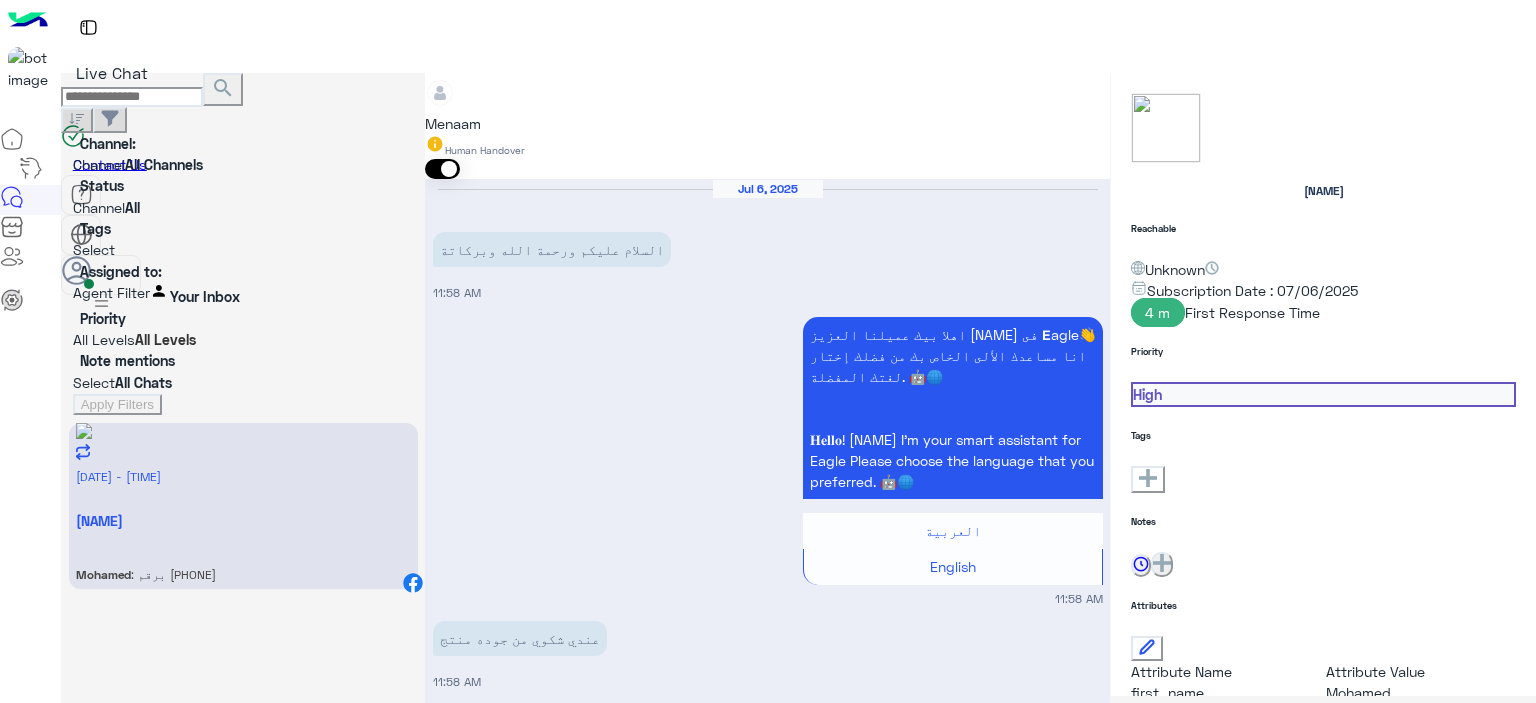 scroll, scrollTop: 3090, scrollLeft: 0, axis: vertical 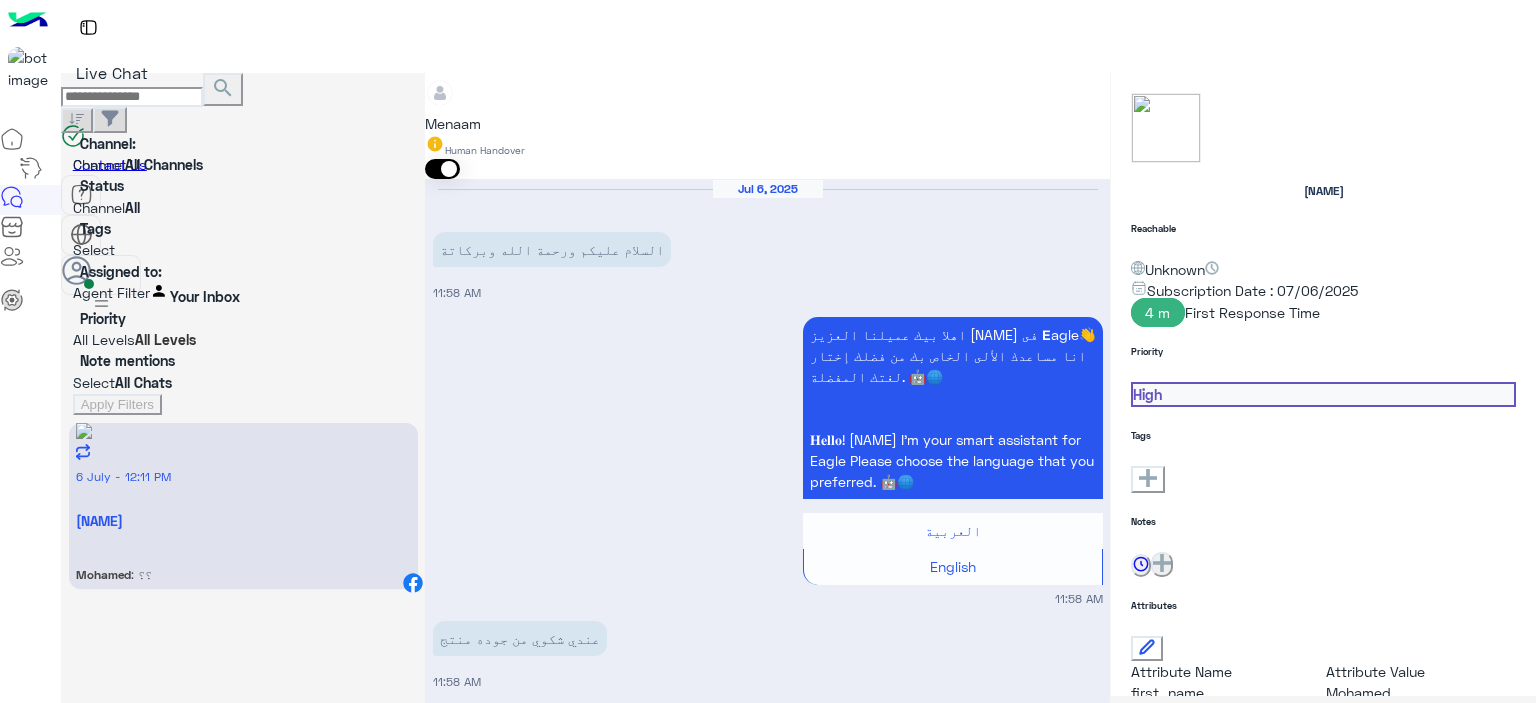 type on "**********" 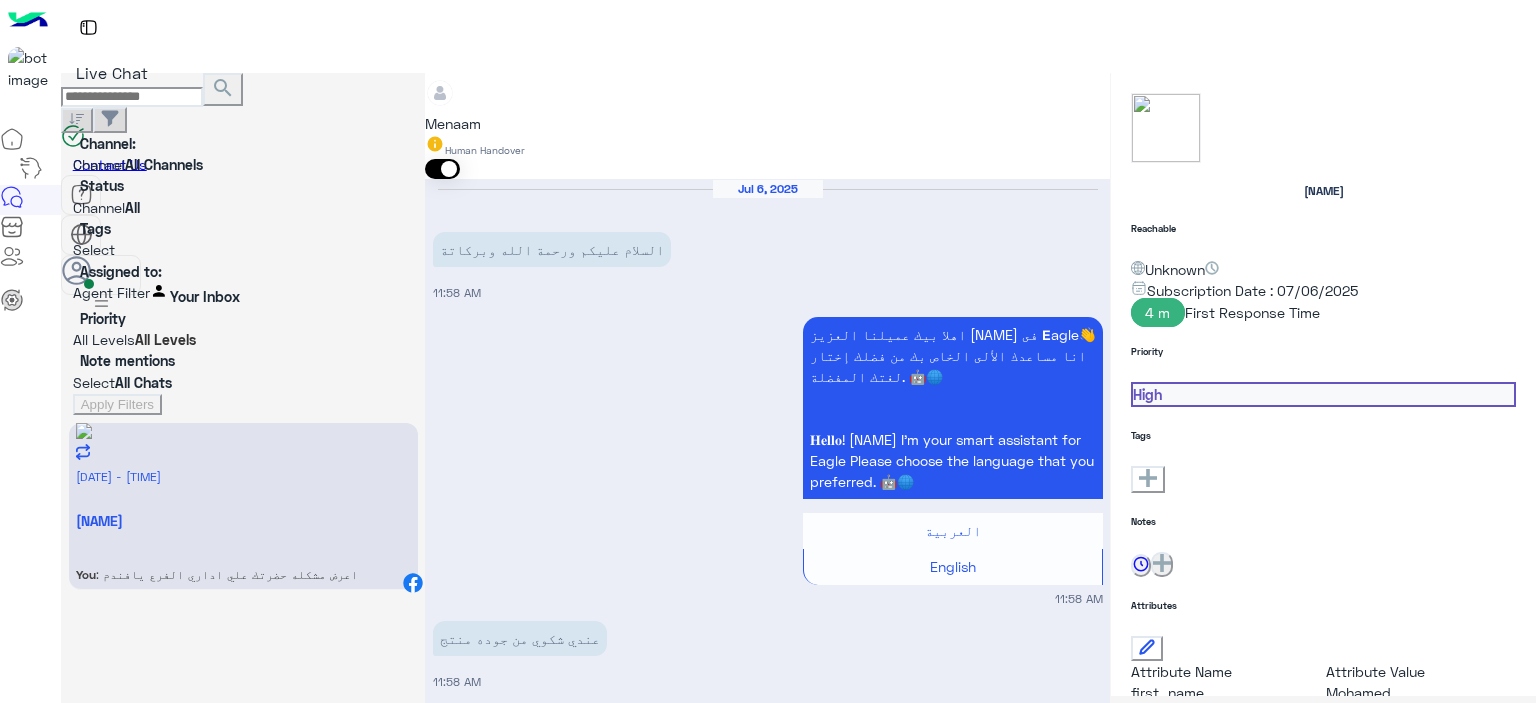 scroll, scrollTop: 3816, scrollLeft: 0, axis: vertical 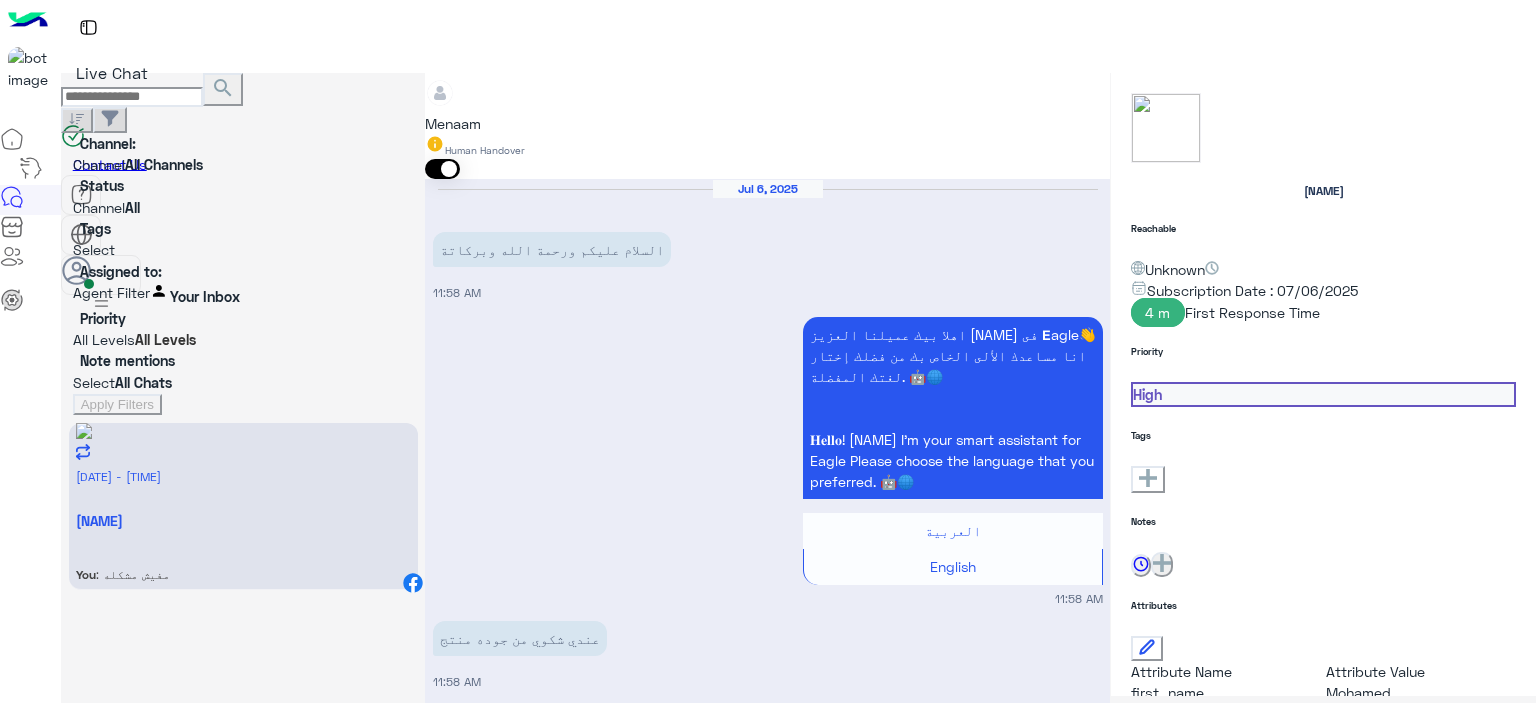 click on "Drop" at bounding box center (470, 5611) 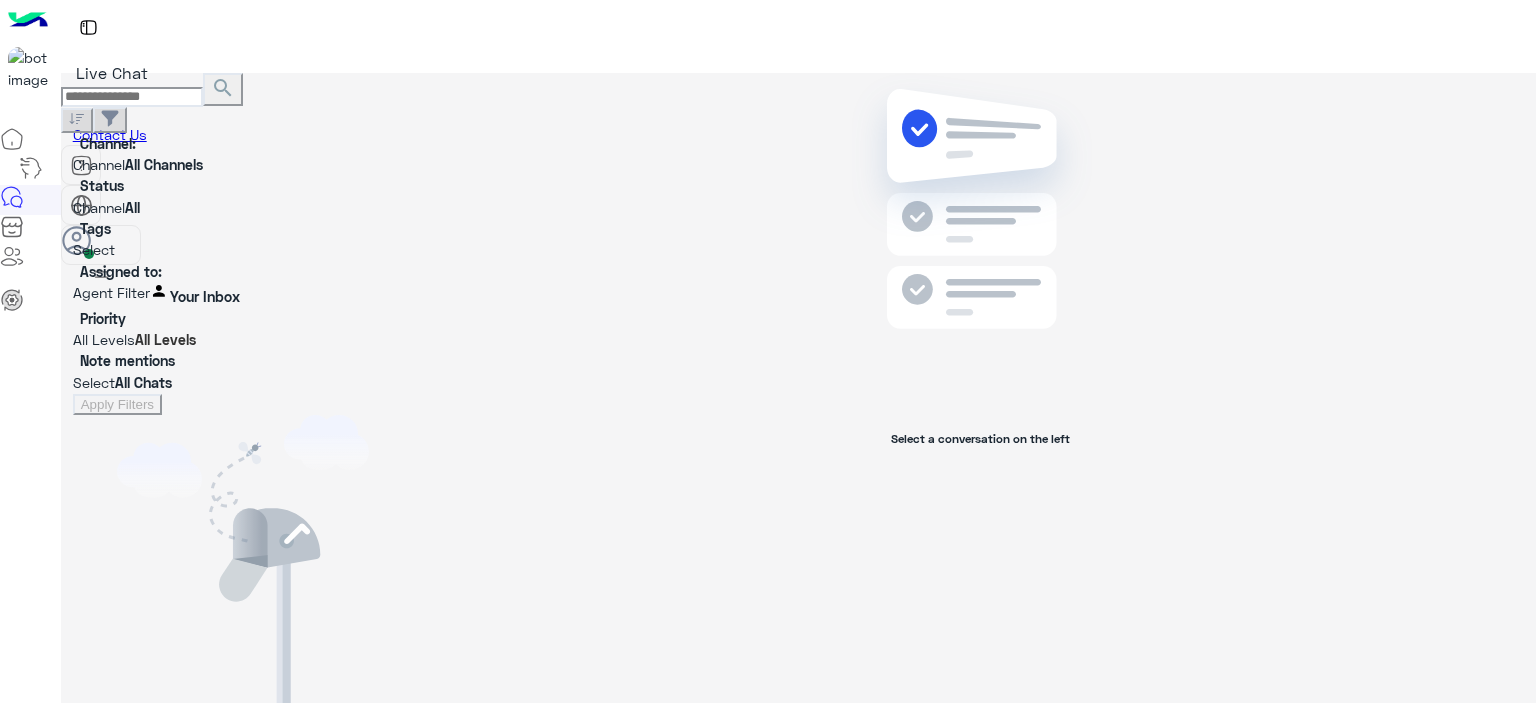 scroll, scrollTop: 0, scrollLeft: 0, axis: both 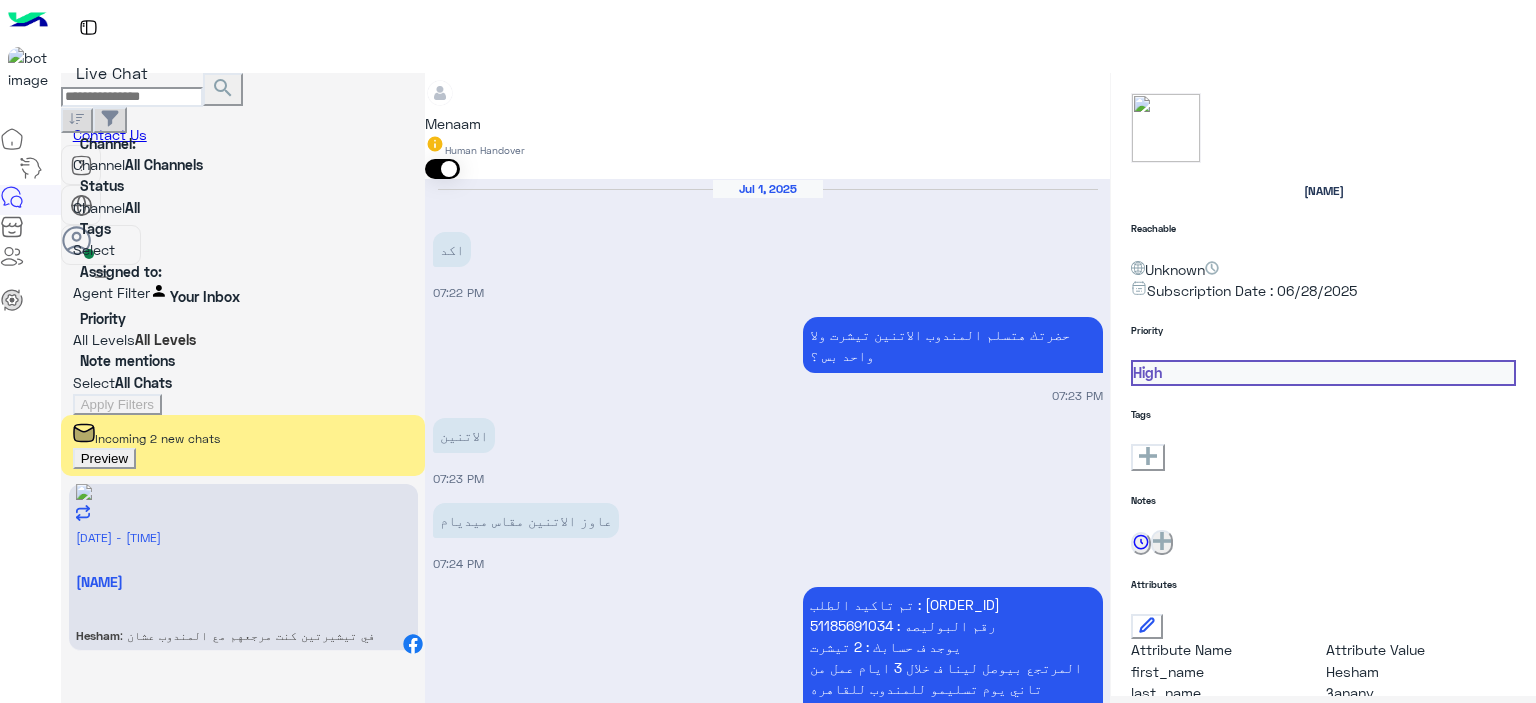 click on "[NAME] تم تاكيد الطلب : G01A256 رقم البوليصه : 51185691034 يوجد ف حسابك : 2 تيشرت المرتجع بيوصل لينا ف خلال 3 ايام عمل من تاني يوم تسليمو للمندوب للقاهره والجيزه و5 ايام عمل من تاني يوم تسليمو للمندوب للمحافظات تقدر تتابع معانا بعد المده الموضحه اول ما المنتج يرجع ل مخازن الشركه حضرتك بتتواصل معانا ومسؤل التبديلات بيتابع مع حضرتك لتاكيد اوردر جديد المندوب هيتواصل معاك خلال 3 ايام عمل بحد اقصي لاستلام المنتج من حضرتك" at bounding box center [953, 751] 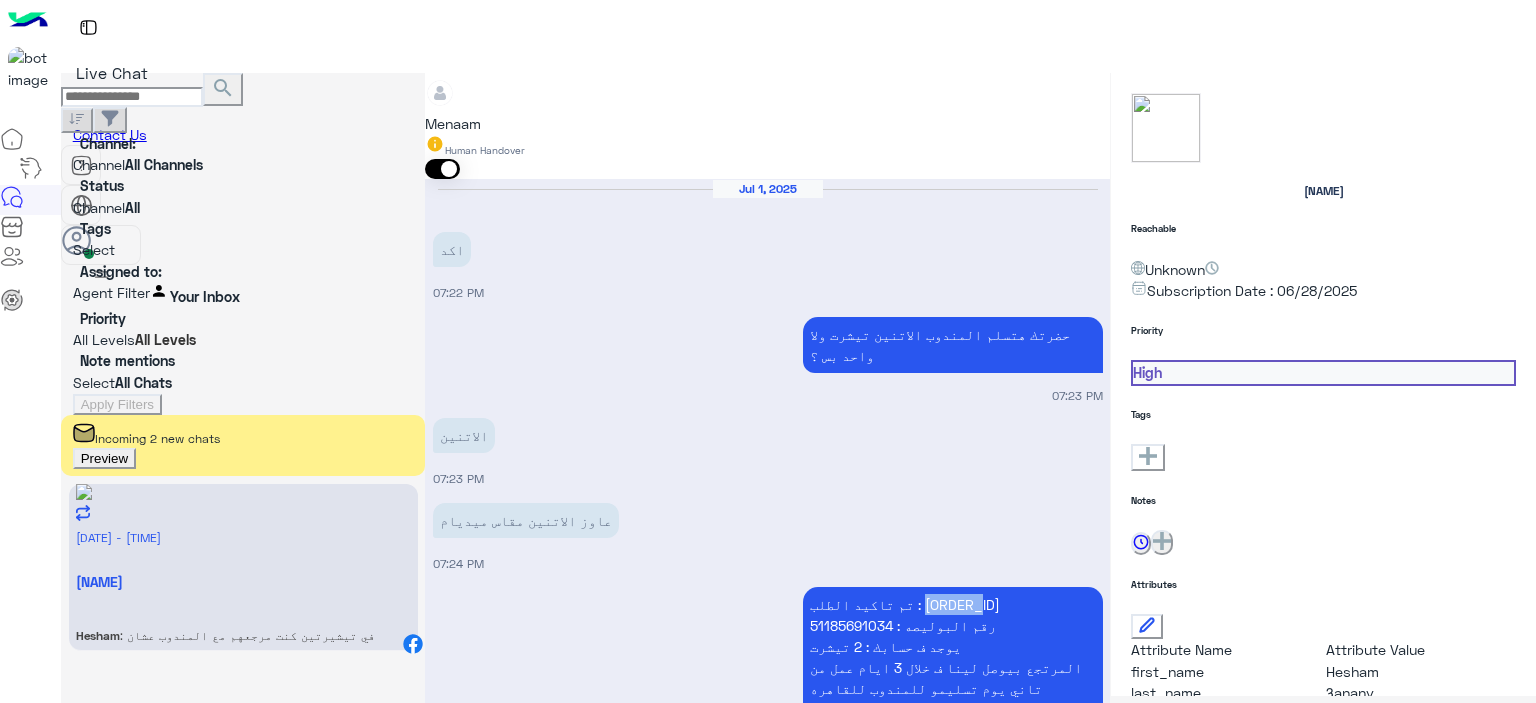 click on "[NAME] تم تاكيد الطلب : G01A256 رقم البوليصه : 51185691034 يوجد ف حسابك : 2 تيشرت المرتجع بيوصل لينا ف خلال 3 ايام عمل من تاني يوم تسليمو للمندوب للقاهره والجيزه و5 ايام عمل من تاني يوم تسليمو للمندوب للمحافظات تقدر تتابع معانا بعد المده الموضحه اول ما المنتج يرجع ل مخازن الشركه حضرتك بتتواصل معانا ومسؤل التبديلات بيتابع مع حضرتك لتاكيد اوردر جديد المندوب هيتواصل معاك خلال 3 ايام عمل بحد اقصي لاستلام المنتج من حضرتك" at bounding box center [953, 751] 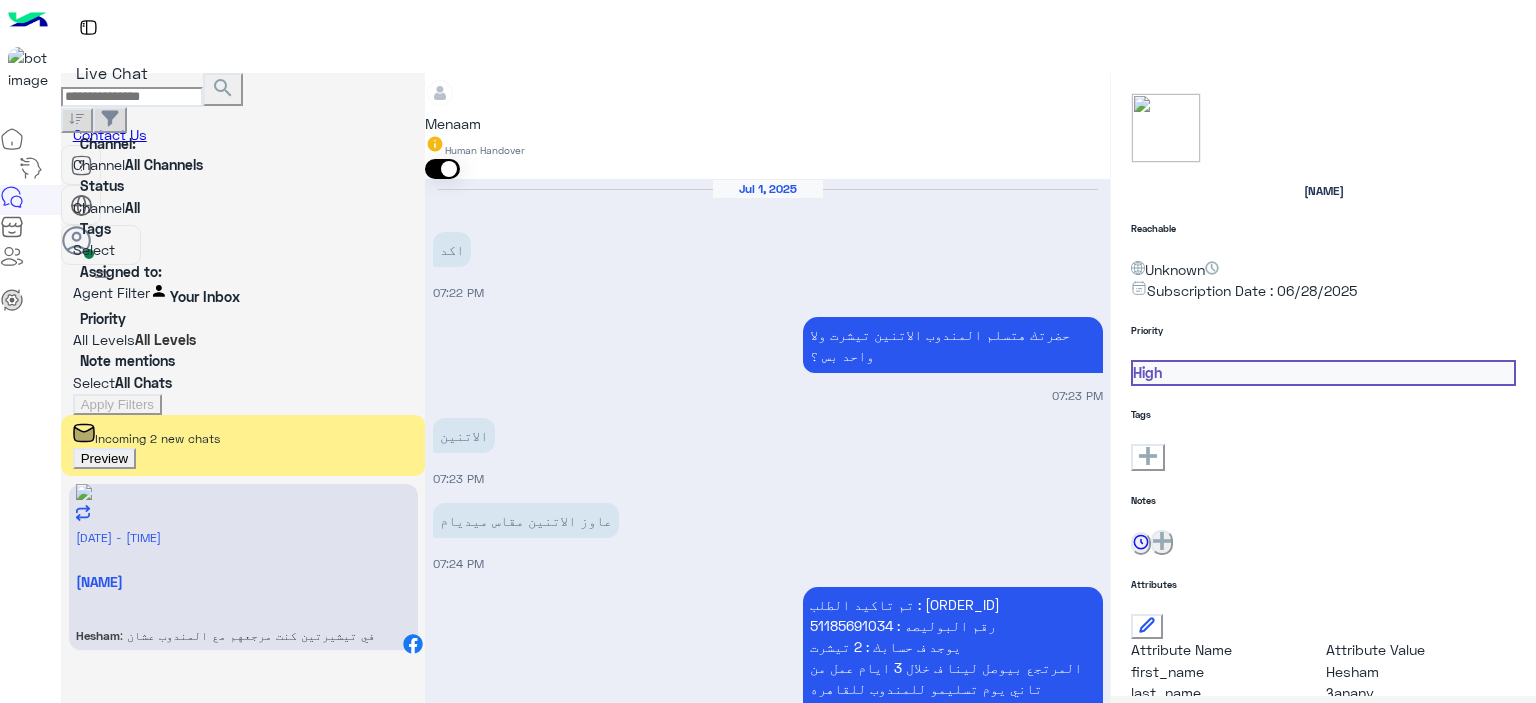 click at bounding box center (767, 6031) 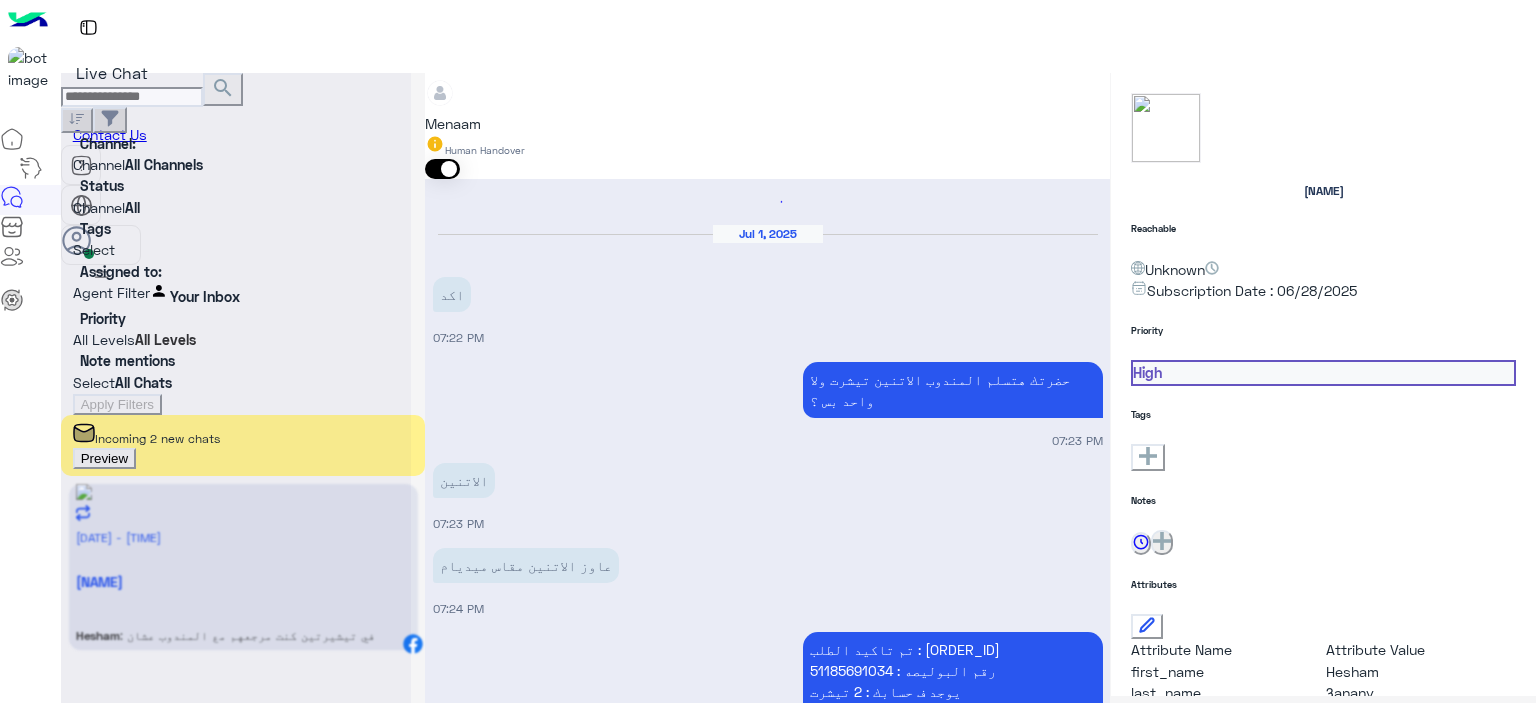 scroll, scrollTop: 4495, scrollLeft: 0, axis: vertical 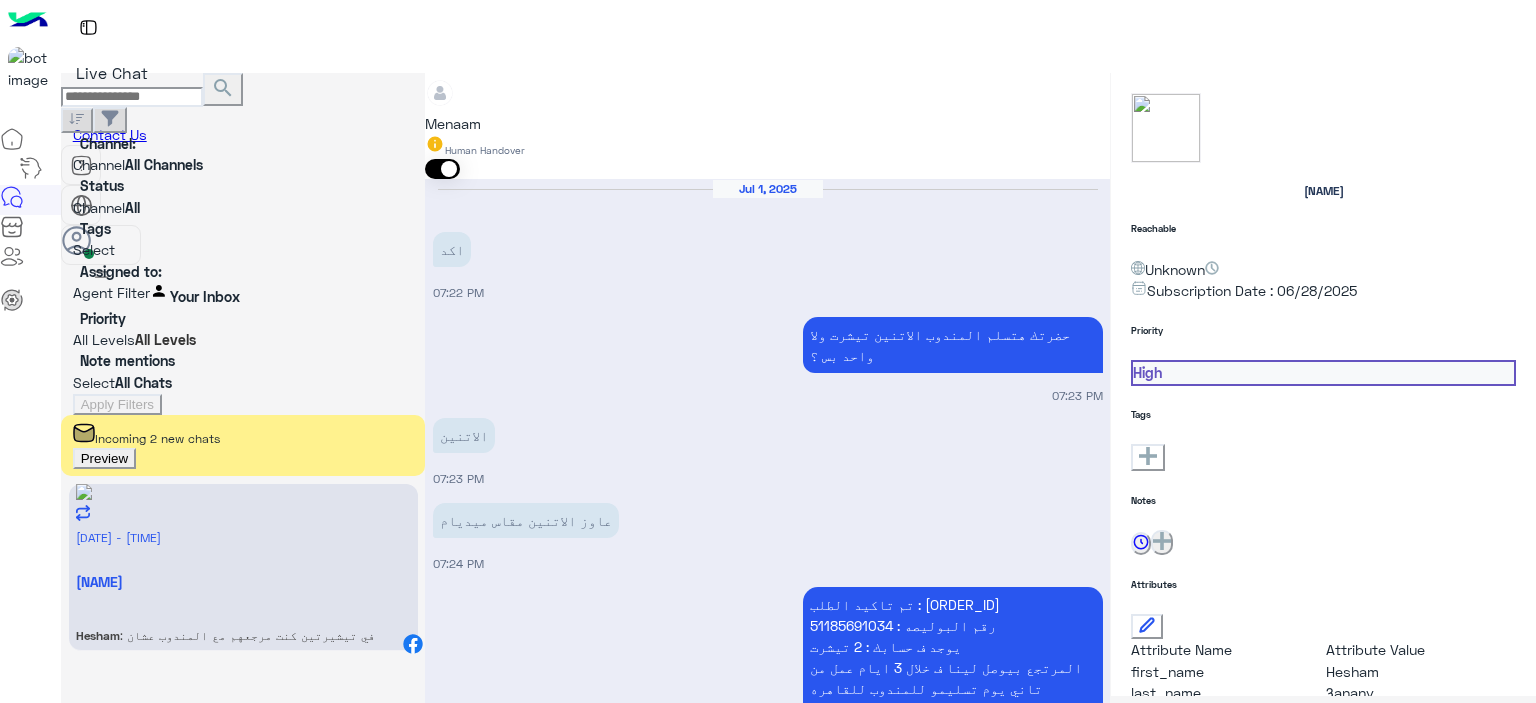 click on "Preview" at bounding box center (104, 458) 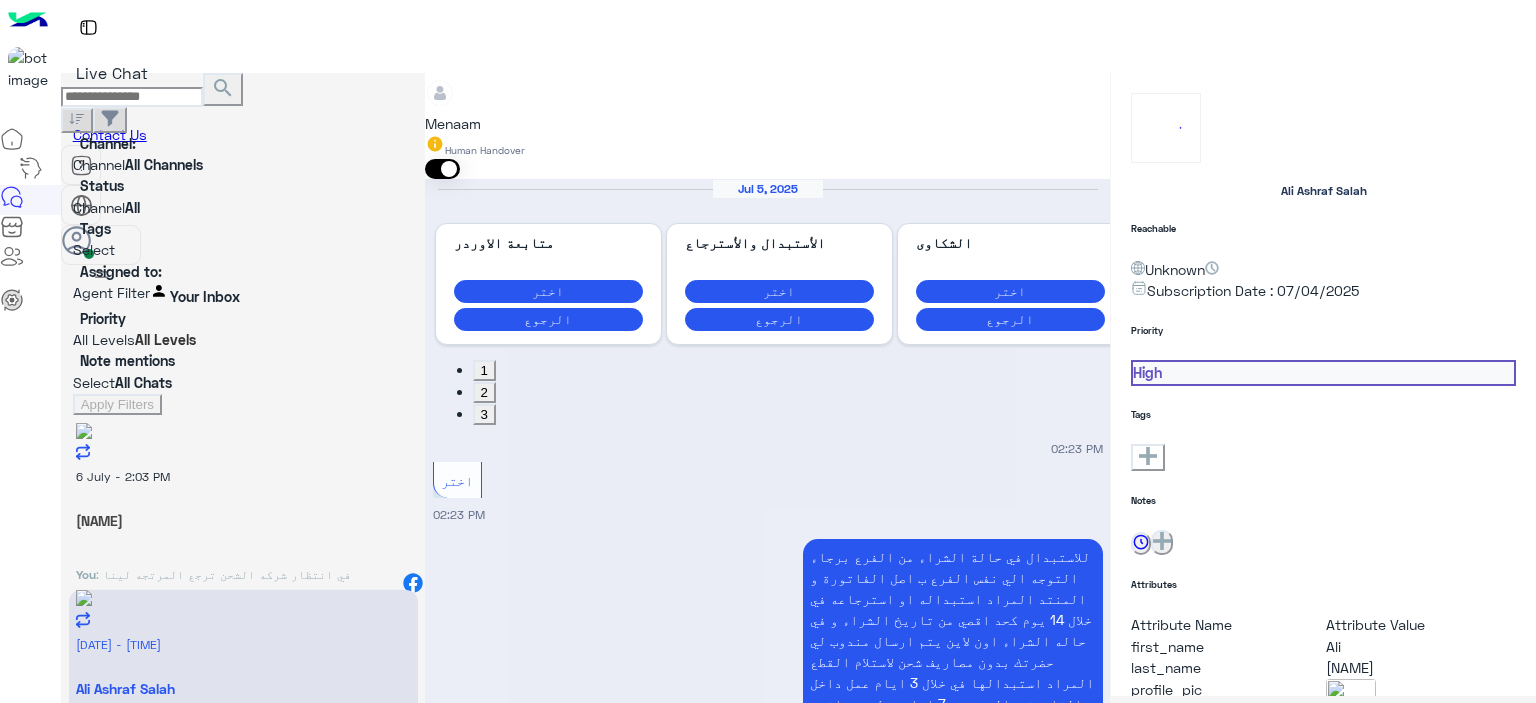 scroll, scrollTop: 2602, scrollLeft: 0, axis: vertical 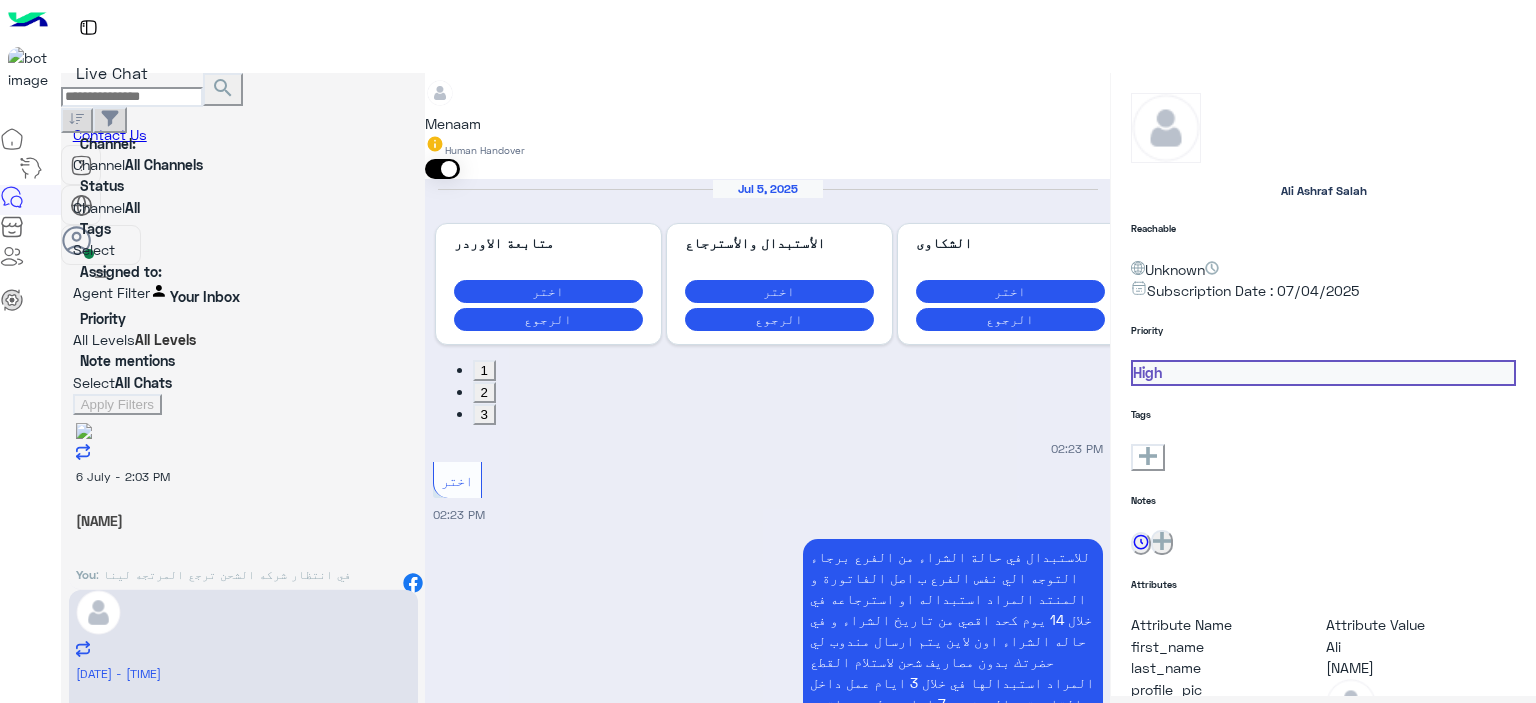 click on "[NAME]" at bounding box center [243, 520] 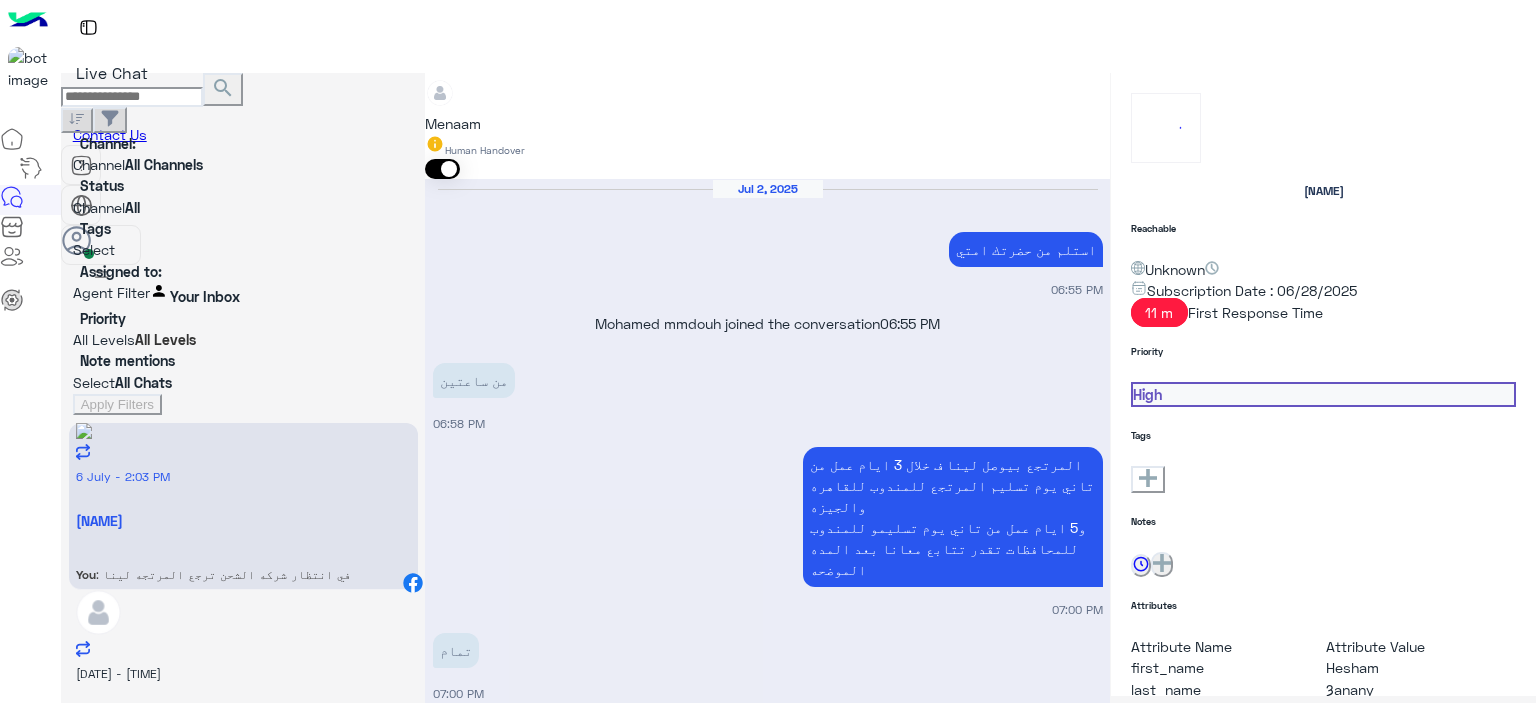 click on "الأستبدال والأسترجاع" at bounding box center (243, 571) 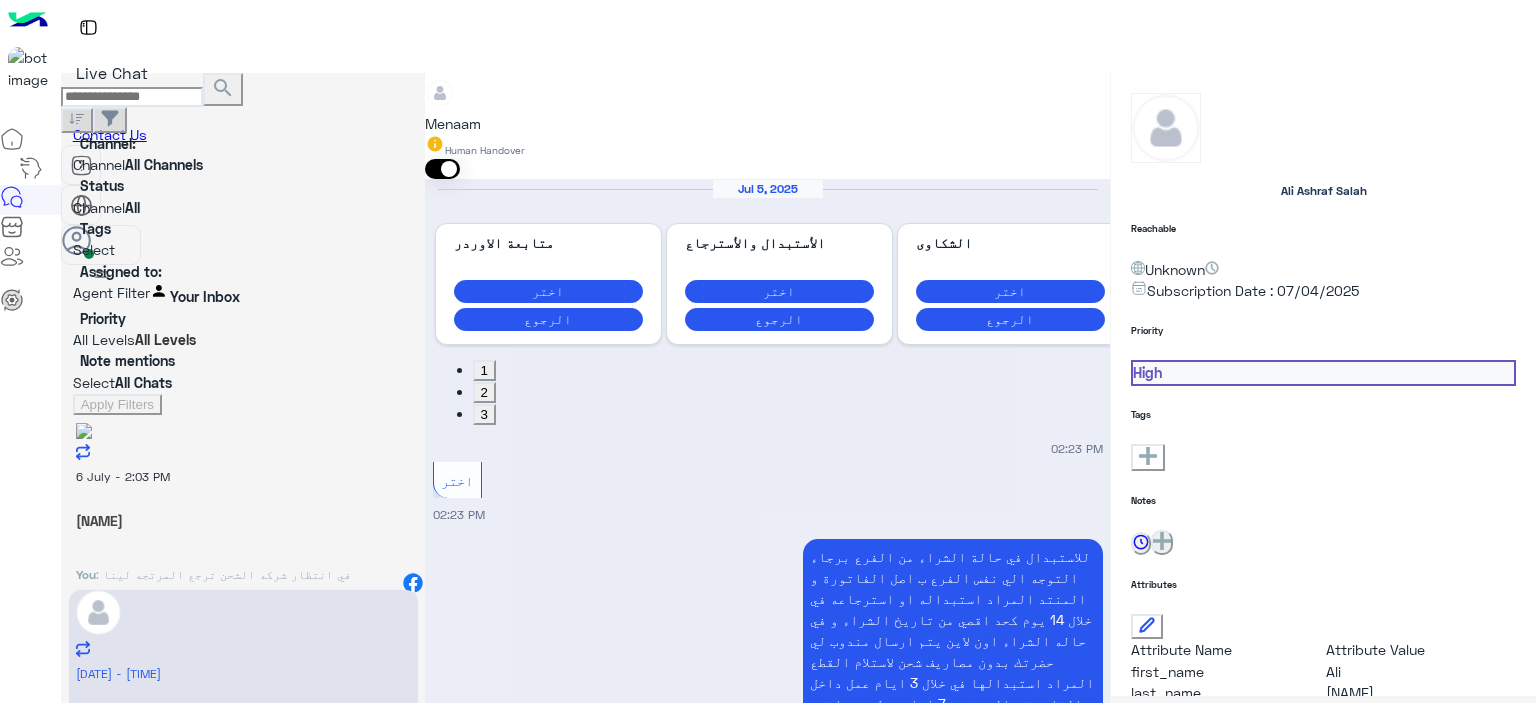 scroll, scrollTop: 602, scrollLeft: 0, axis: vertical 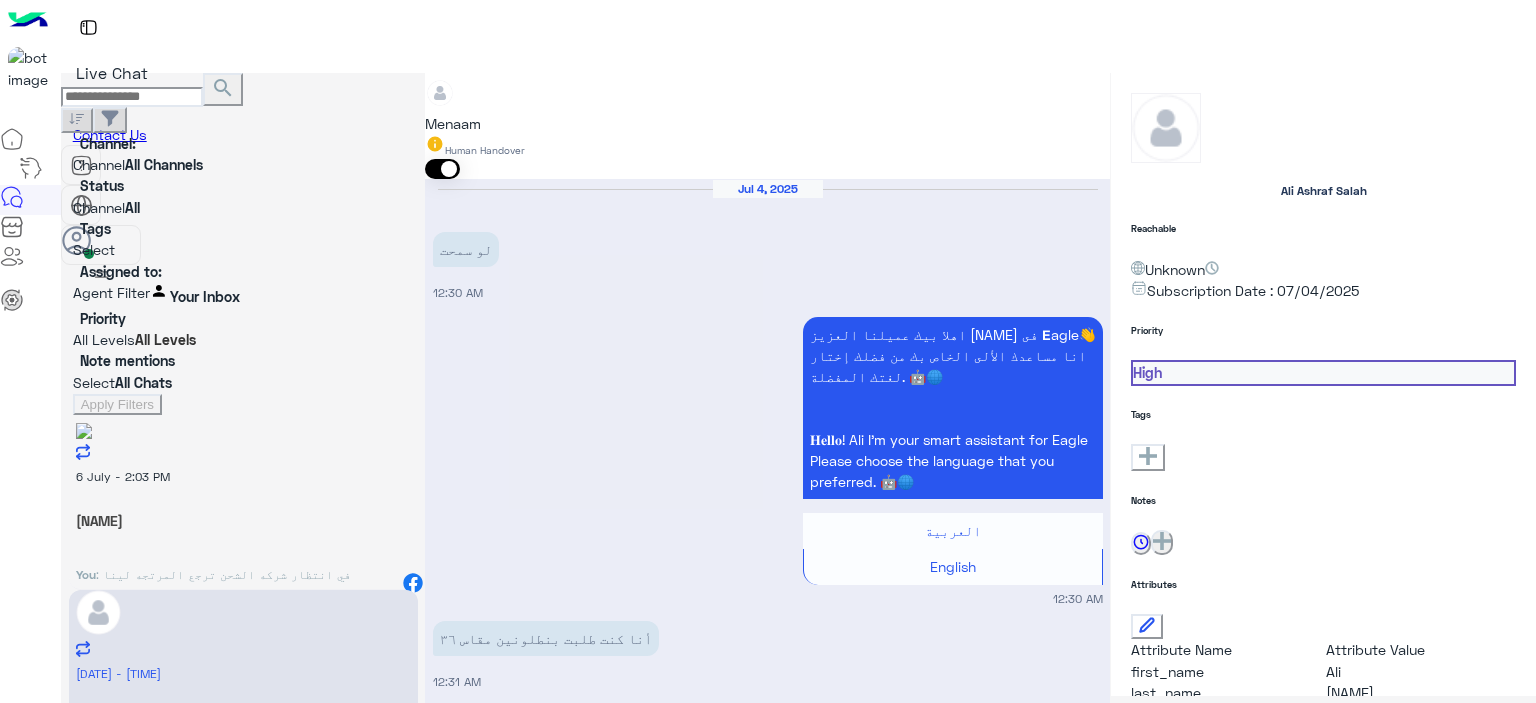 click at bounding box center [506, 4111] 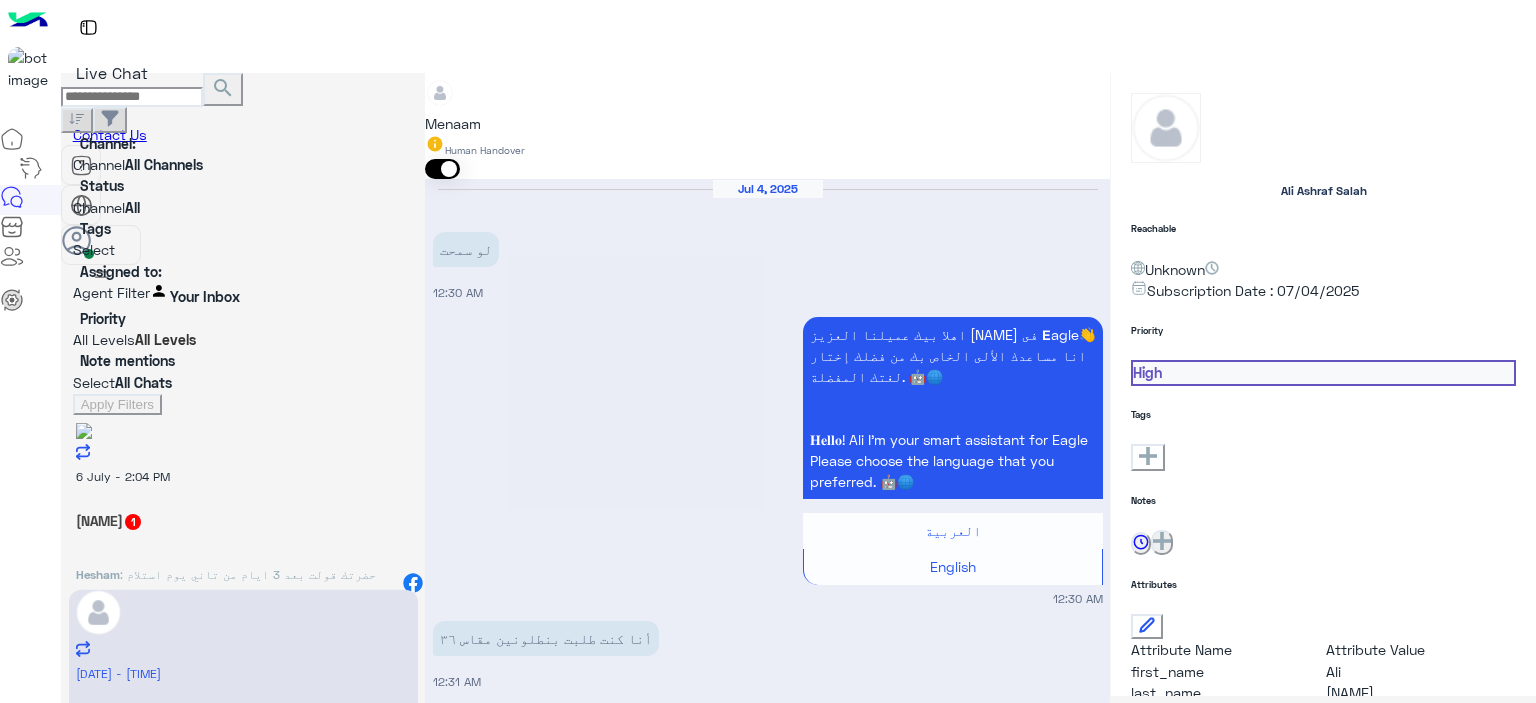 paste on "**********" 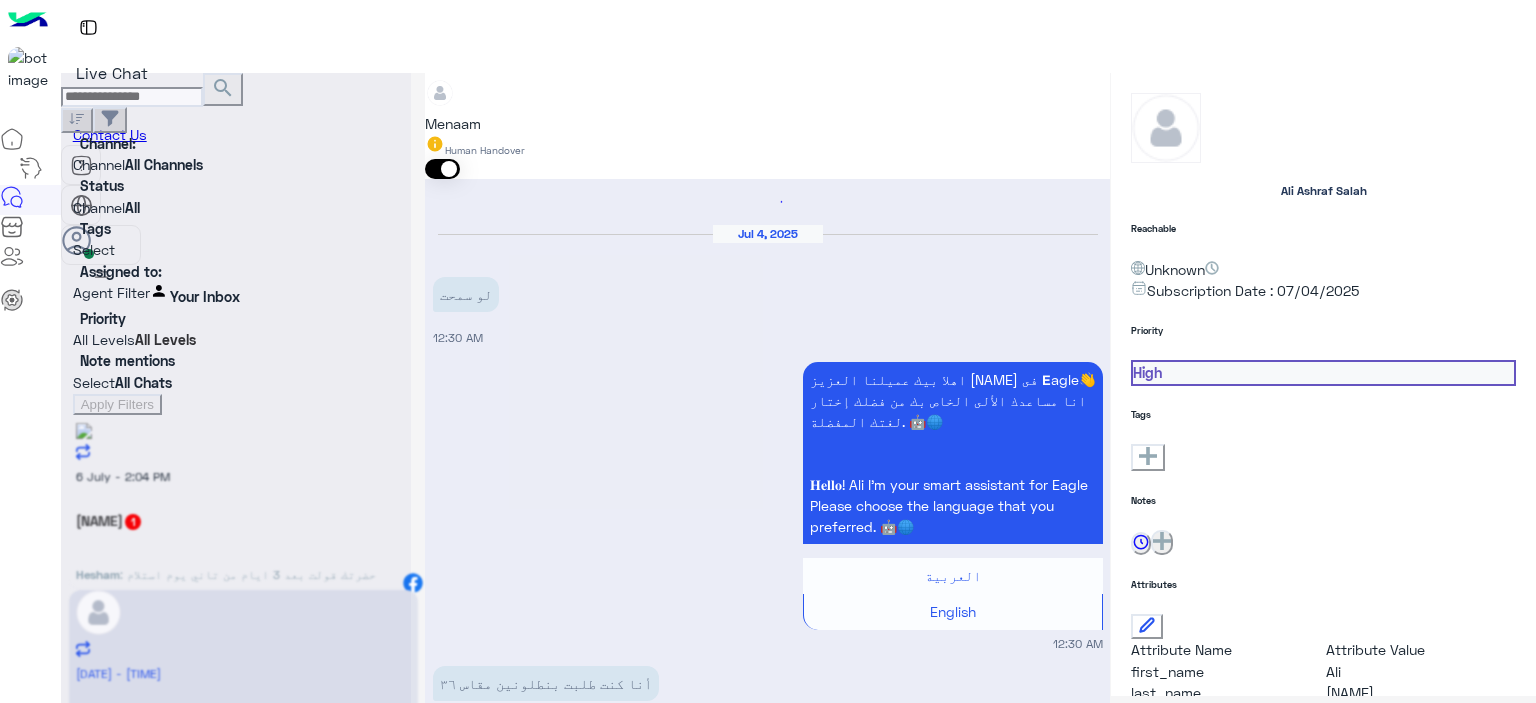 scroll, scrollTop: 0, scrollLeft: 0, axis: both 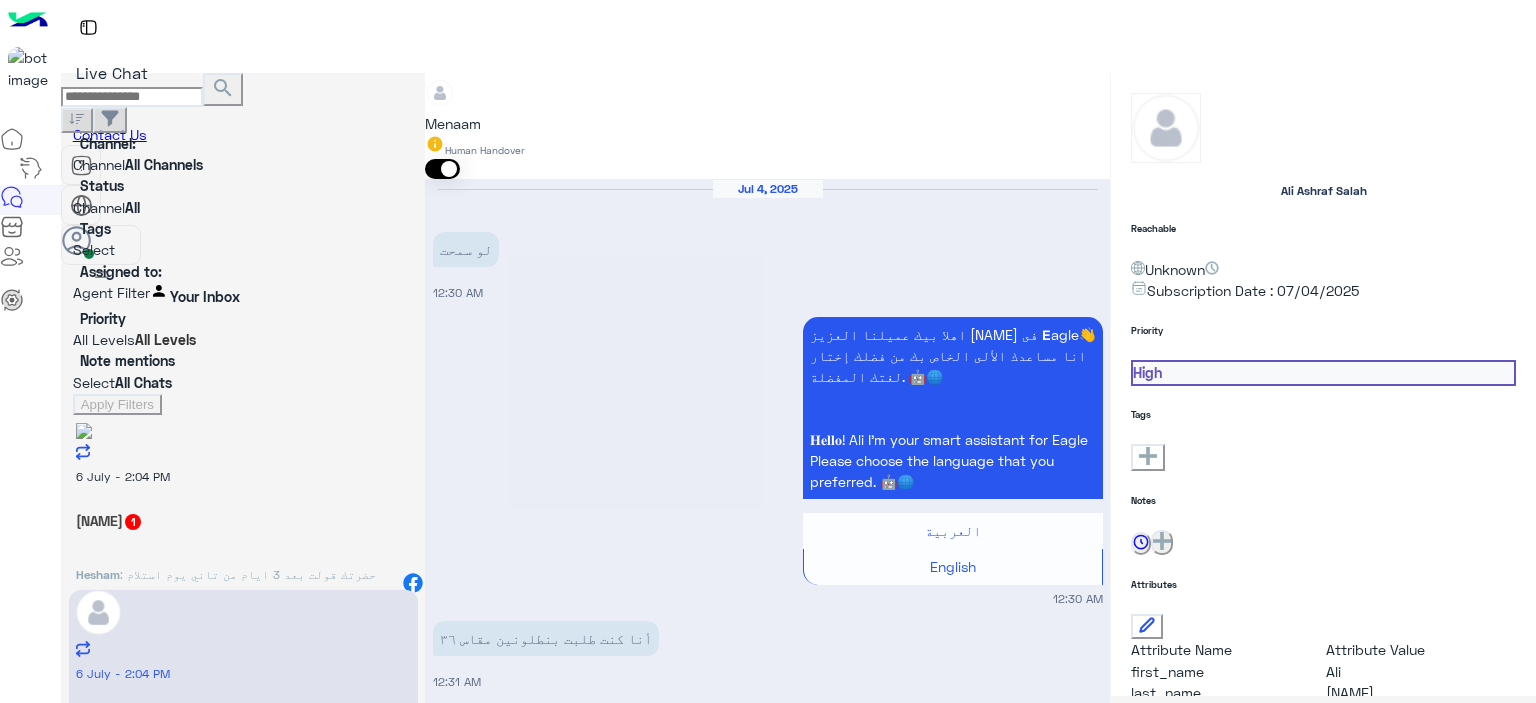 click on "[NAME]  1" at bounding box center [243, 520] 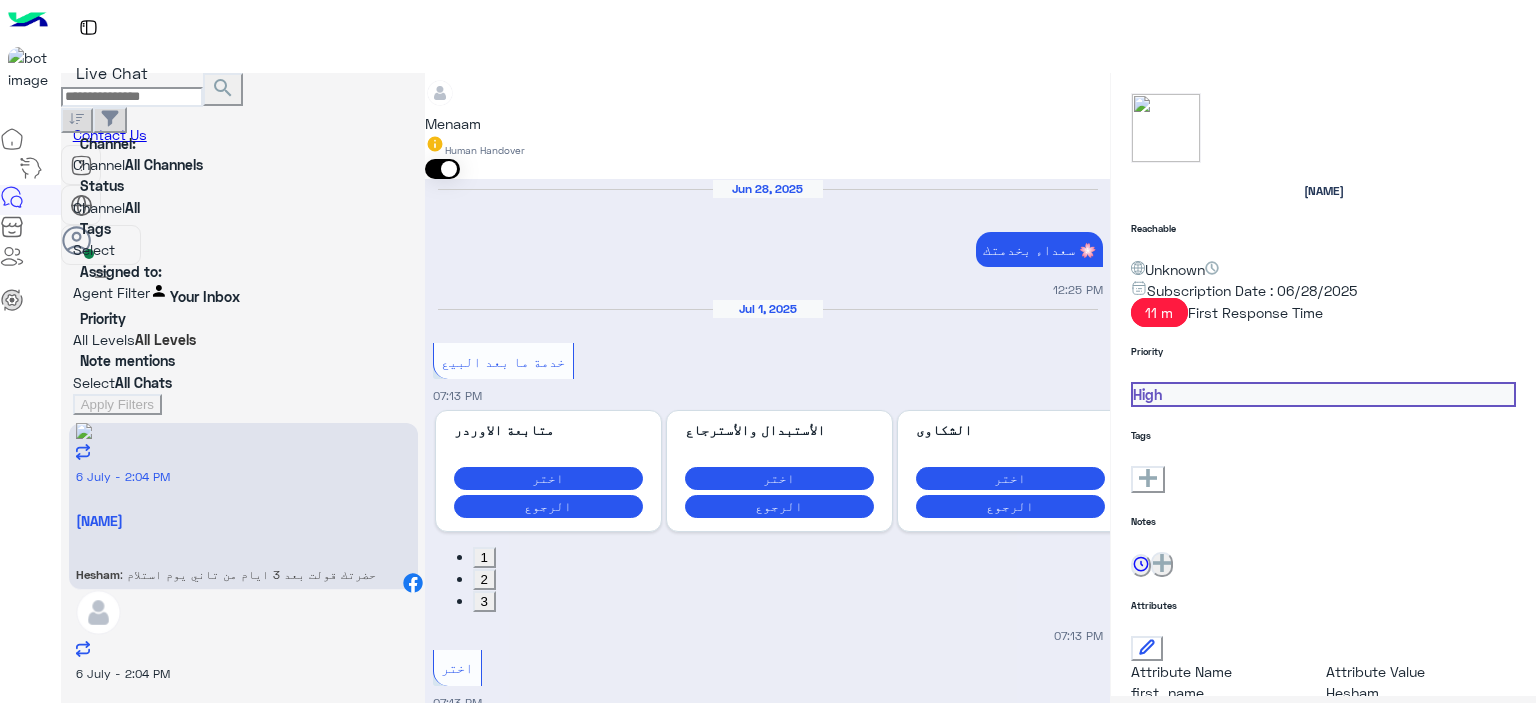 scroll, scrollTop: 6651, scrollLeft: 0, axis: vertical 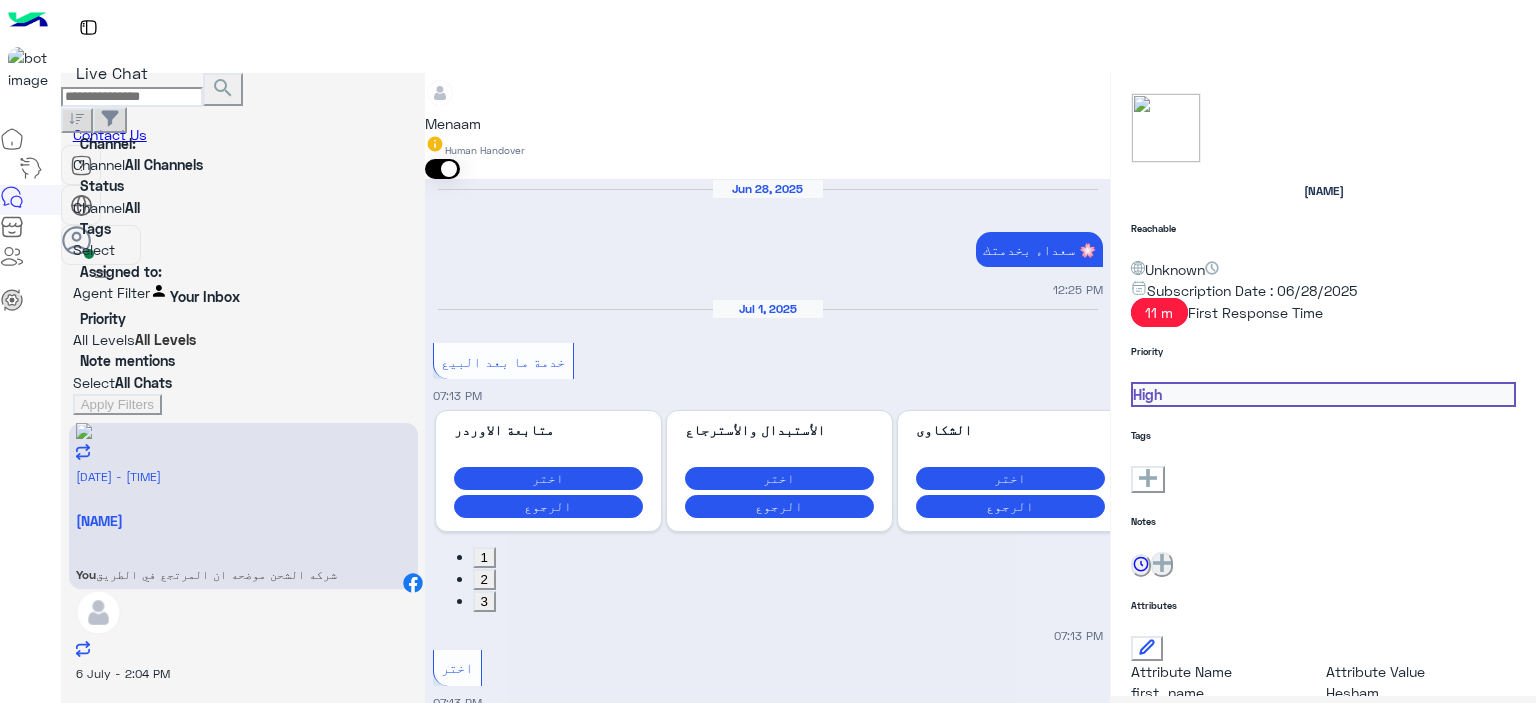 type on "**********" 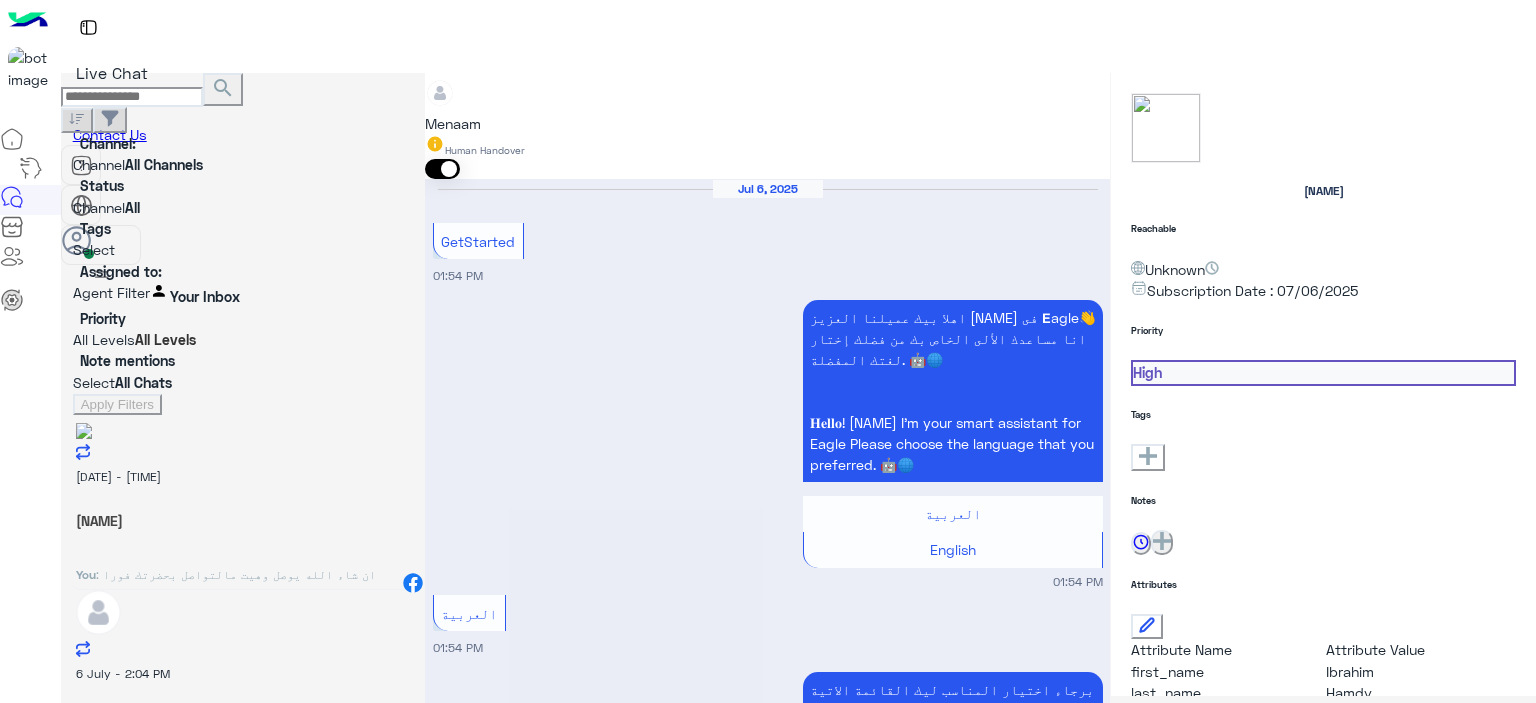 scroll, scrollTop: 0, scrollLeft: 0, axis: both 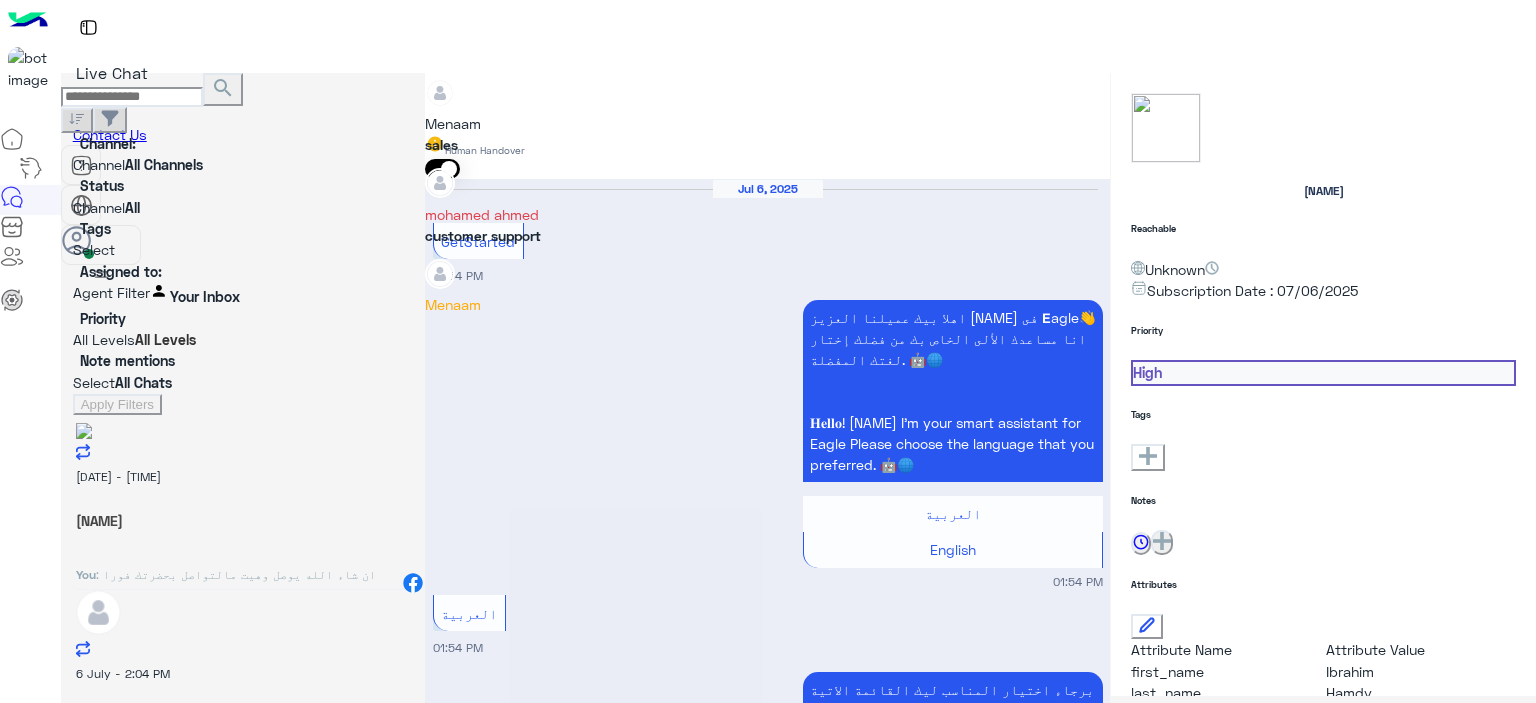 click at bounding box center [1110, 104] 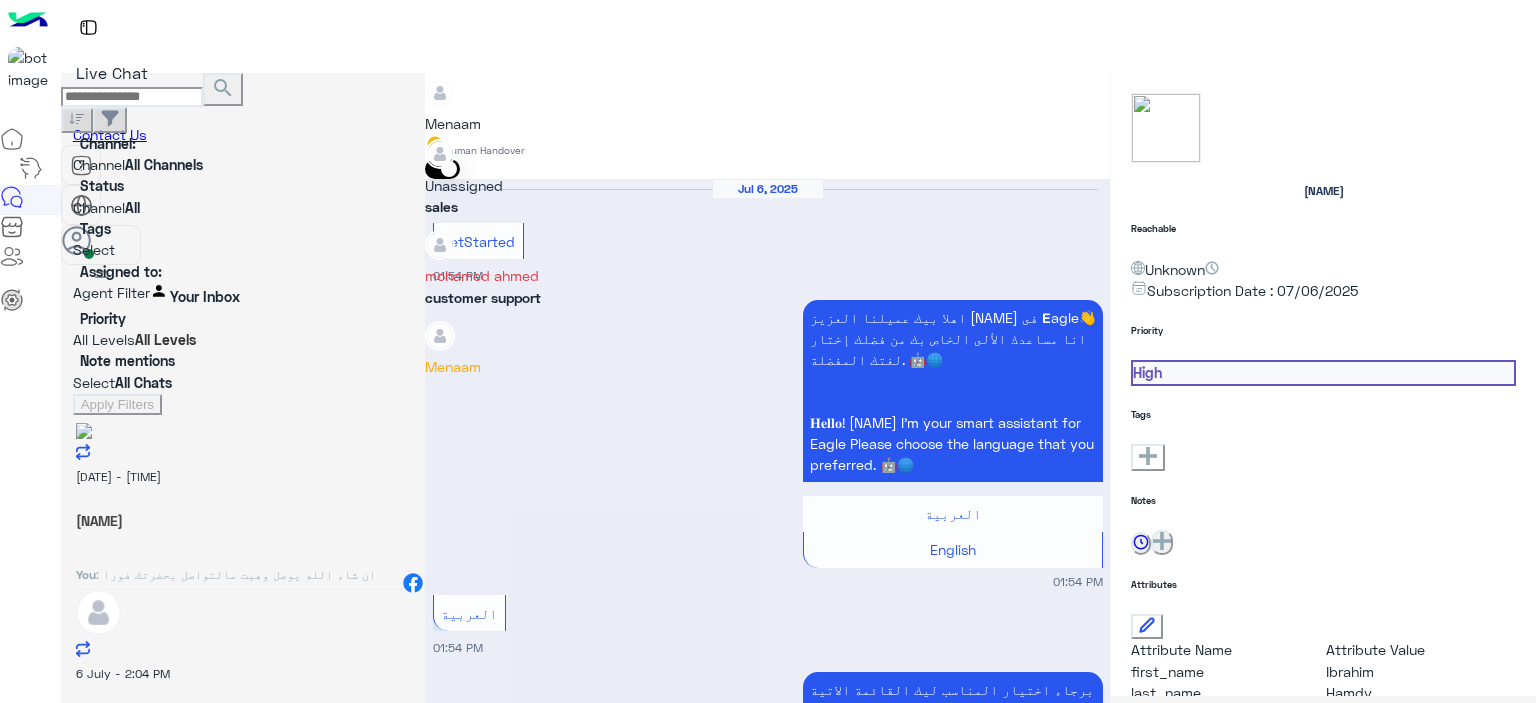 scroll, scrollTop: 25, scrollLeft: 0, axis: vertical 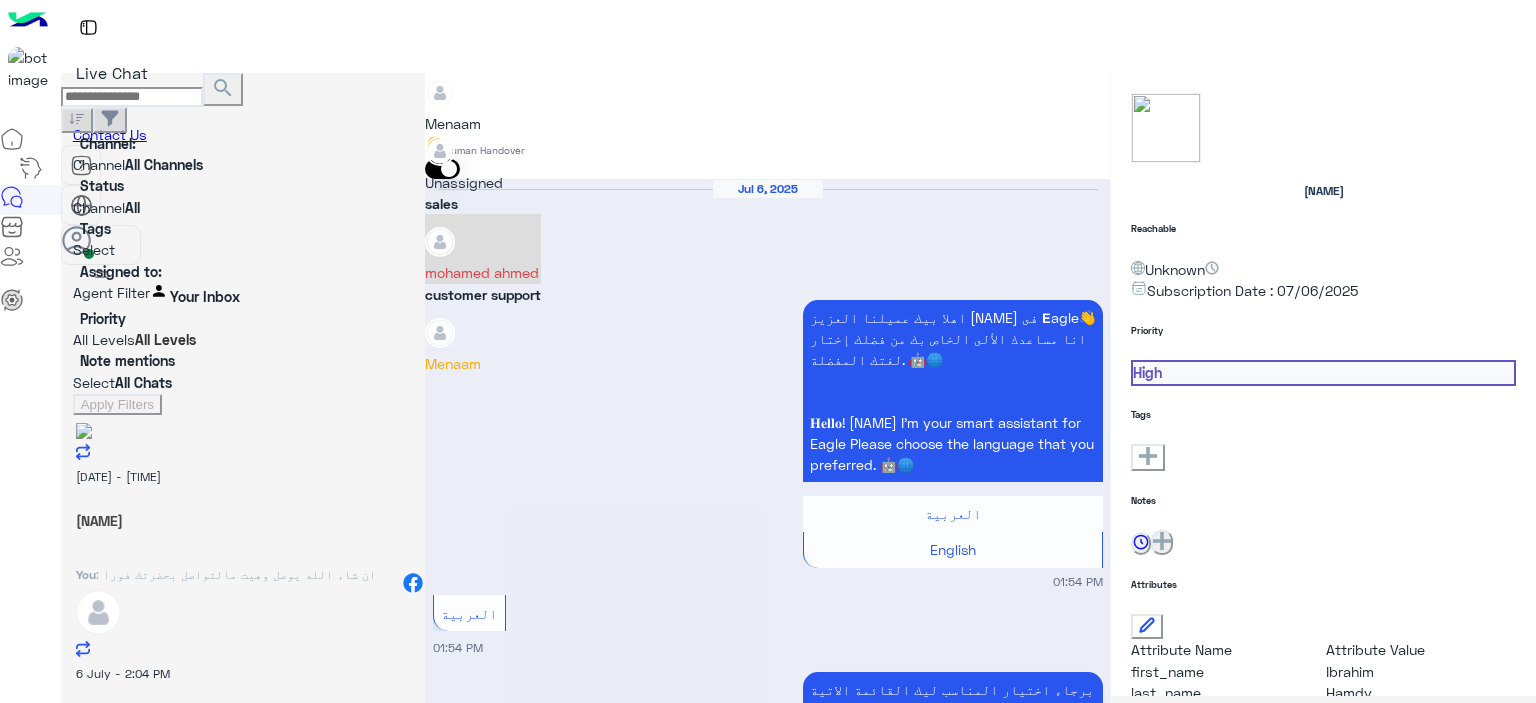 click on "mohamed ahmed" at bounding box center [483, 272] 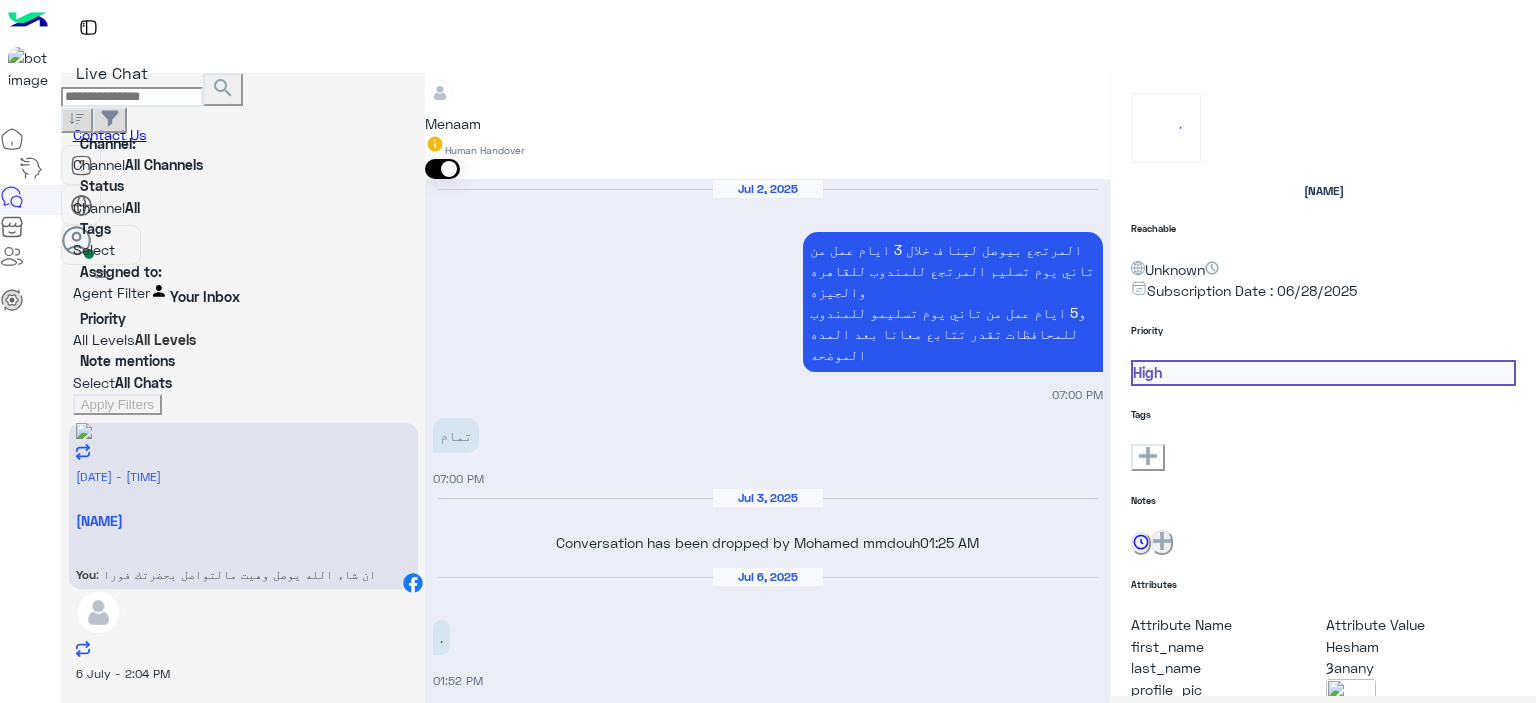 scroll, scrollTop: 1843, scrollLeft: 0, axis: vertical 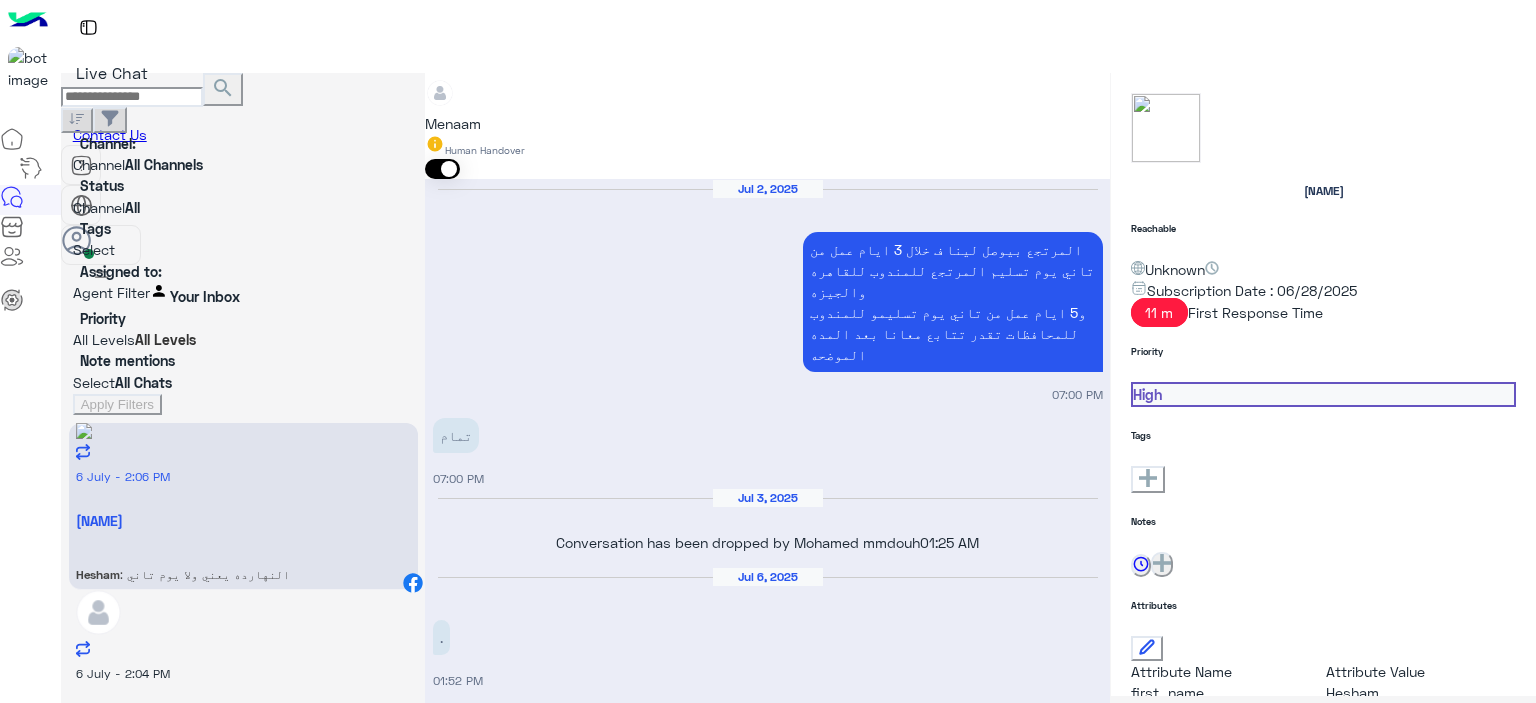 click at bounding box center [767, 3068] 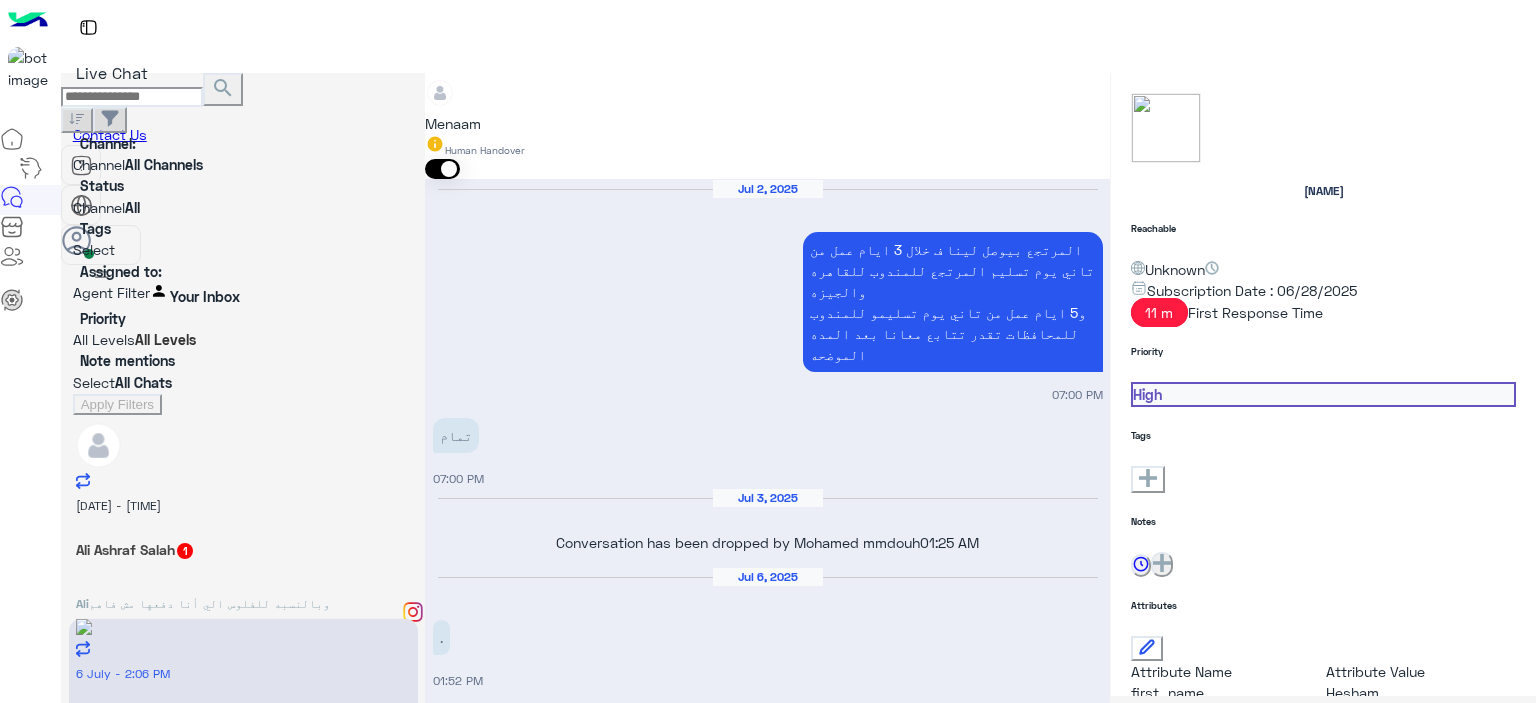 type on "**********" 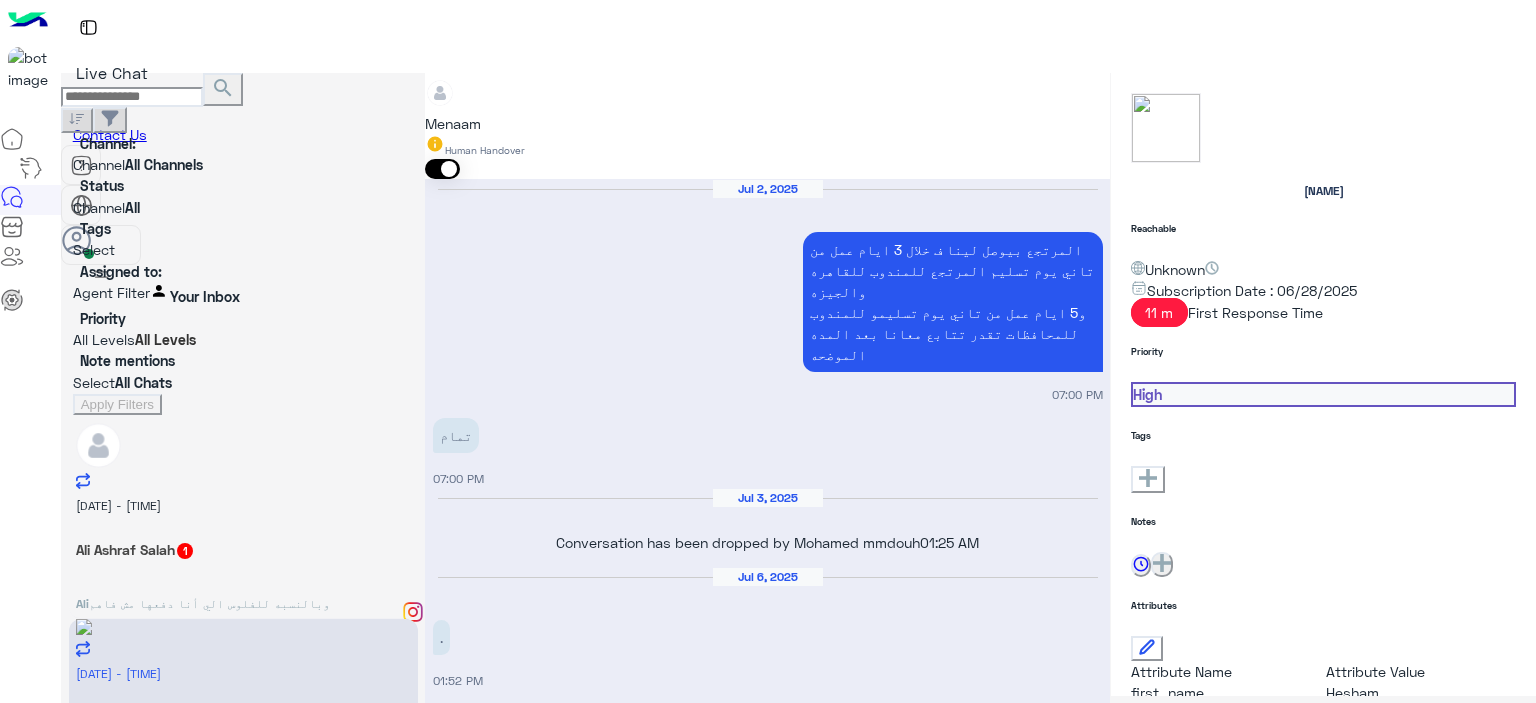 scroll, scrollTop: 2127, scrollLeft: 0, axis: vertical 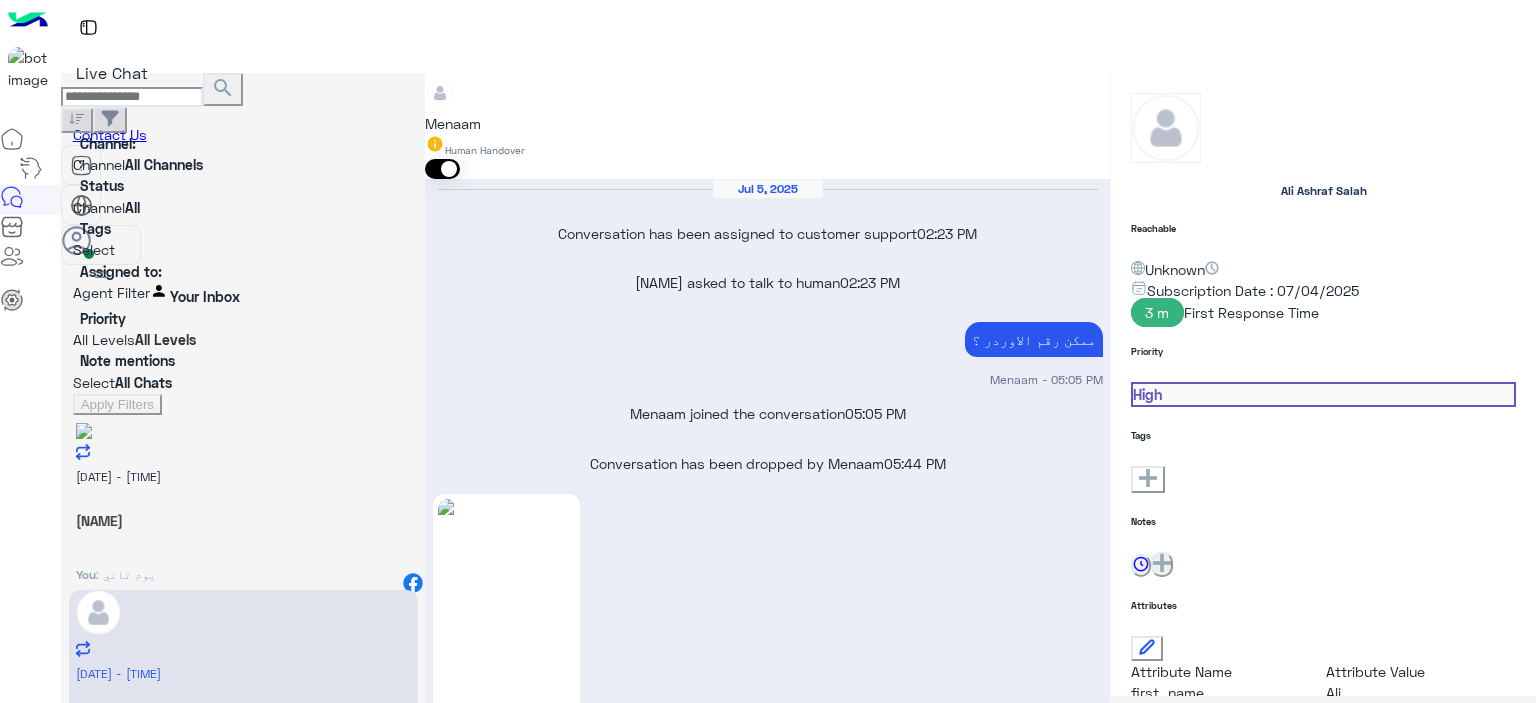 click at bounding box center (767, 3404) 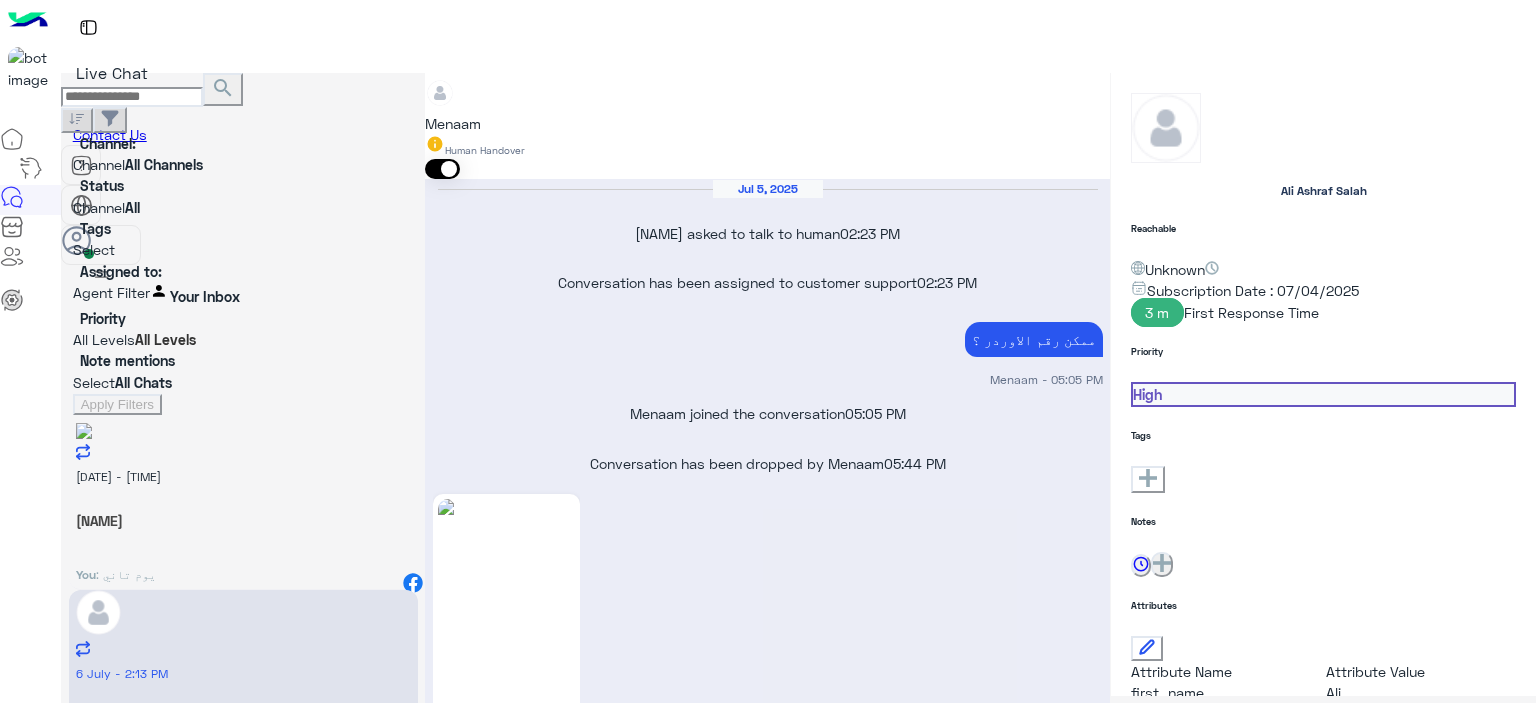 scroll, scrollTop: 2506, scrollLeft: 0, axis: vertical 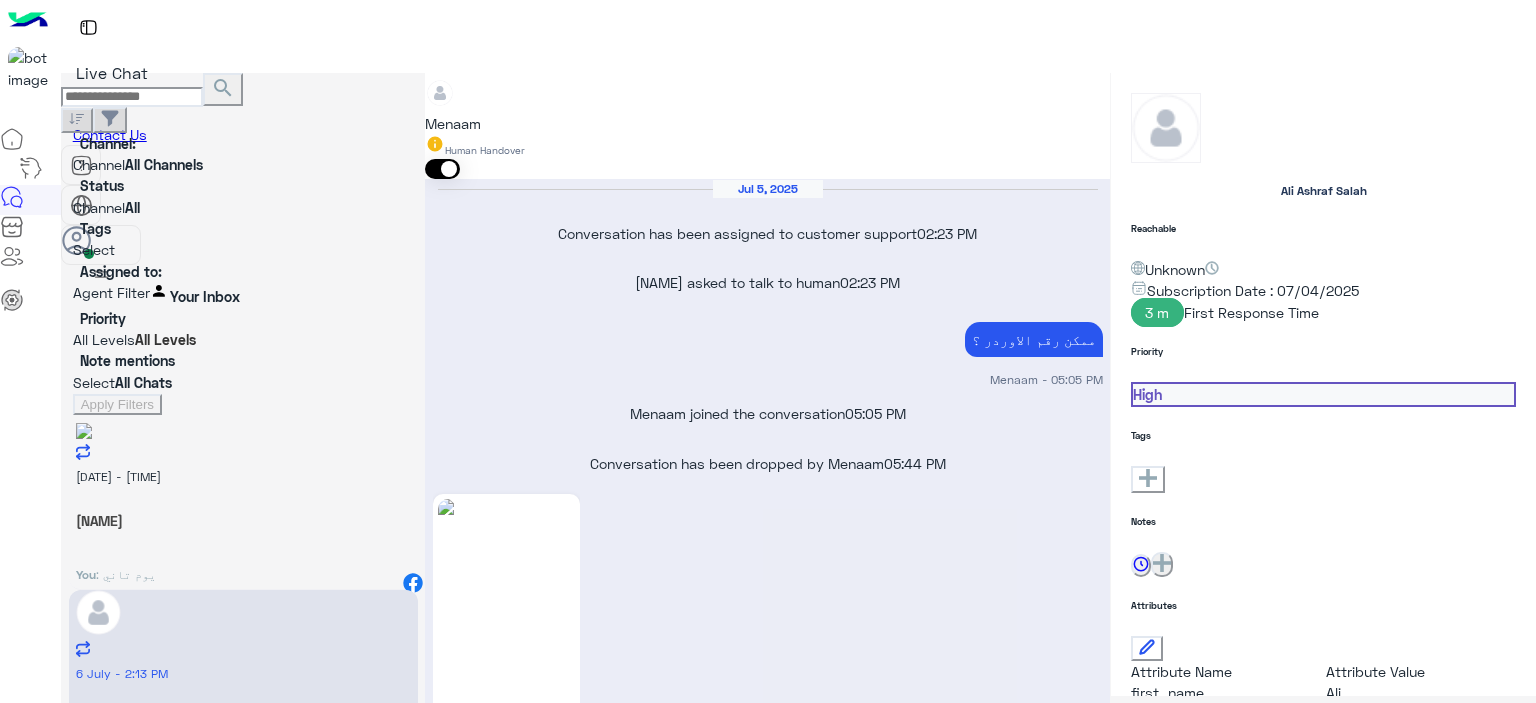 click on "[NAME]" at bounding box center [243, 520] 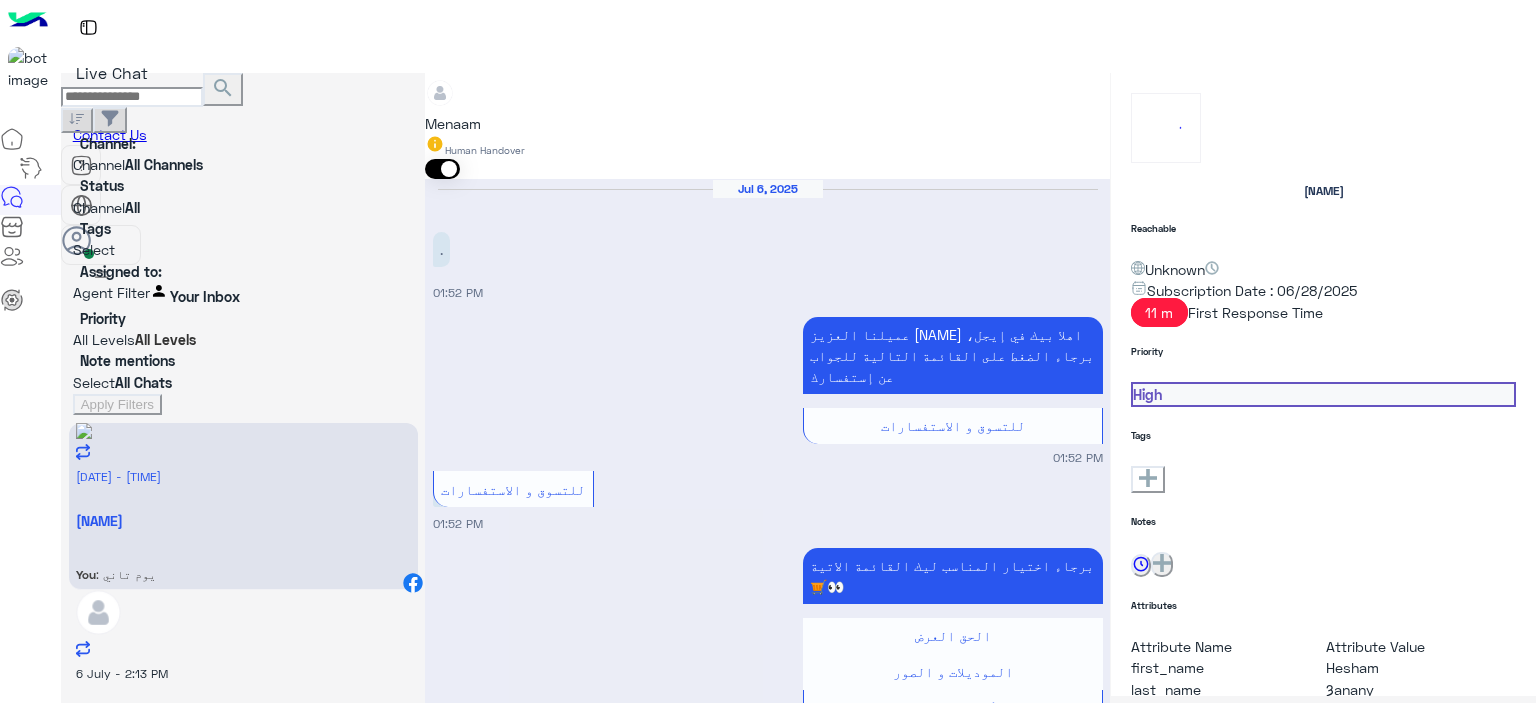 scroll, scrollTop: 1737, scrollLeft: 0, axis: vertical 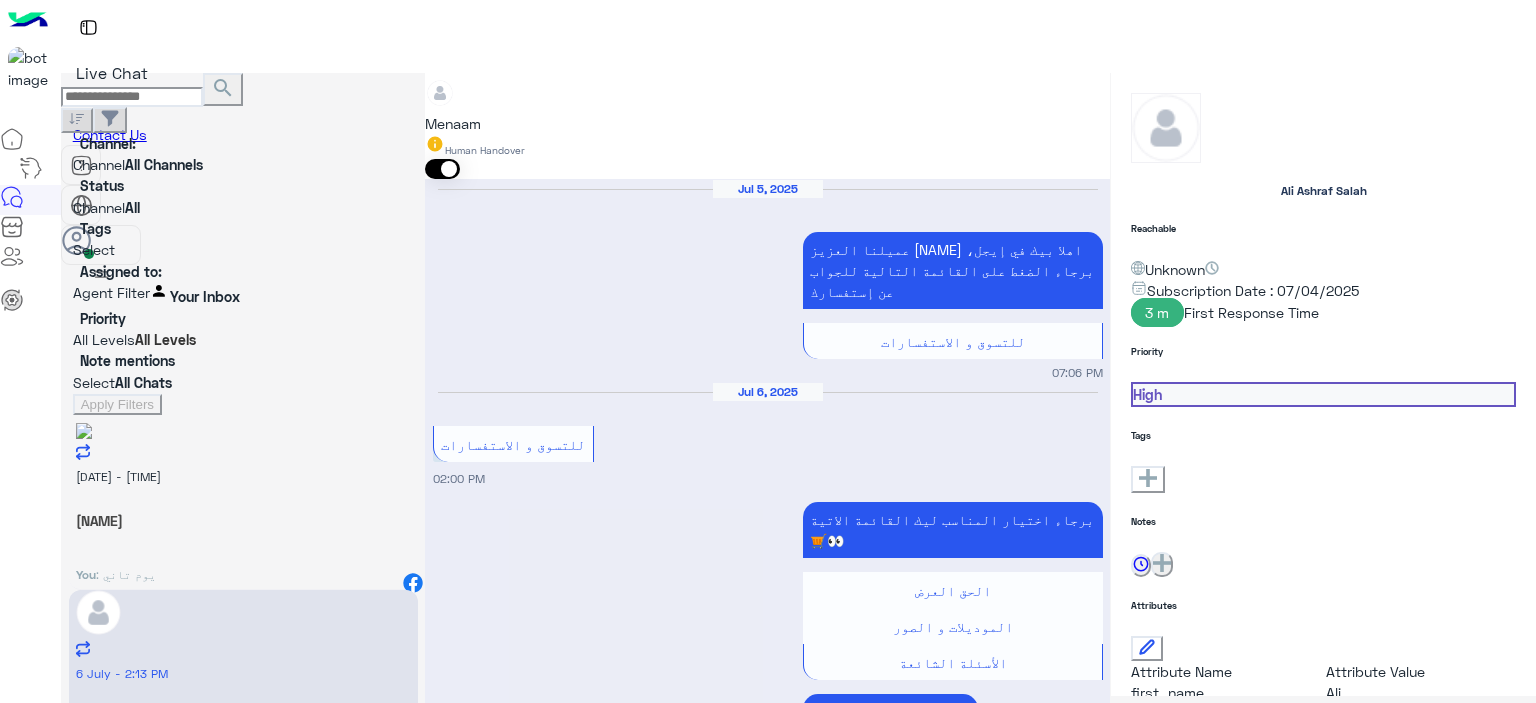 click at bounding box center (767, 3367) 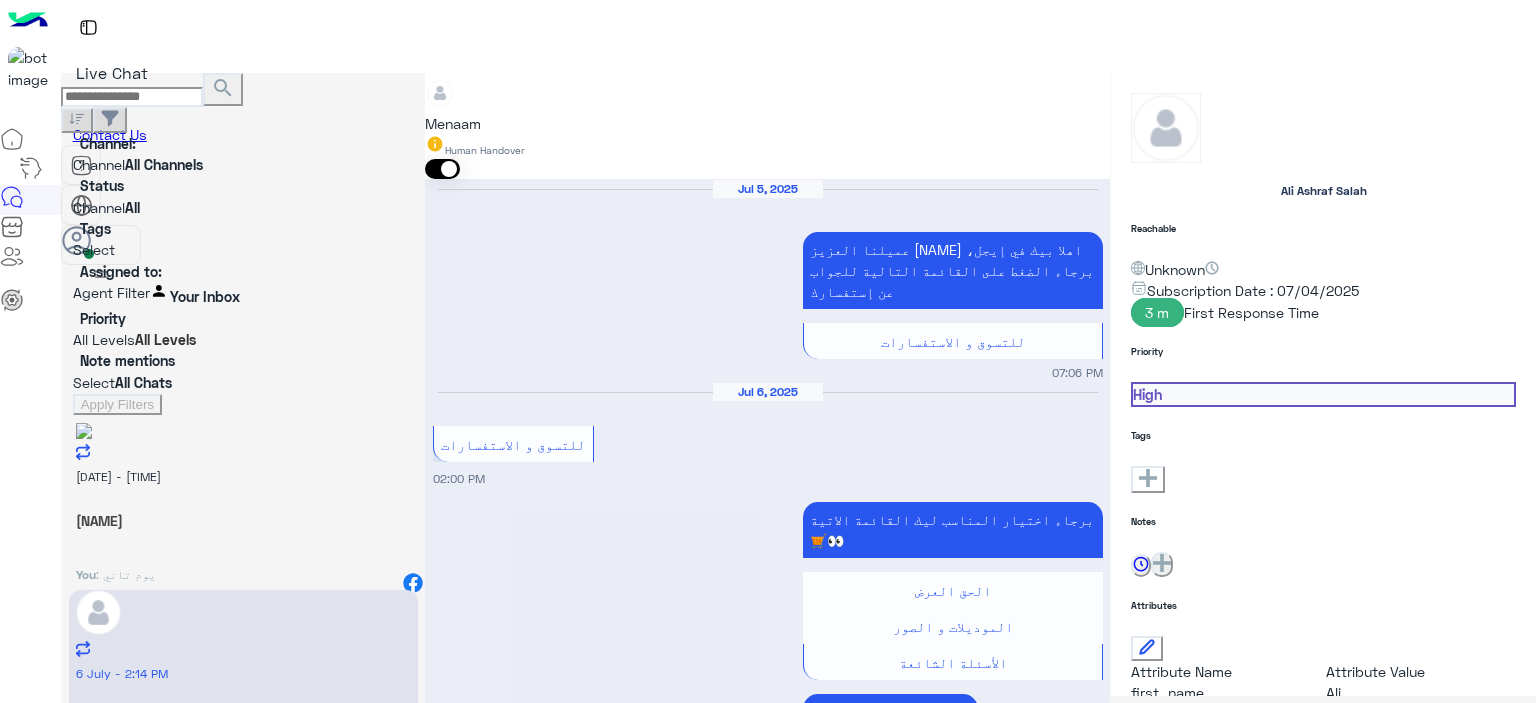 scroll, scrollTop: 2426, scrollLeft: 0, axis: vertical 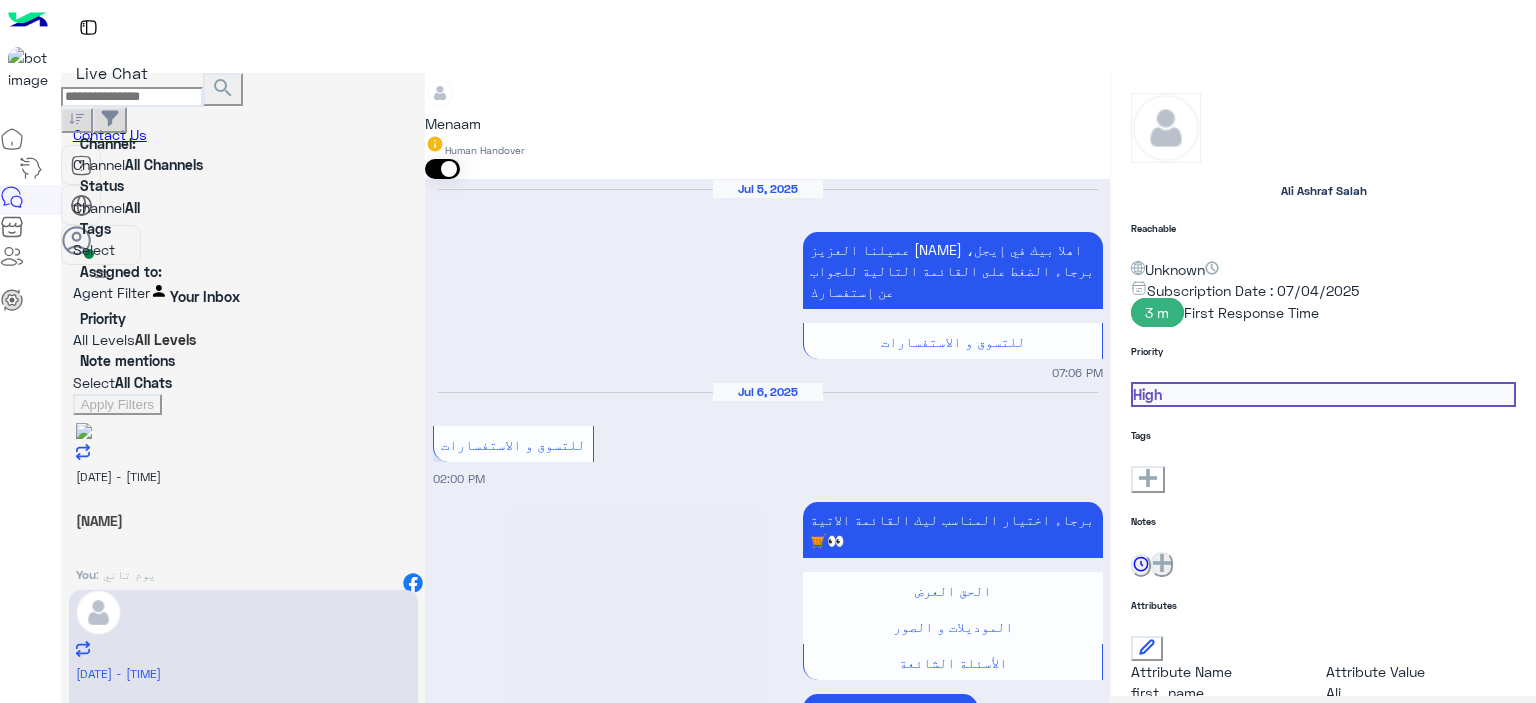click at bounding box center (767, 4136) 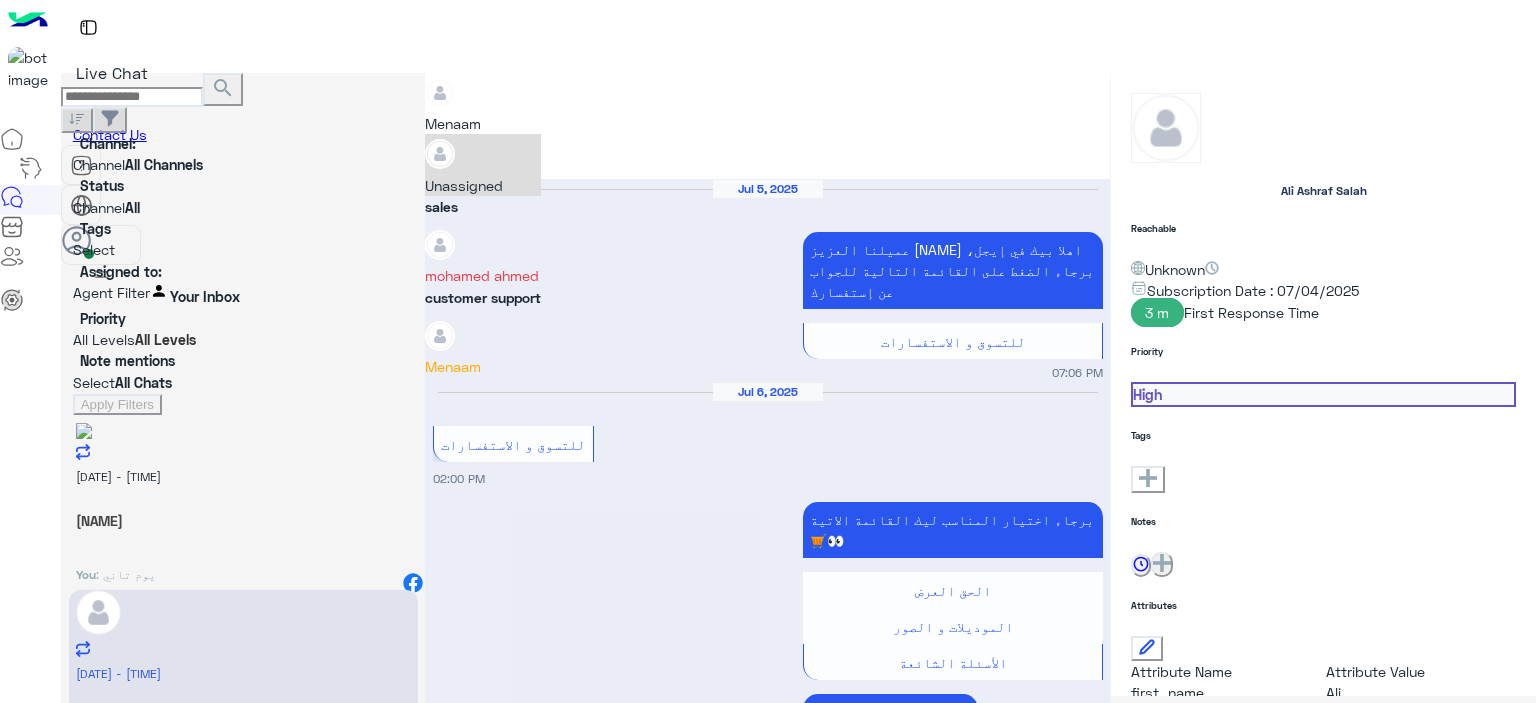 scroll, scrollTop: 2832, scrollLeft: 0, axis: vertical 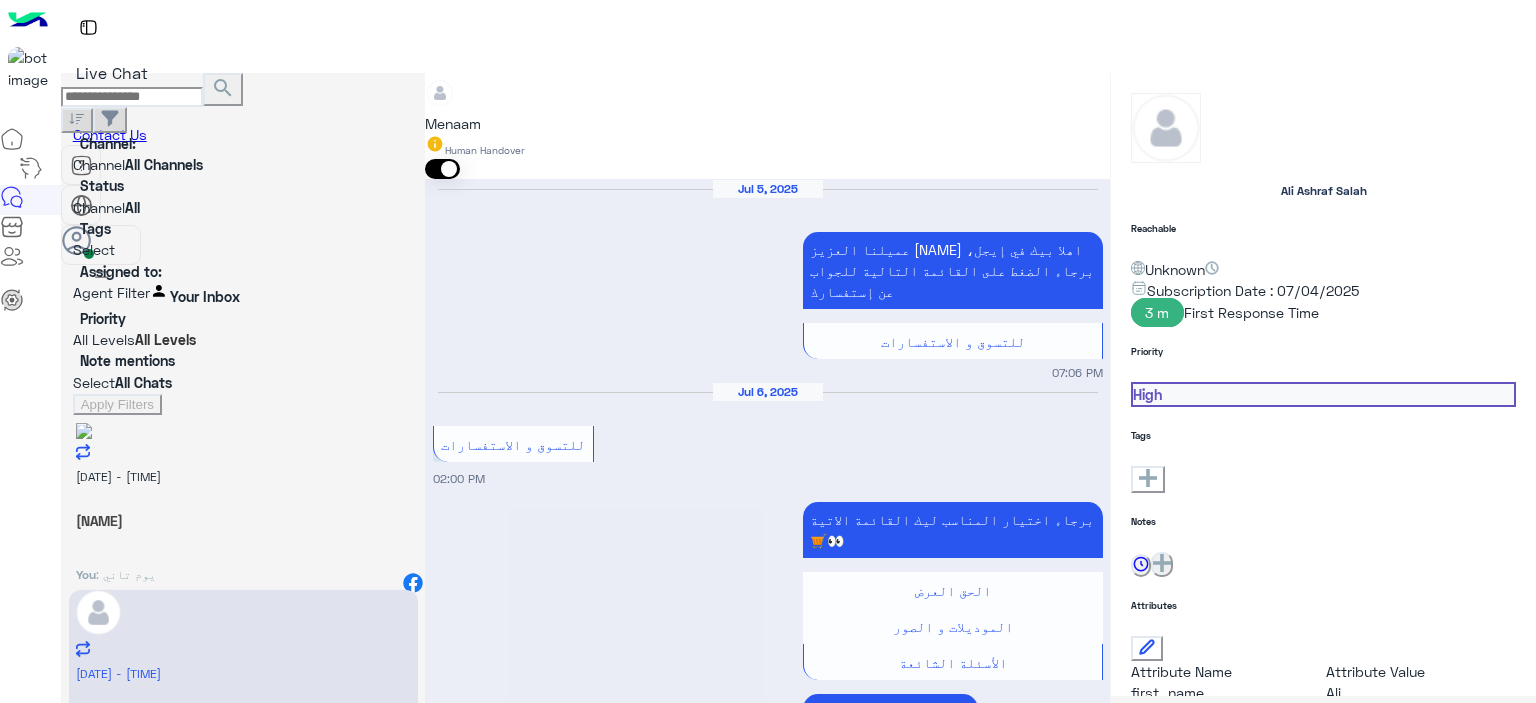 drag, startPoint x: 727, startPoint y: 206, endPoint x: 544, endPoint y: 115, distance: 204.3771 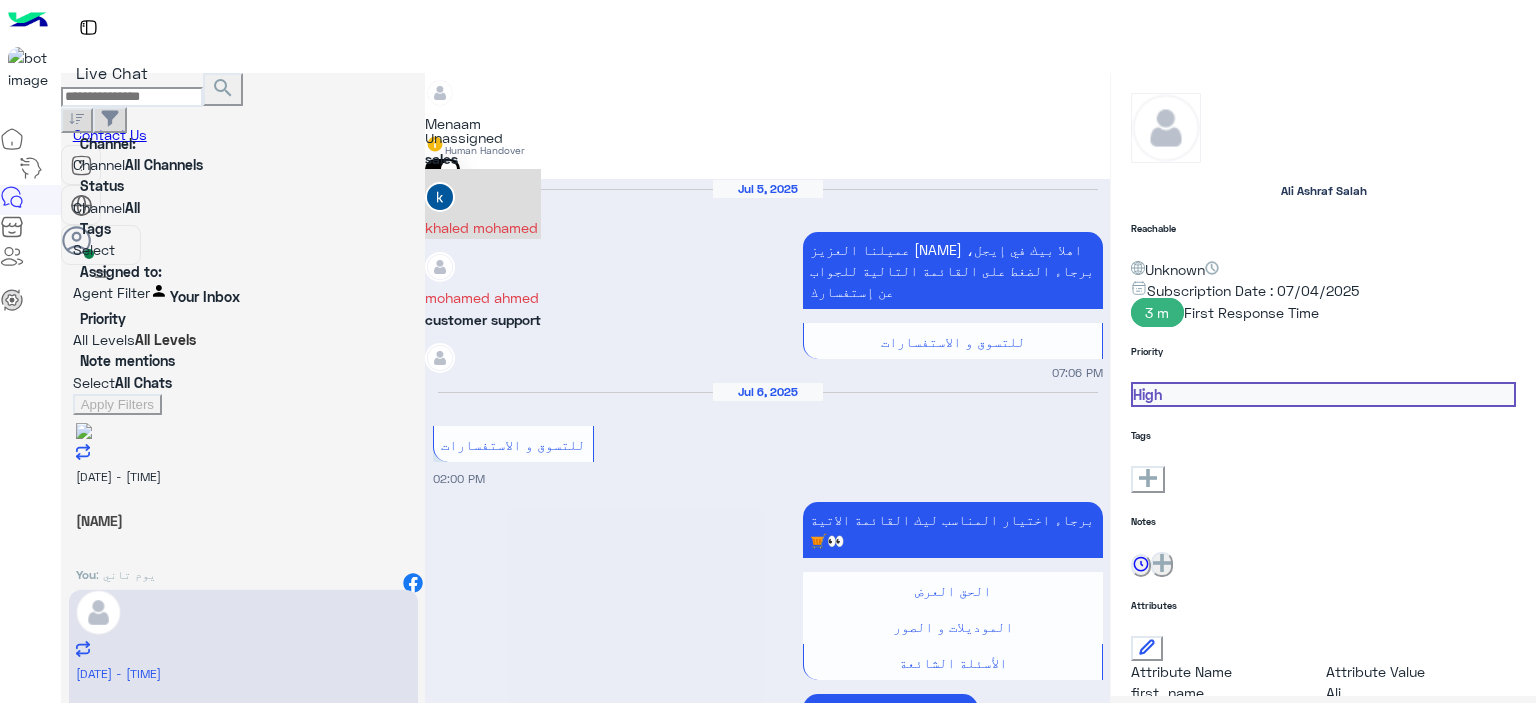 scroll, scrollTop: 28, scrollLeft: 0, axis: vertical 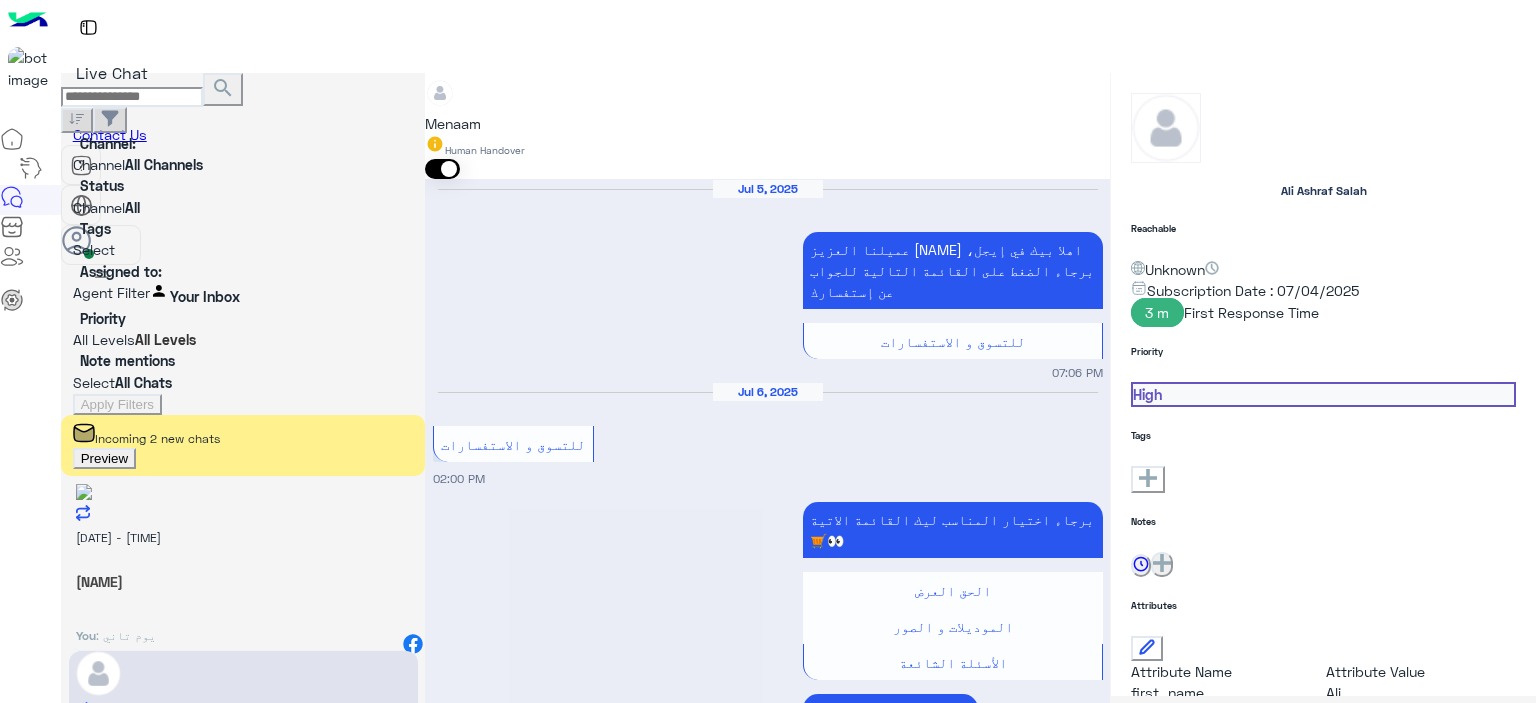 click on "Drop" at bounding box center [470, 4420] 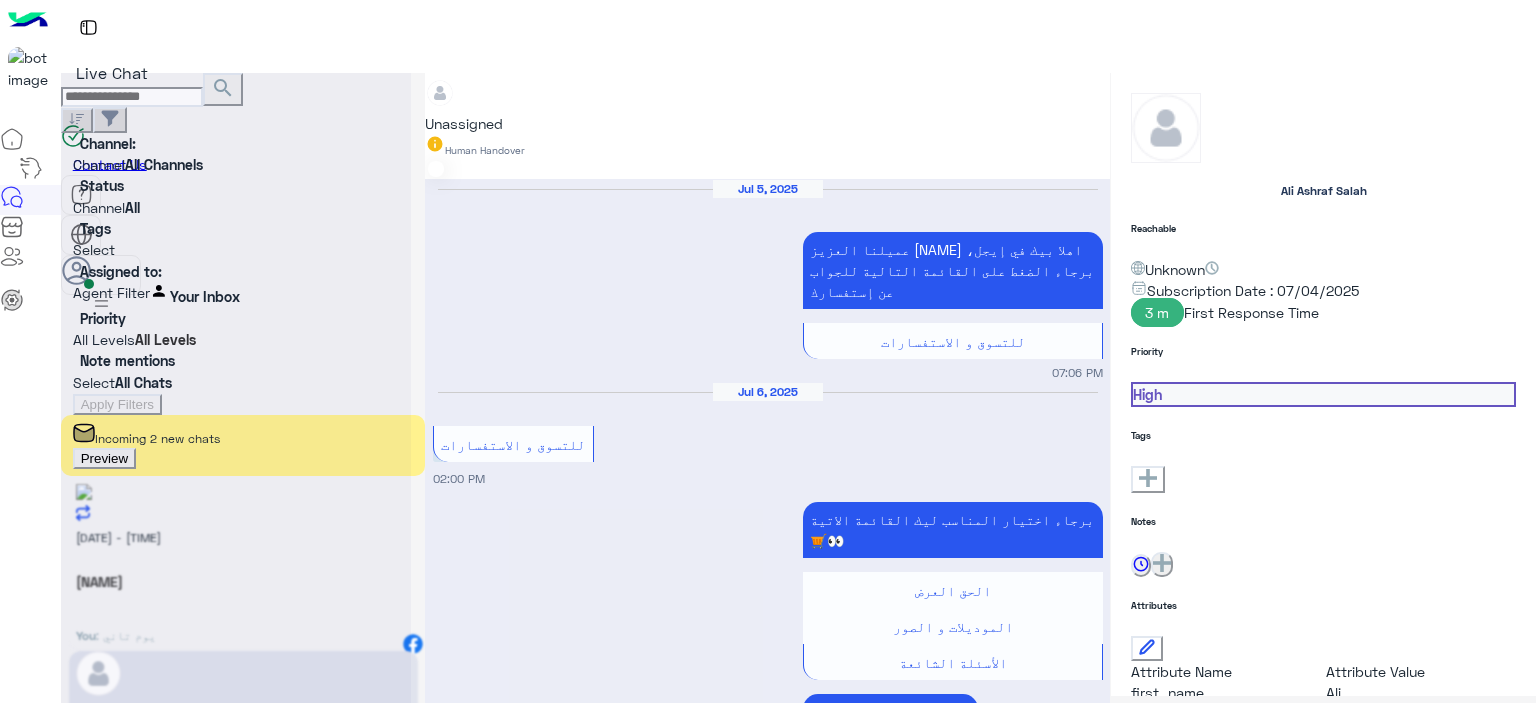 scroll, scrollTop: 2868, scrollLeft: 0, axis: vertical 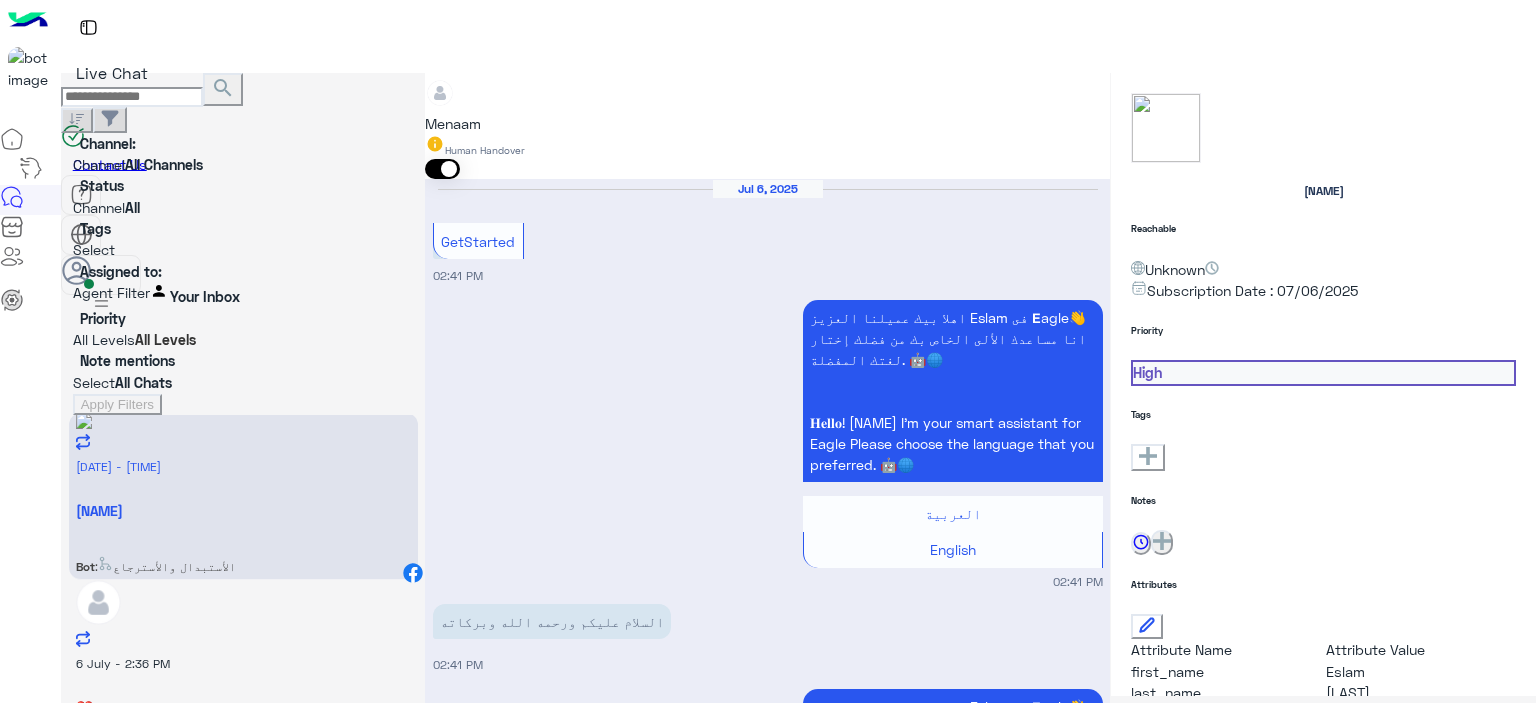click at bounding box center [767, 2484] 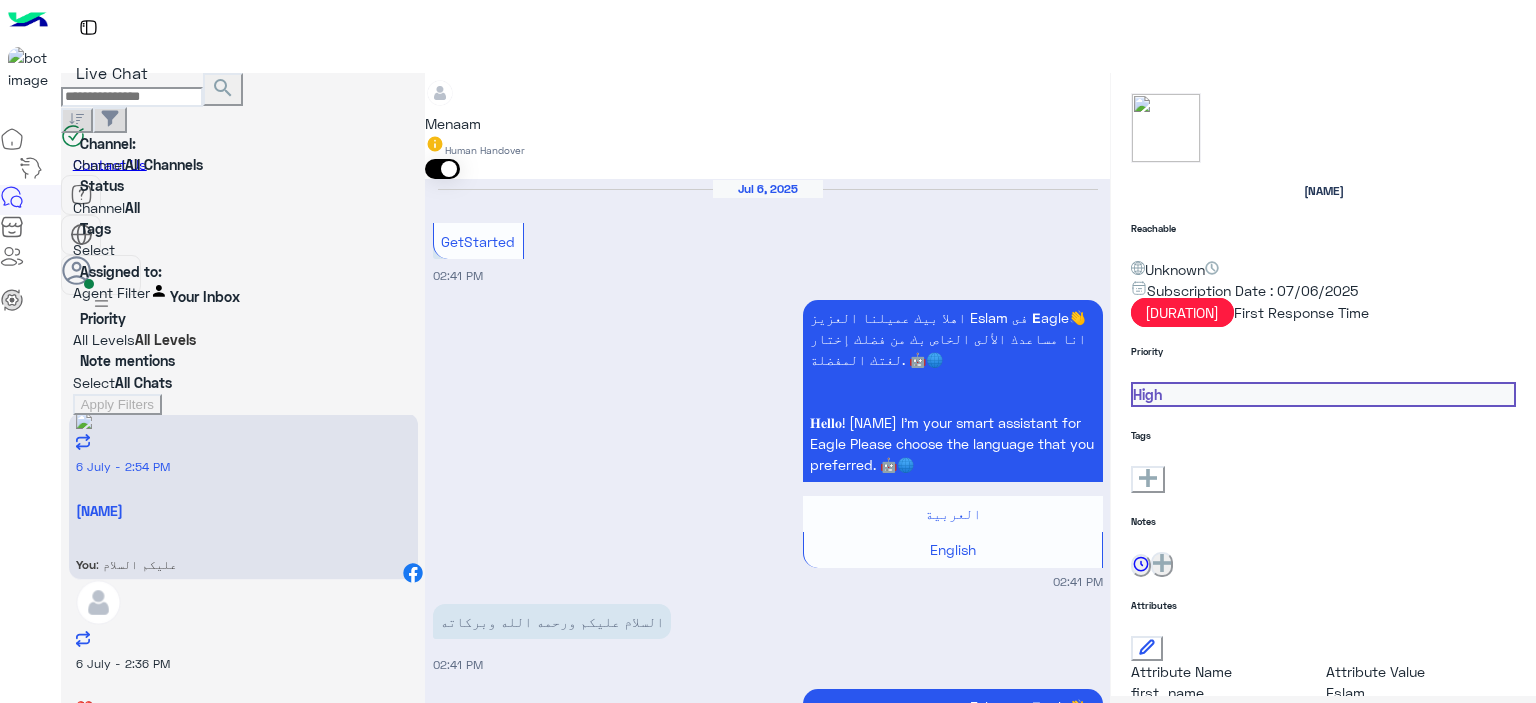 scroll, scrollTop: 1763, scrollLeft: 0, axis: vertical 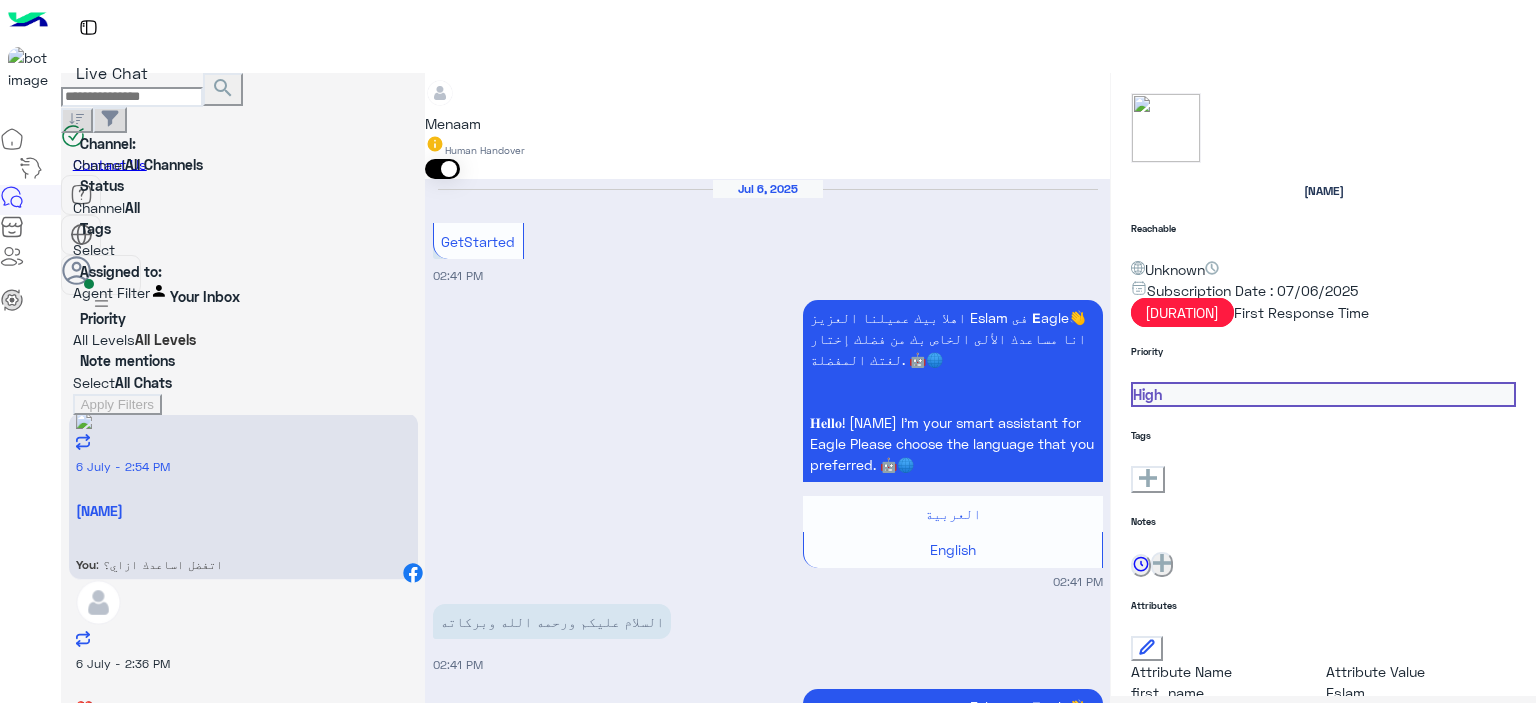 click on "صل : رقم الاوردر  51268544994" at bounding box center [243, 561] 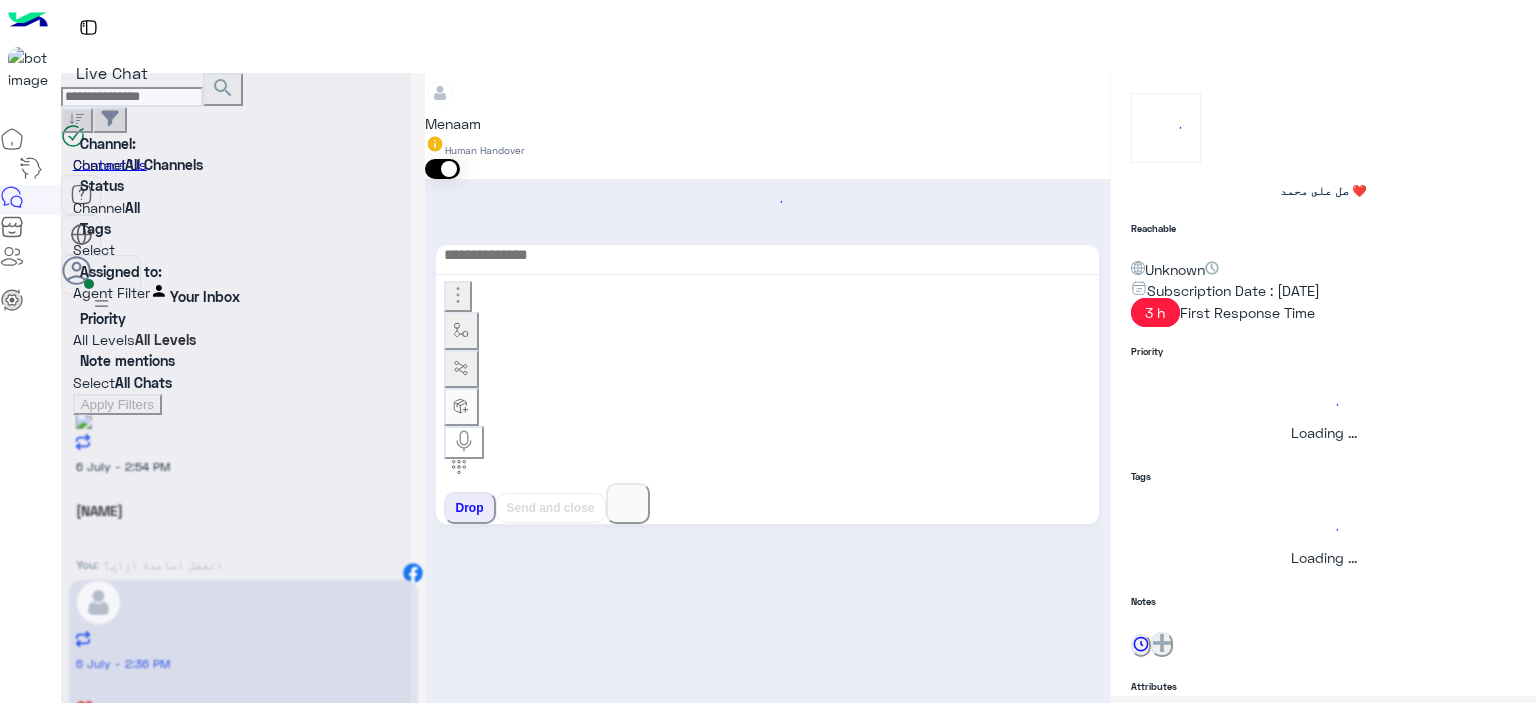 scroll, scrollTop: 1106, scrollLeft: 0, axis: vertical 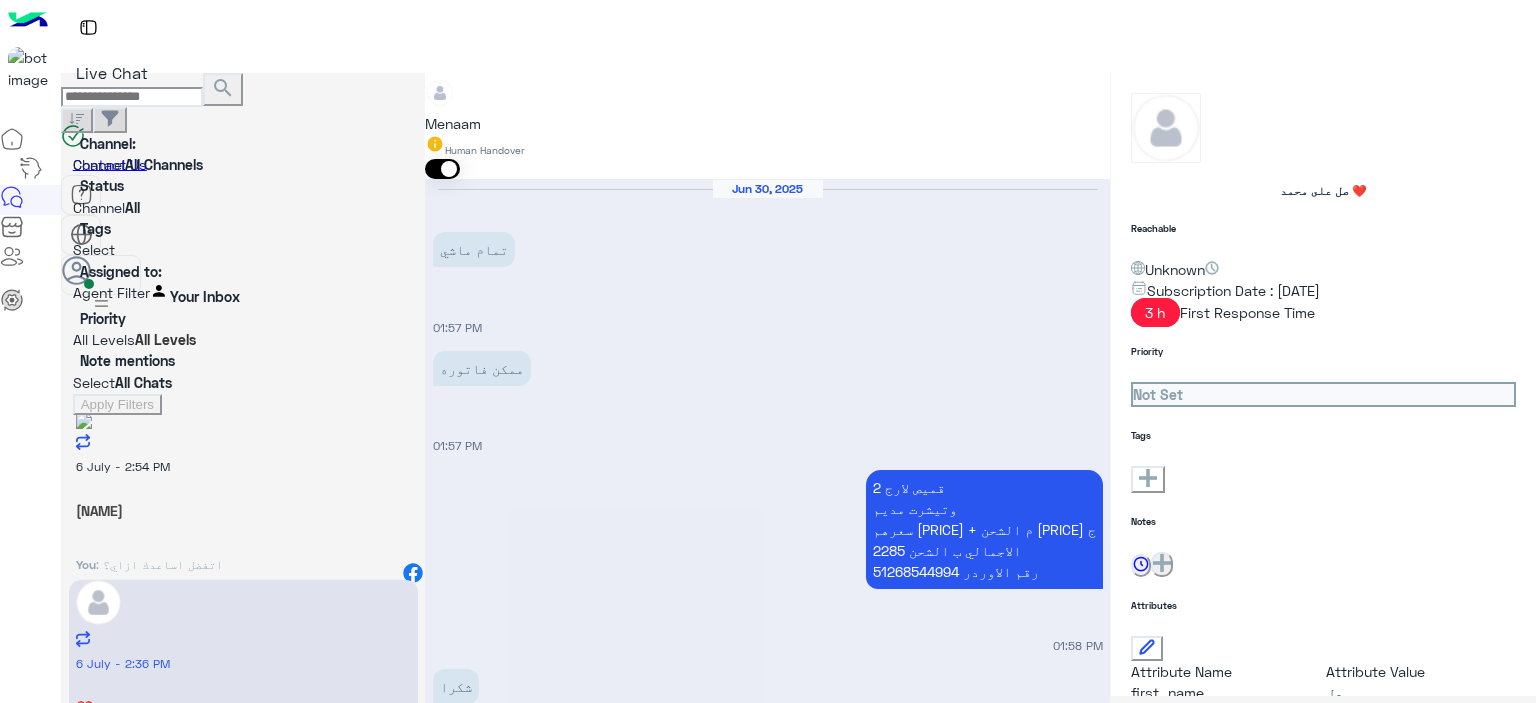 click on "رقم الاوردر 51268544994" at bounding box center [523, 2370] 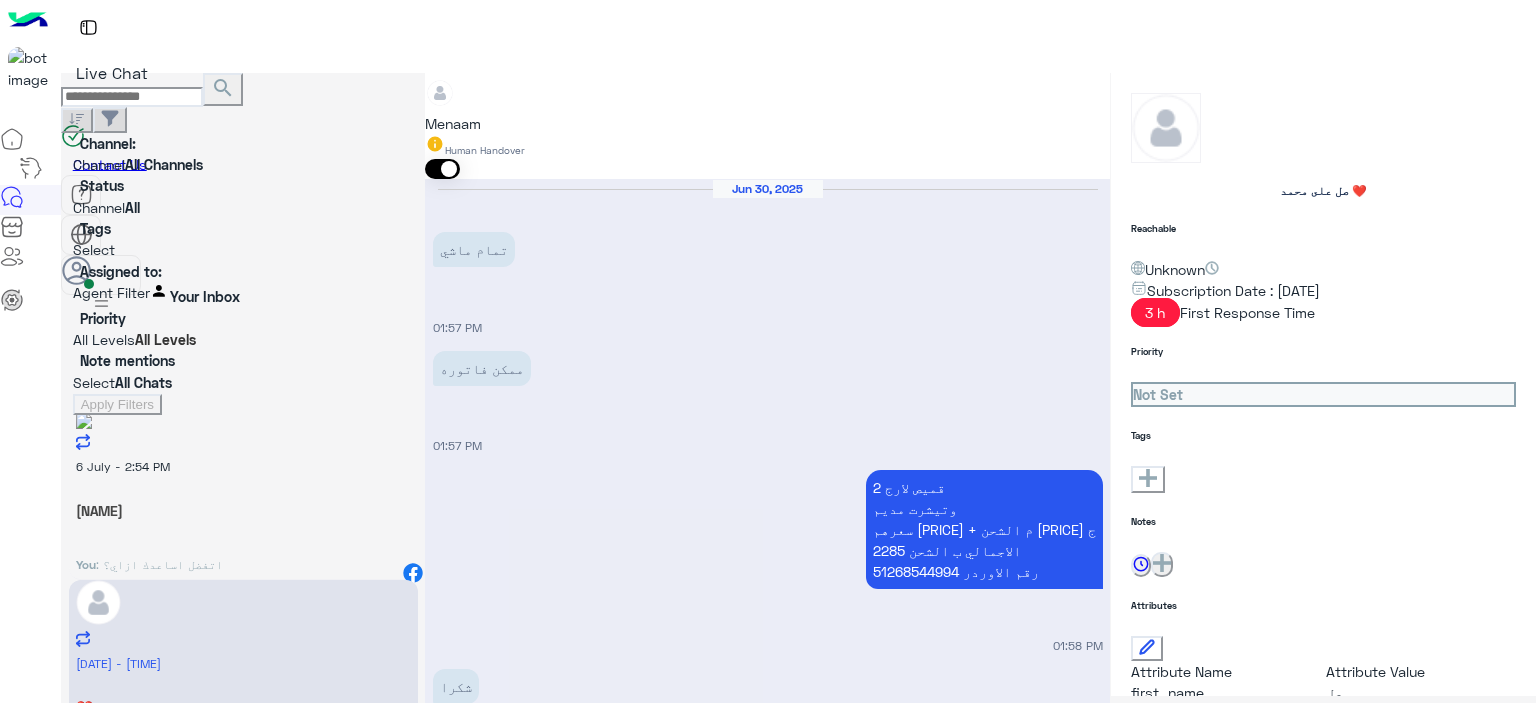 click on "[NAME]" at bounding box center [243, 510] 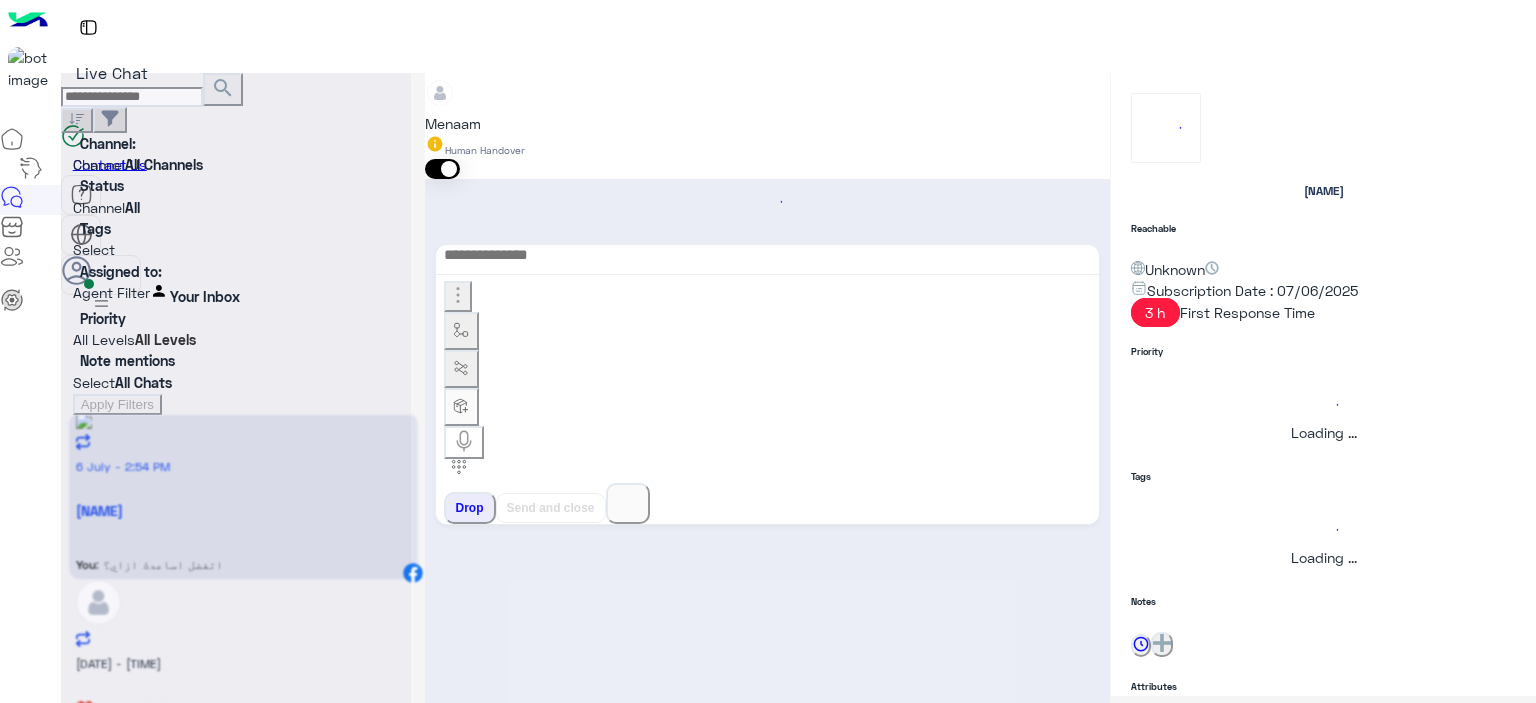 scroll, scrollTop: 0, scrollLeft: 0, axis: both 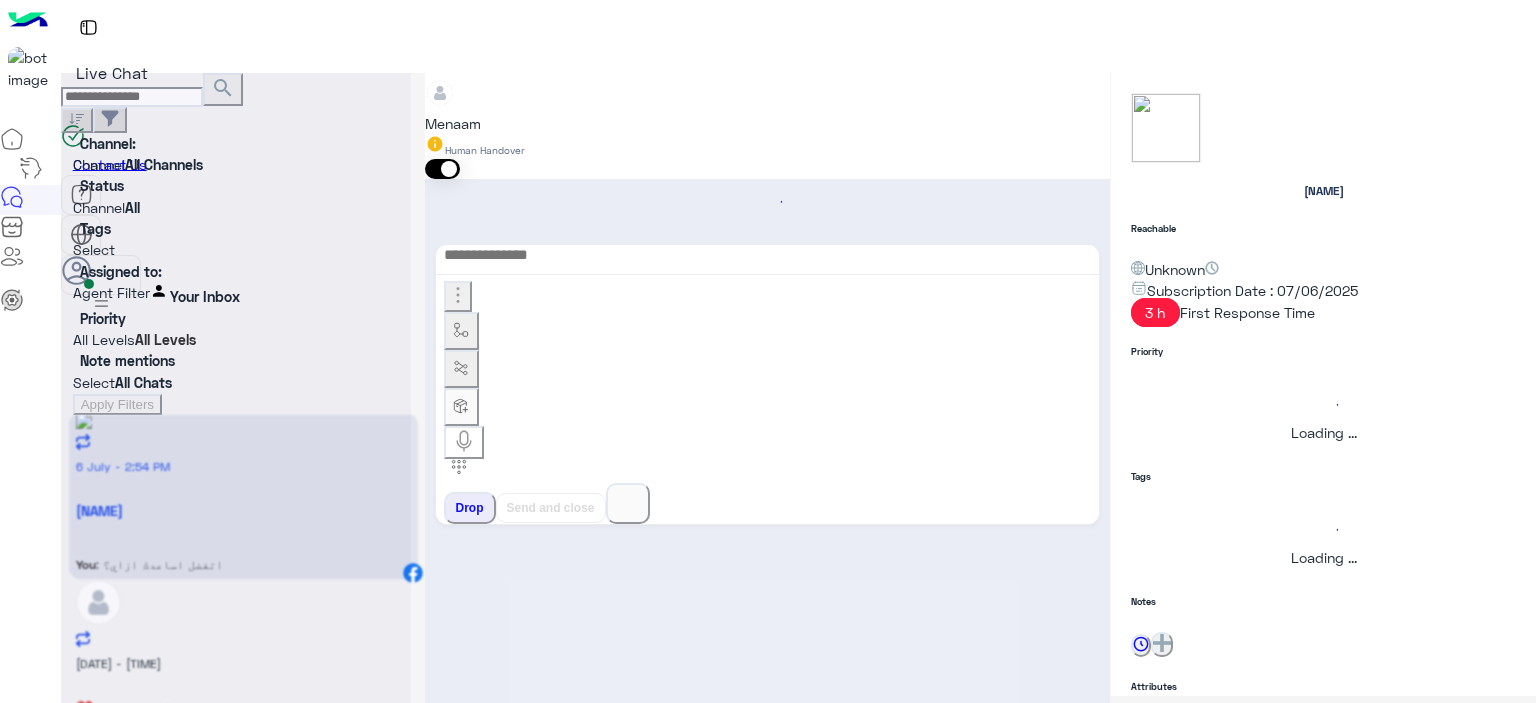 click at bounding box center (236, 359) 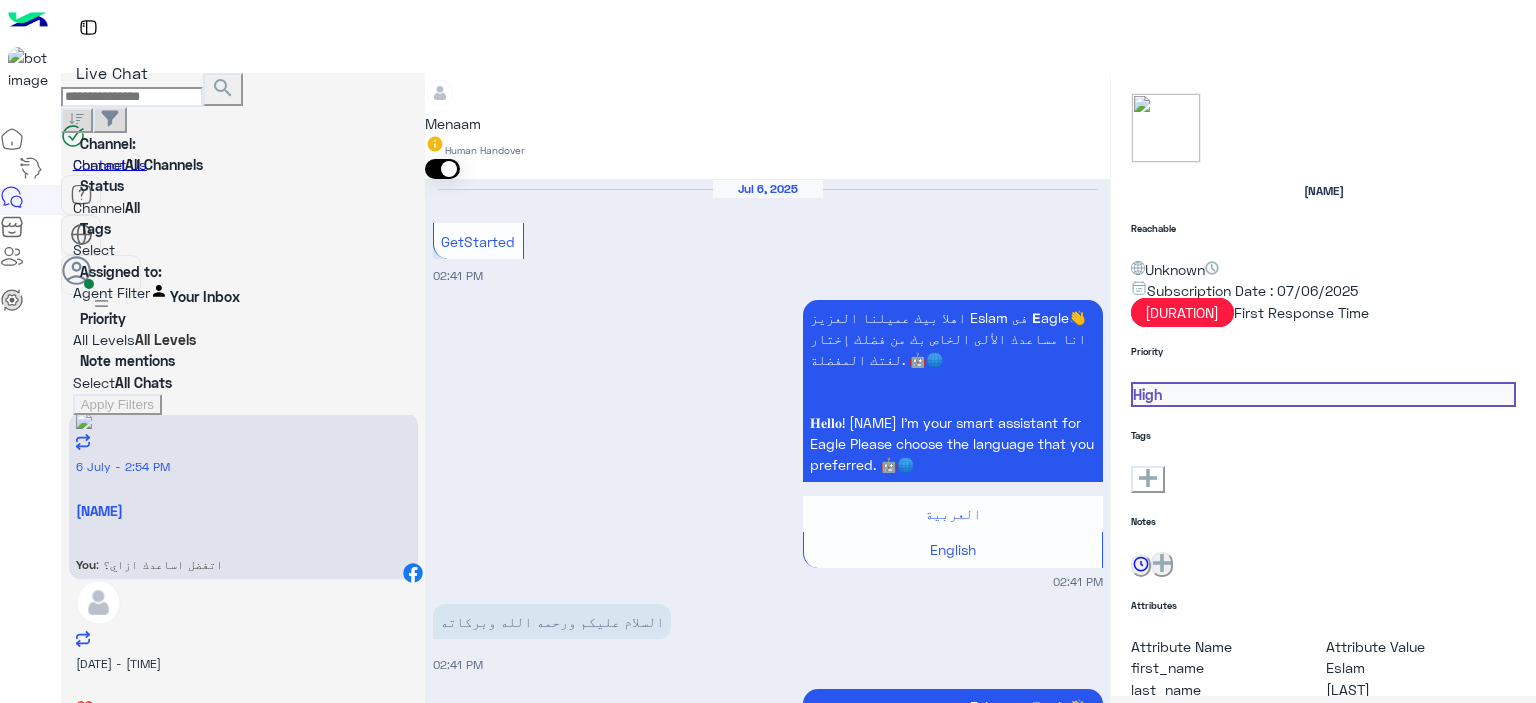 scroll, scrollTop: 1672, scrollLeft: 0, axis: vertical 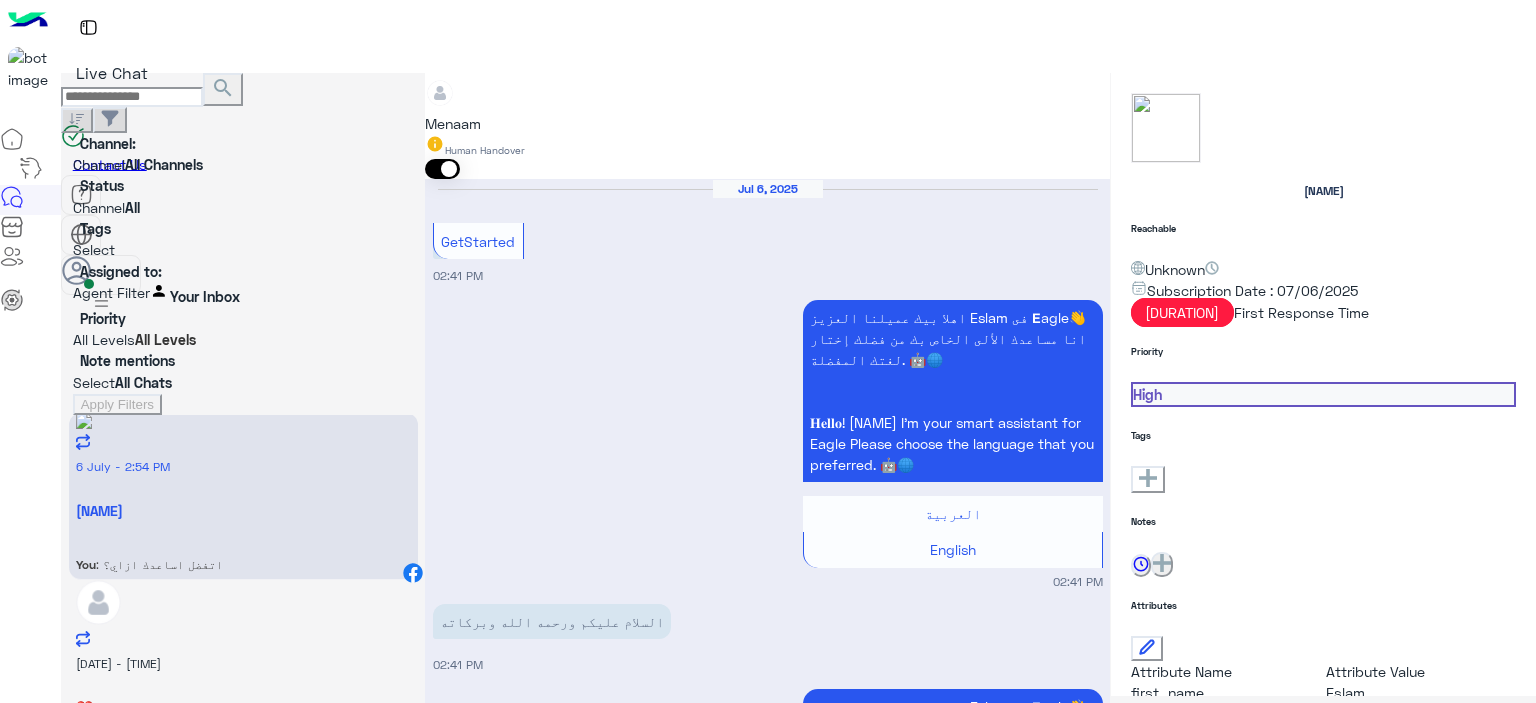 click on "[NAME]" at bounding box center [243, 510] 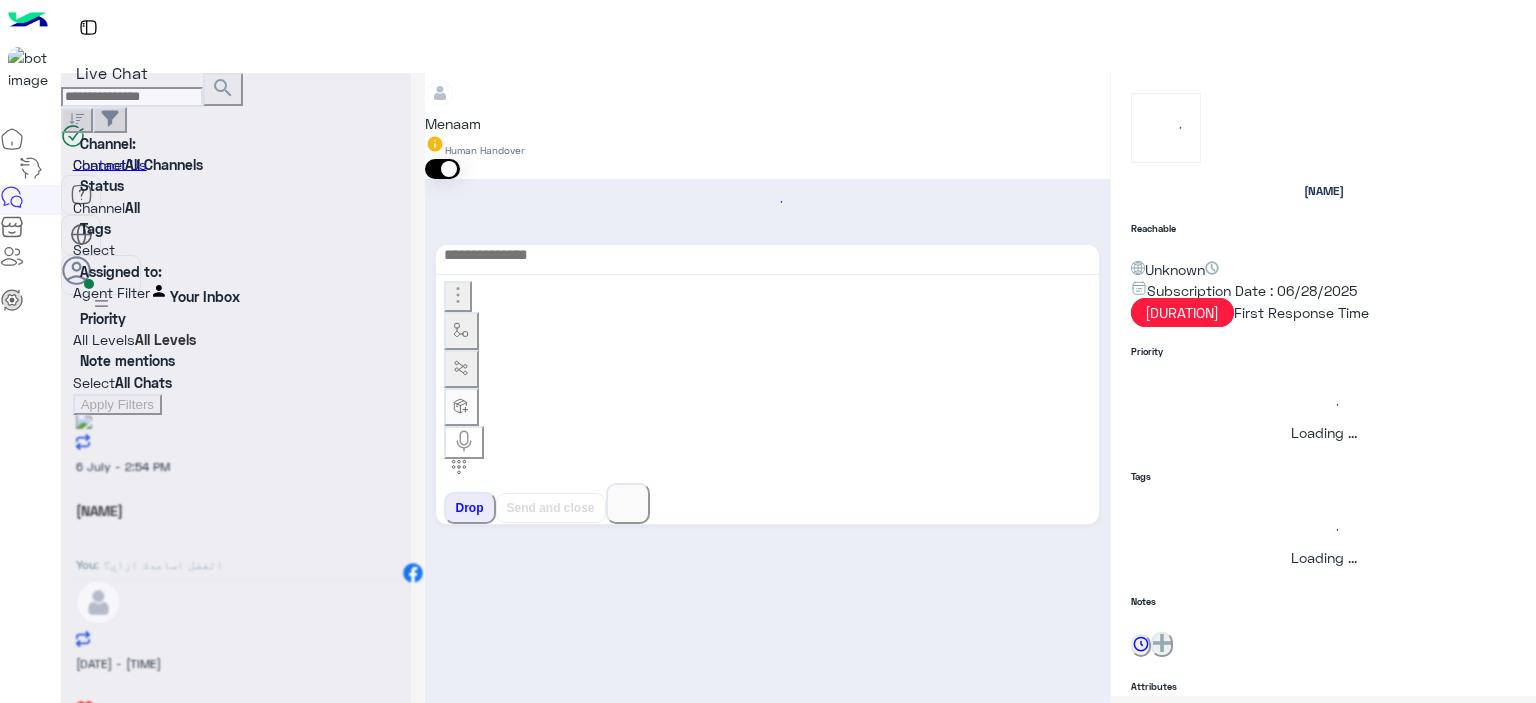 scroll, scrollTop: 1737, scrollLeft: 0, axis: vertical 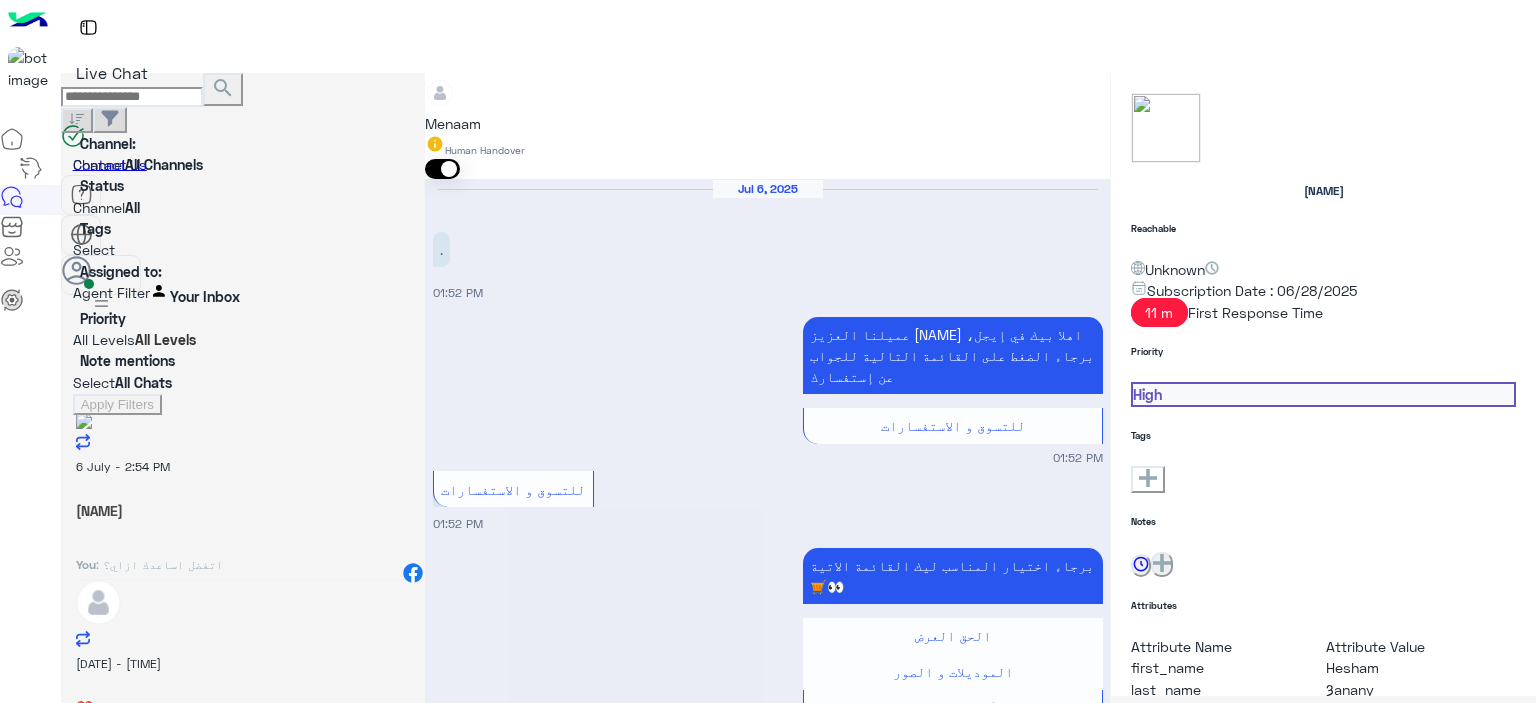 click on "Drop" at bounding box center (470, 3090) 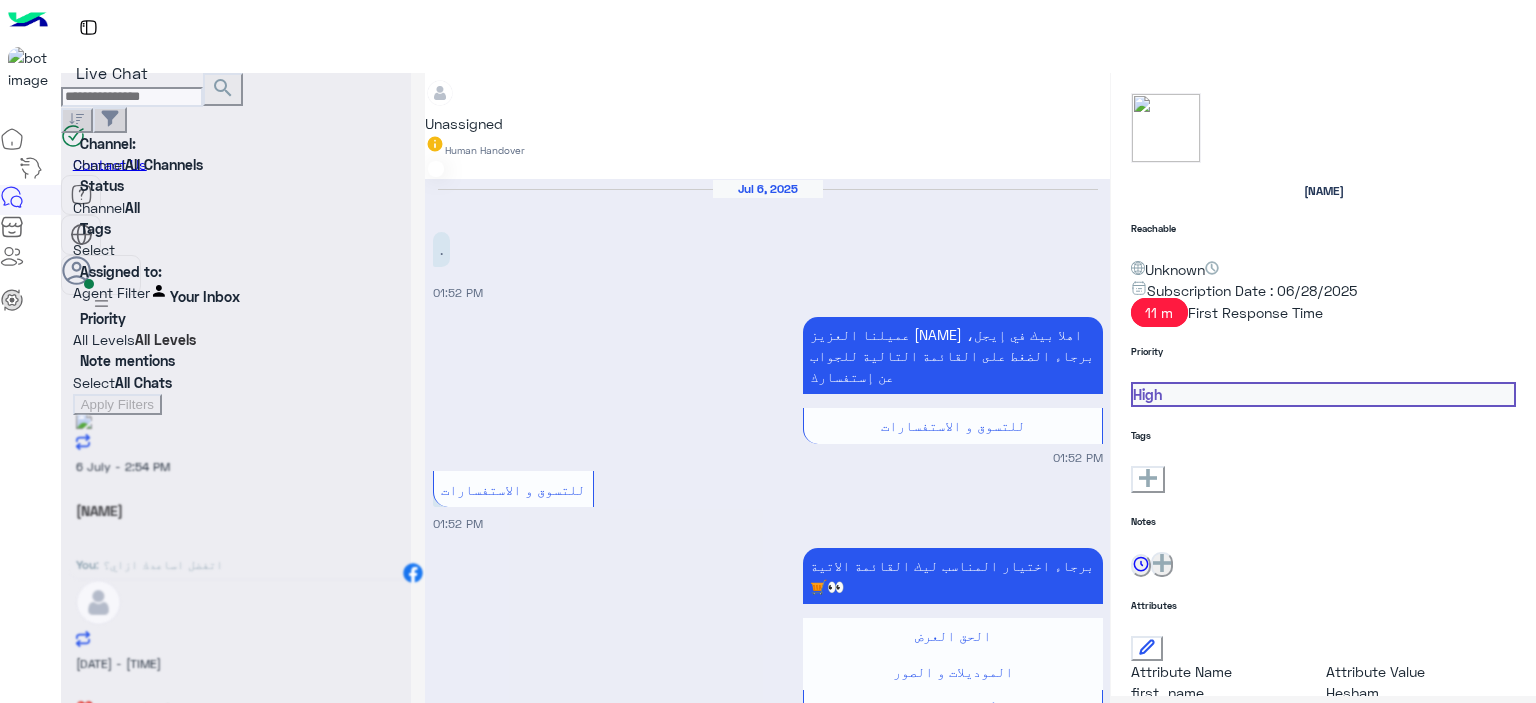 scroll, scrollTop: 1773, scrollLeft: 0, axis: vertical 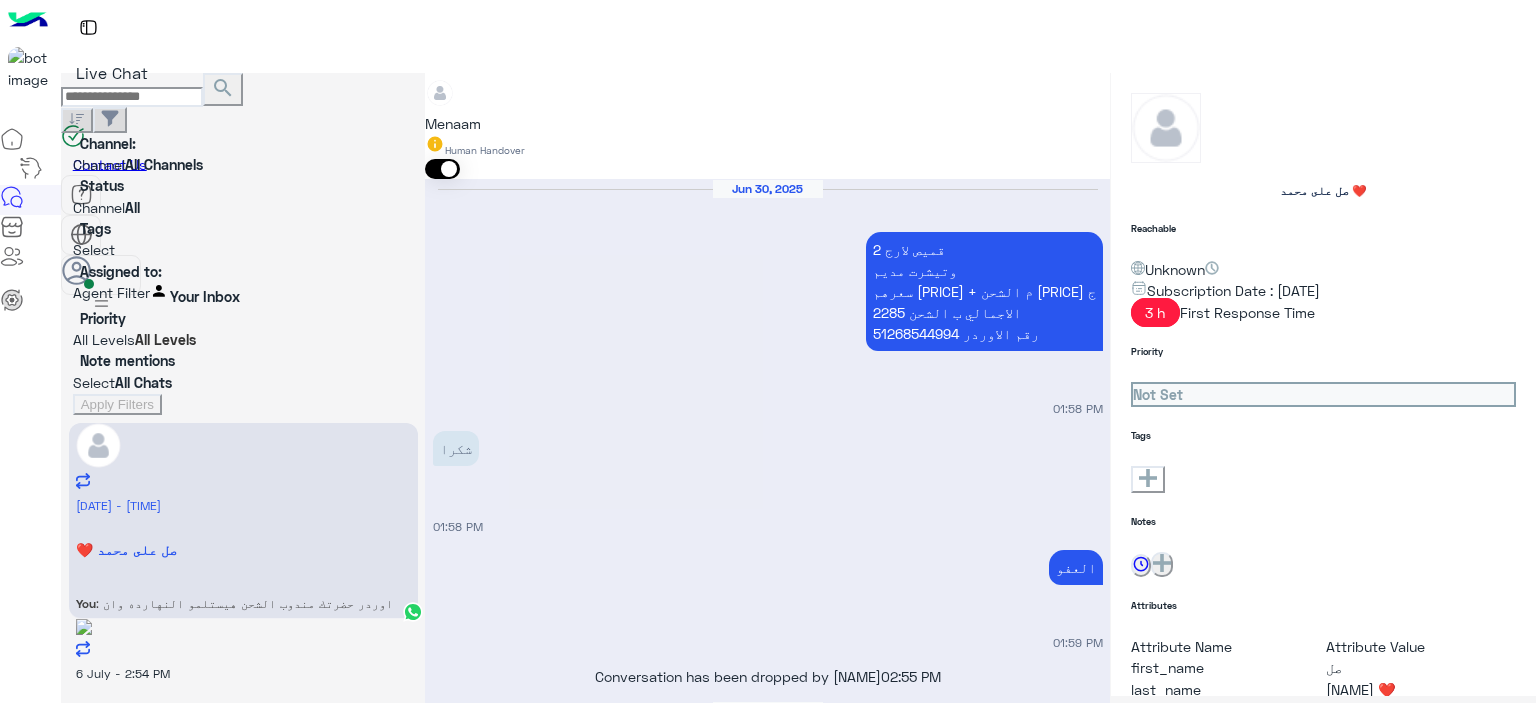 click on "[NAME]" at bounding box center [243, 549] 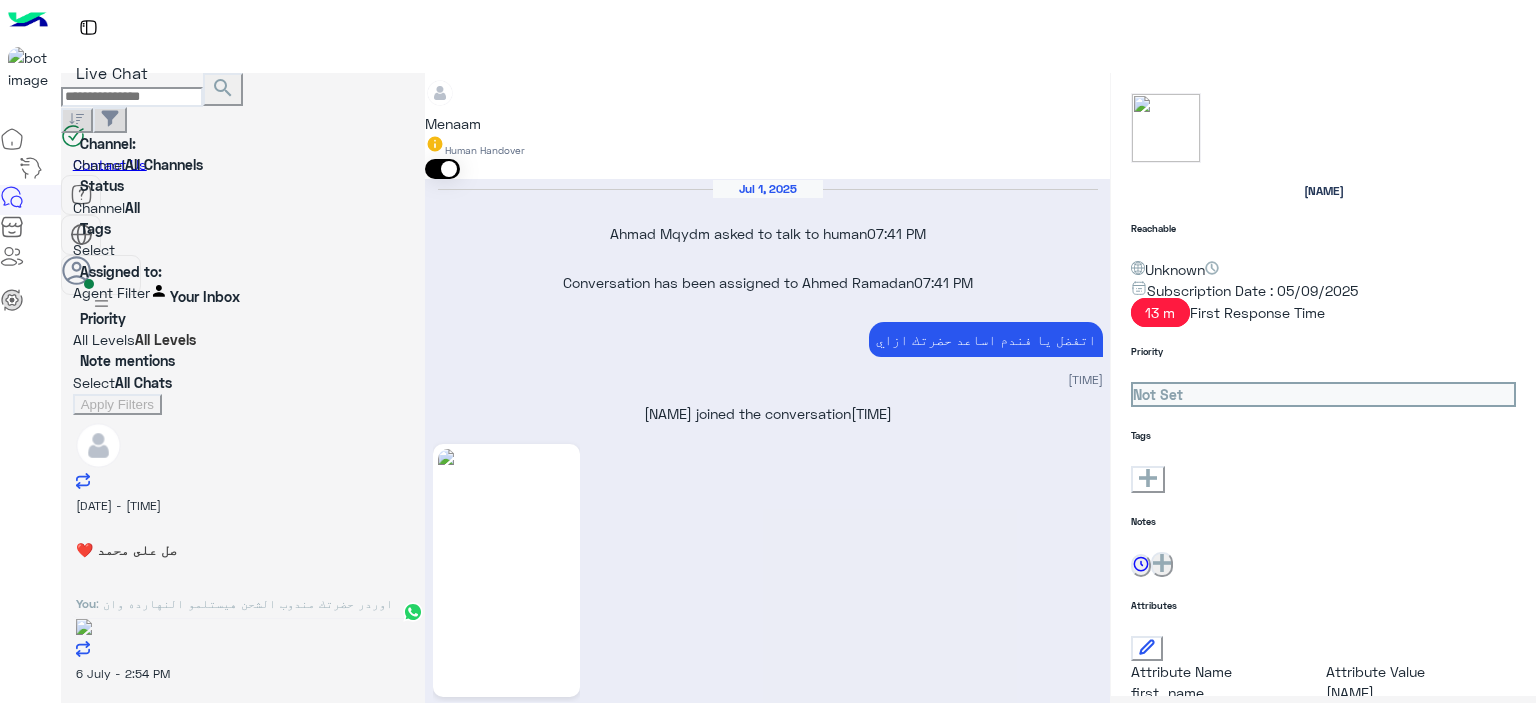 scroll, scrollTop: 2204, scrollLeft: 0, axis: vertical 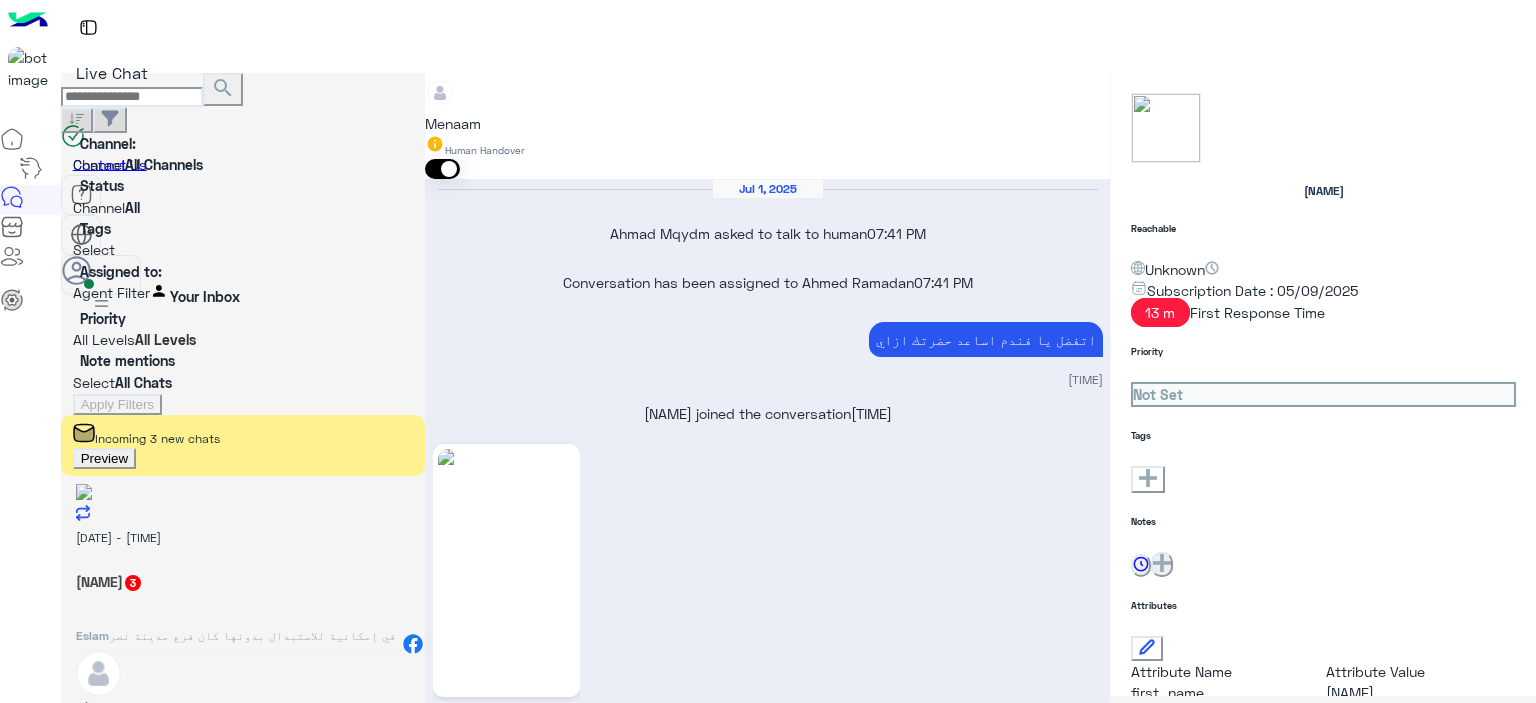 click on "اوردر حضرتك مندوب الشحن هيستلمو النهارده وان شاء الله يوصلك في اسرع وقت ممكن" at bounding box center (243, 636) 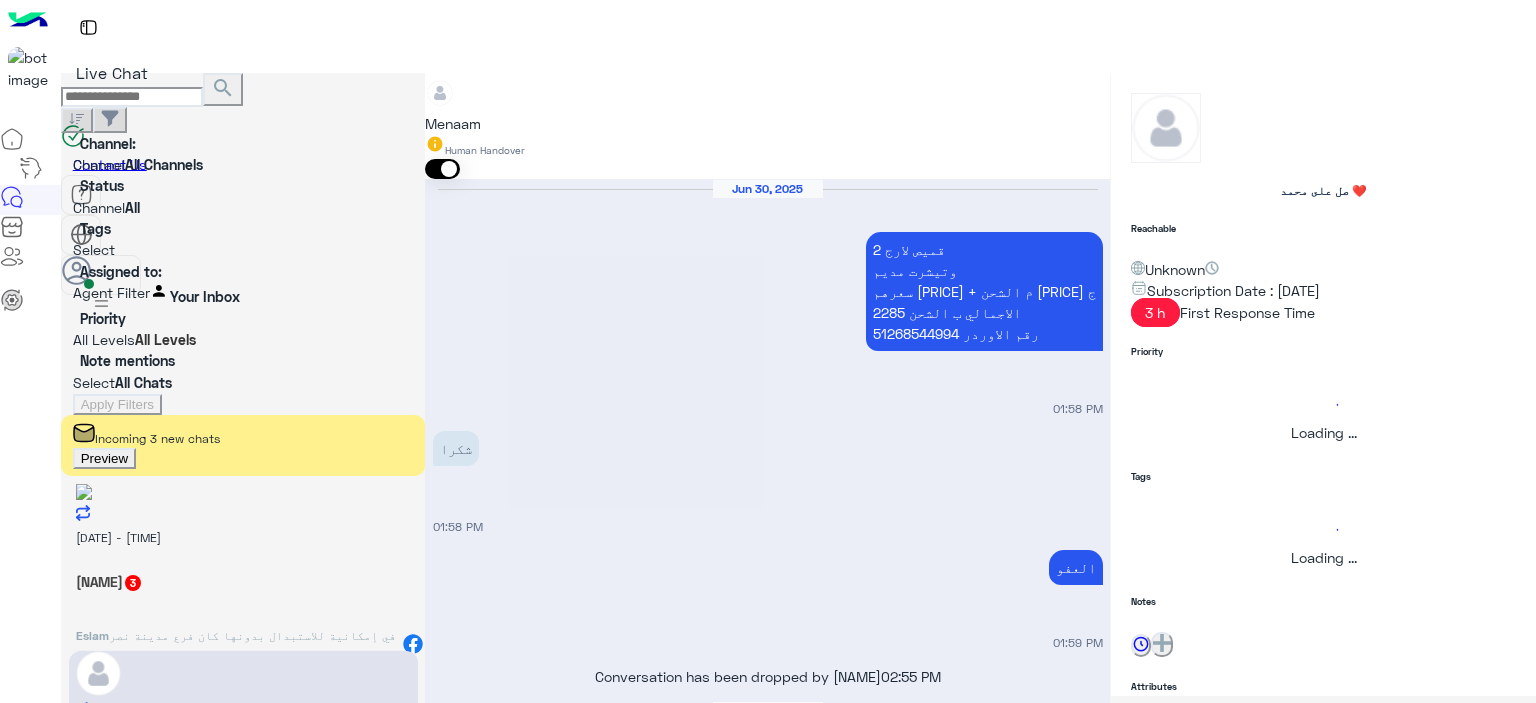 scroll, scrollTop: 1095, scrollLeft: 0, axis: vertical 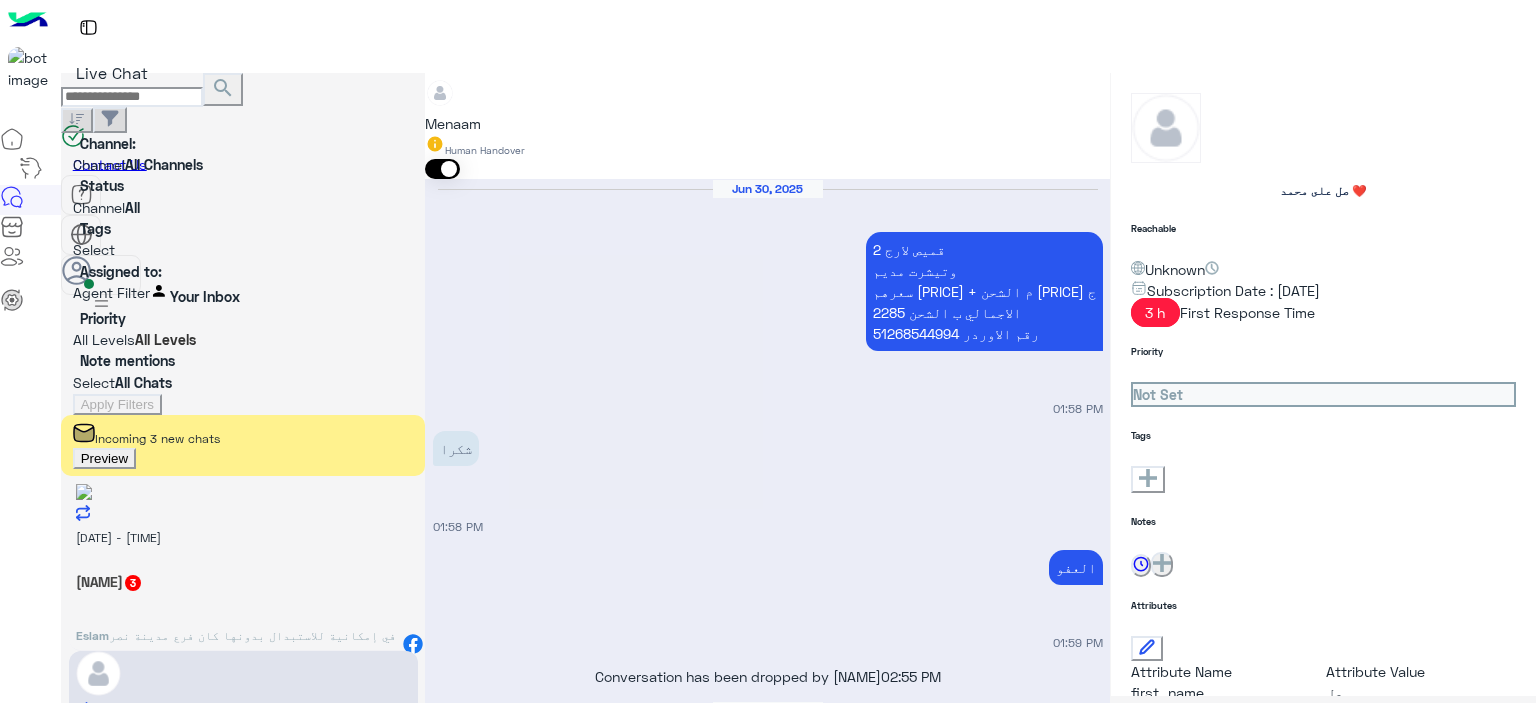 click on "[NAME] 3" at bounding box center [243, 581] 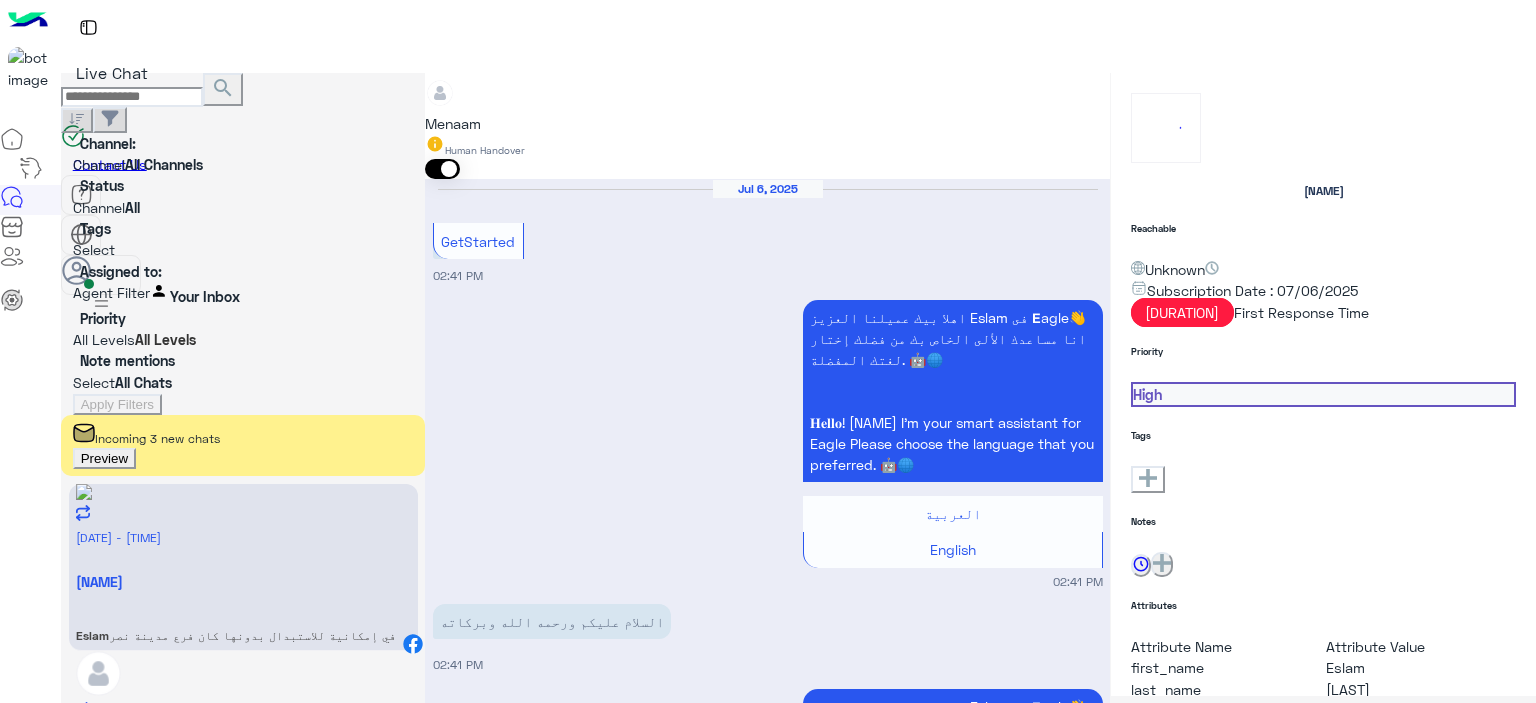 scroll, scrollTop: 1892, scrollLeft: 0, axis: vertical 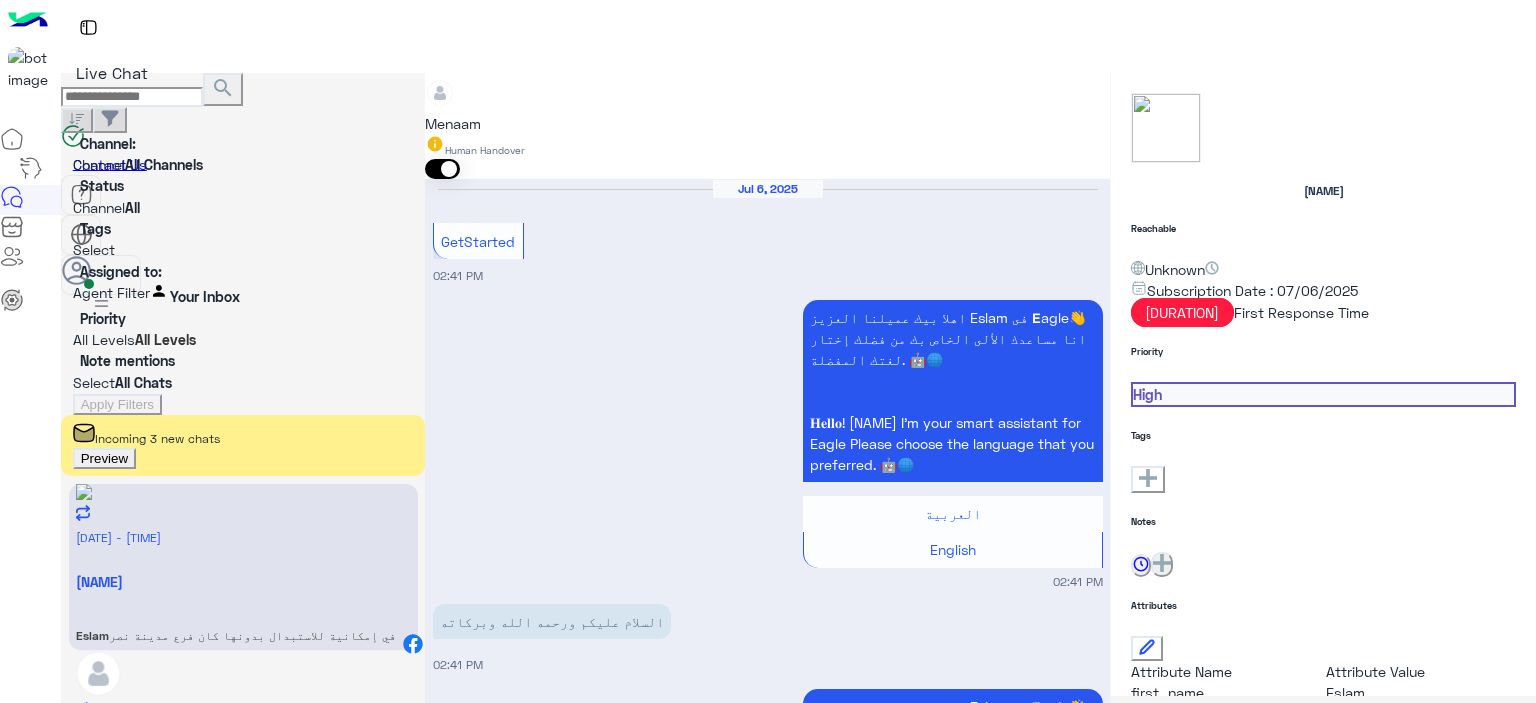 click at bounding box center (767, 2952) 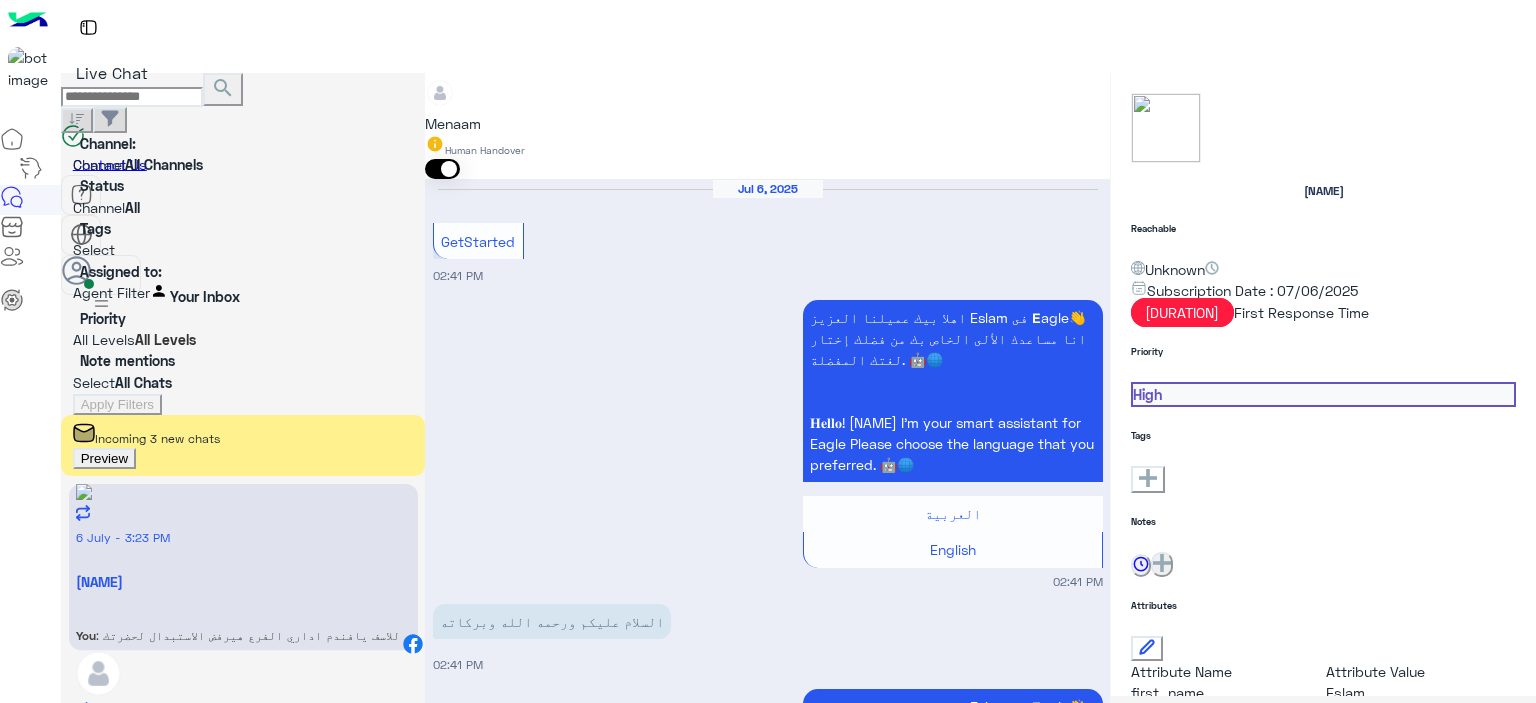 scroll, scrollTop: 2152, scrollLeft: 0, axis: vertical 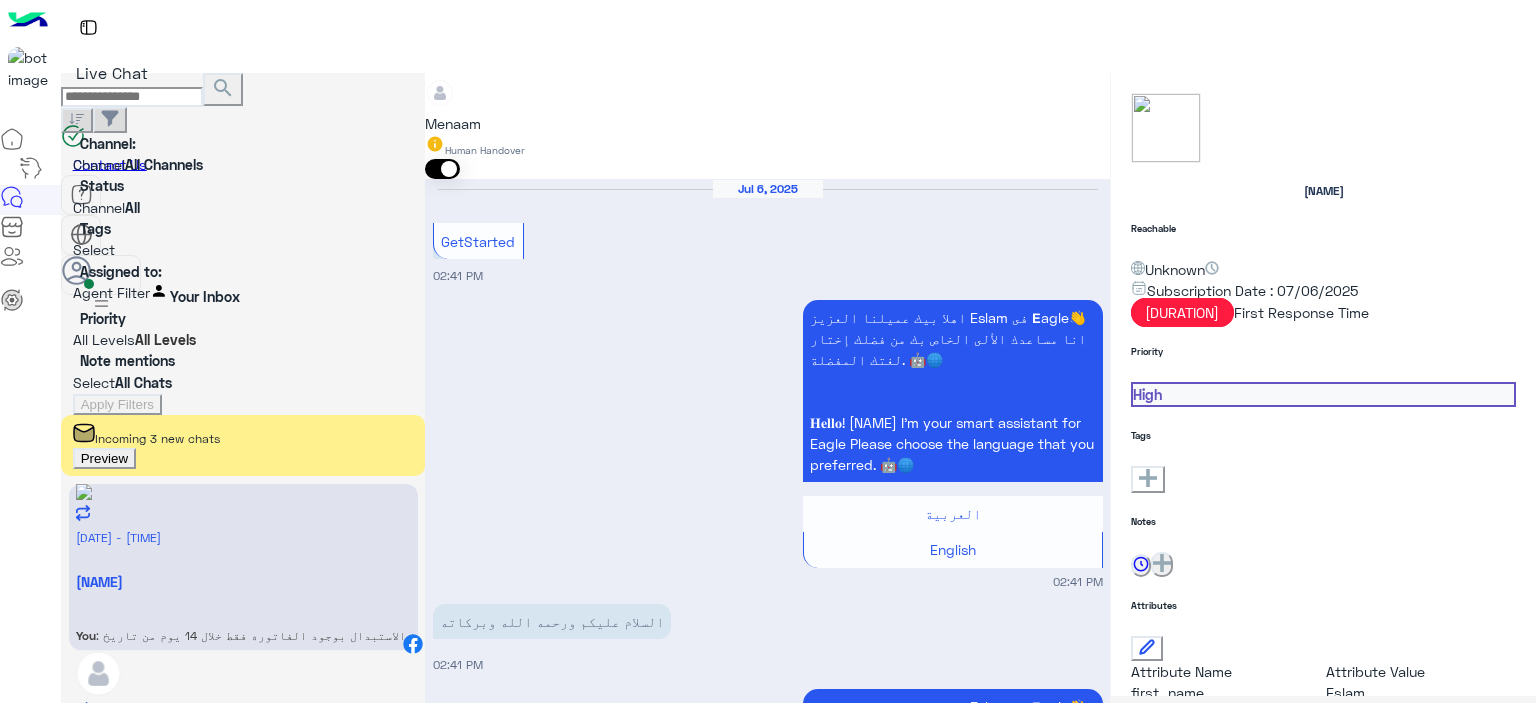 click on "Preview" at bounding box center [104, 458] 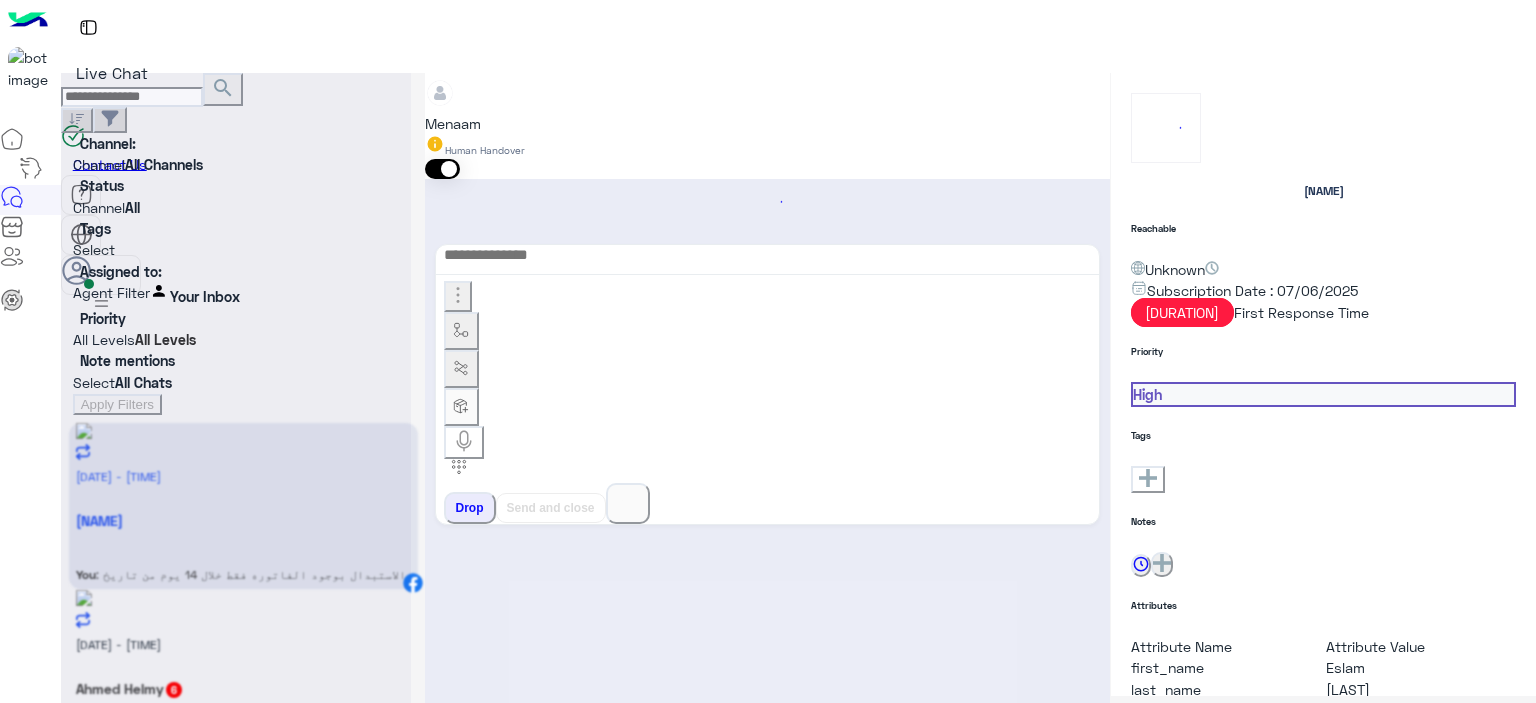 scroll, scrollTop: 2062, scrollLeft: 0, axis: vertical 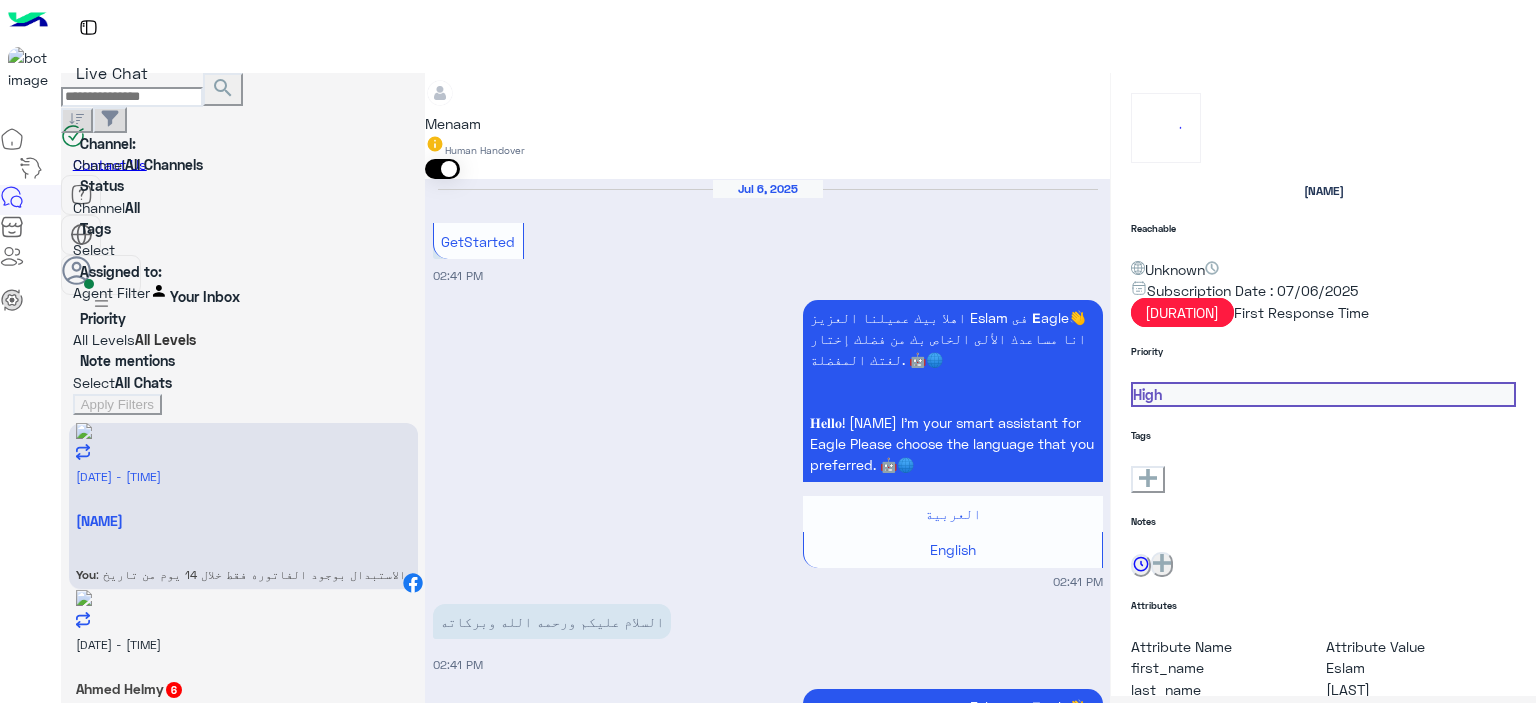 click on "[NAME]  [NUMBER]" at bounding box center (243, 520) 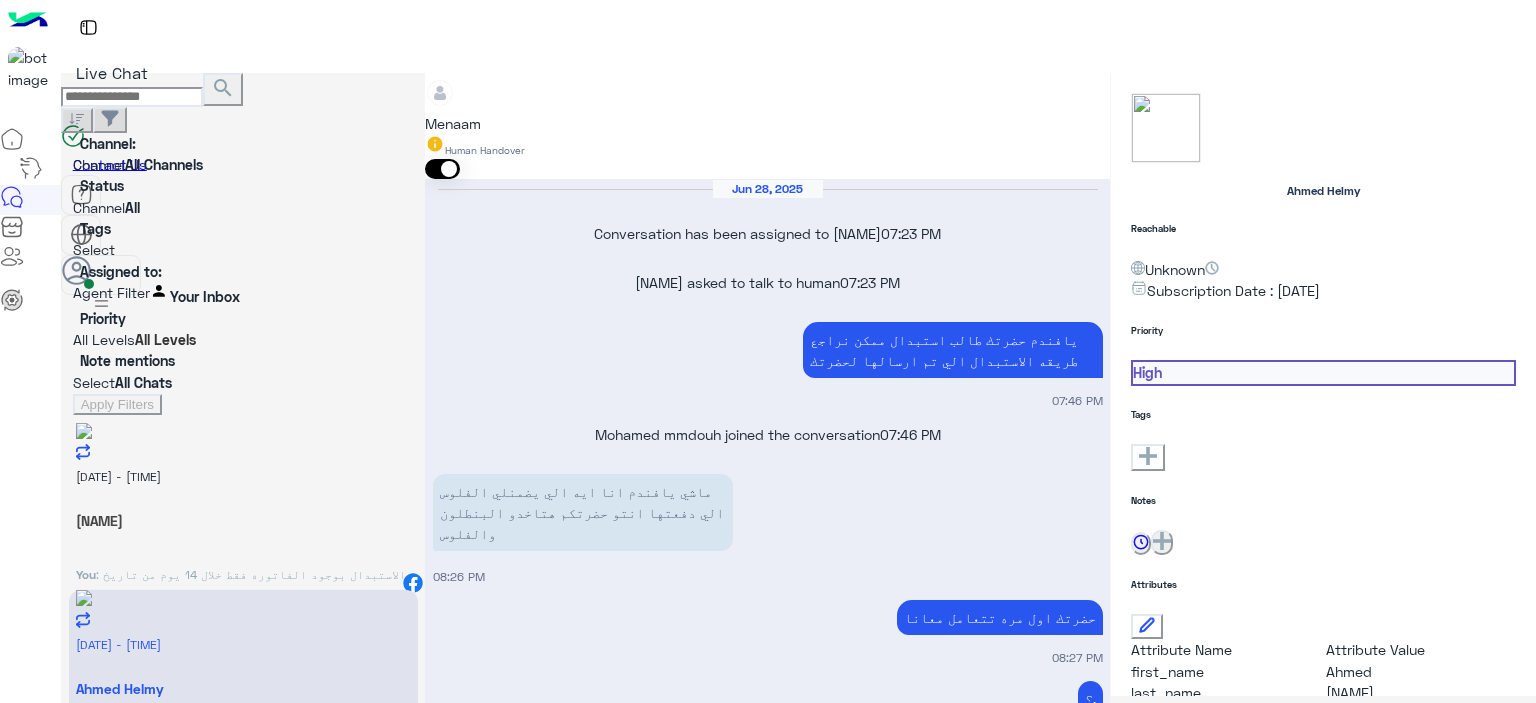 scroll, scrollTop: 2688, scrollLeft: 0, axis: vertical 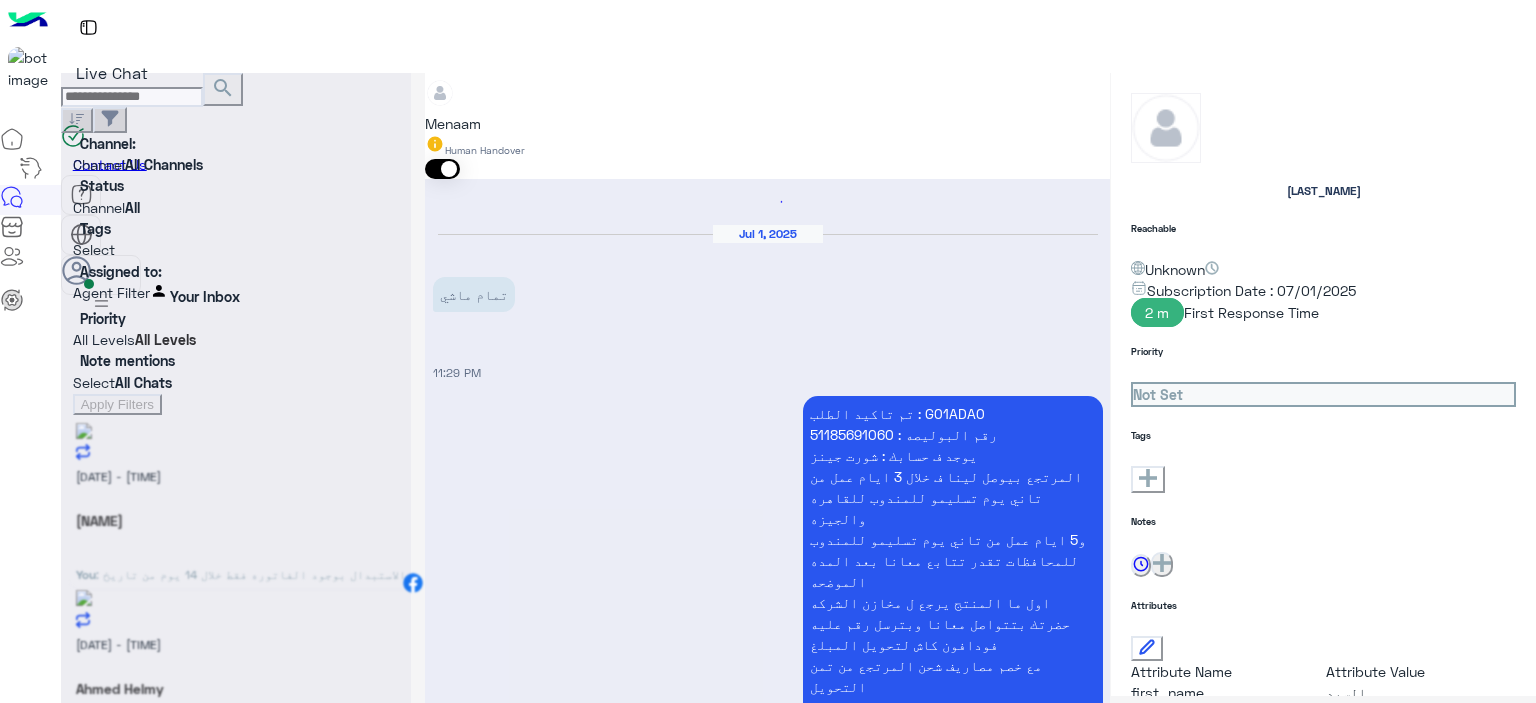click on "تم تاكيد الطلب : G01ADA0 رقم البوليصه : 51185691060 يوجد ف حسابك : شورت جينز المرتجع بيوصل لينا ف خلال 3 ايام عمل من تاني يوم تسليمو للمندوب للقاهره والجيزه و5 ايام عمل من تاني يوم تسليمو للمندوب للمحافظات تقدر تتابع معانا بعد المده الموضحه اول ما المنتج يرجع ل مخازن الشركه حضرتك بتتواصل معانا وبترسل رقم عليه فودافون كاش لتحويل المبلغ مع خصم مصاريف شحن المرتجع من تمن التحويل المندوب هيتواصل معاك خلال 3 ايام عمل بحد اقصي لاستلام المنتج من حضرتك ملحوظه في حاله عدم تواصل المندوب مع حضرتك بحد اقصي 5 ايام عمل برجاء ابلاغنا" at bounding box center (953, 592) 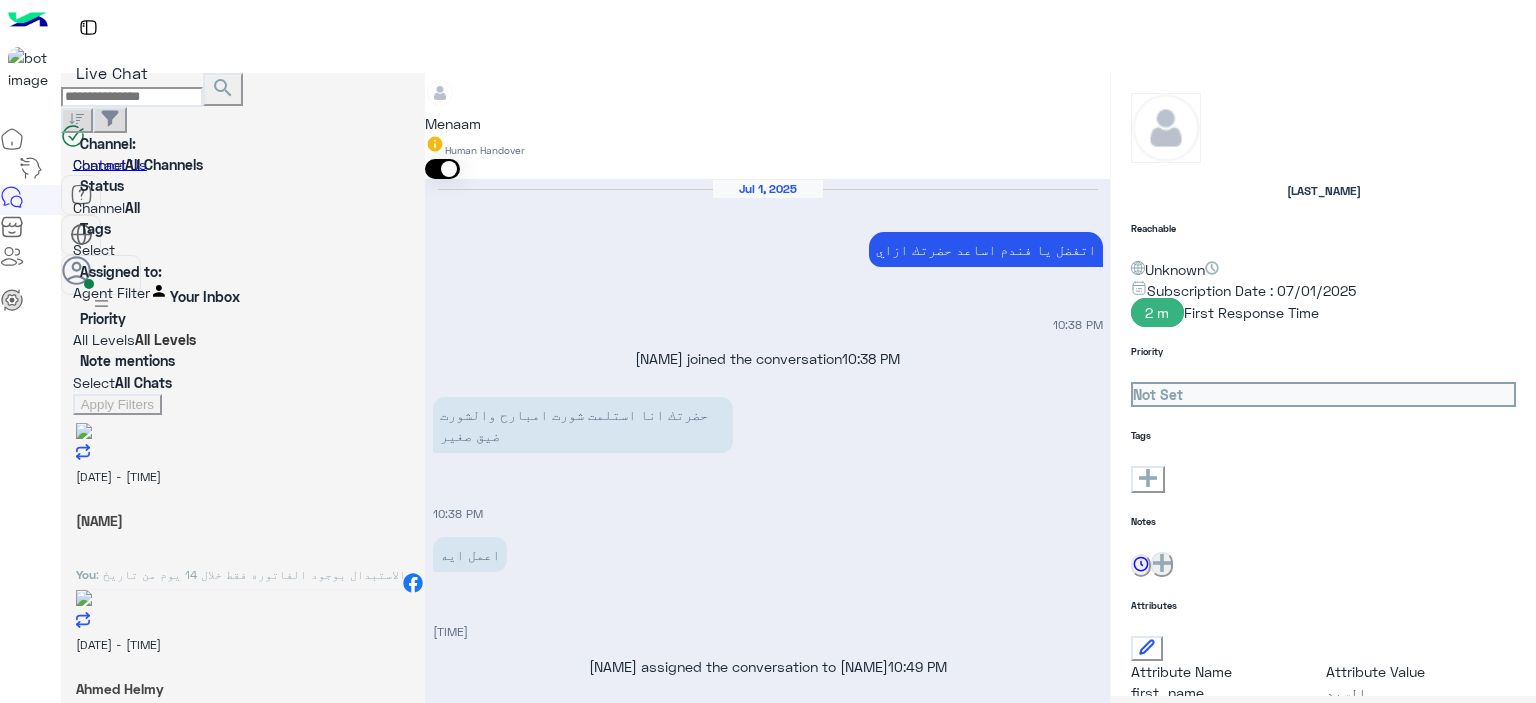 scroll, scrollTop: 1996, scrollLeft: 0, axis: vertical 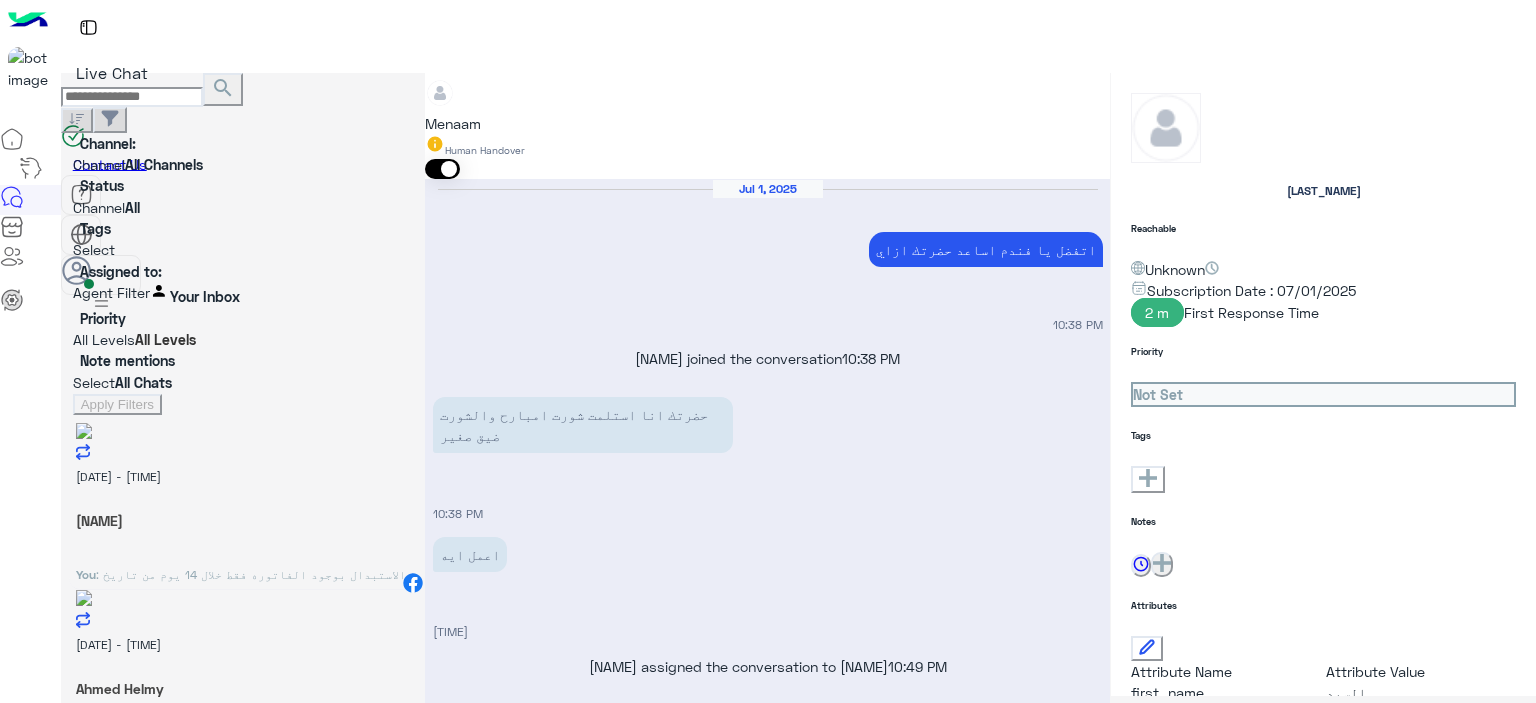 click on "تم تاكيد الطلب : G01ADA0 رقم البوليصه : 51185691060 يوجد ف حسابك : شورت جينز المرتجع بيوصل لينا ف خلال 3 ايام عمل من تاني يوم تسليمو للمندوب للقاهره والجيزه و5 ايام عمل من تاني يوم تسليمو للمندوب للمحافظات تقدر تتابع معانا بعد المده الموضحه اول ما المنتج يرجع ل مخازن الشركه حضرتك بتتواصل معانا وبترسل رقم عليه فودافون كاش لتحويل المبلغ مع خصم مصاريف شحن المرتجع من تمن التحويل المندوب هيتواصل معاك خلال 3 ايام عمل بحد اقصي لاستلام المنتج من حضرتك ملحوظه في حاله عدم تواصل المندوب مع حضرتك بحد اقصي 5 ايام عمل برجاء ابلاغنا" at bounding box center (953, 3550) 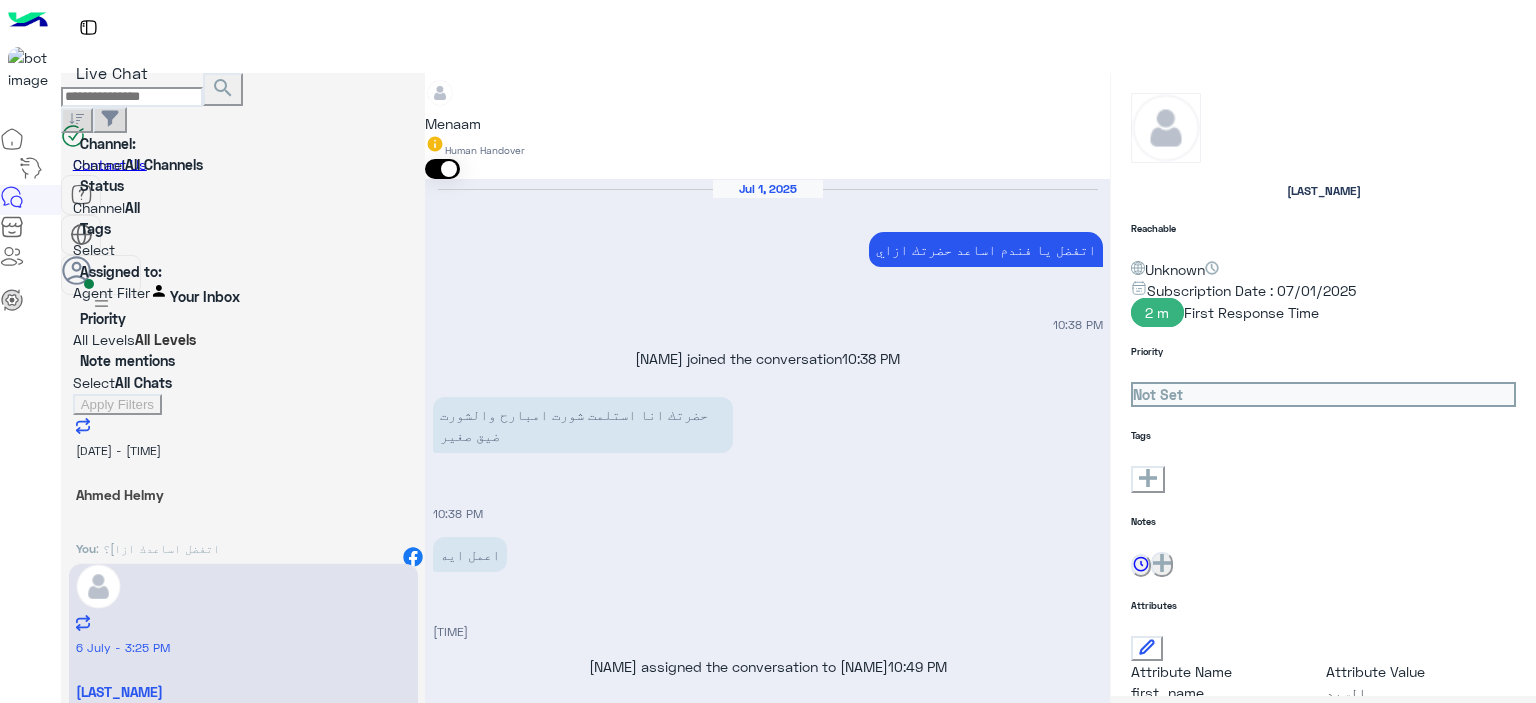 scroll, scrollTop: 312, scrollLeft: 0, axis: vertical 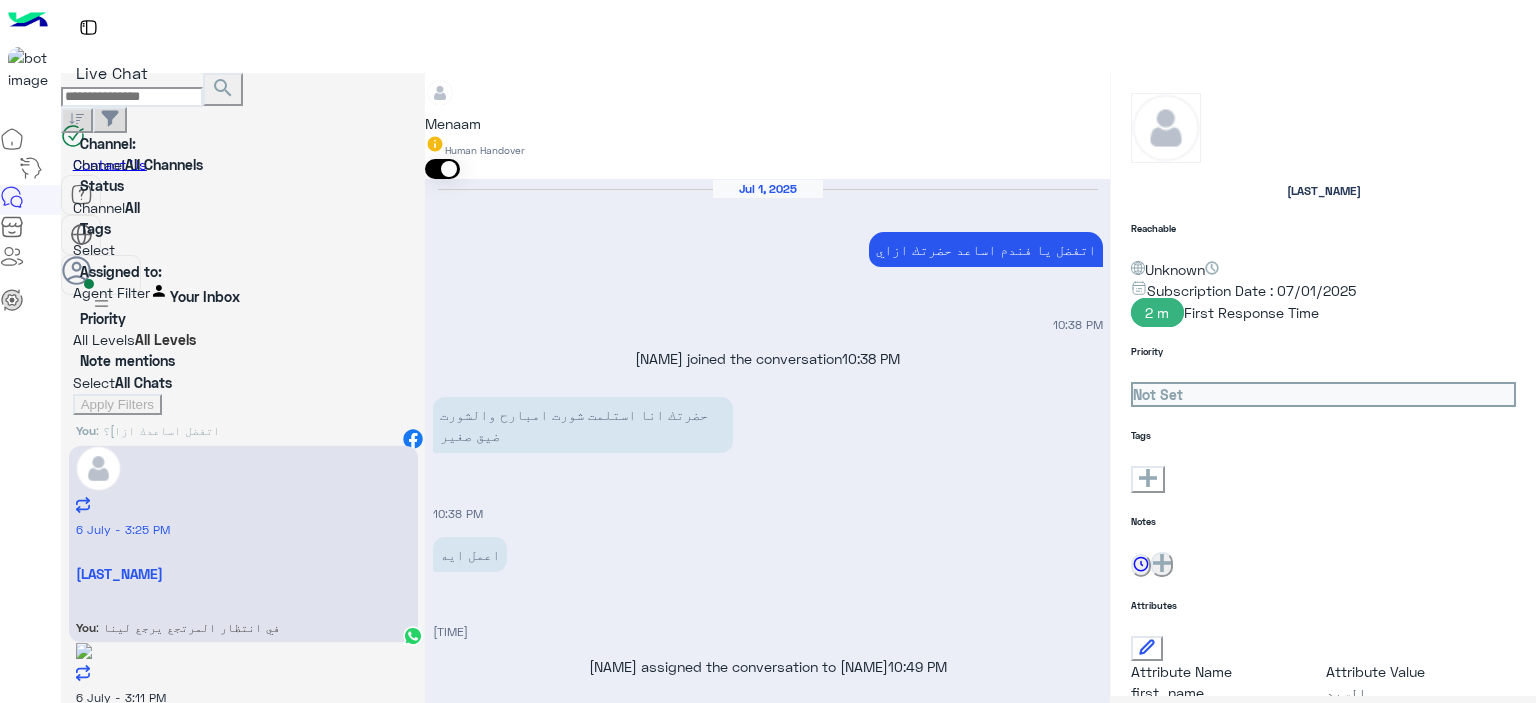 click on ": اوردر حضرتك مندوب الشحن هيستلمو النهارده وان شاء الله يوصلك في اسرع وقت ممكن" at bounding box center (241, 271) 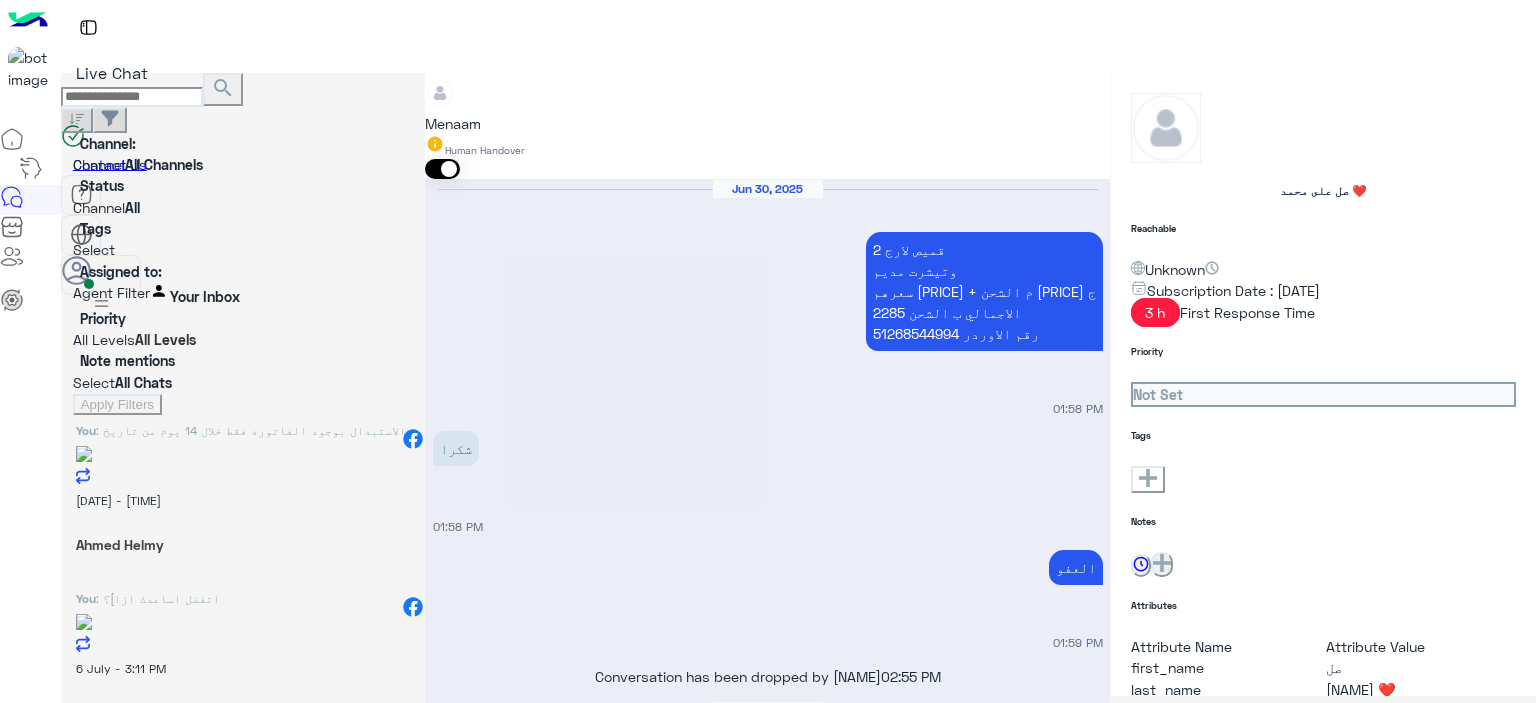scroll, scrollTop: 1095, scrollLeft: 0, axis: vertical 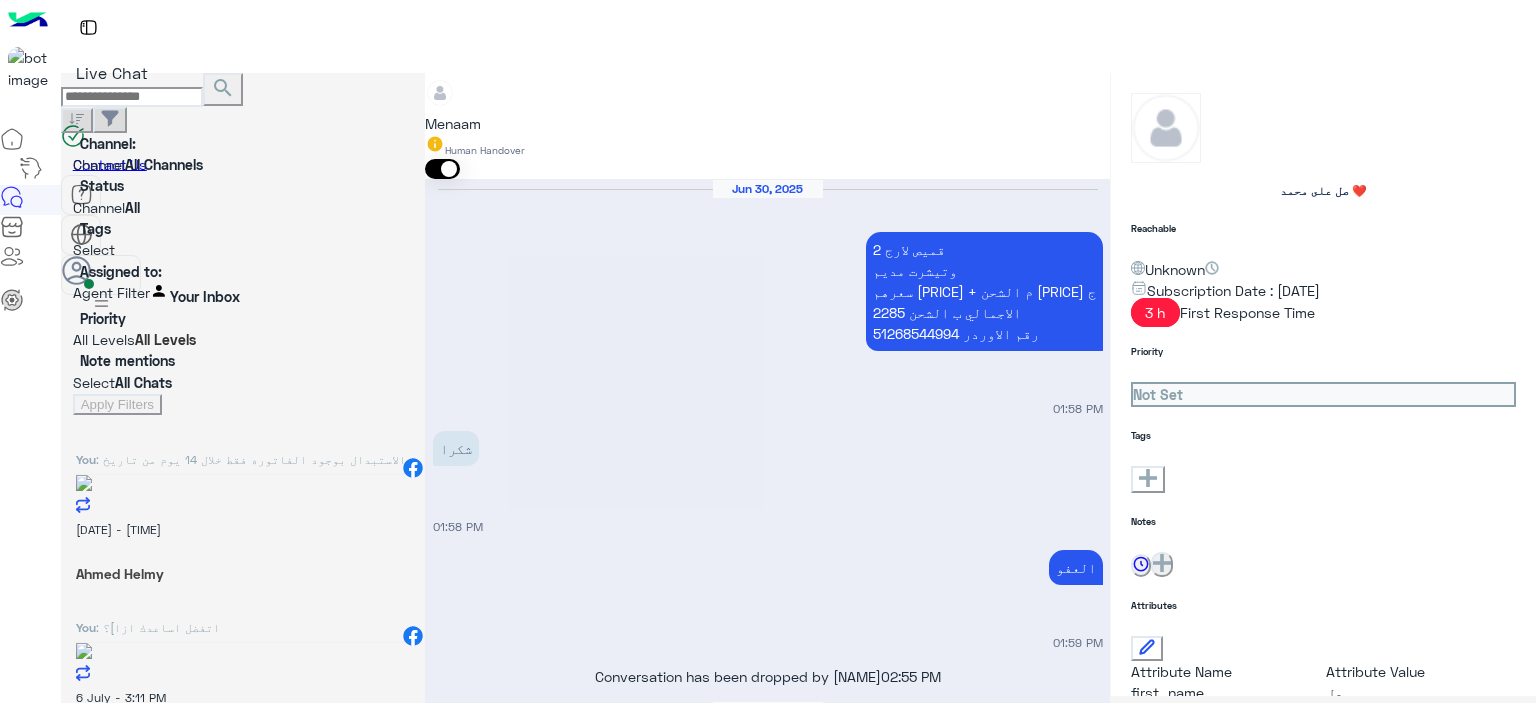 click on "Drop" at bounding box center (470, 2761) 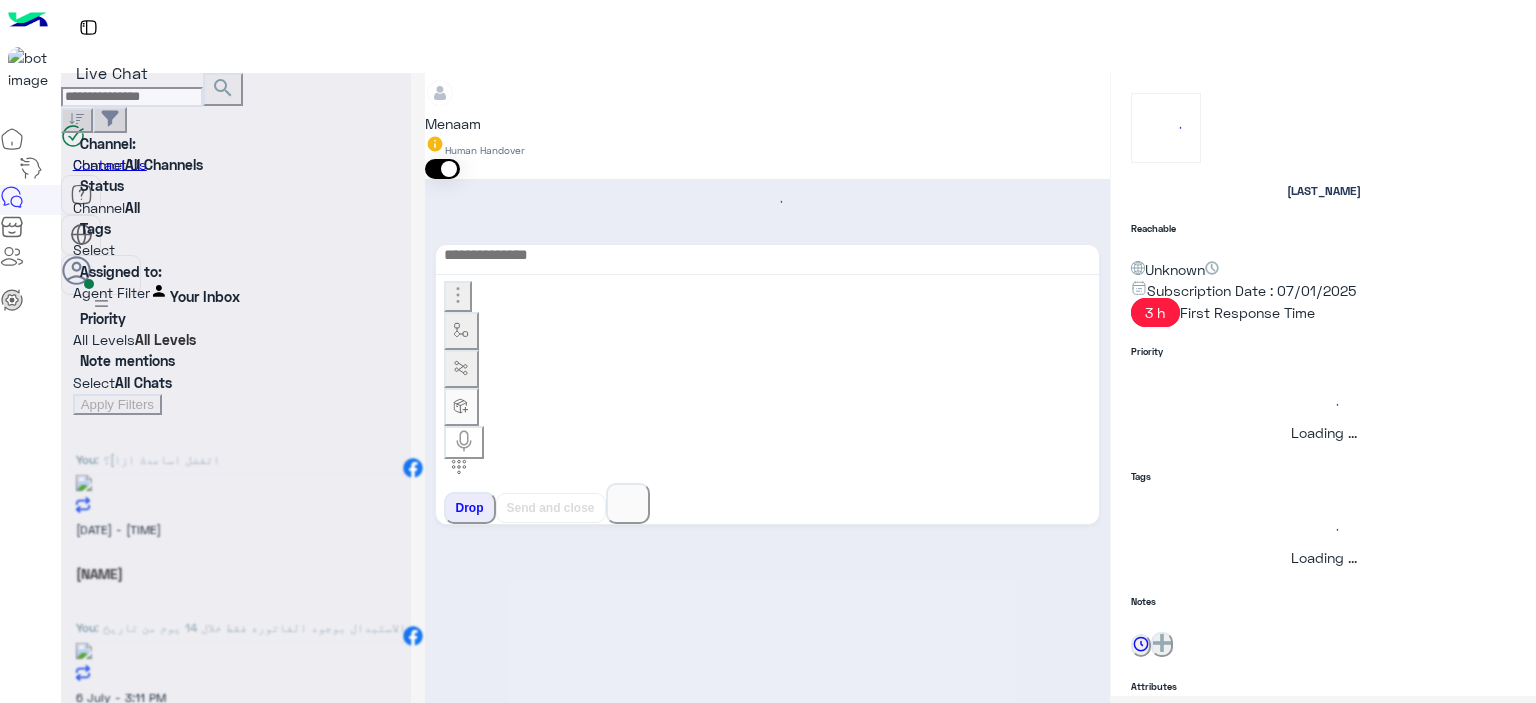 scroll, scrollTop: 212, scrollLeft: 0, axis: vertical 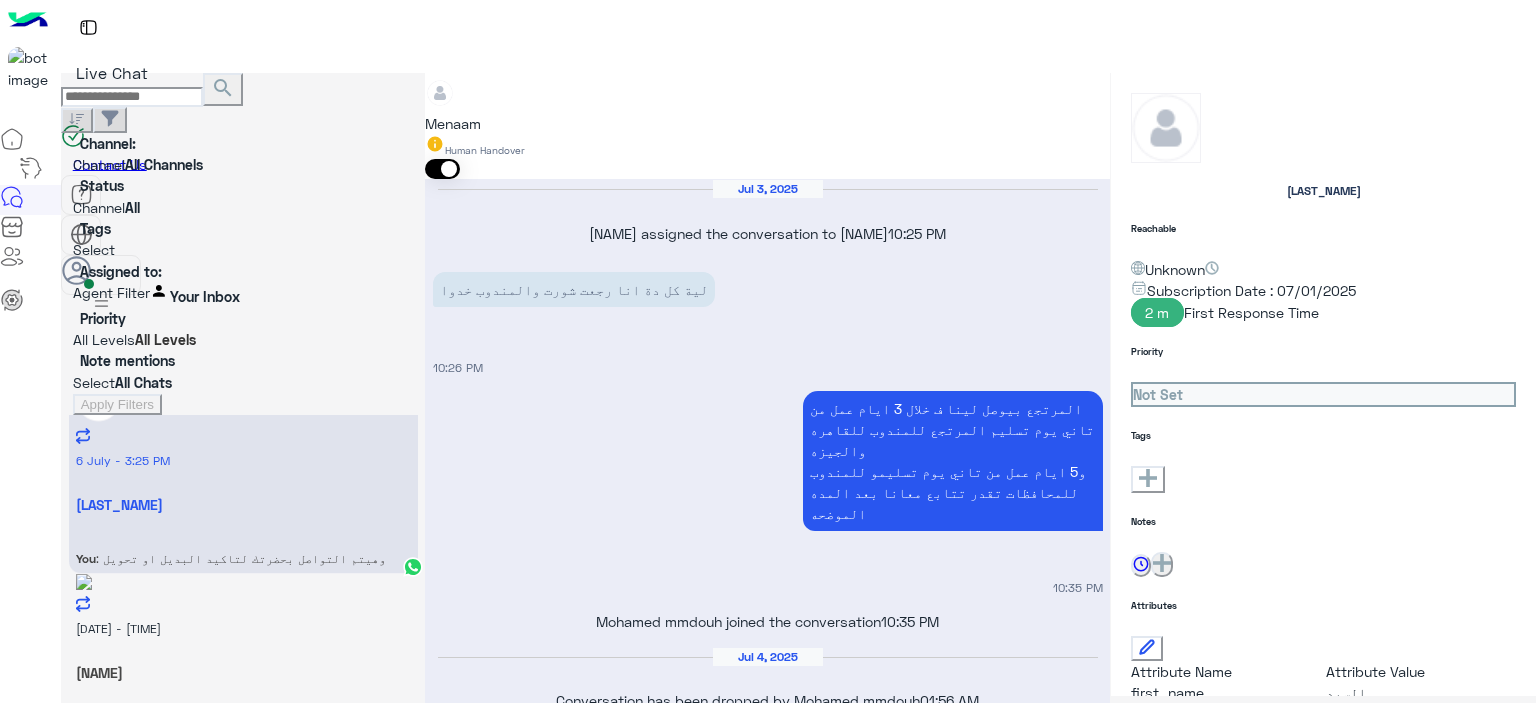 click on "[NAME]" at bounding box center (243, 307) 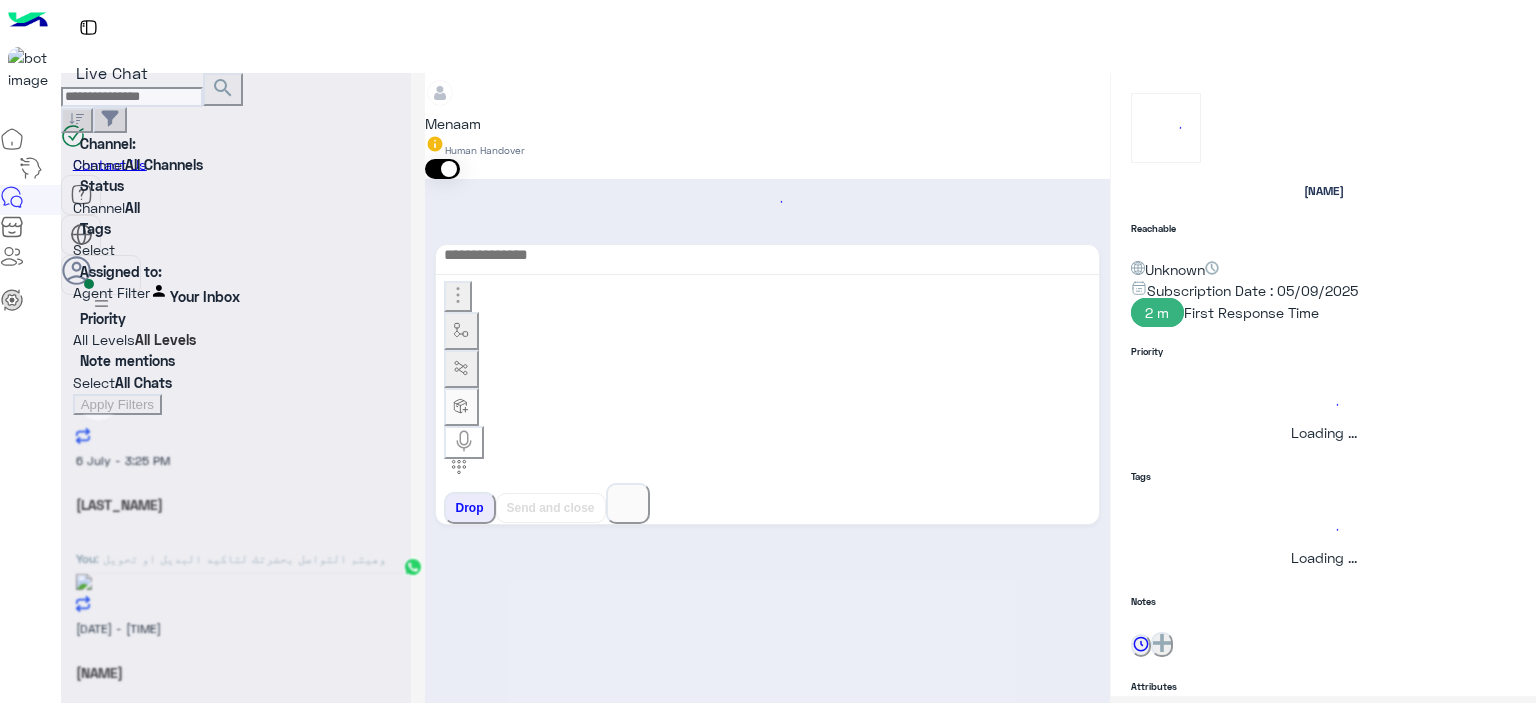 scroll, scrollTop: 0, scrollLeft: 0, axis: both 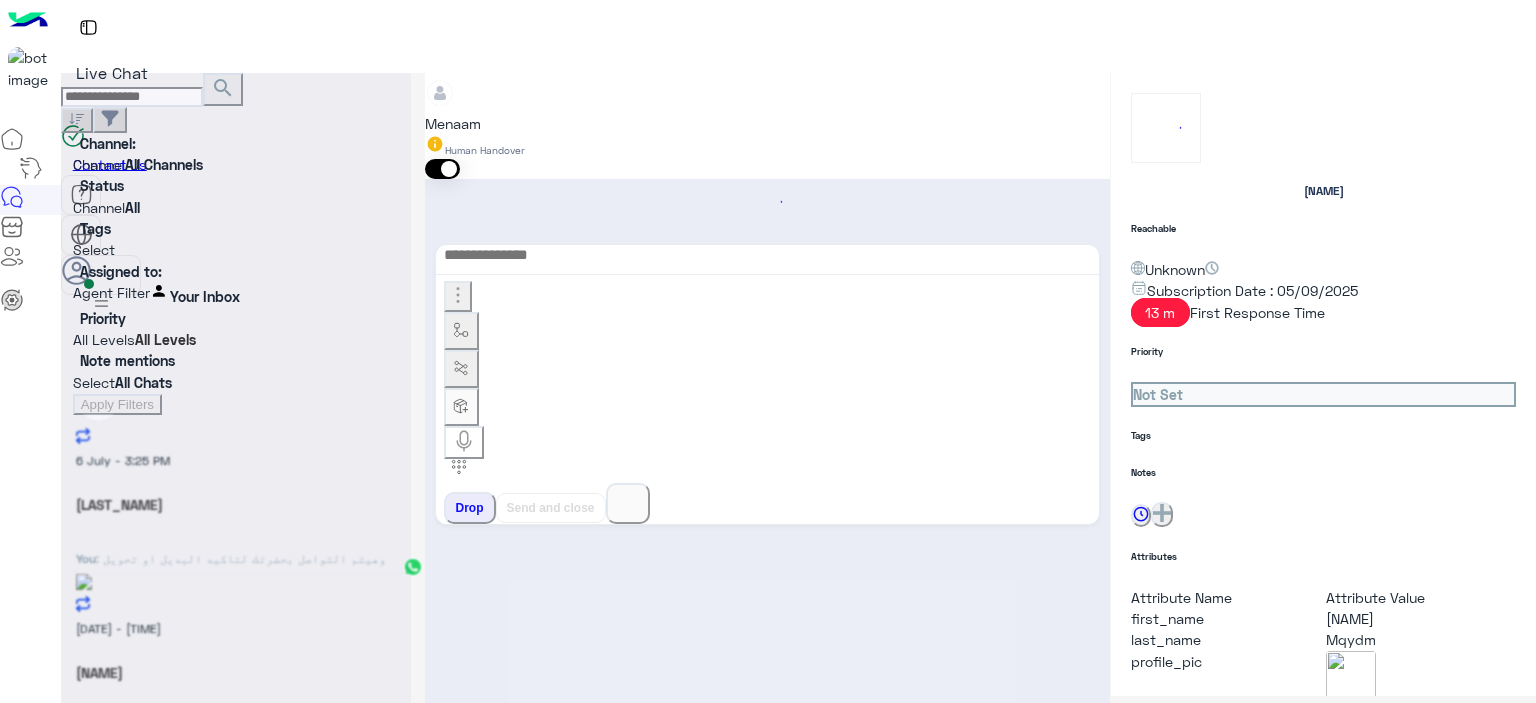 click at bounding box center [236, 359] 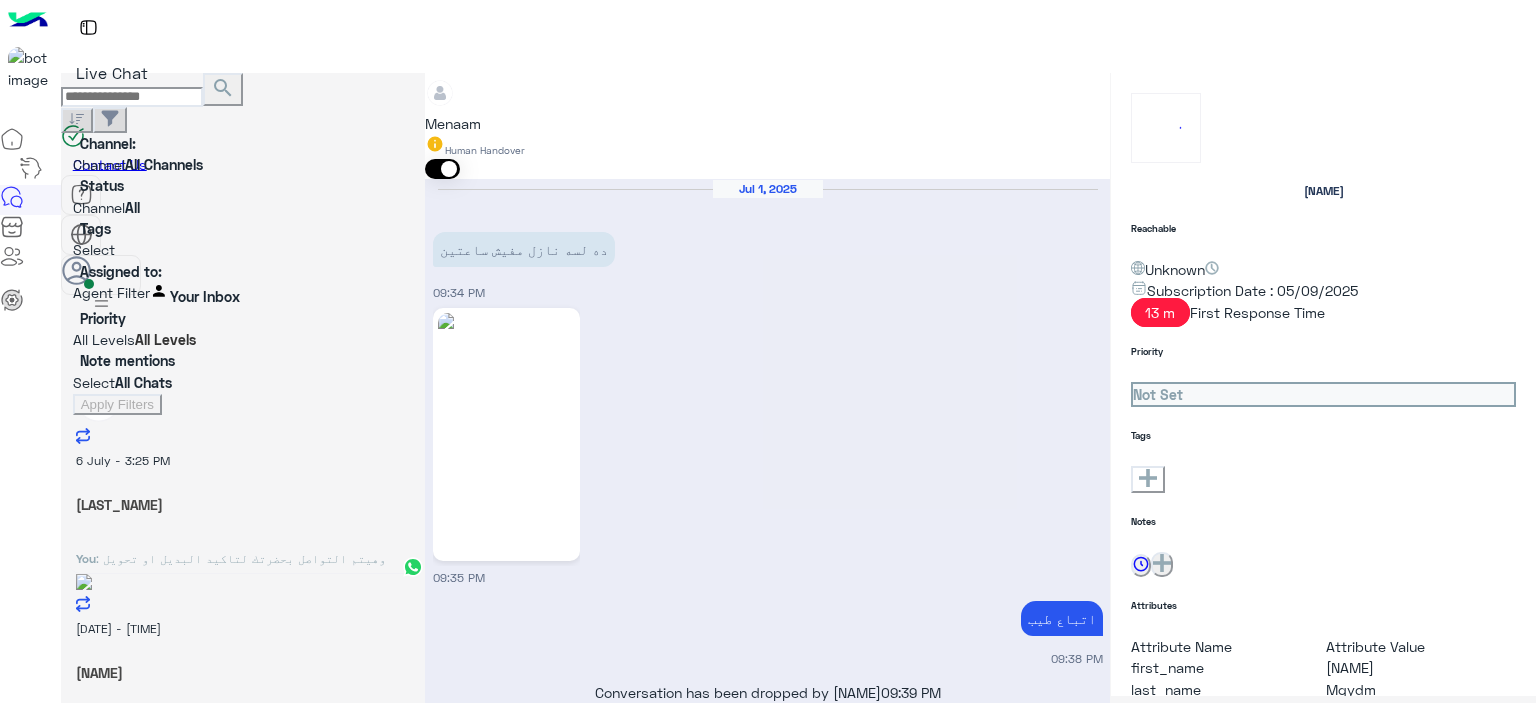 scroll, scrollTop: 1373, scrollLeft: 0, axis: vertical 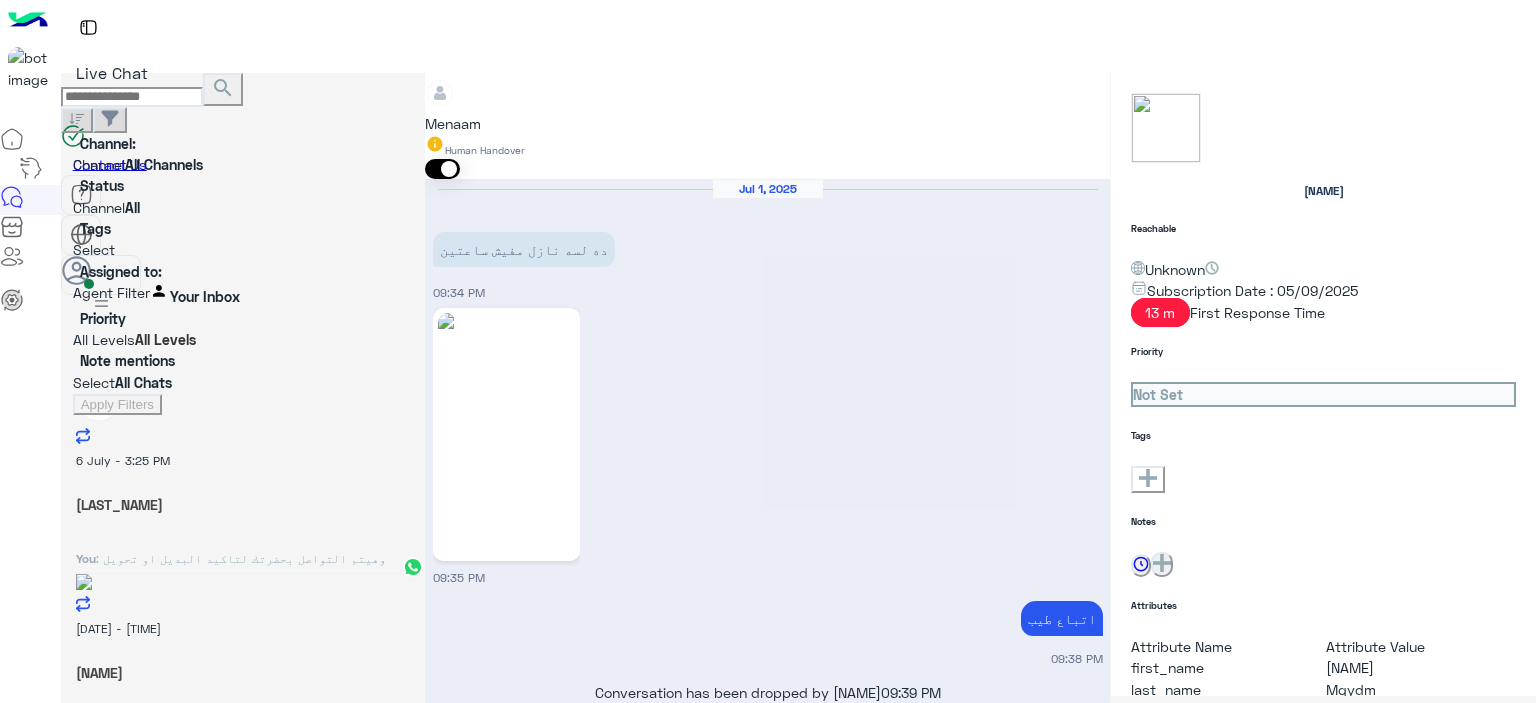 click on "[NAME] [NUMBER]" at bounding box center [243, 307] 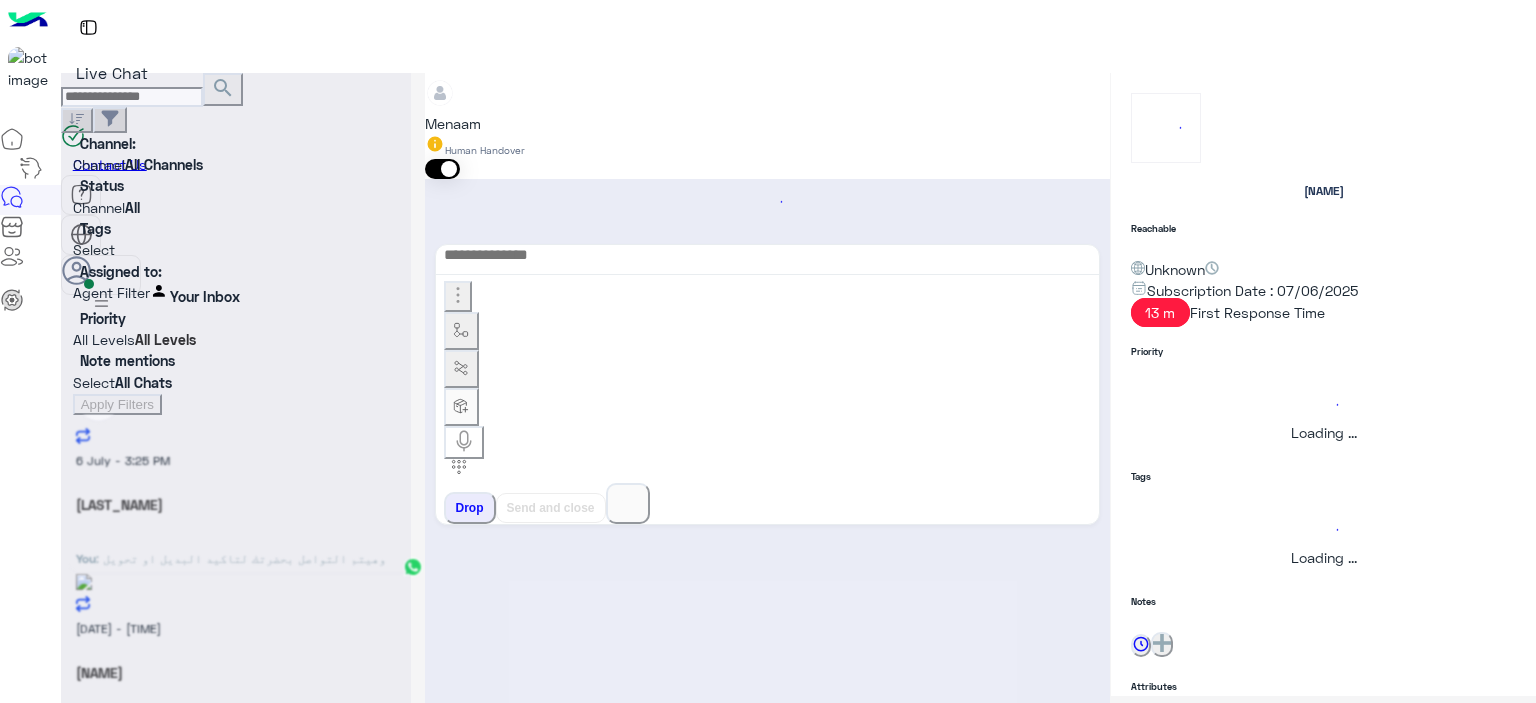 scroll, scrollTop: 212, scrollLeft: 0, axis: vertical 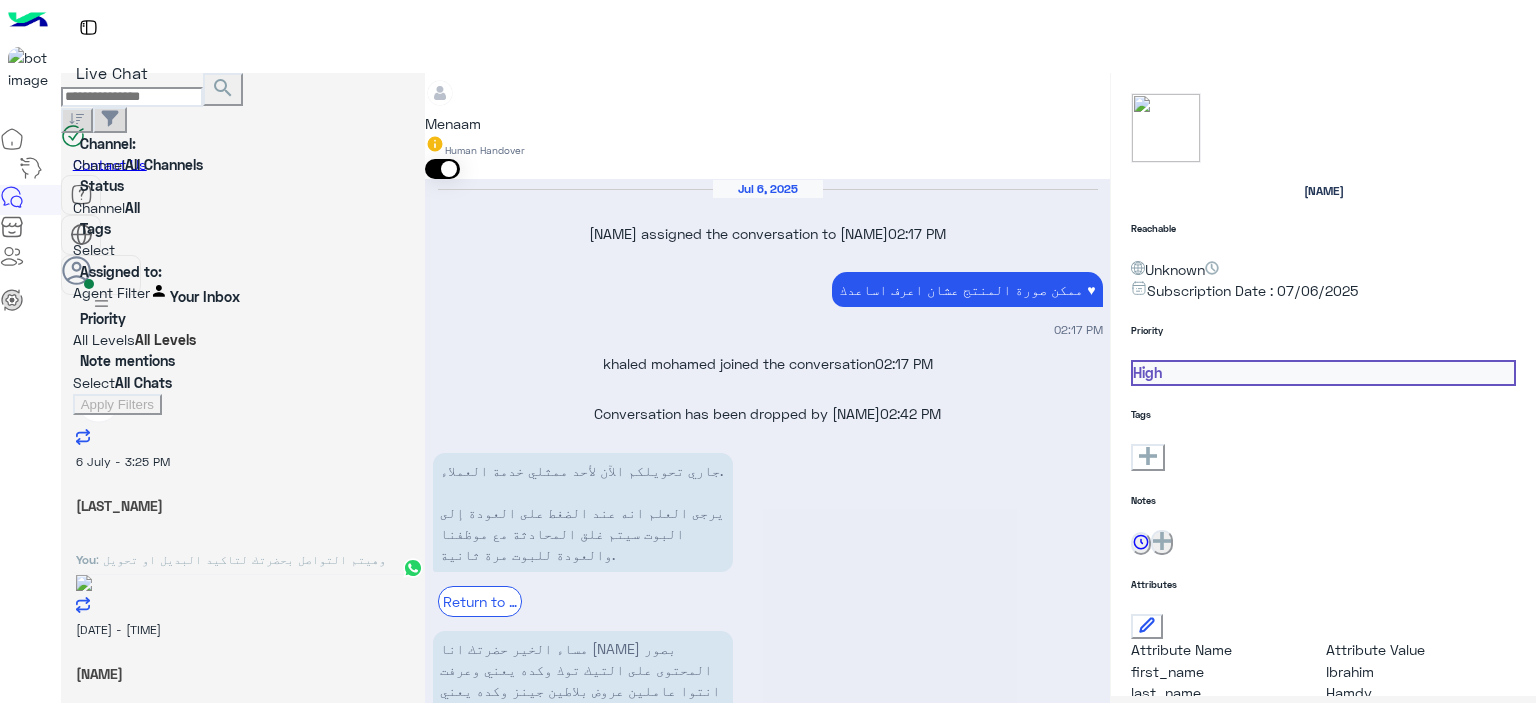 click at bounding box center (767, 3385) 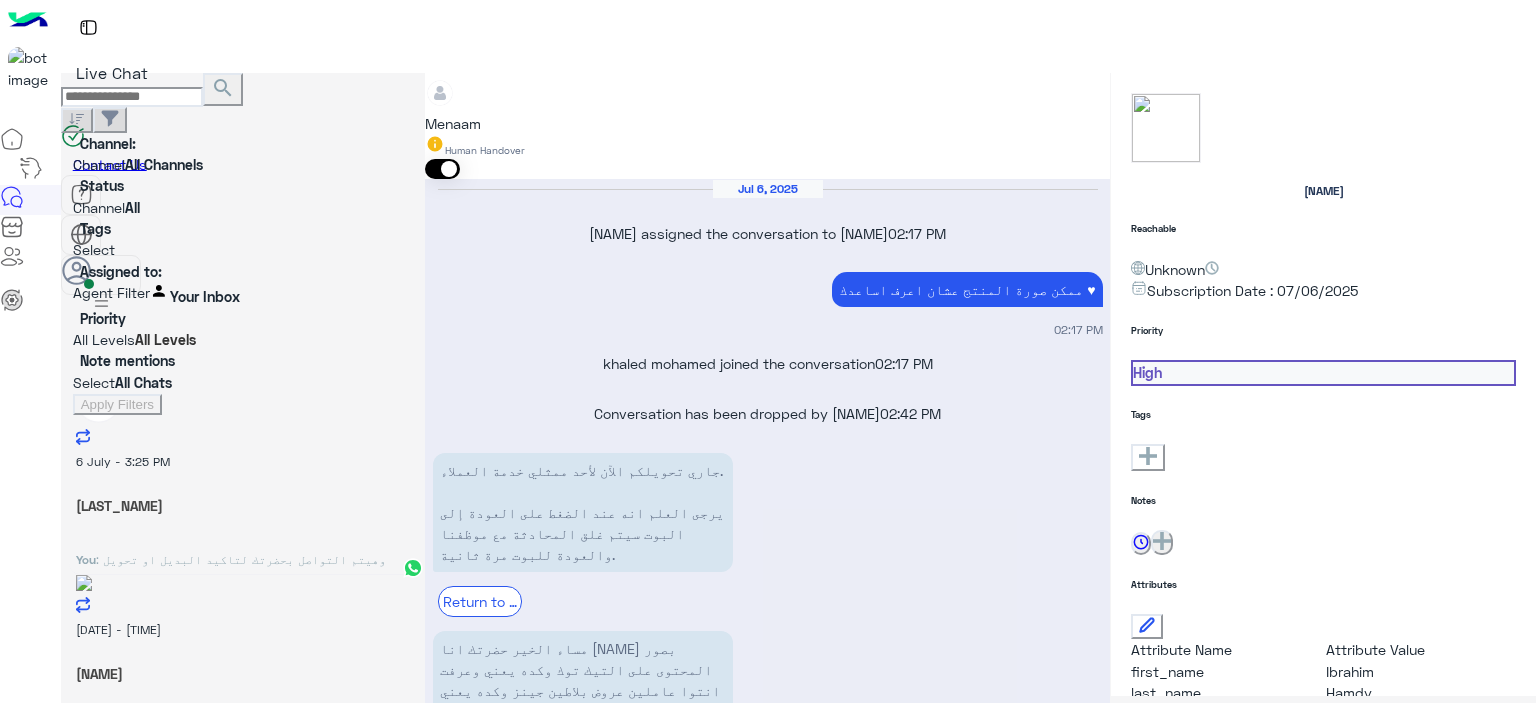 drag, startPoint x: 963, startPoint y: 526, endPoint x: 932, endPoint y: 527, distance: 31.016125 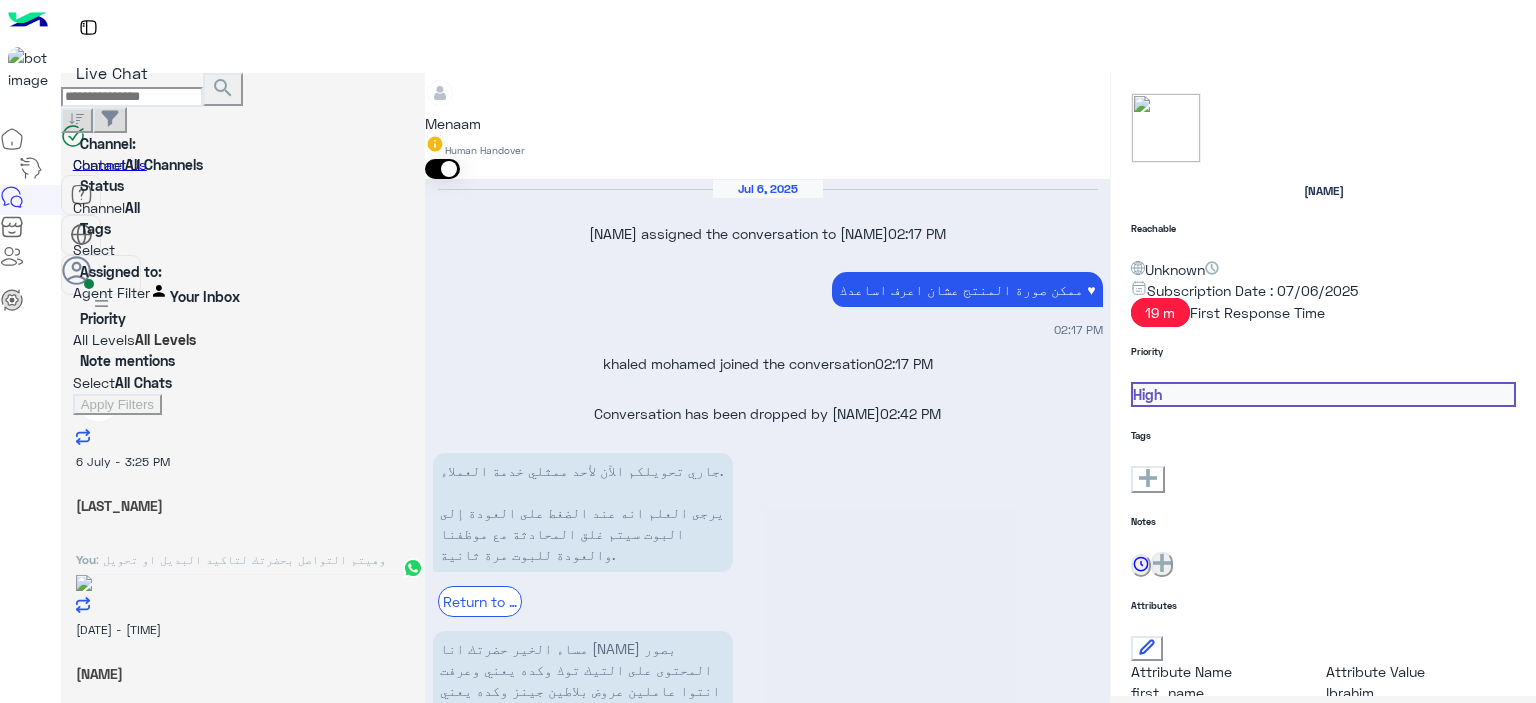 click on "Drop" at bounding box center [470, 3896] 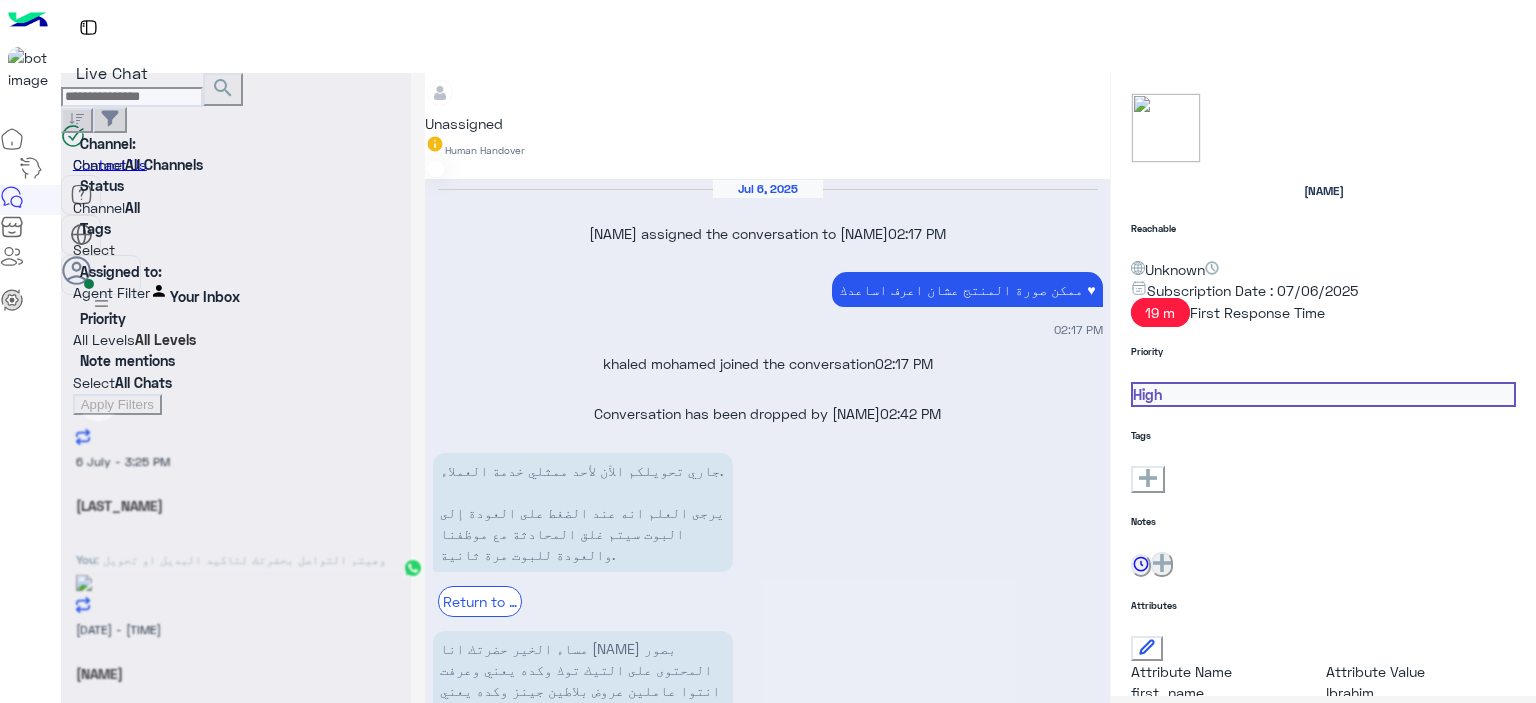 scroll, scrollTop: 2215, scrollLeft: 0, axis: vertical 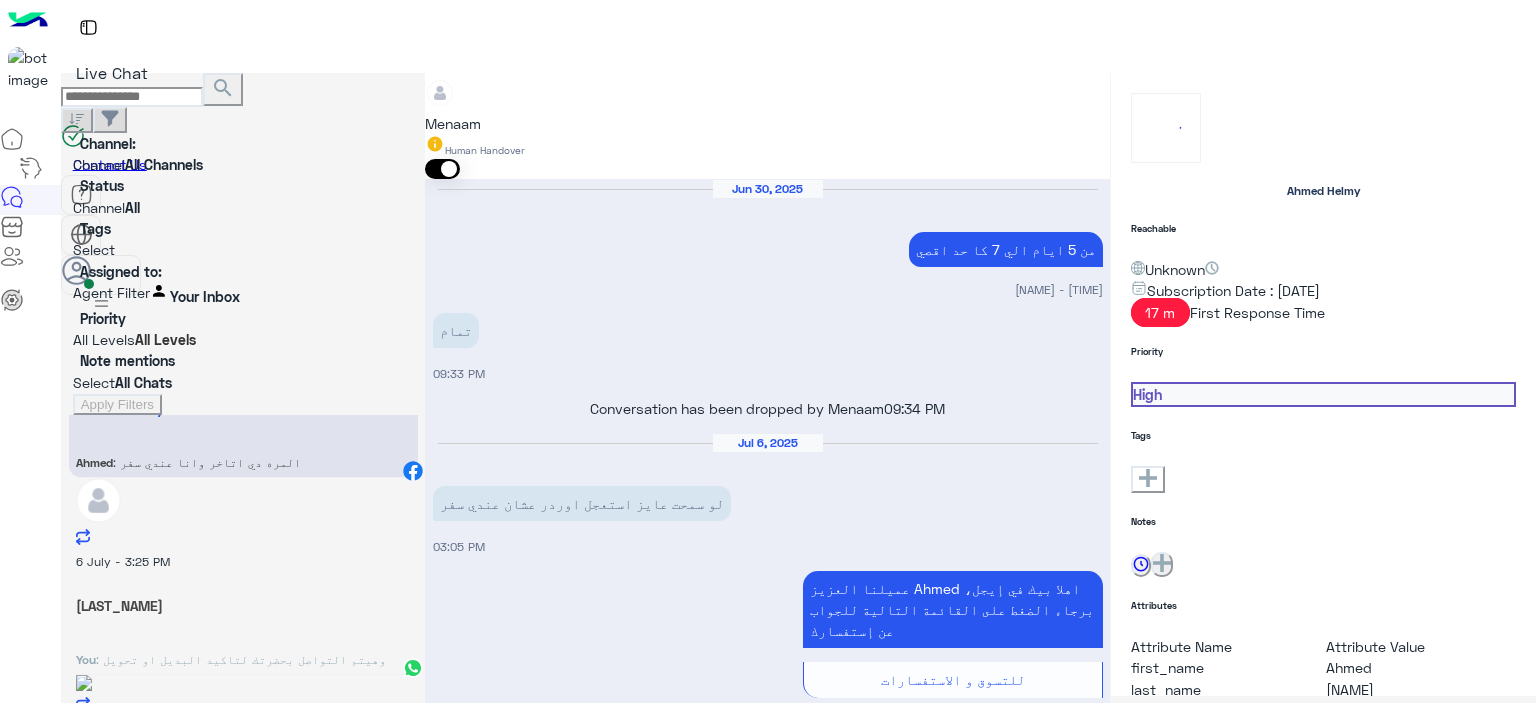 click on "[NAME]  1" at bounding box center [243, 408] 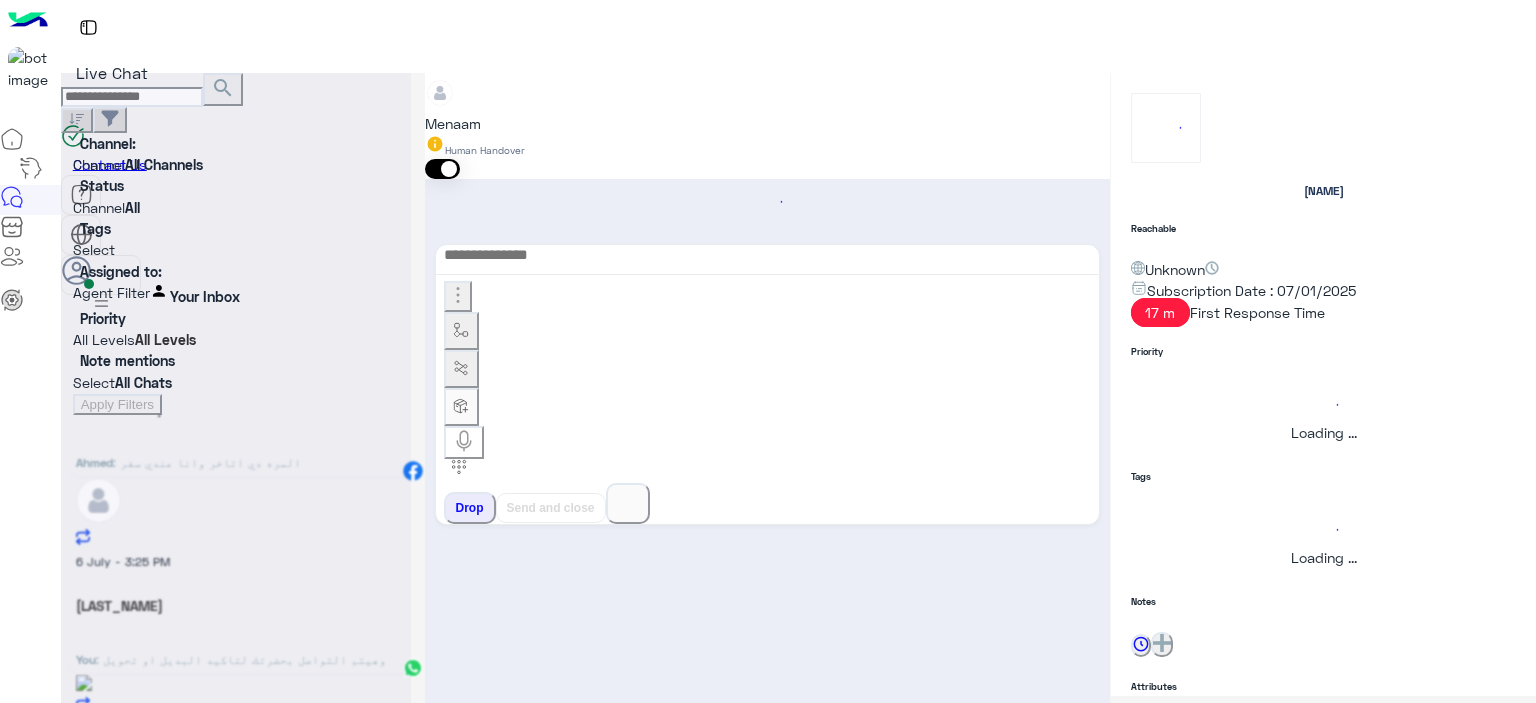 scroll, scrollTop: 112, scrollLeft: 0, axis: vertical 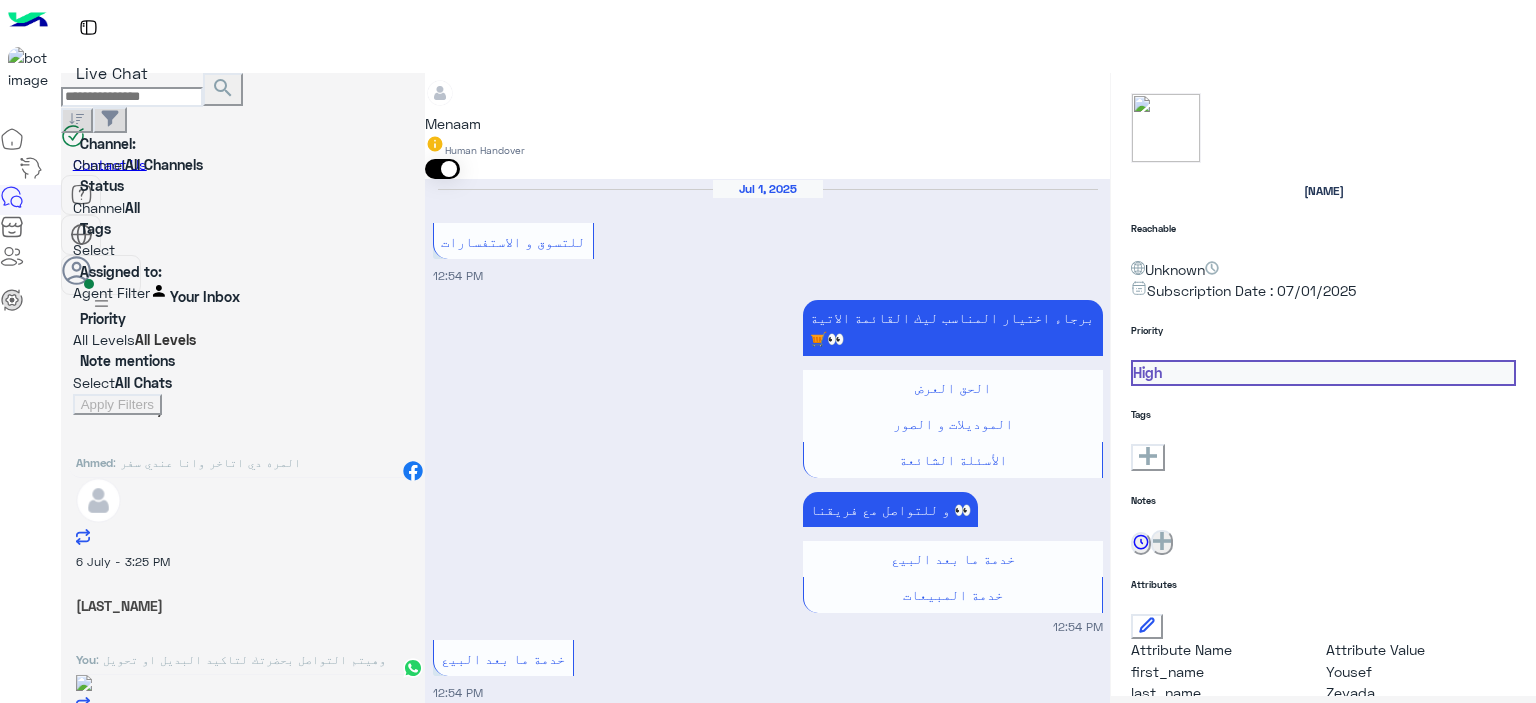 click at bounding box center (767, 83) 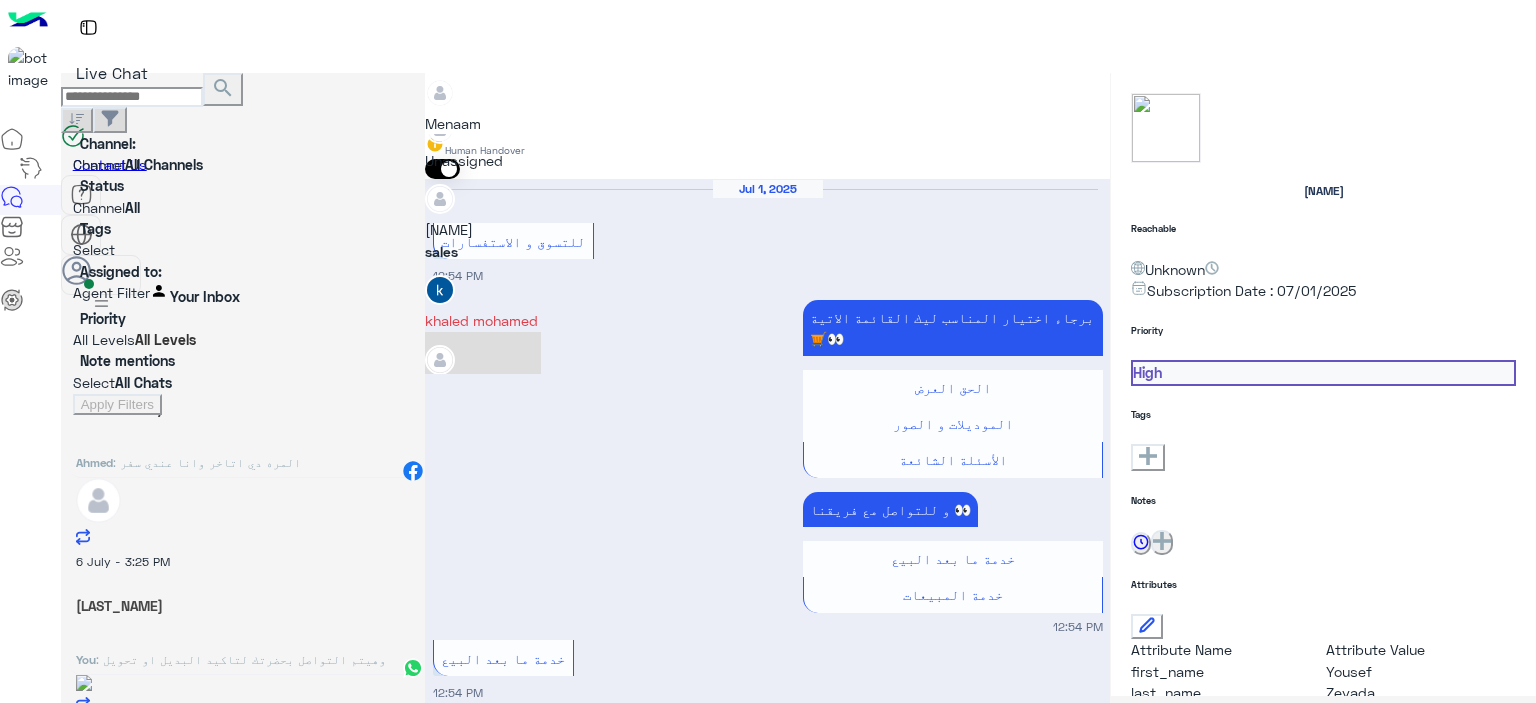 scroll, scrollTop: 0, scrollLeft: 0, axis: both 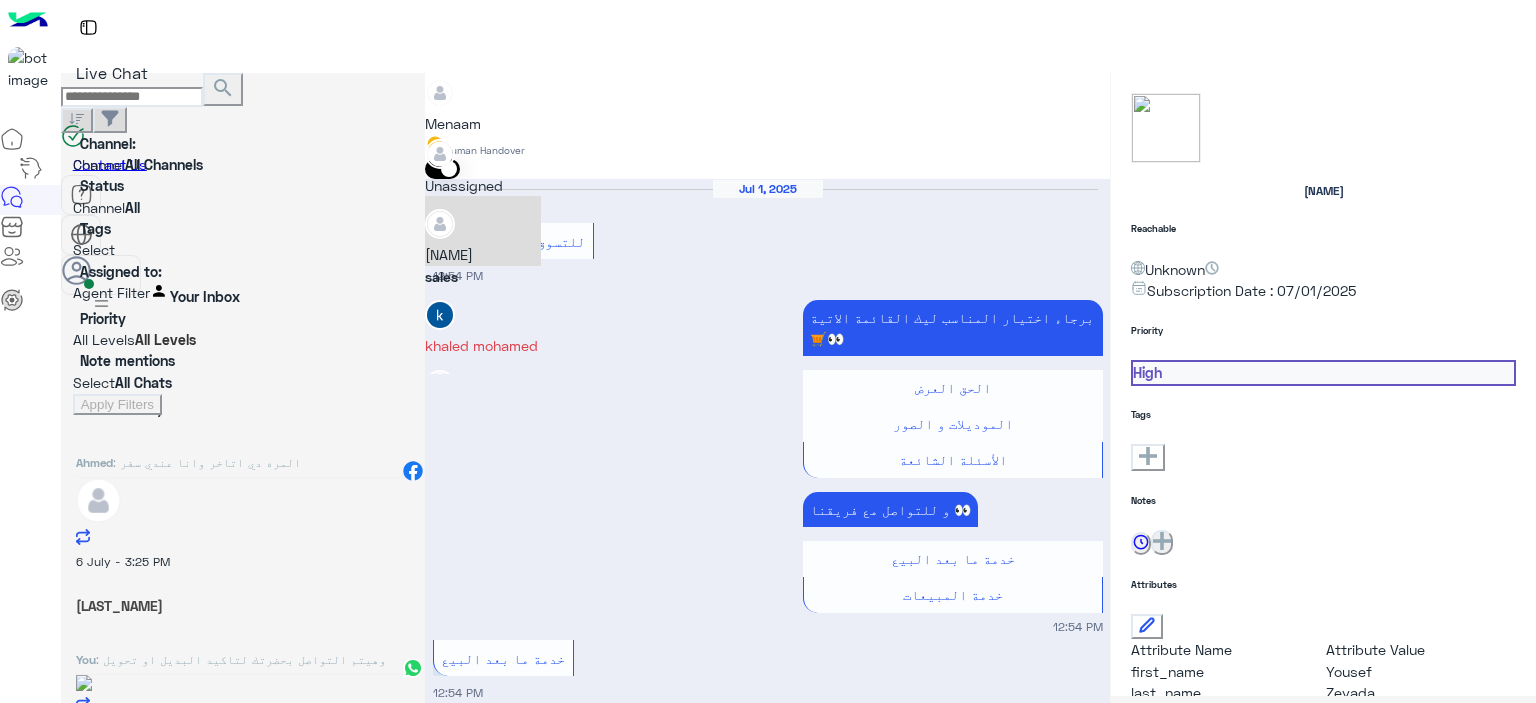click on "[NAME]" at bounding box center (483, 254) 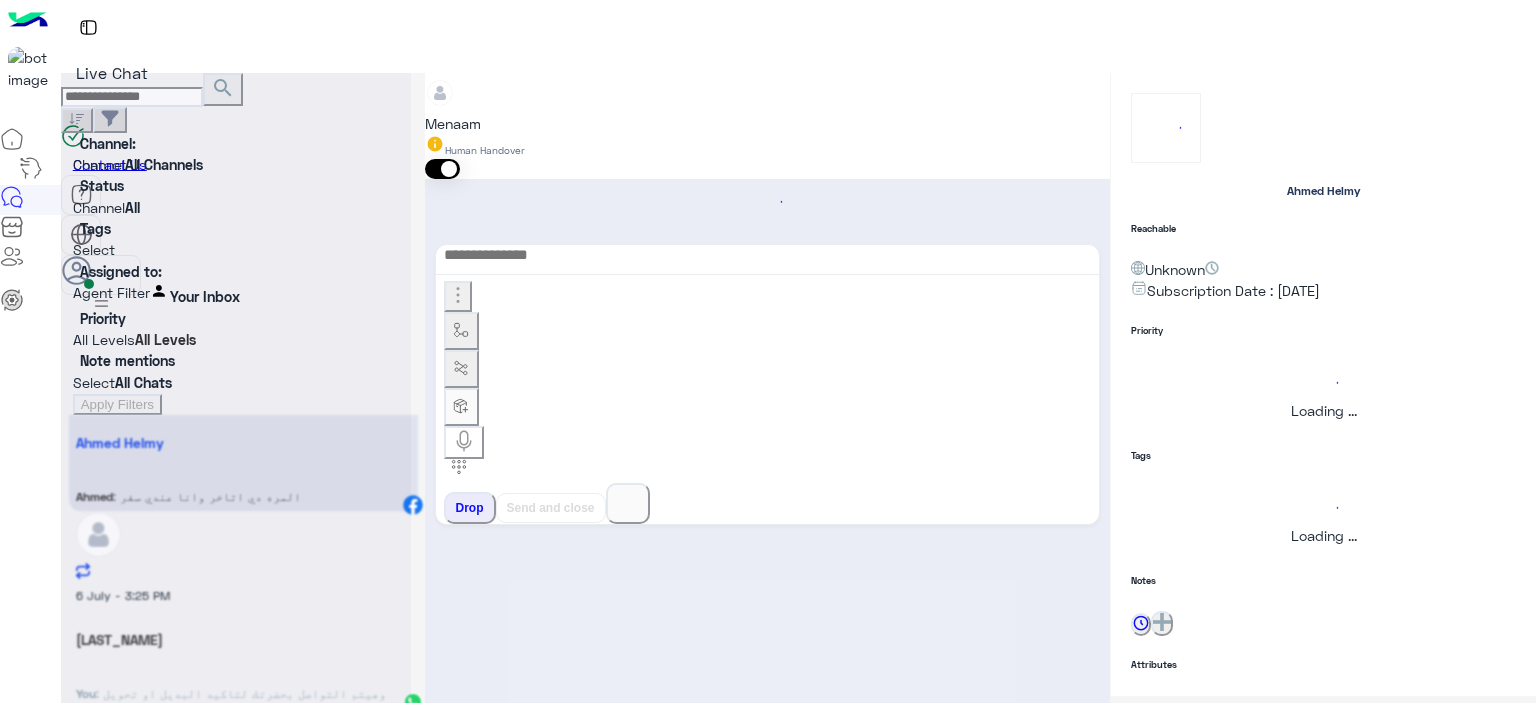 scroll, scrollTop: 12, scrollLeft: 0, axis: vertical 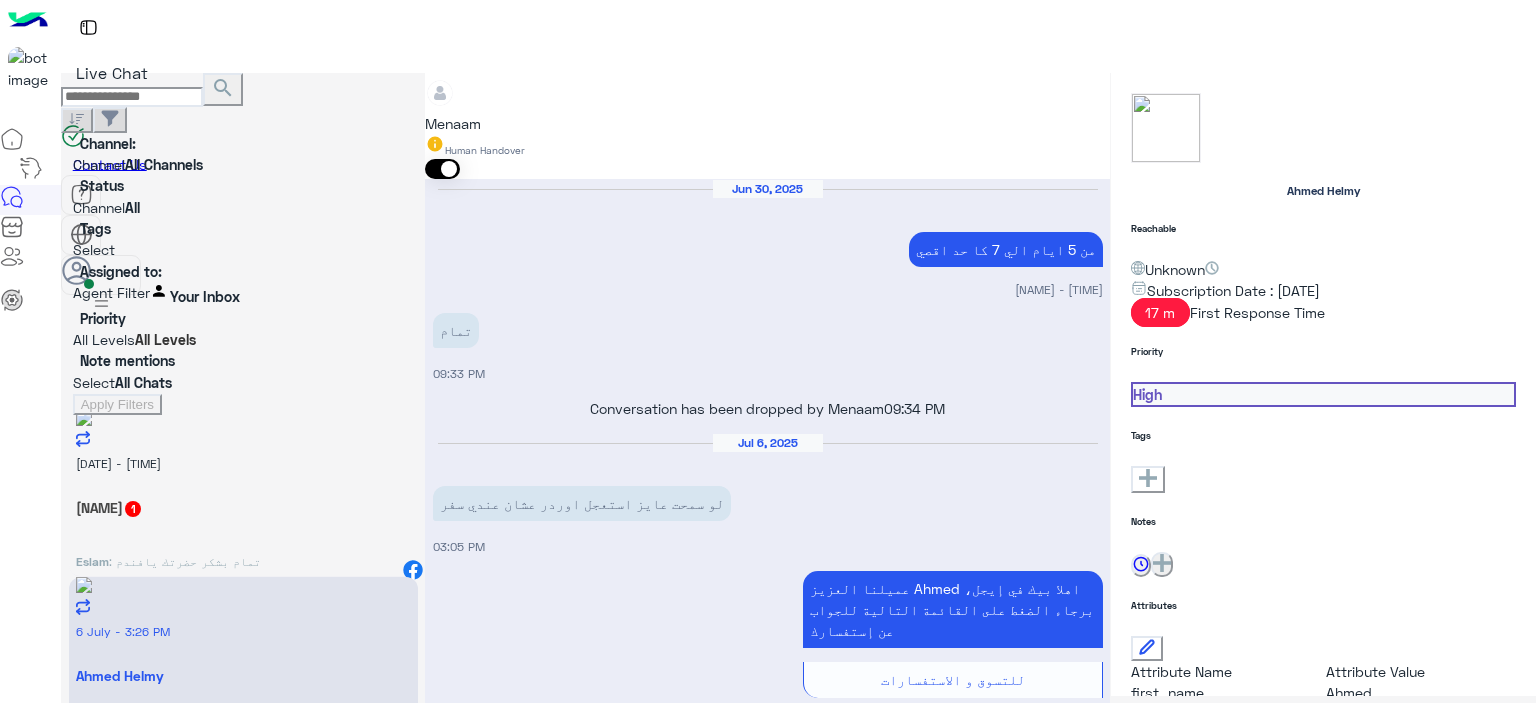 click on "Eslam Maghawry  1" at bounding box center (243, 507) 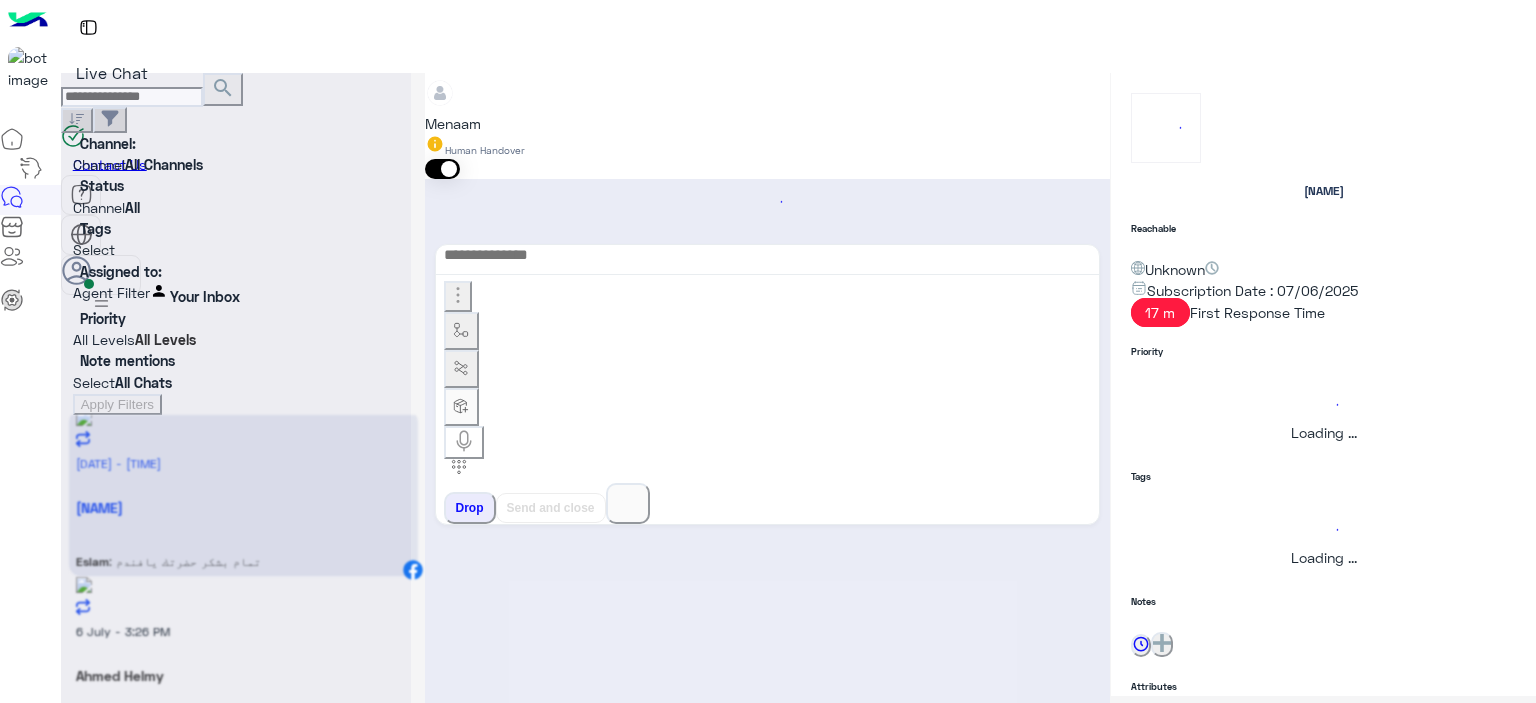 scroll, scrollTop: 12, scrollLeft: 0, axis: vertical 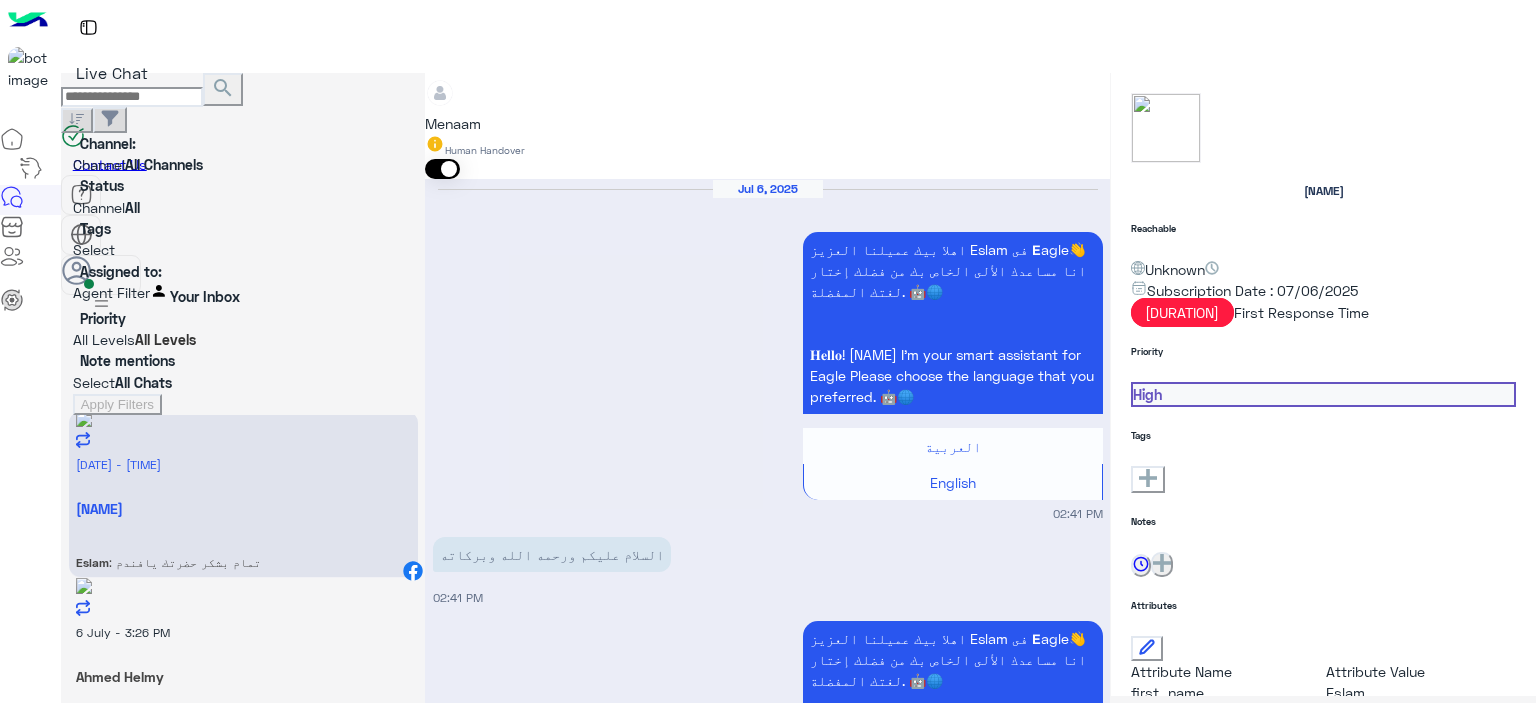 click at bounding box center (767, 3171) 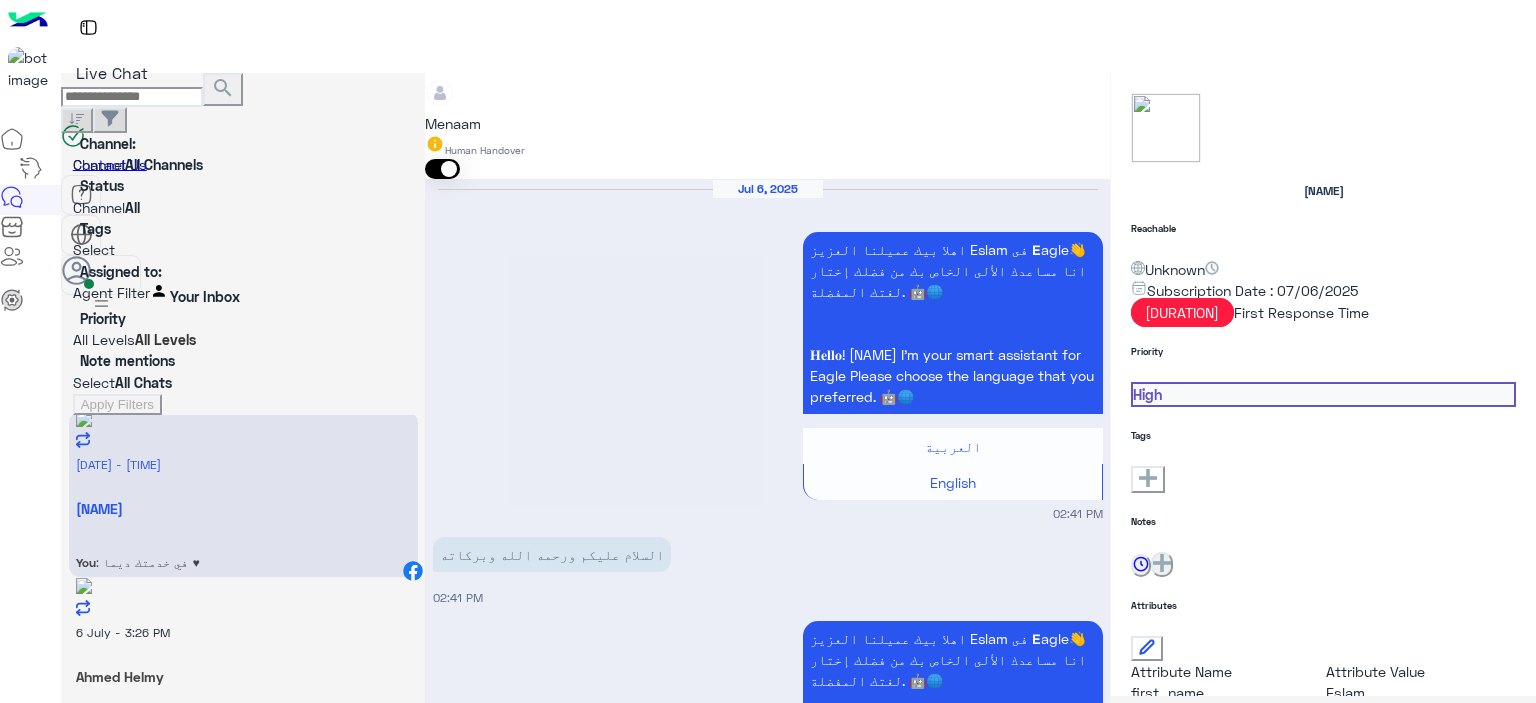 click on "Drop" at bounding box center [470, 3589] 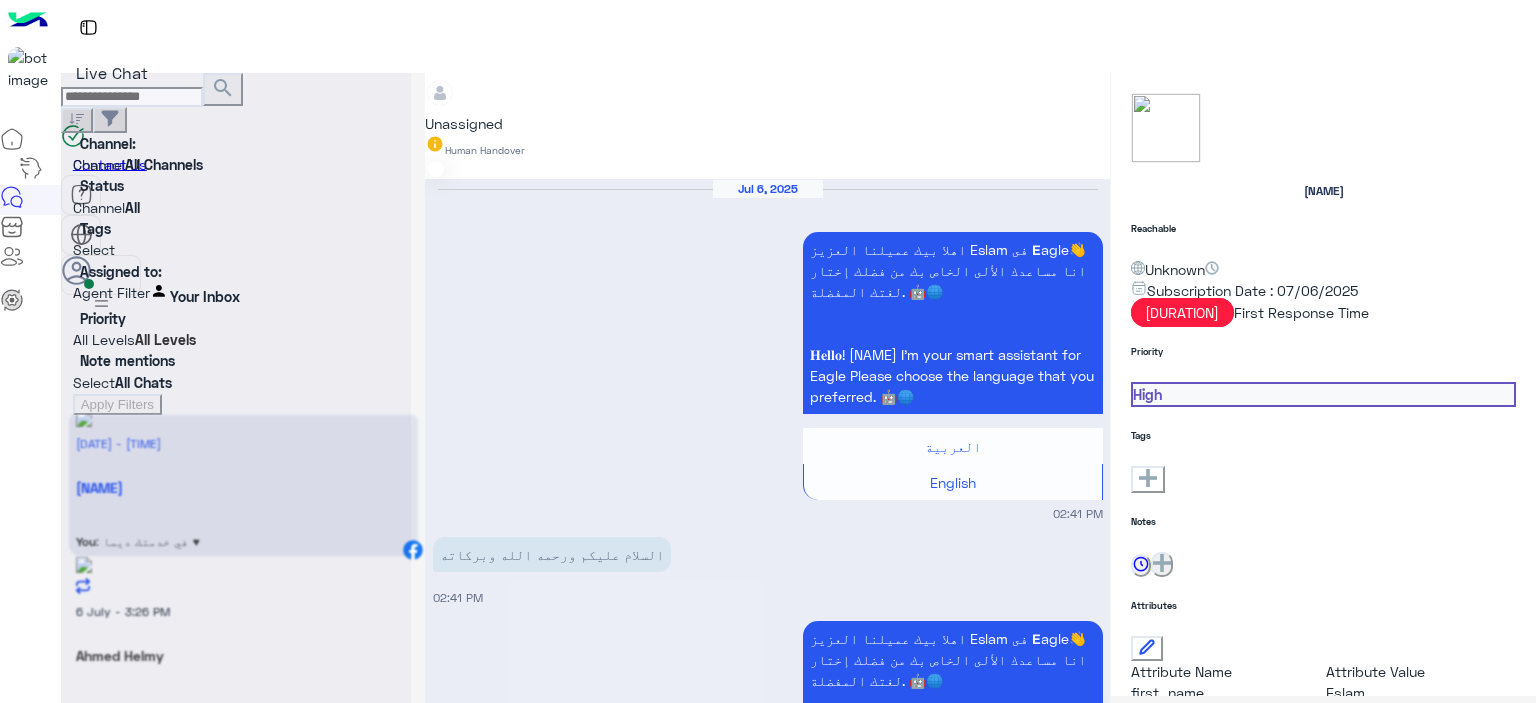 scroll, scrollTop: 2161, scrollLeft: 0, axis: vertical 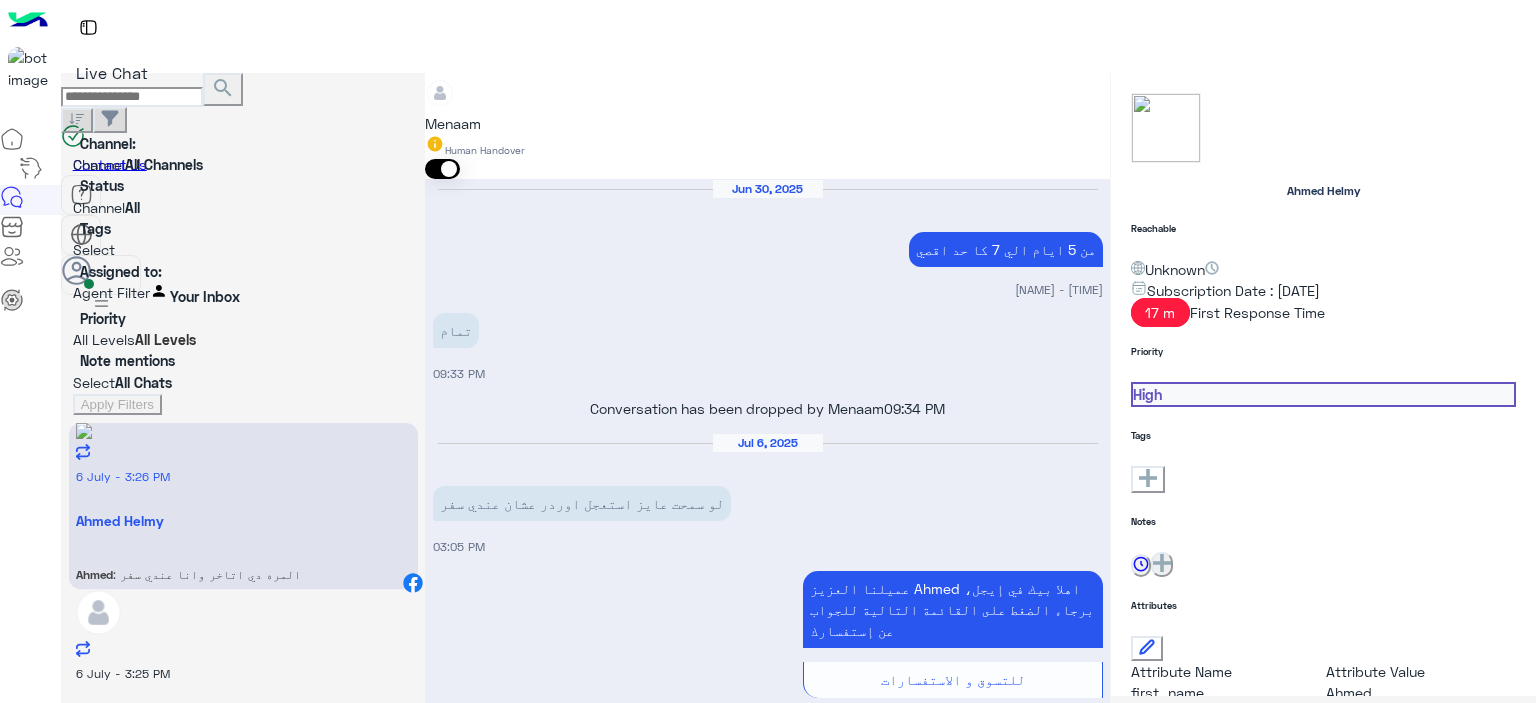 click at bounding box center (767, 2488) 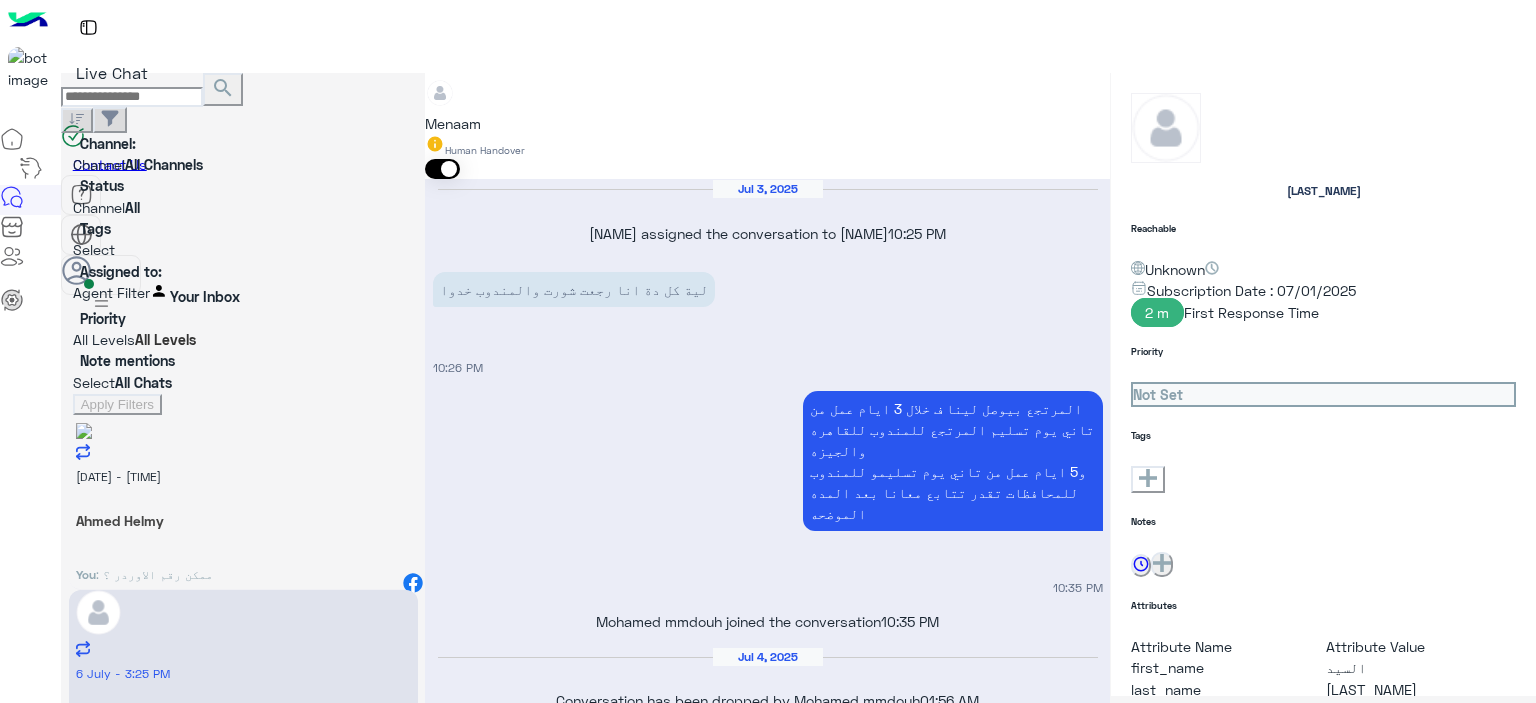 scroll, scrollTop: 1100, scrollLeft: 0, axis: vertical 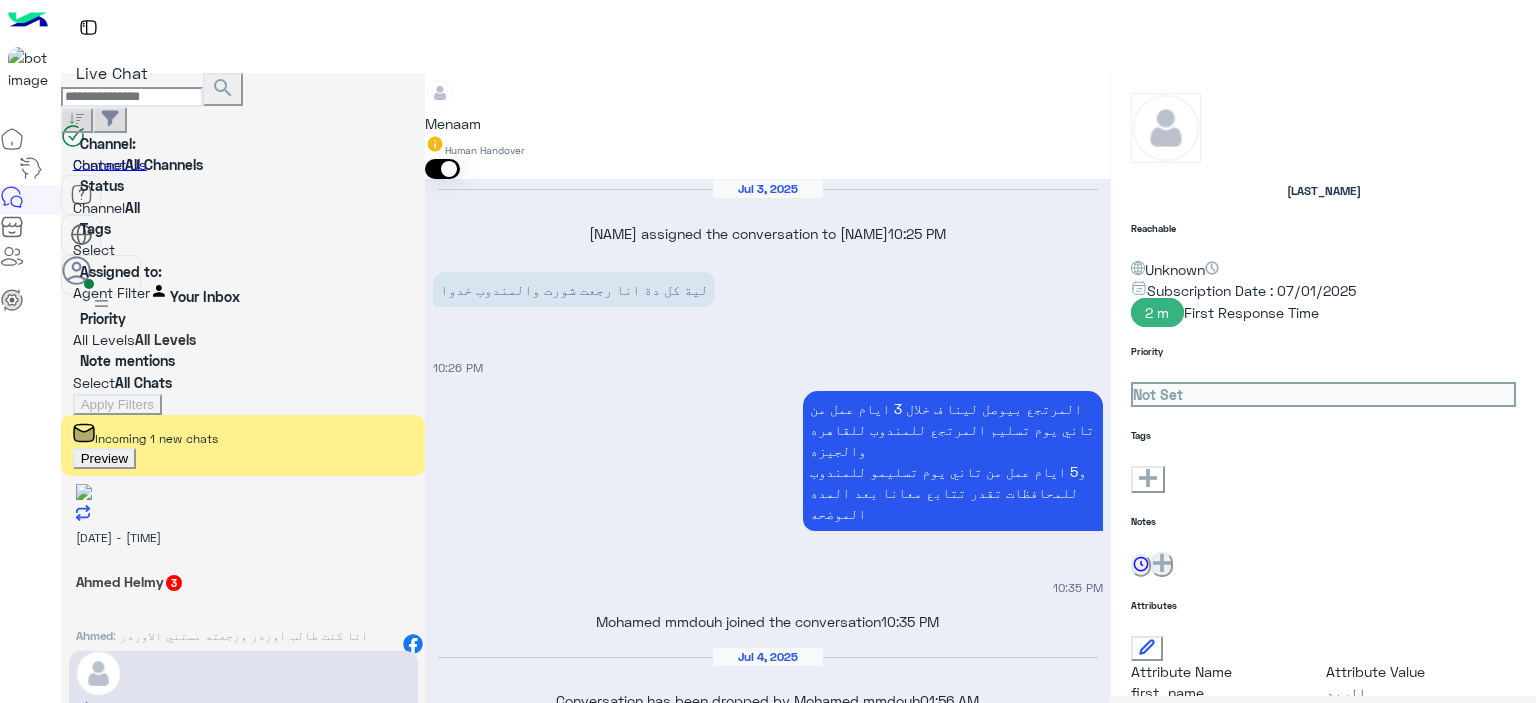 click on ": انا كنت طالب اوردر ورجعته مستني الاوردر البديل" at bounding box center (222, 644) 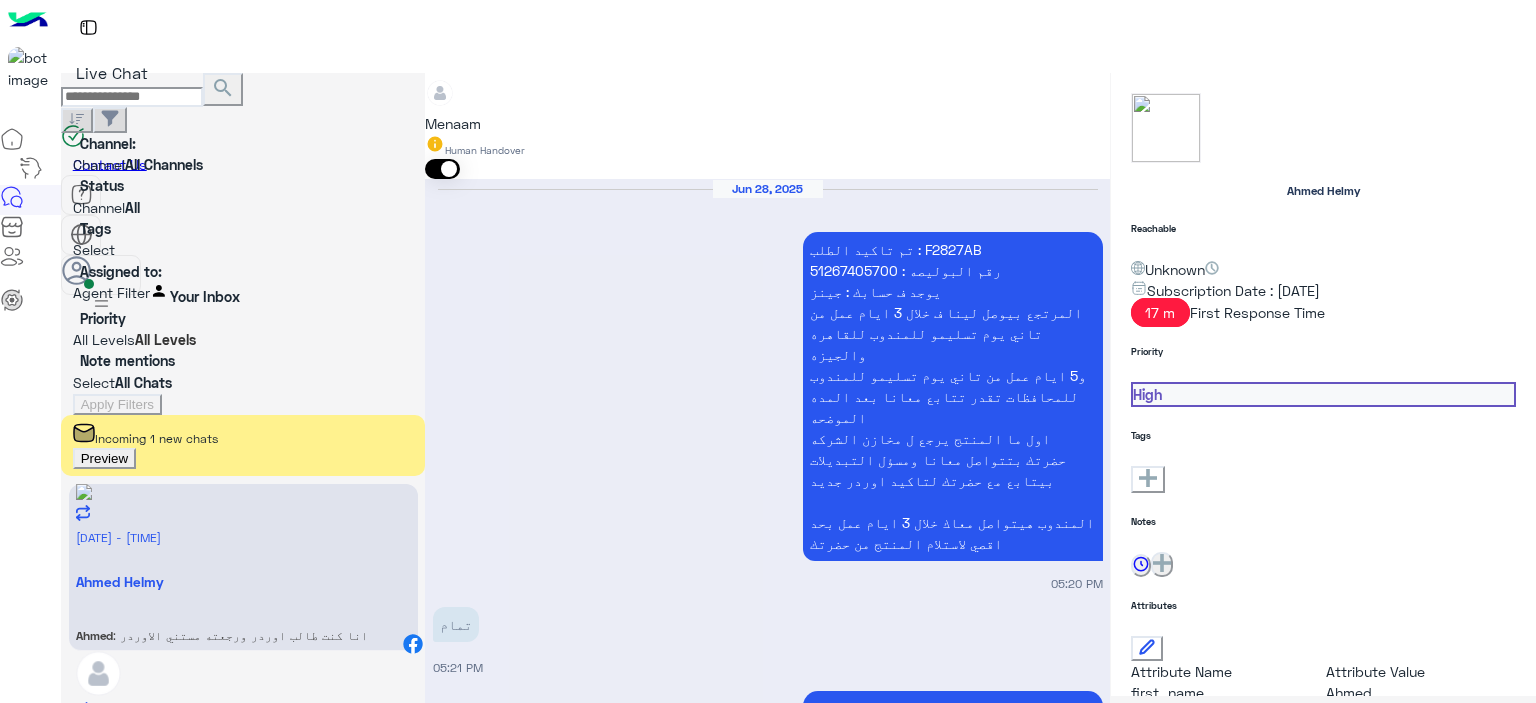 scroll, scrollTop: 8672, scrollLeft: 0, axis: vertical 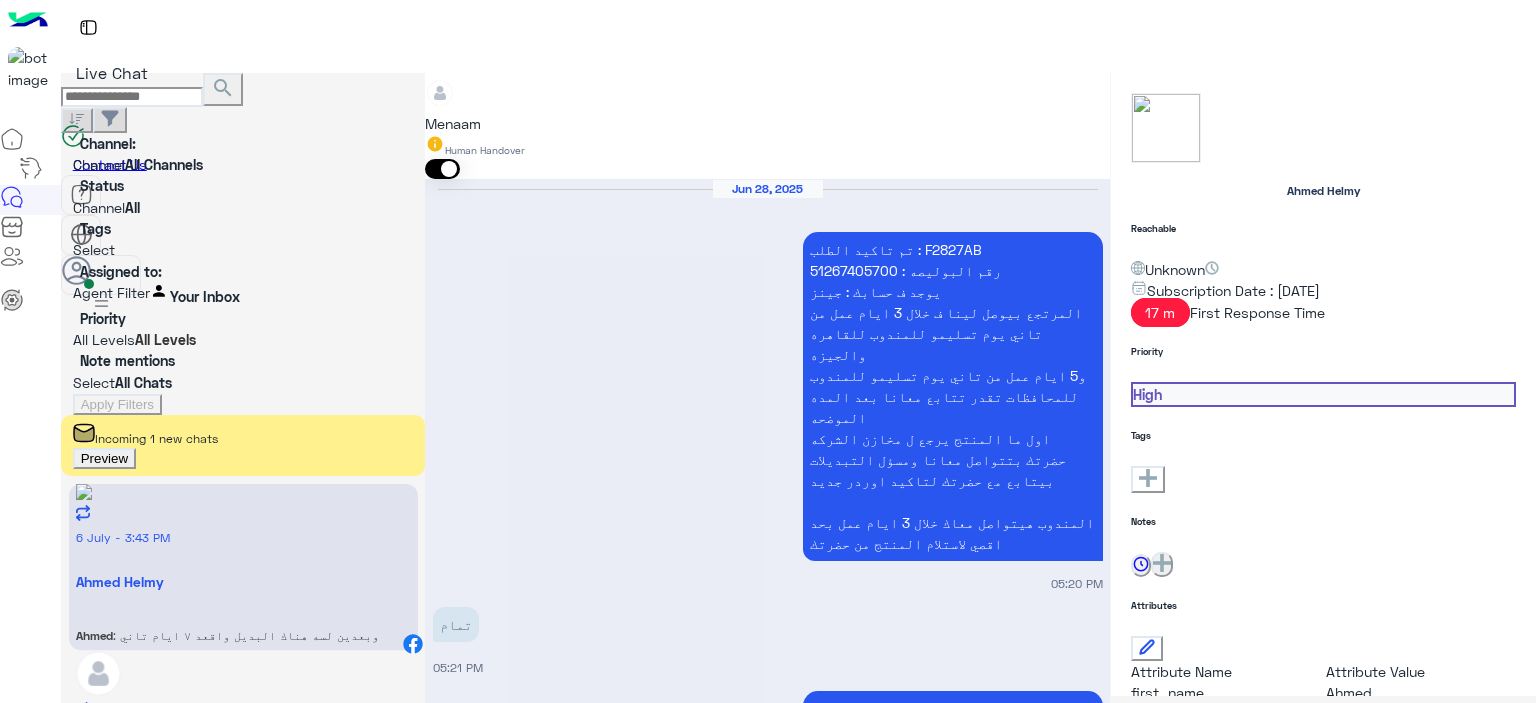 click at bounding box center [767, 11536] 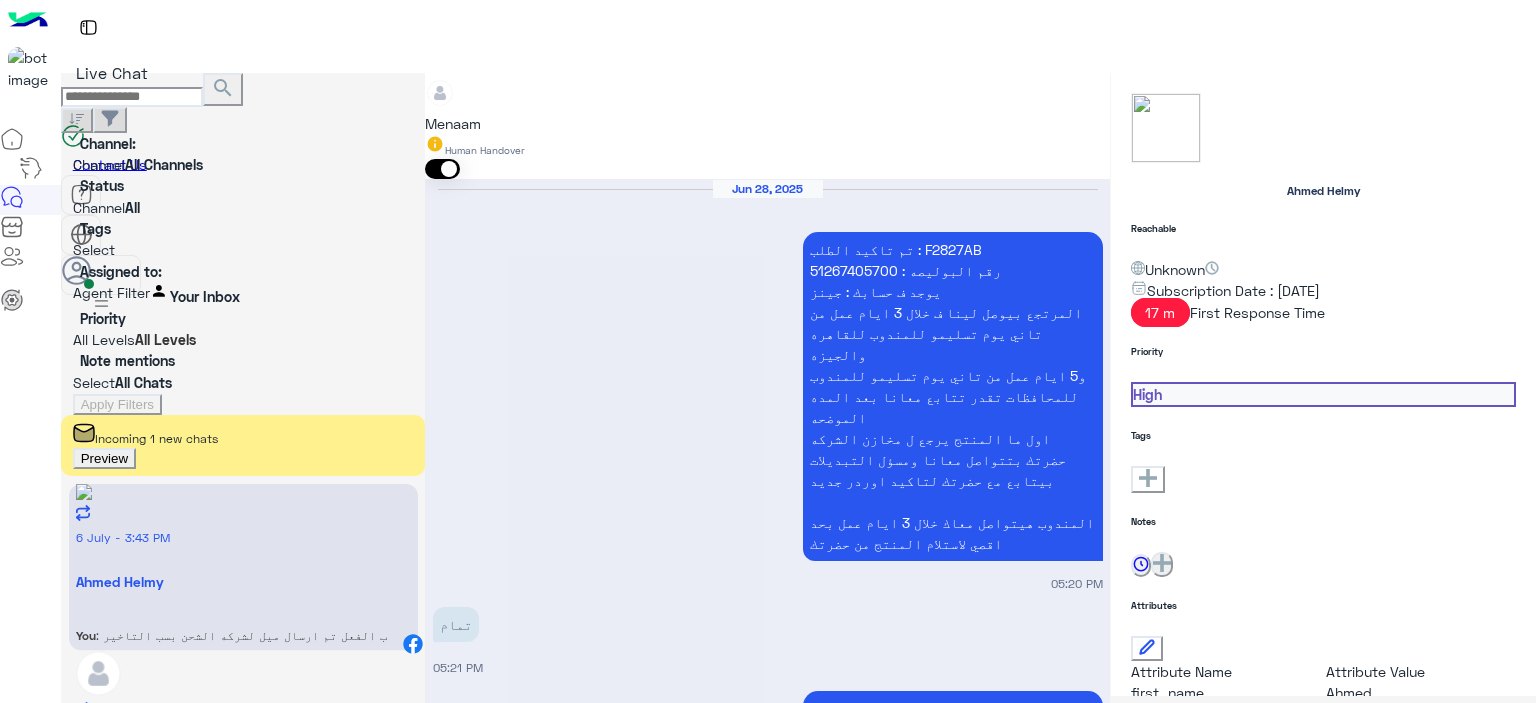 scroll, scrollTop: 9107, scrollLeft: 0, axis: vertical 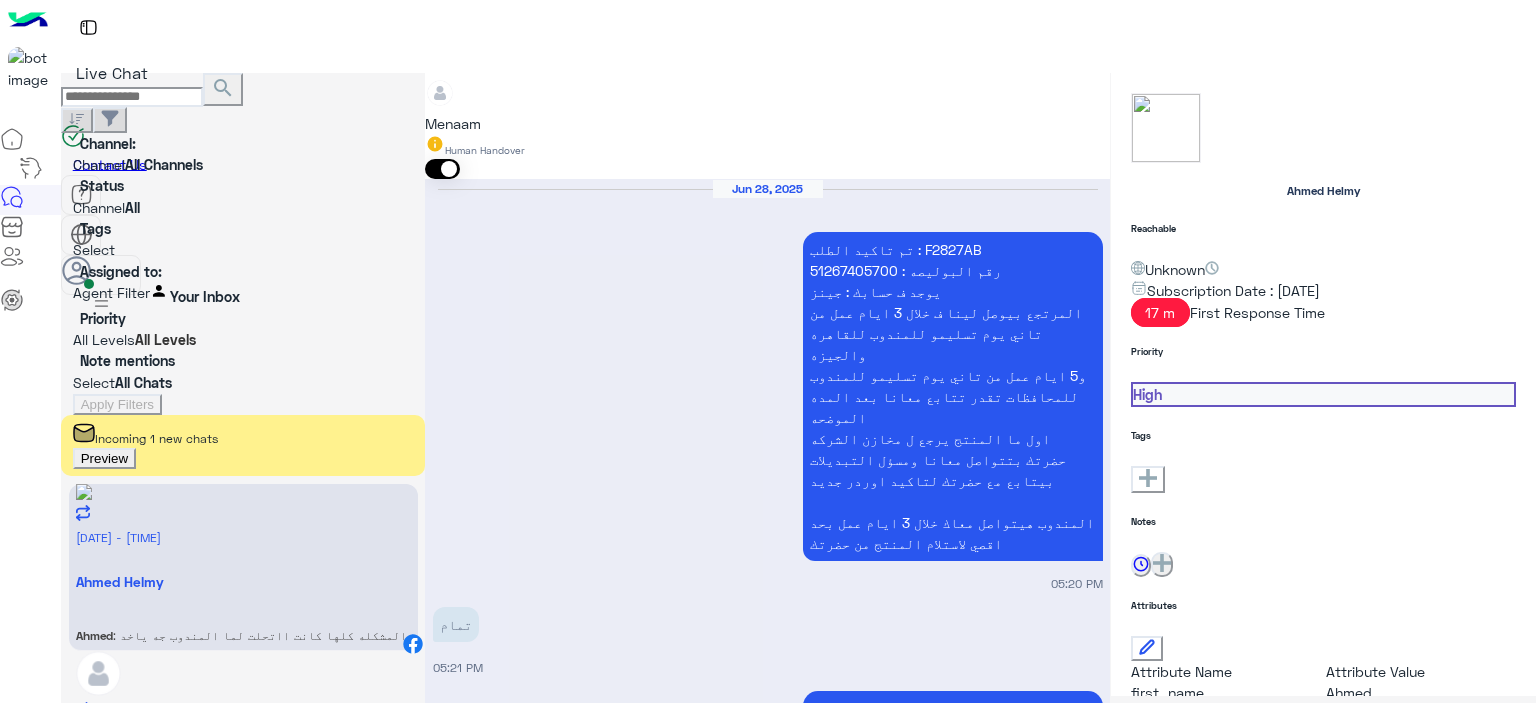 click at bounding box center [767, 11866] 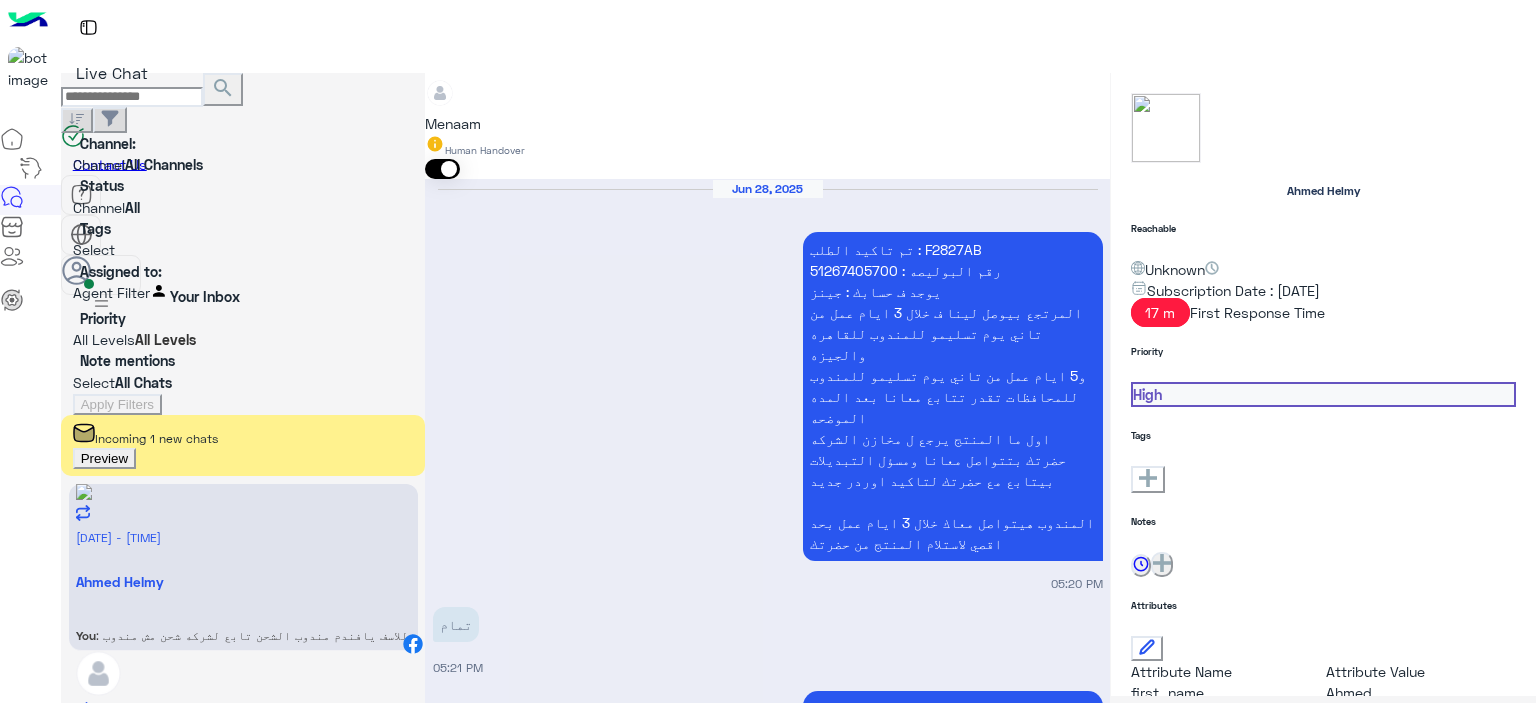 scroll, scrollTop: 9384, scrollLeft: 0, axis: vertical 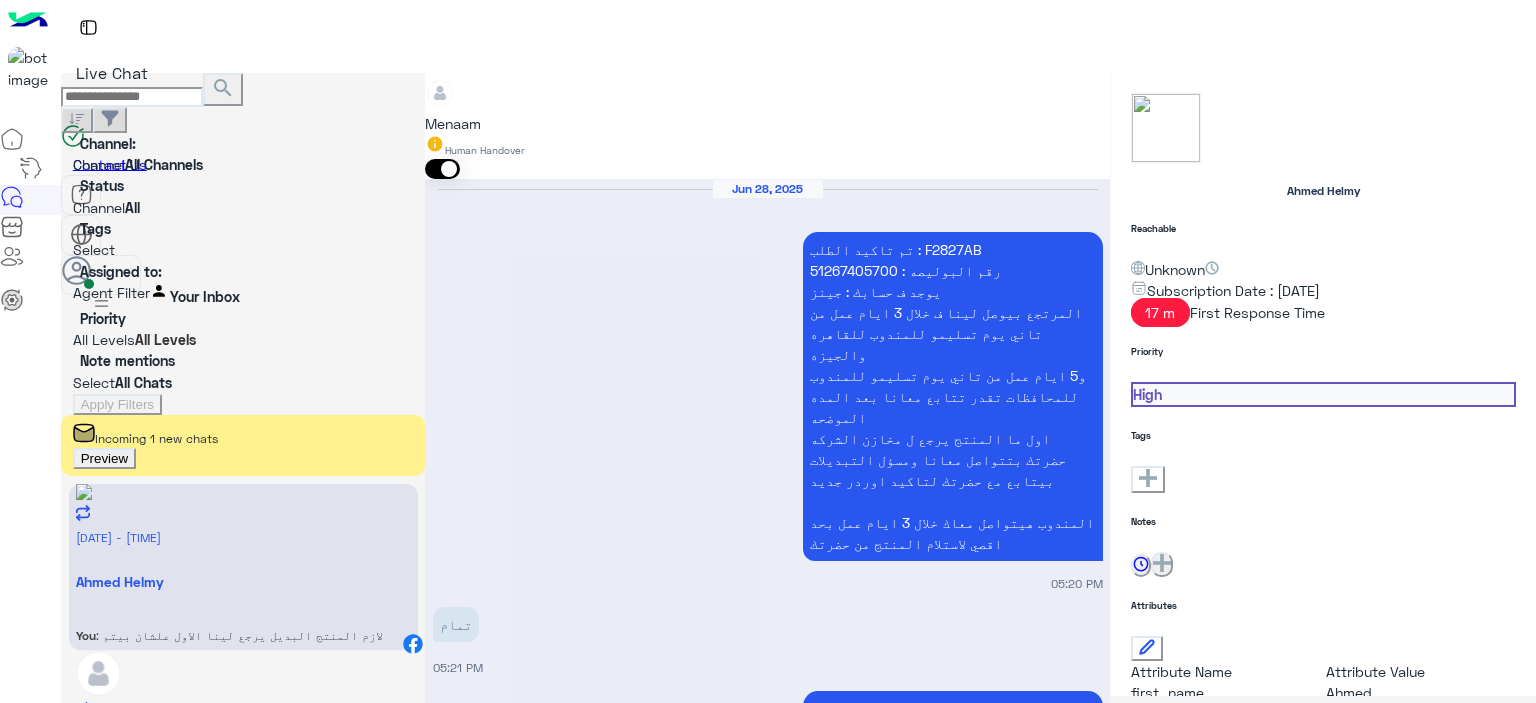 click on "6 July - 3:25 PM  السيد السنباطي   You  : وهيتم التواصل بحضرتك لتاكيد البديل او تحويل المبلغ لحضرتك" at bounding box center (243, 568) 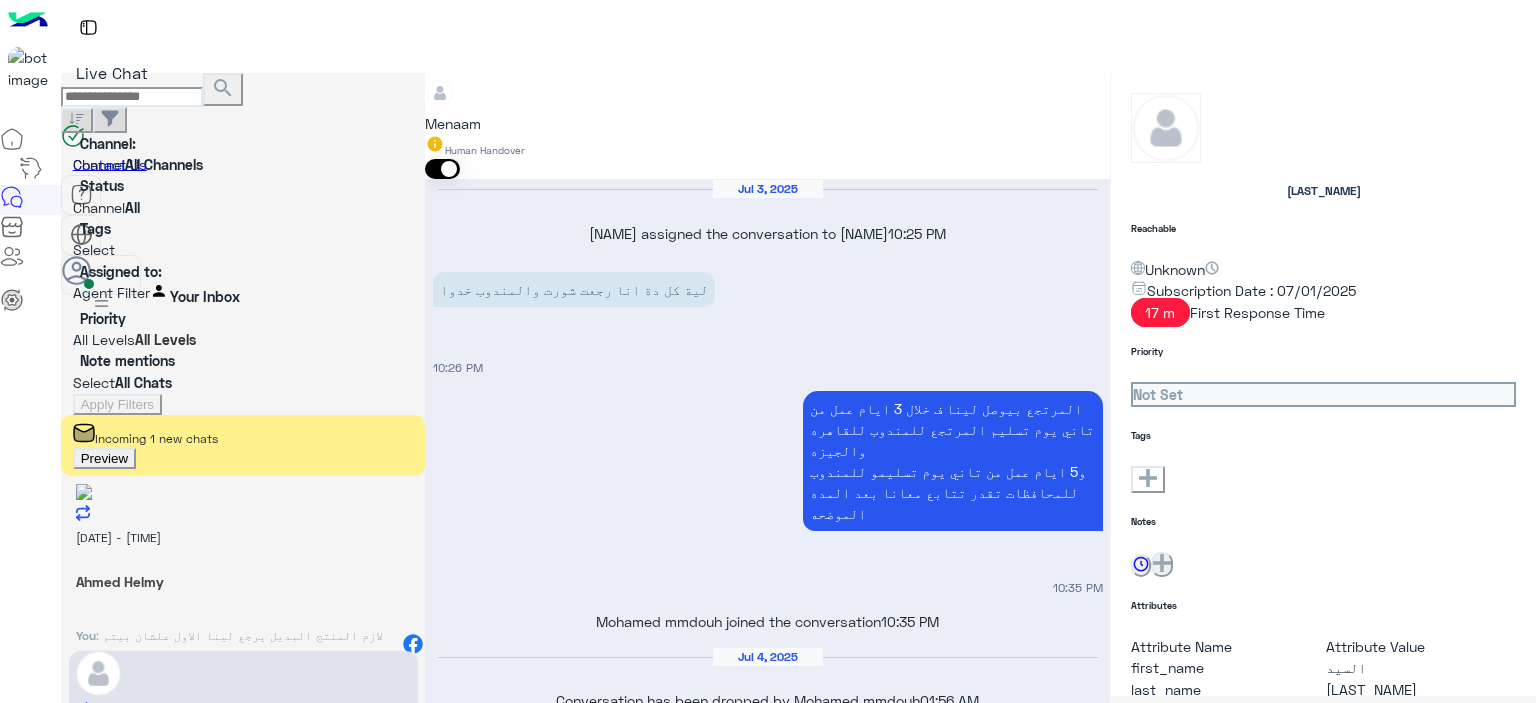 scroll, scrollTop: 1100, scrollLeft: 0, axis: vertical 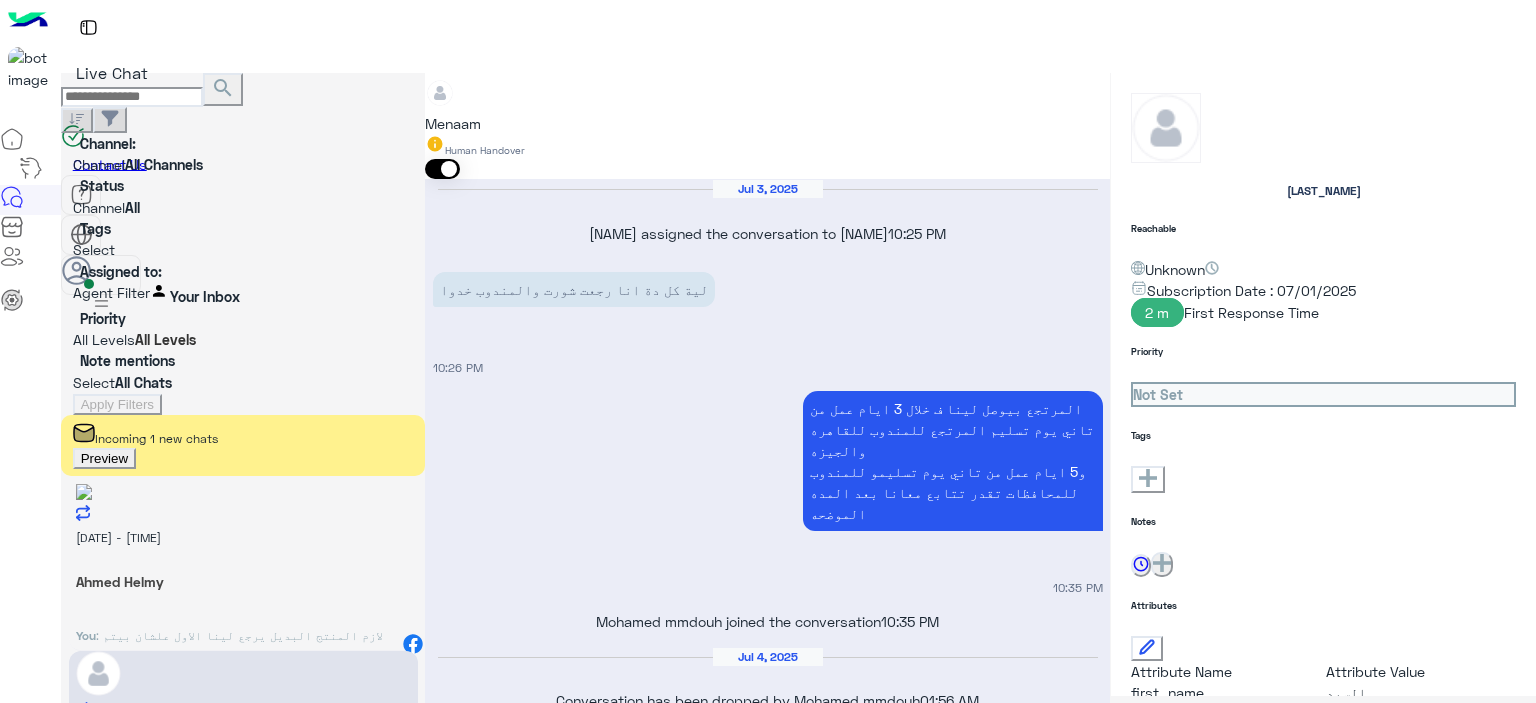 click on "[NAME]" at bounding box center (243, 581) 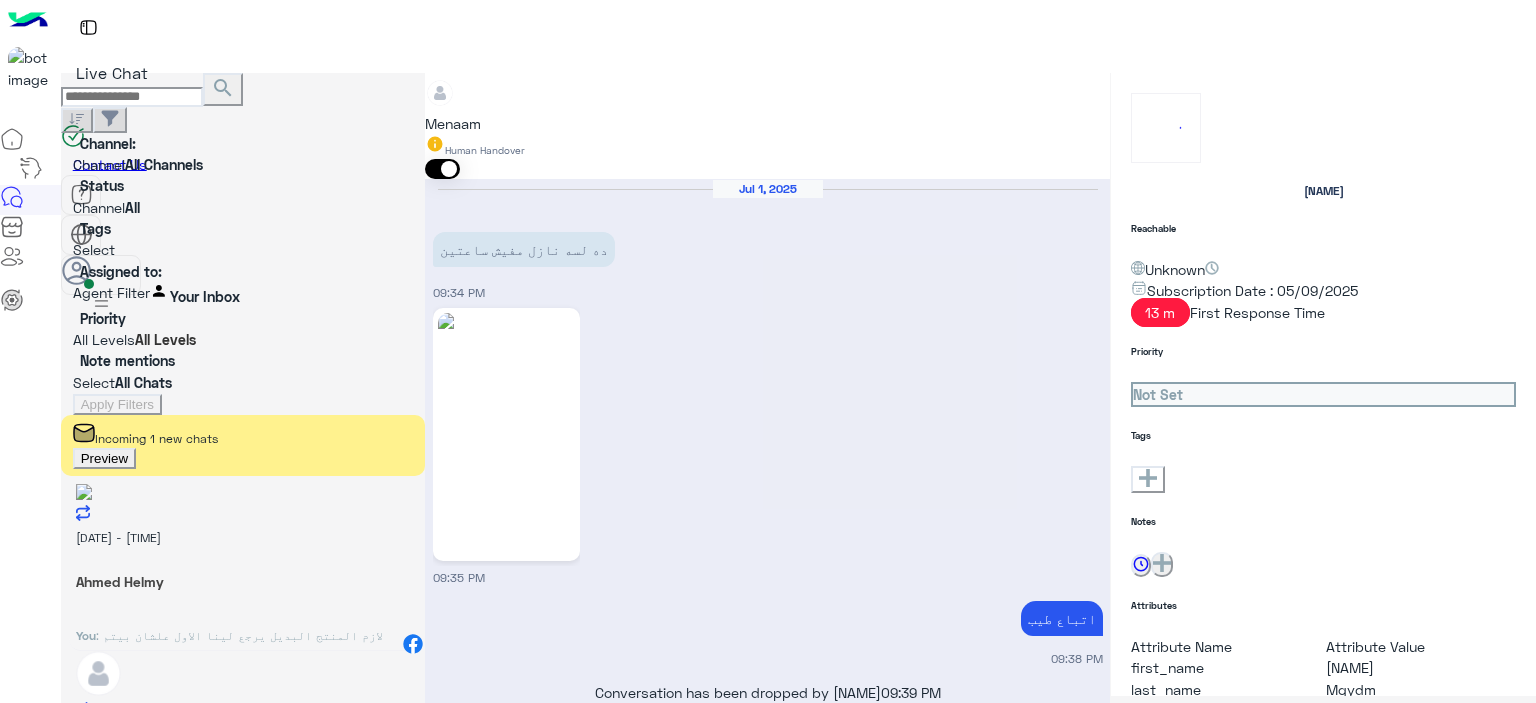 scroll, scrollTop: 1373, scrollLeft: 0, axis: vertical 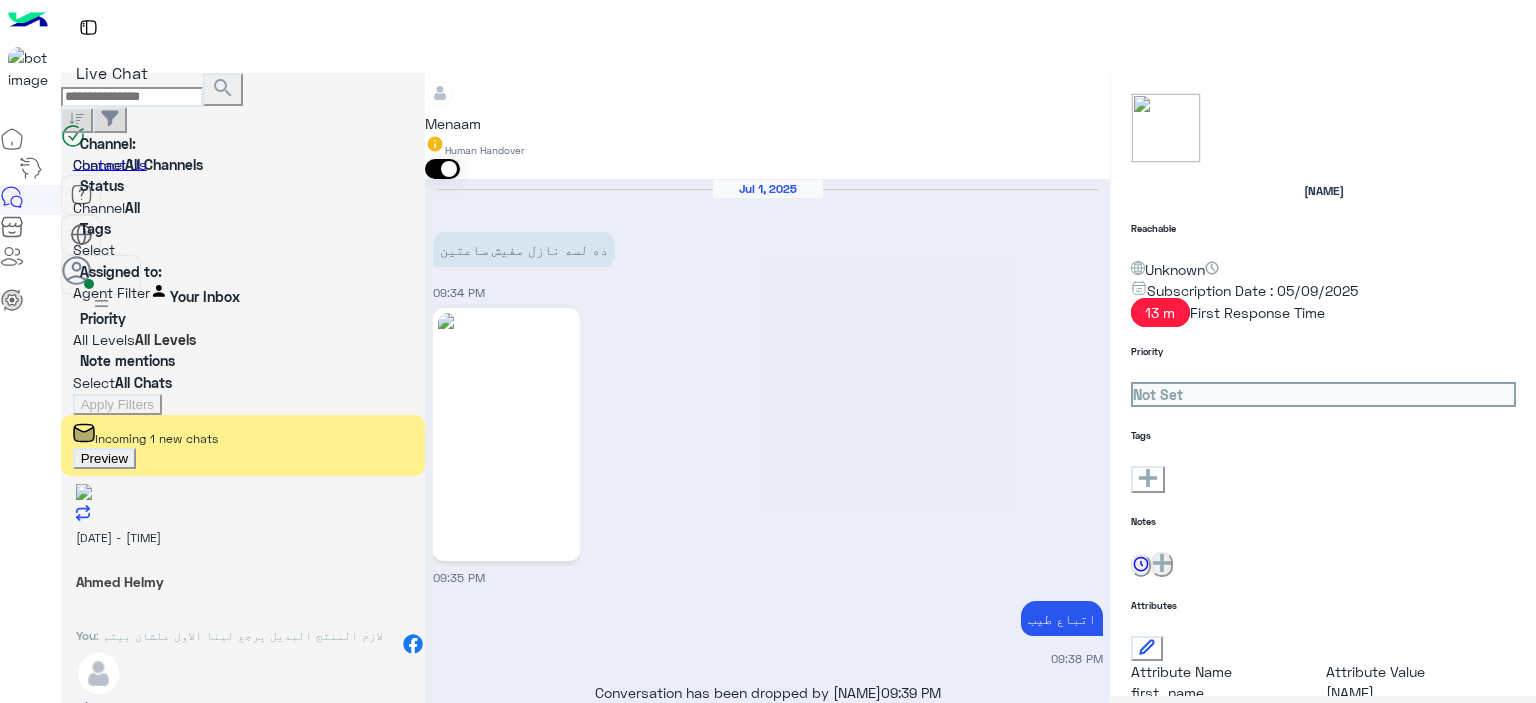 click on "Preview" at bounding box center (104, 458) 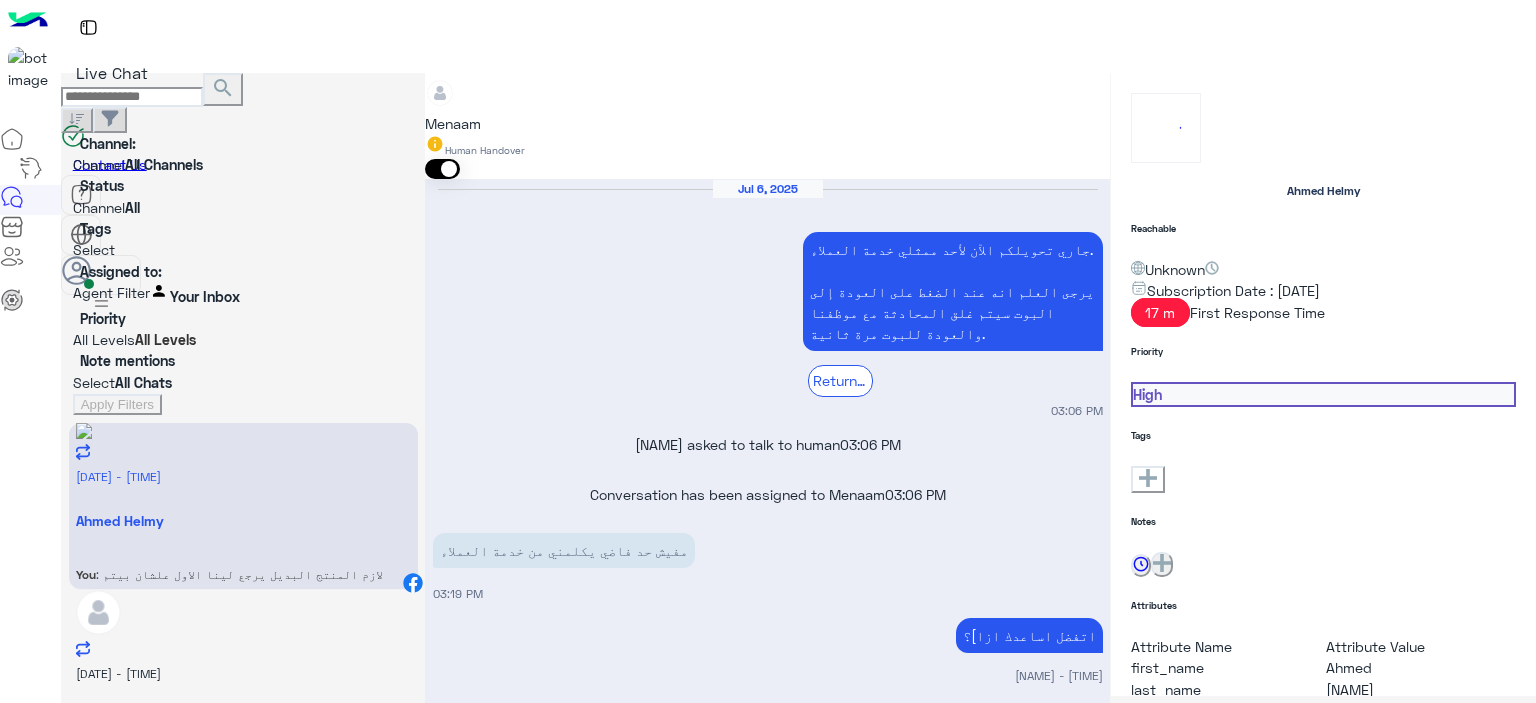 scroll, scrollTop: 1278, scrollLeft: 0, axis: vertical 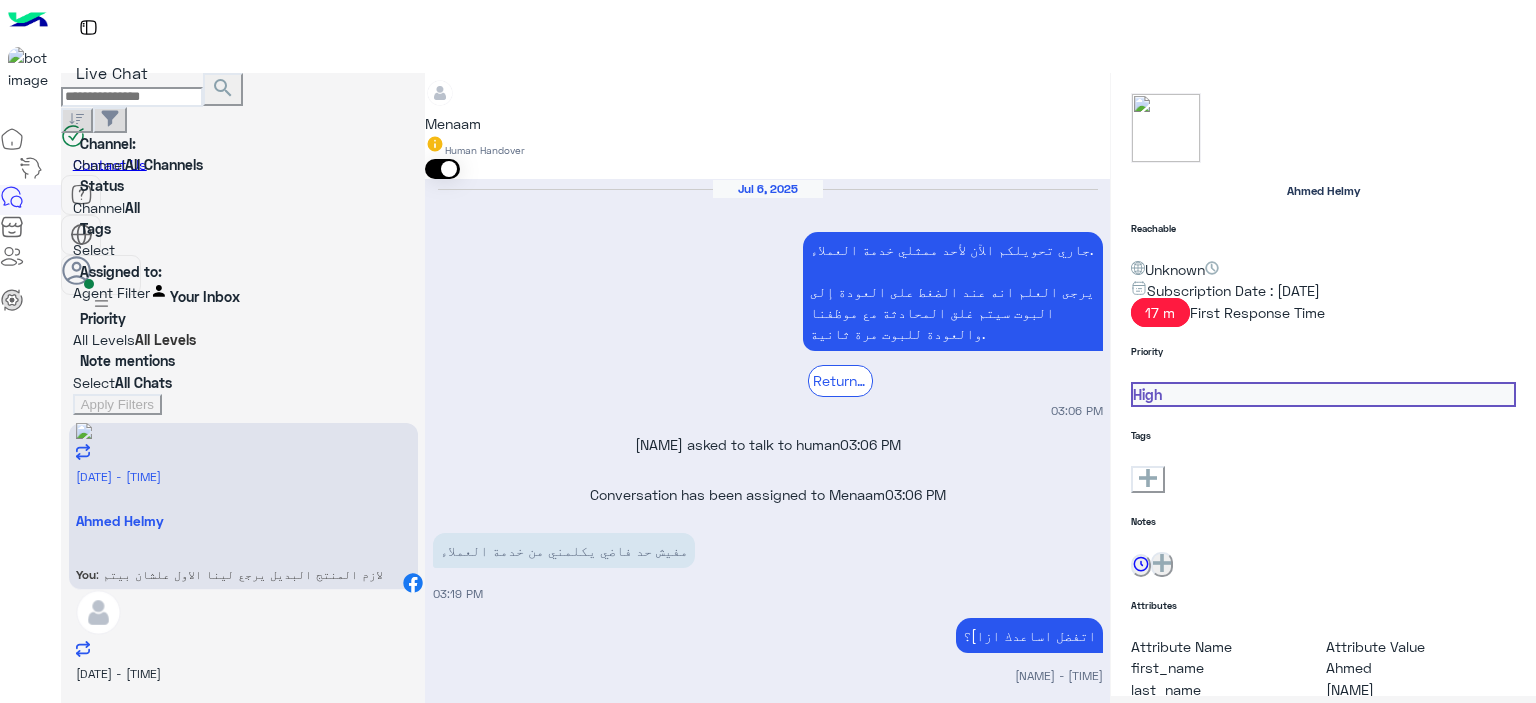 click on "gazar 5" at bounding box center [243, 520] 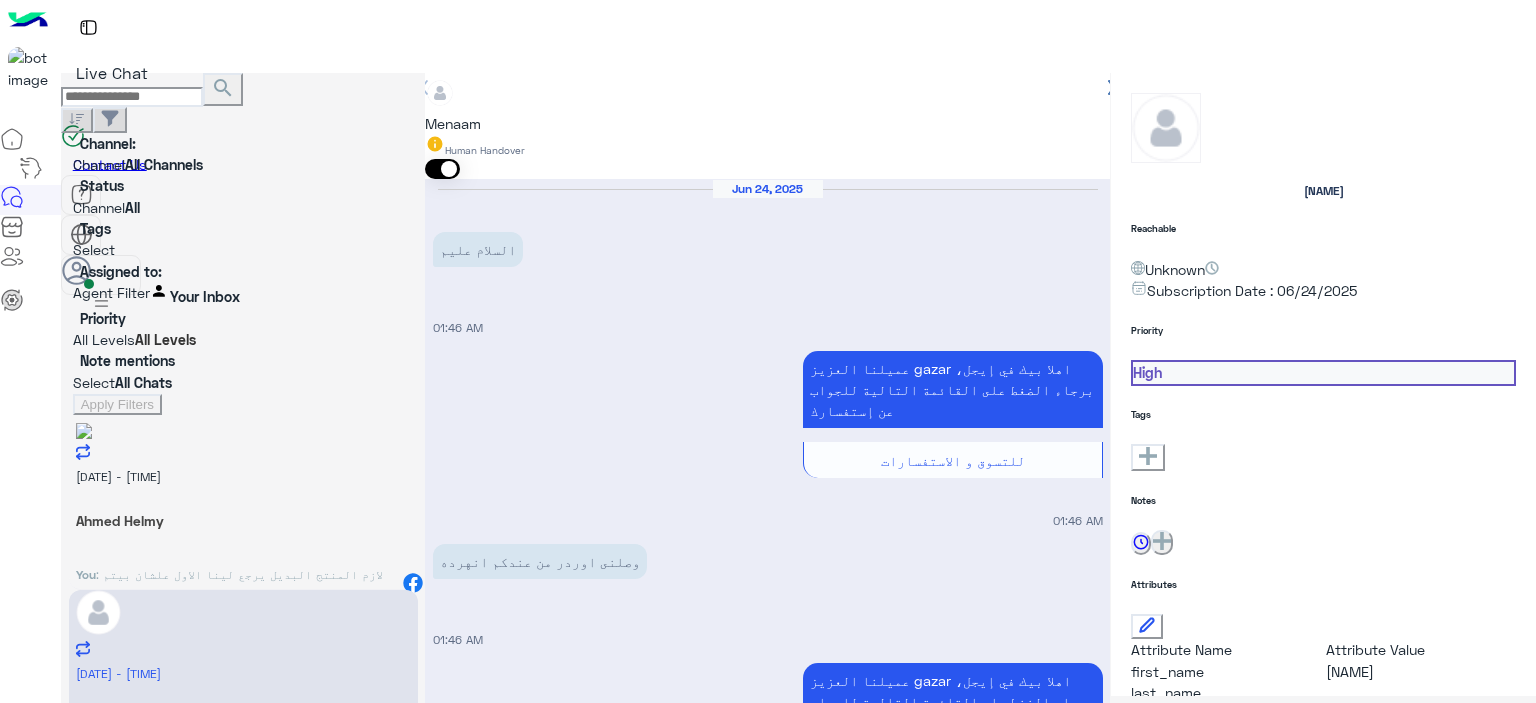 scroll, scrollTop: 1836, scrollLeft: 0, axis: vertical 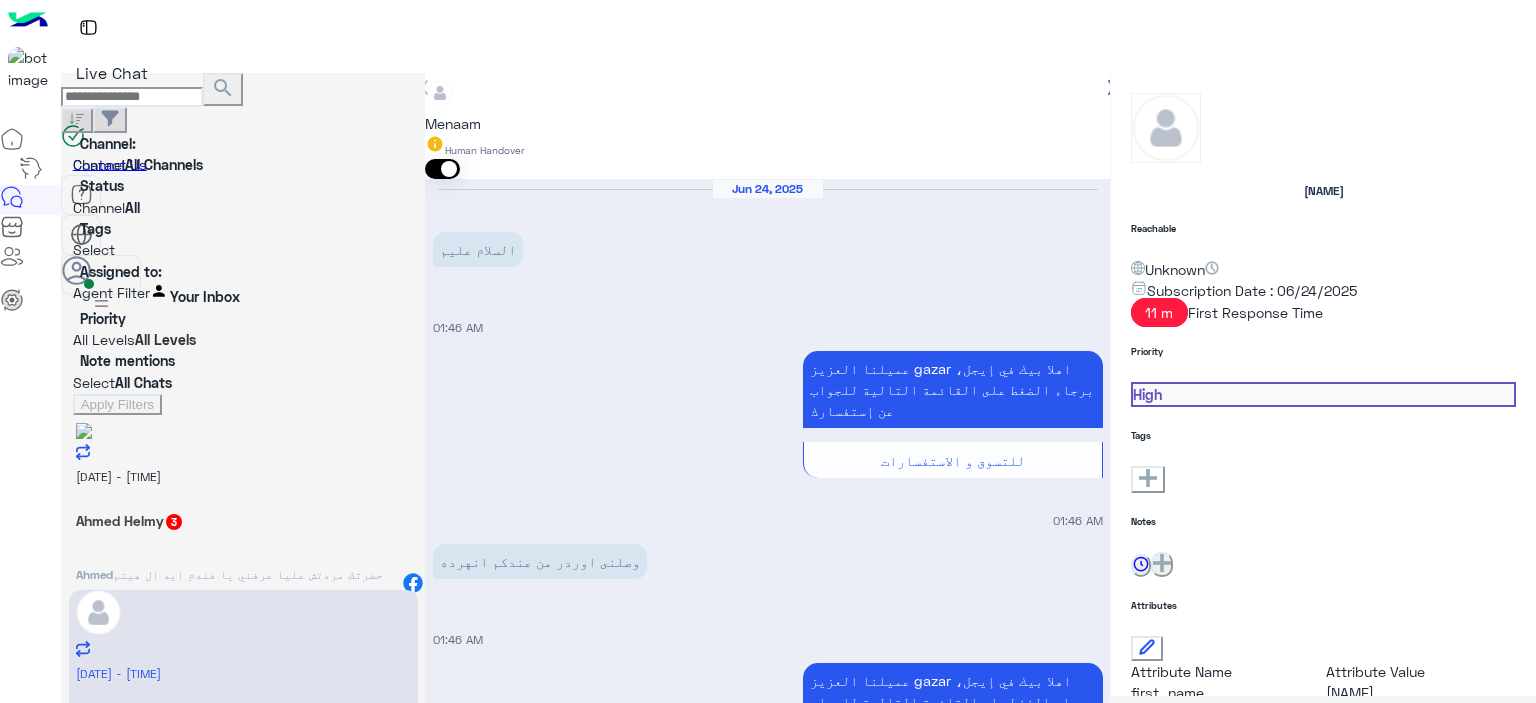 click on "حضرتك مردتش عليا عرفني يا فندم ايه ال هيتم وهيوصل امتي بالظبط" at bounding box center (229, 583) 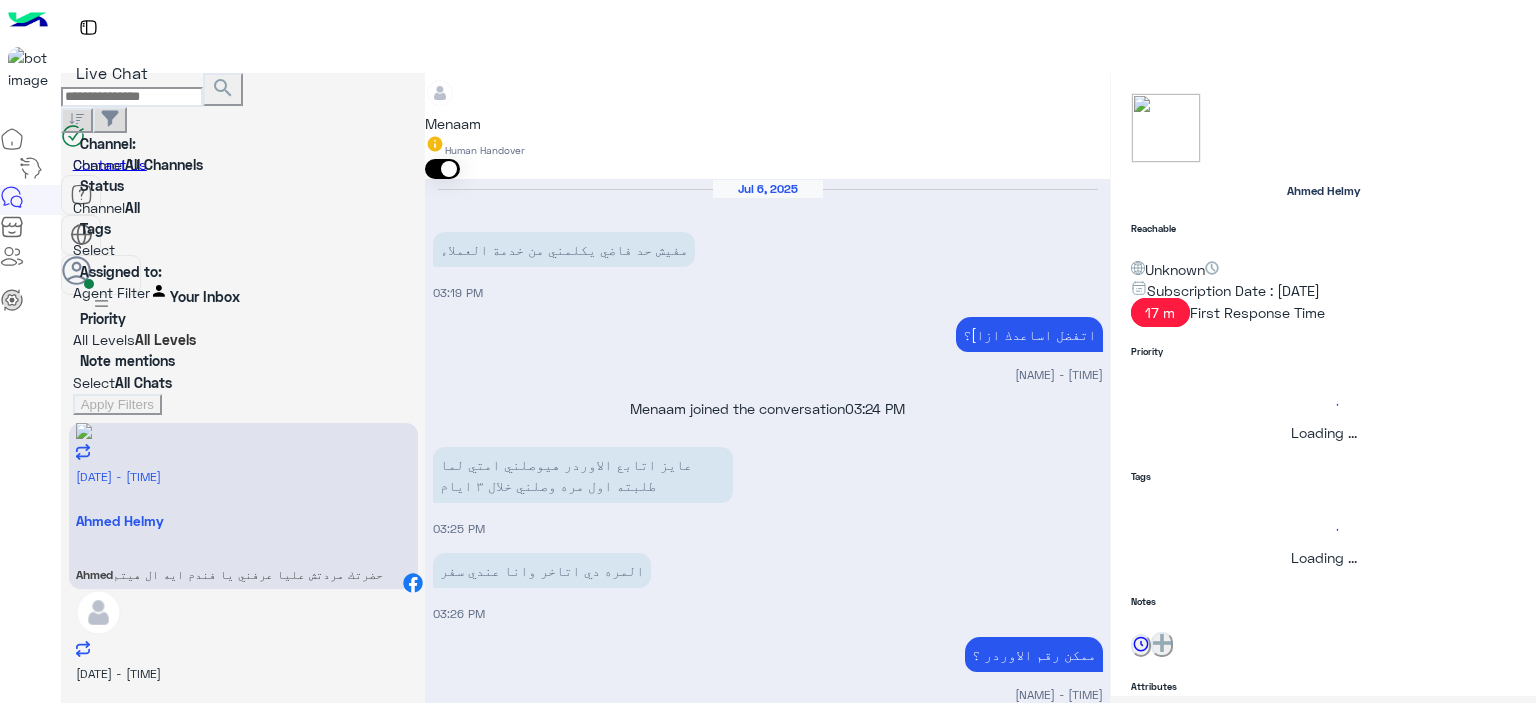 scroll, scrollTop: 1305, scrollLeft: 0, axis: vertical 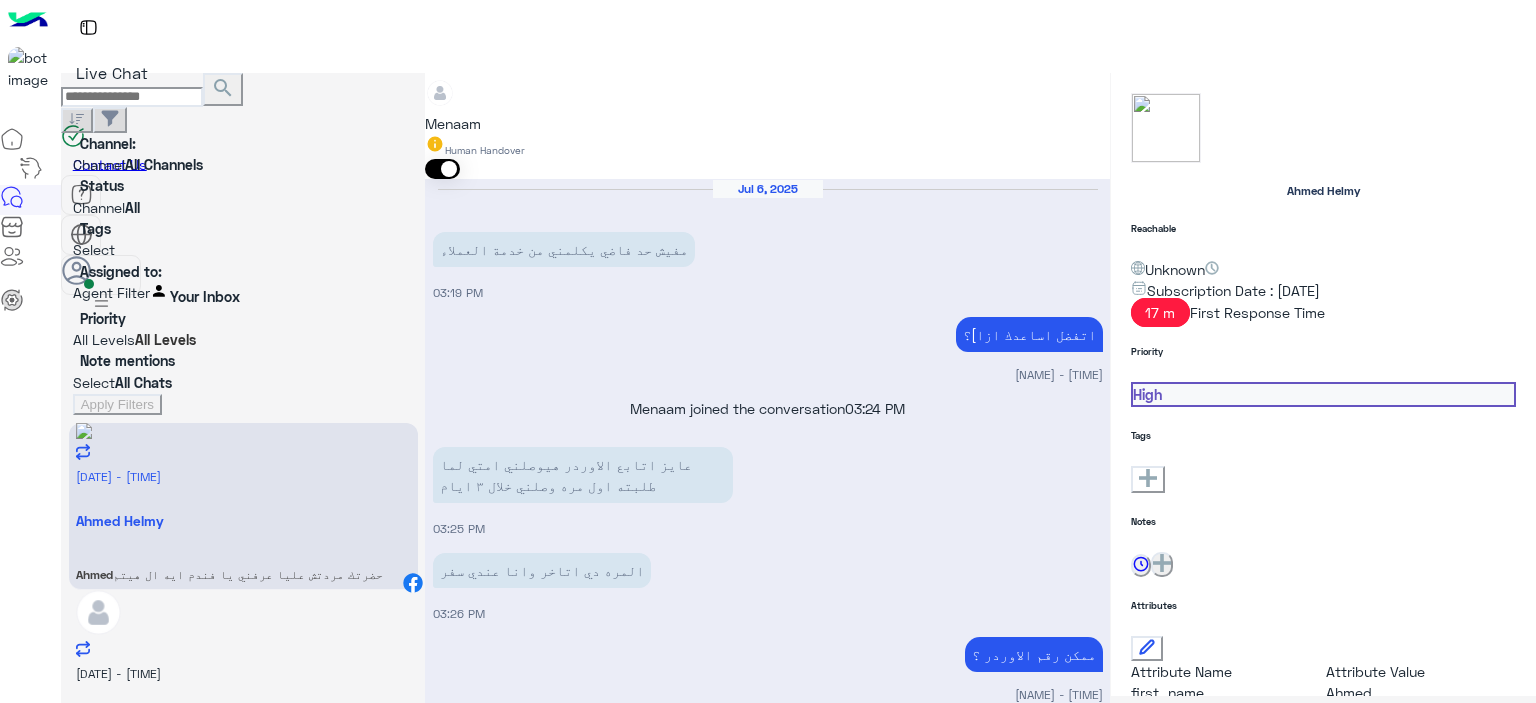 click at bounding box center (767, 2447) 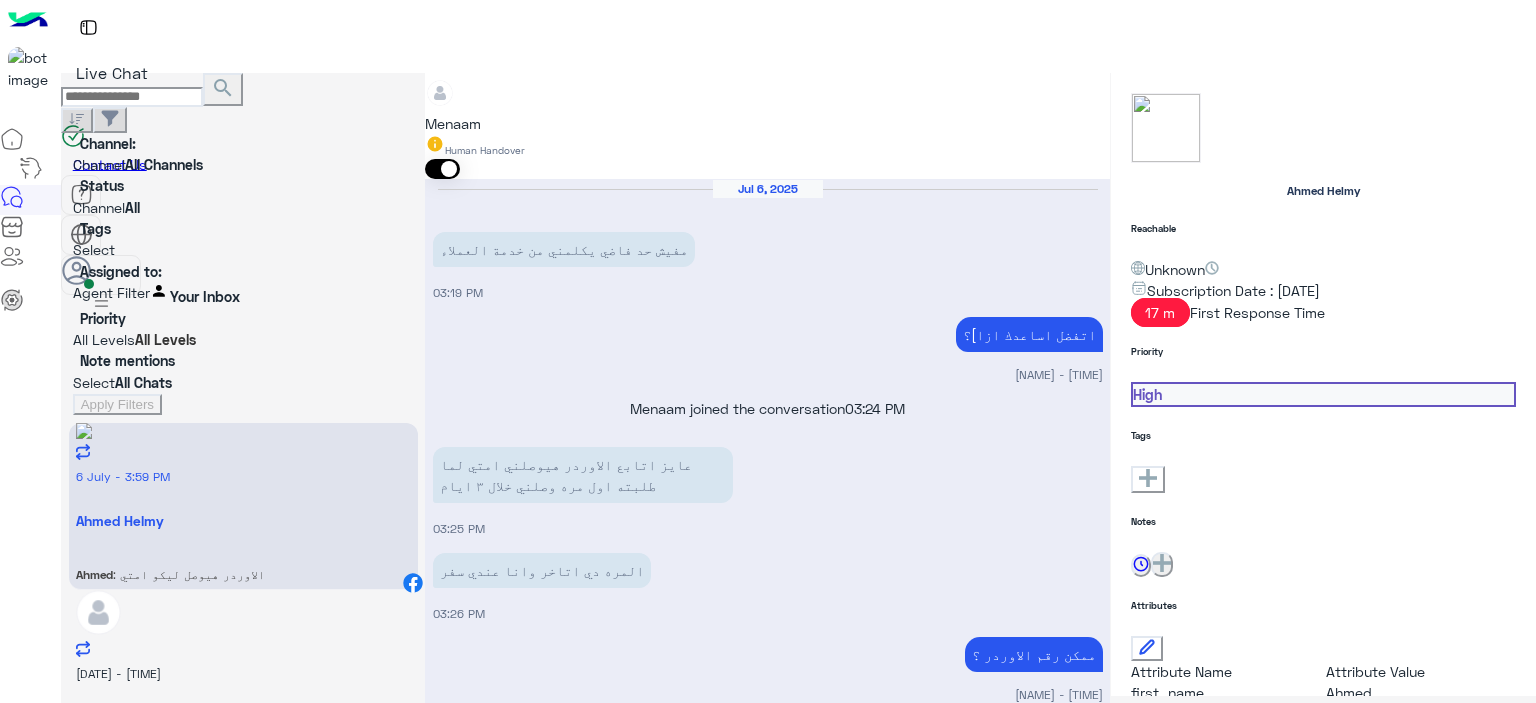 scroll, scrollTop: 1652, scrollLeft: 0, axis: vertical 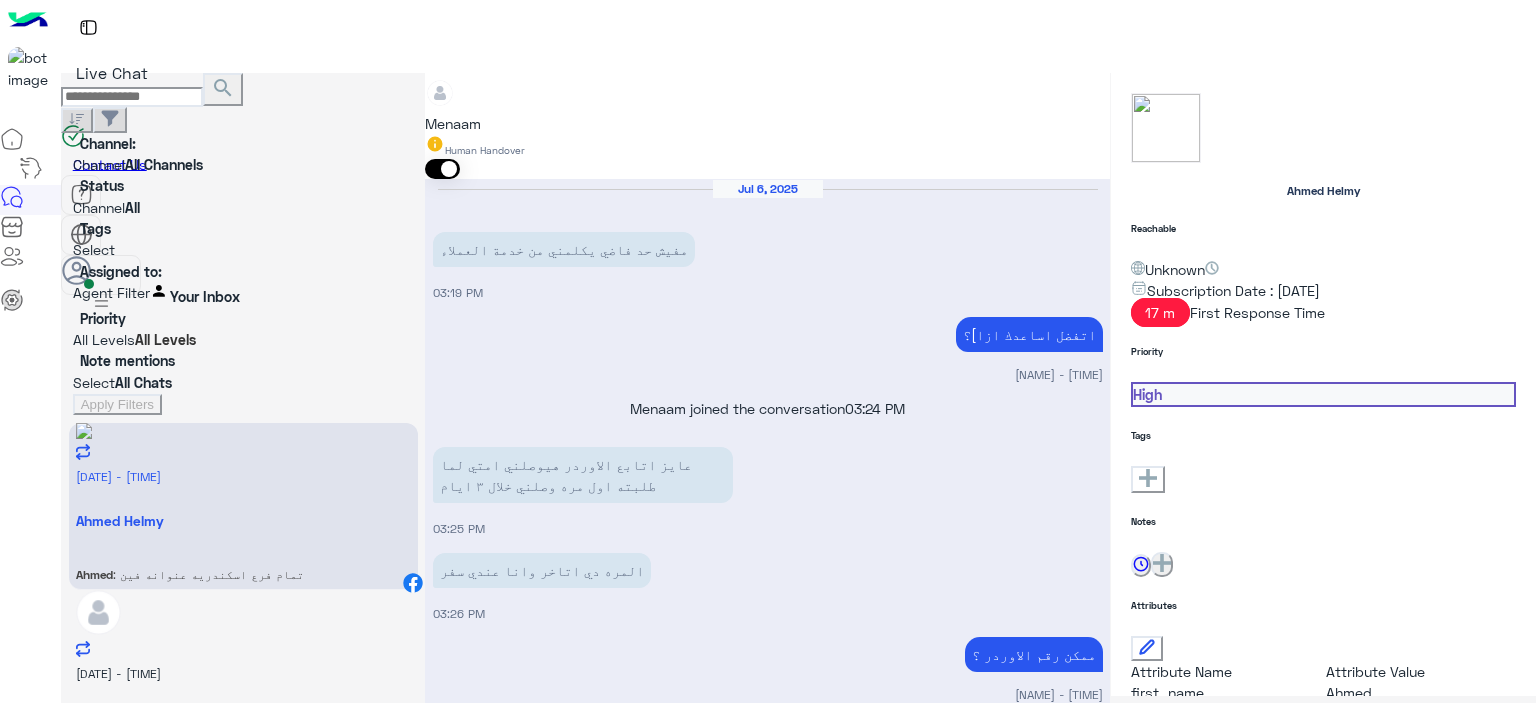 click at bounding box center (767, 2973) 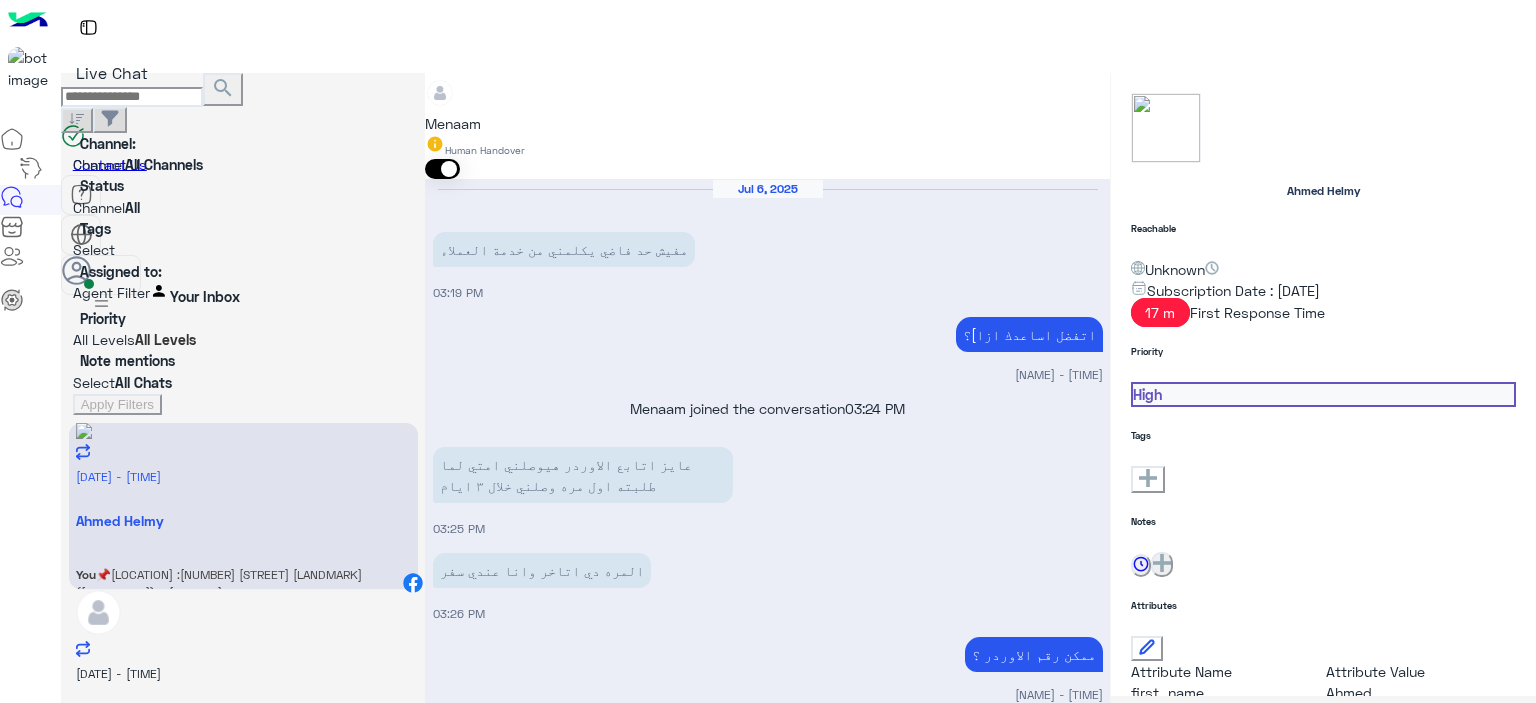 click on "[NAME]" at bounding box center (243, 520) 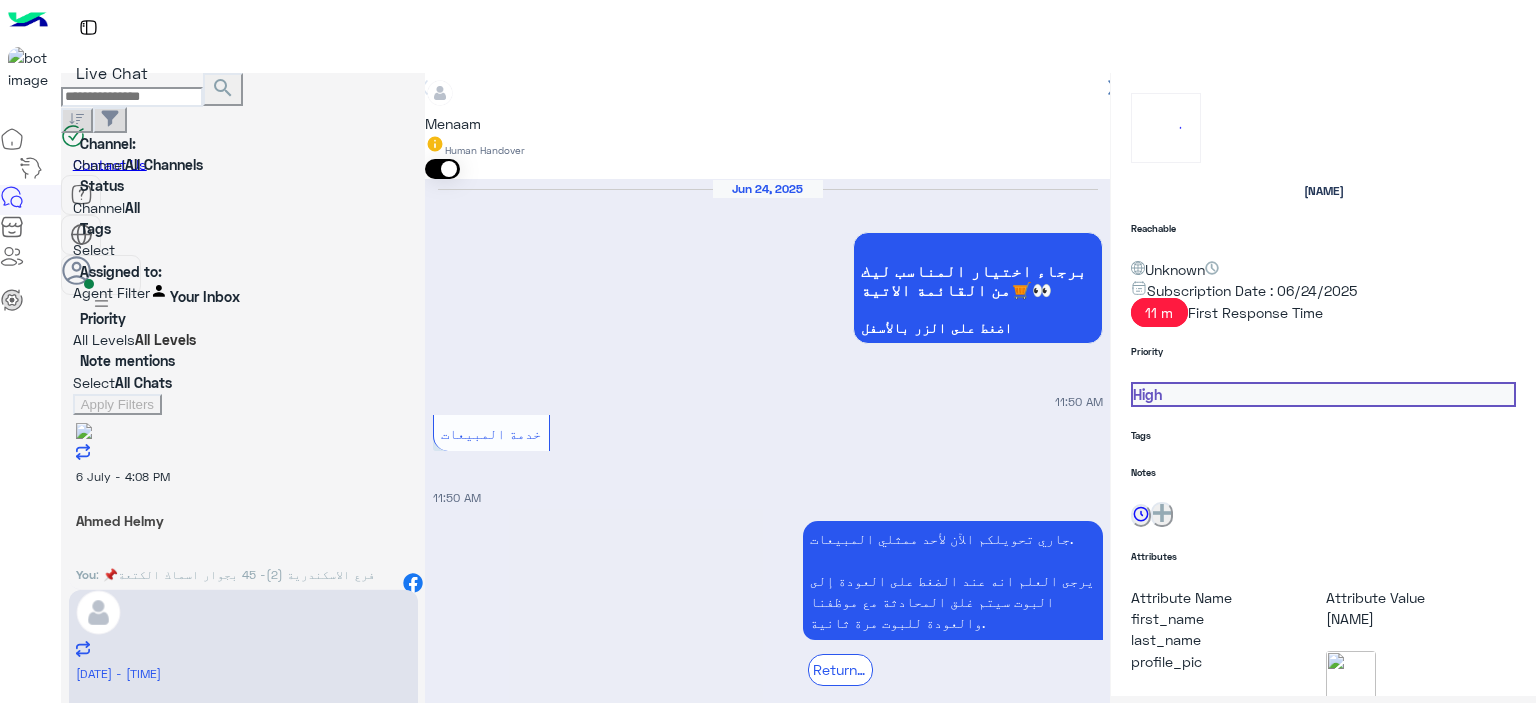 scroll, scrollTop: 1753, scrollLeft: 0, axis: vertical 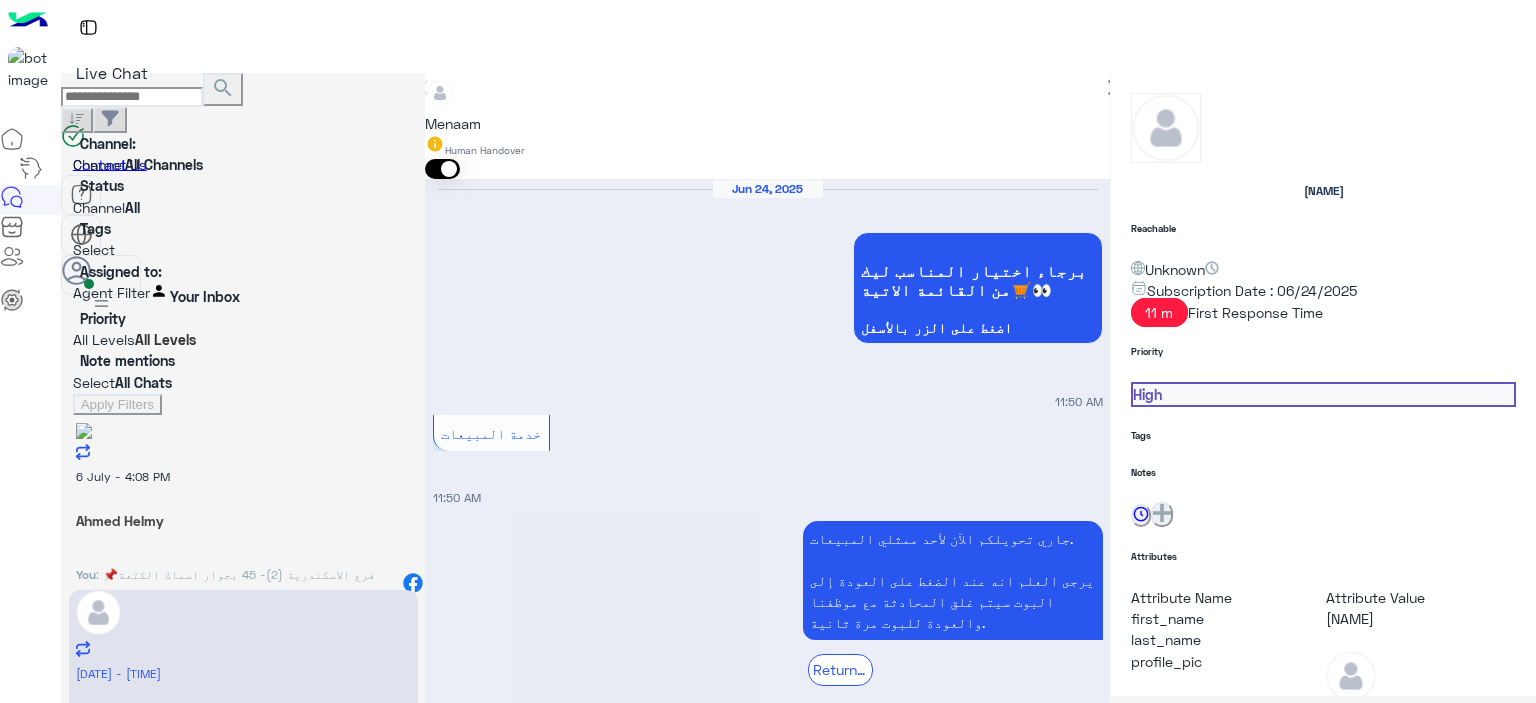 click on "You  : وهيتم التواصل بحضرتك لتاكيد البديل او تحويل المبلغ لحضرتك" at bounding box center (243, 584) 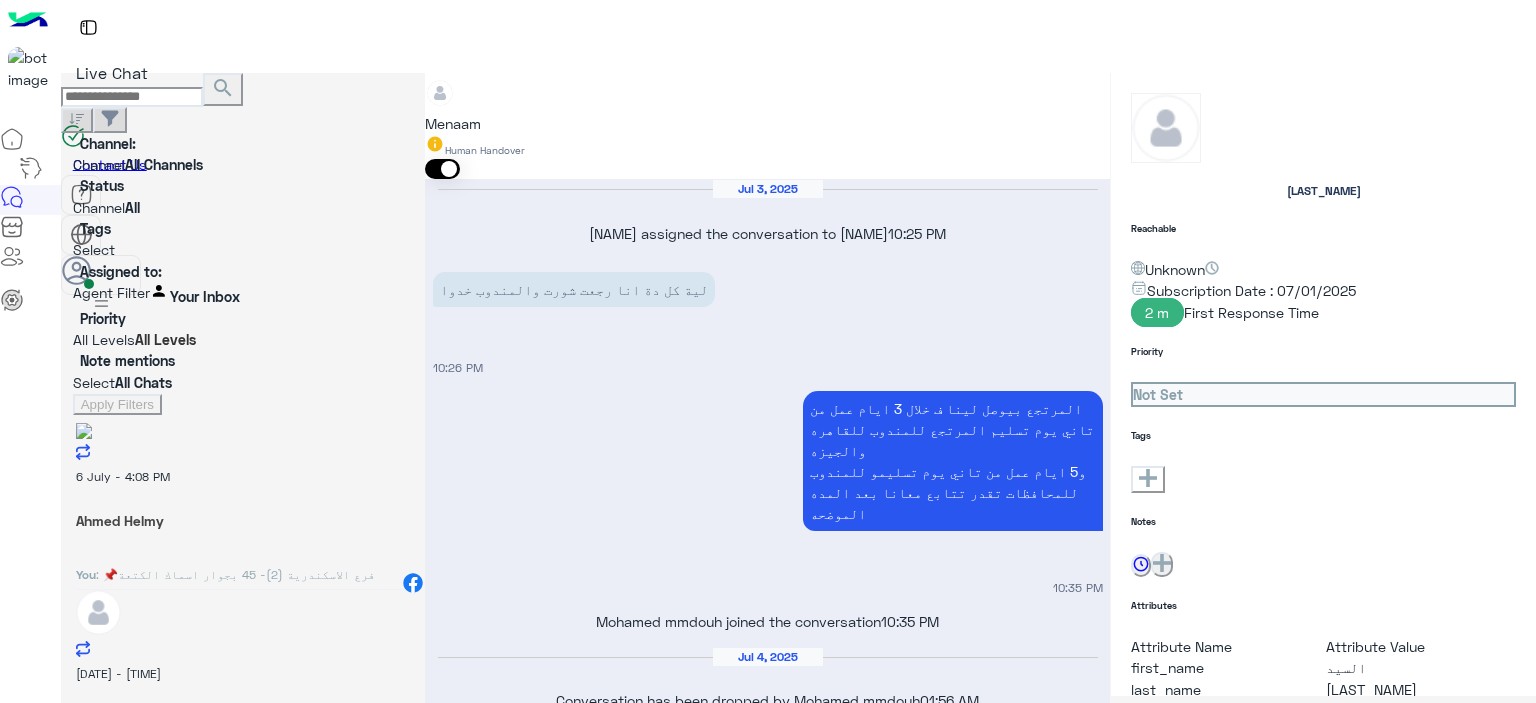scroll, scrollTop: 1100, scrollLeft: 0, axis: vertical 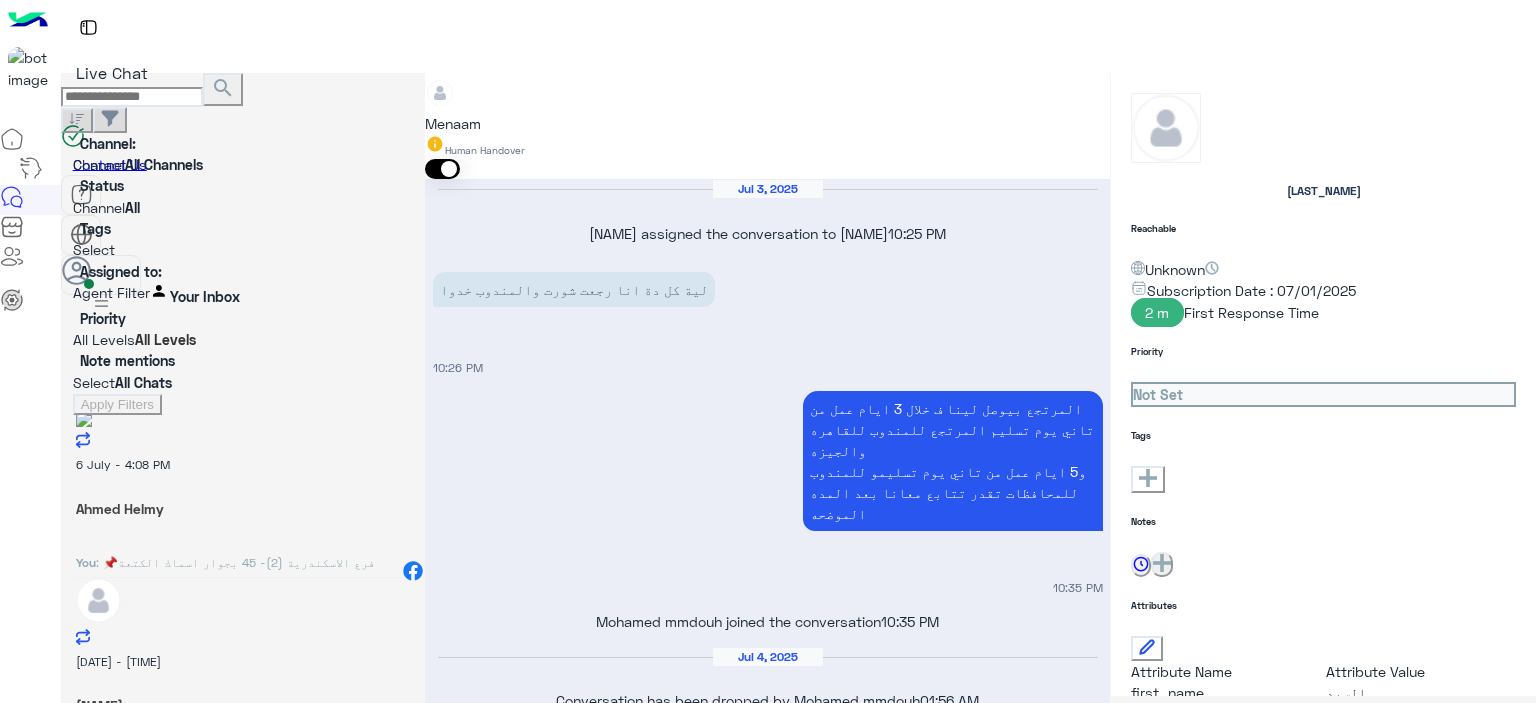 click on ": ممكن رقم الاوردر ؟" at bounding box center (225, 571) 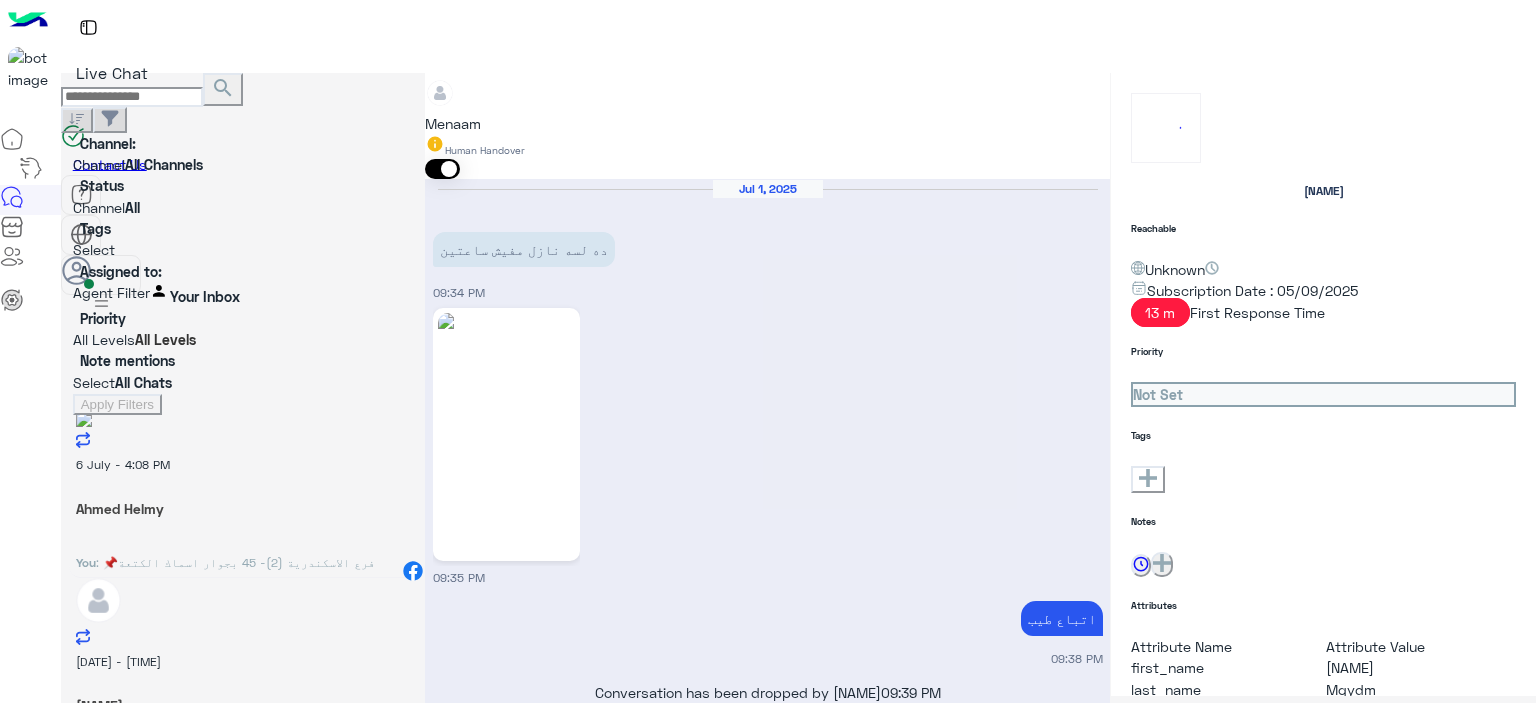 scroll, scrollTop: 1373, scrollLeft: 0, axis: vertical 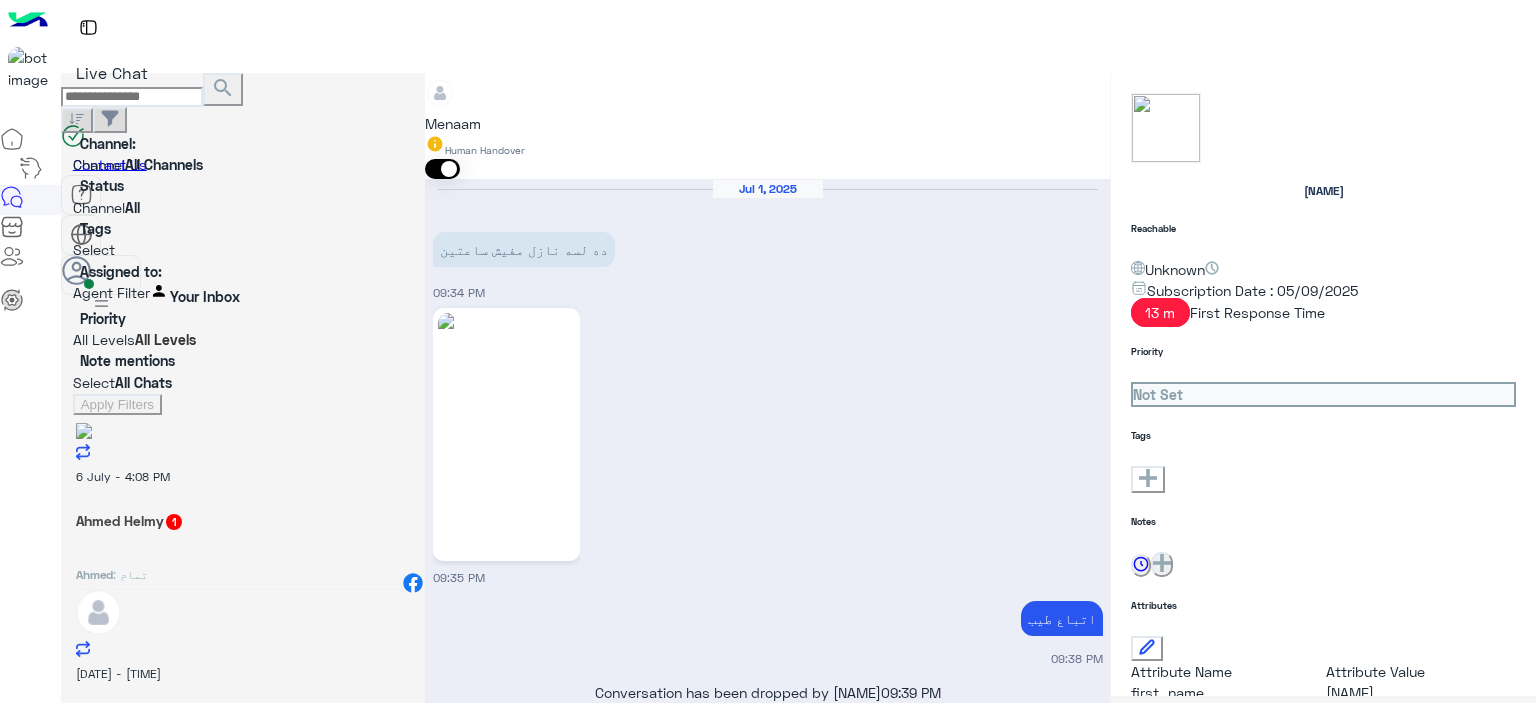 click on "[NAME] : تمام" at bounding box center [243, 571] 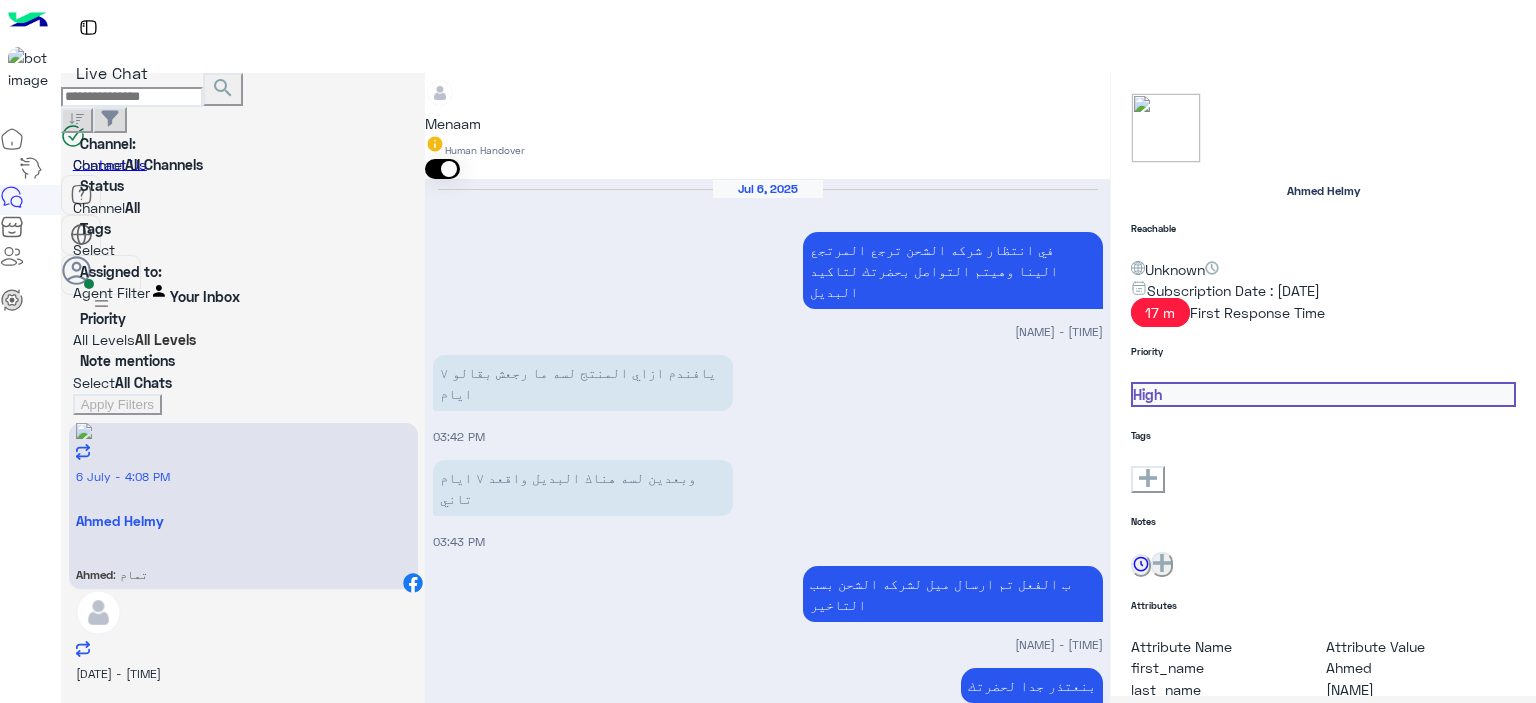 scroll, scrollTop: 1148, scrollLeft: 0, axis: vertical 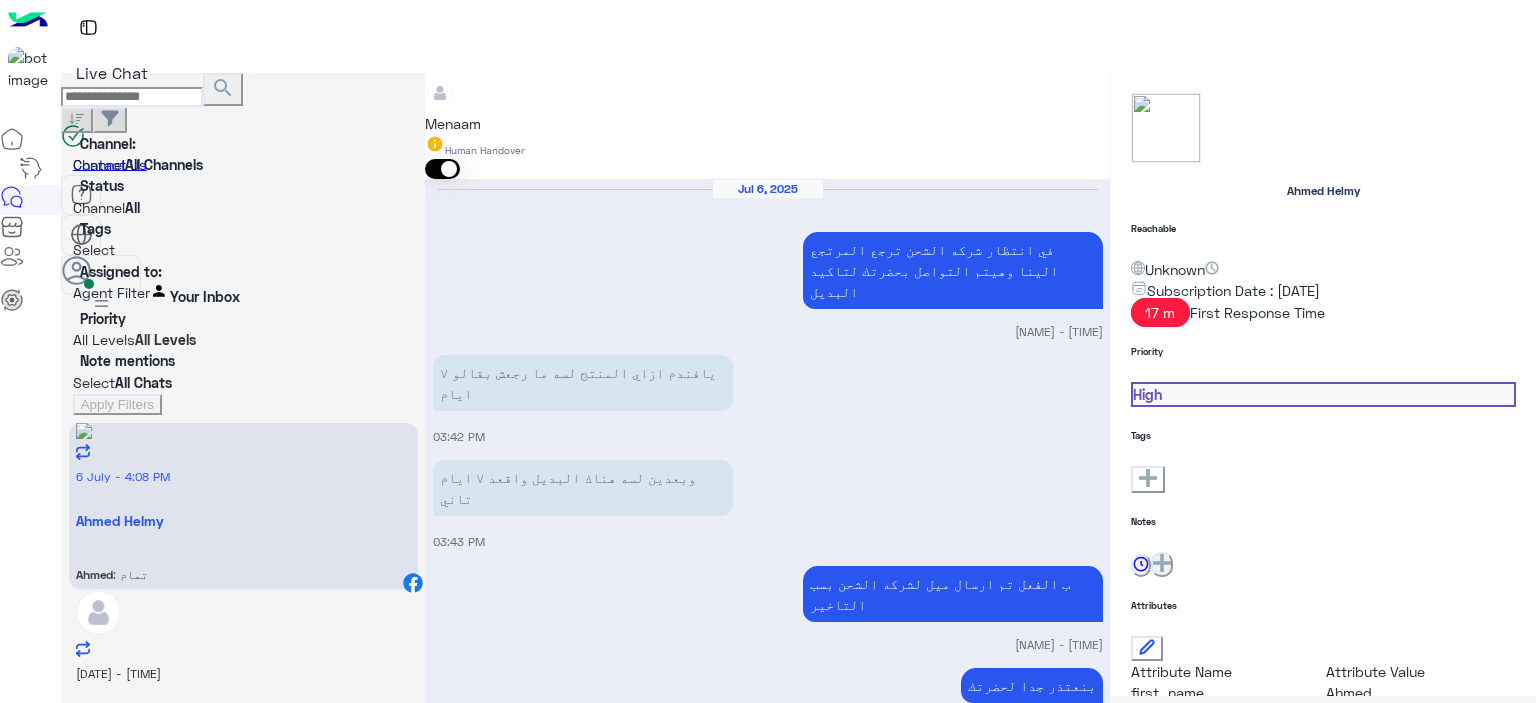 click on "Drop" at bounding box center [470, 2549] 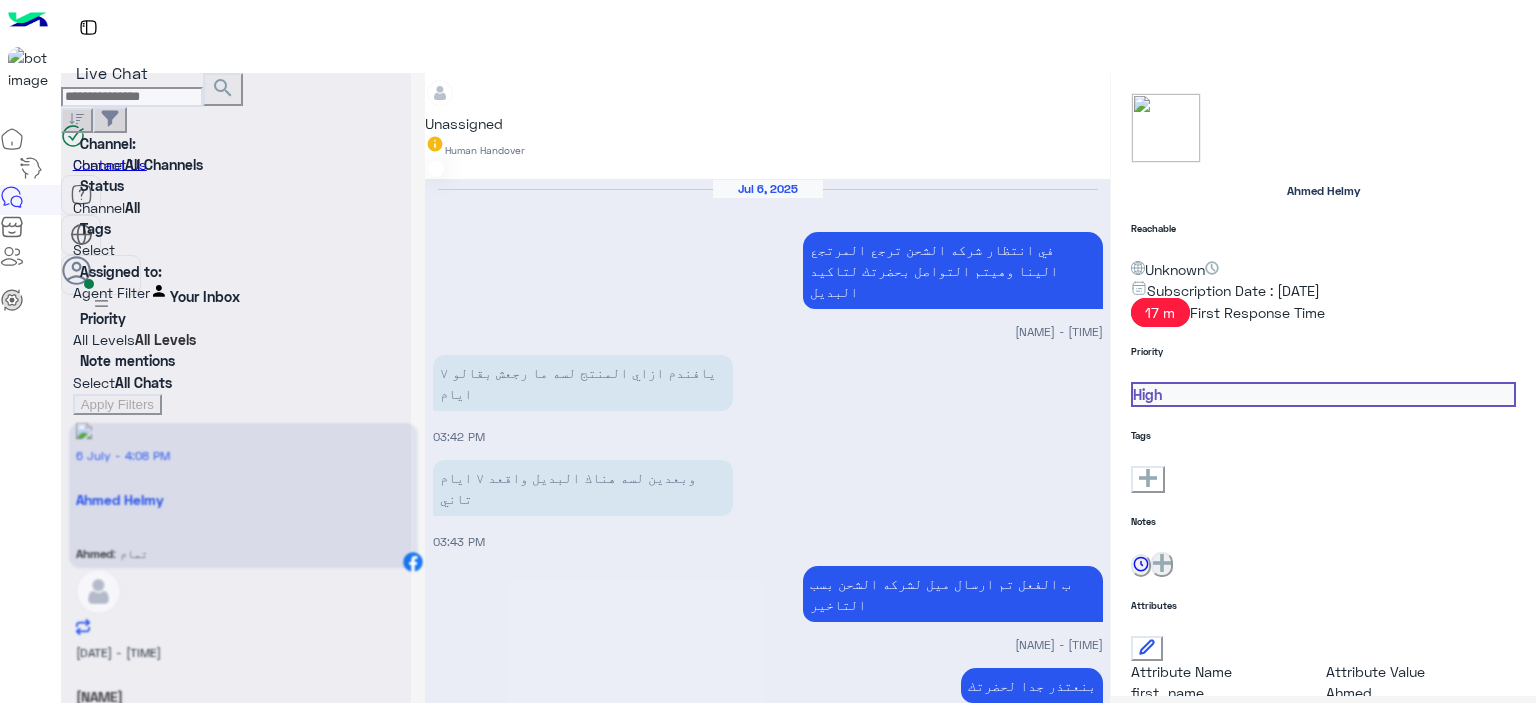 scroll, scrollTop: 1184, scrollLeft: 0, axis: vertical 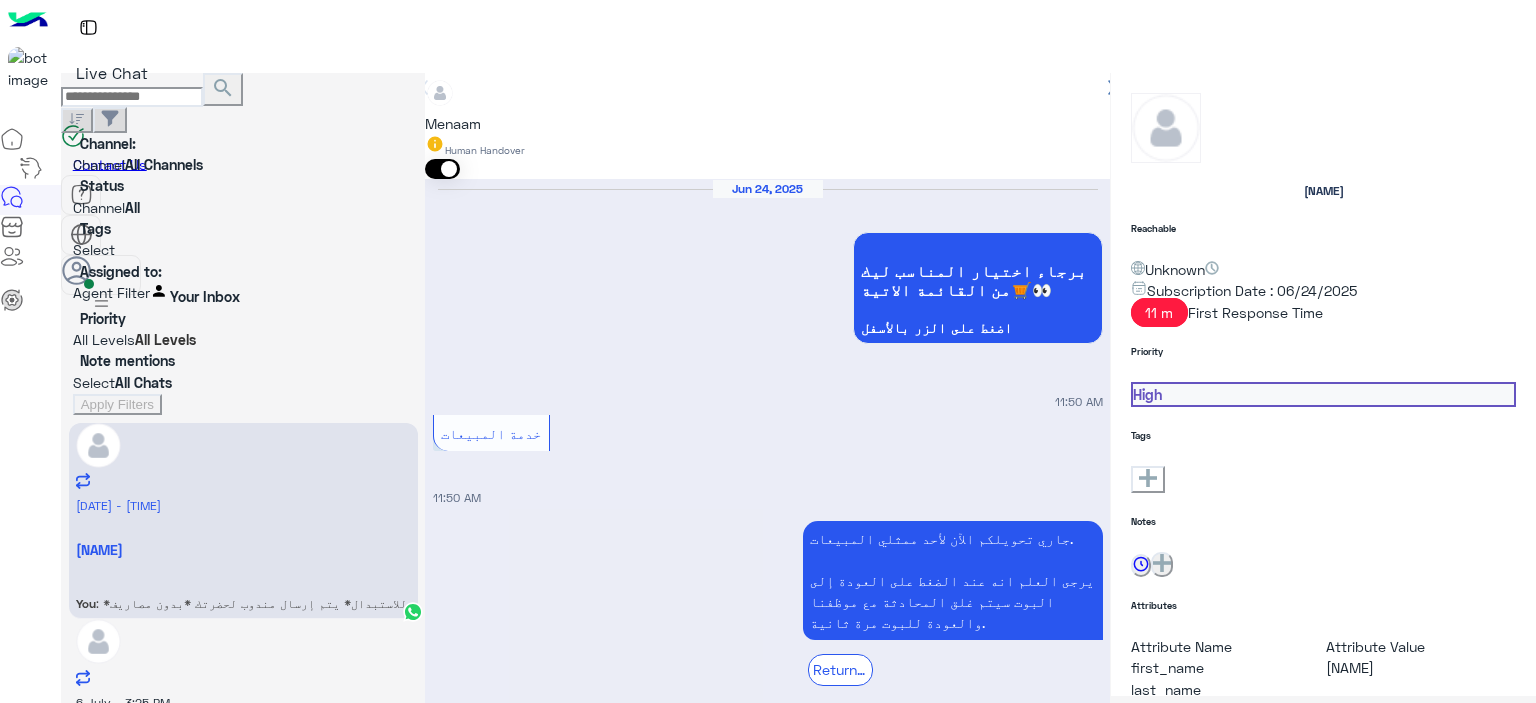 click on ": وهيتم التواصل بحضرتك لتاكيد البديل او تحويل المبلغ لحضرتك" at bounding box center [241, 684] 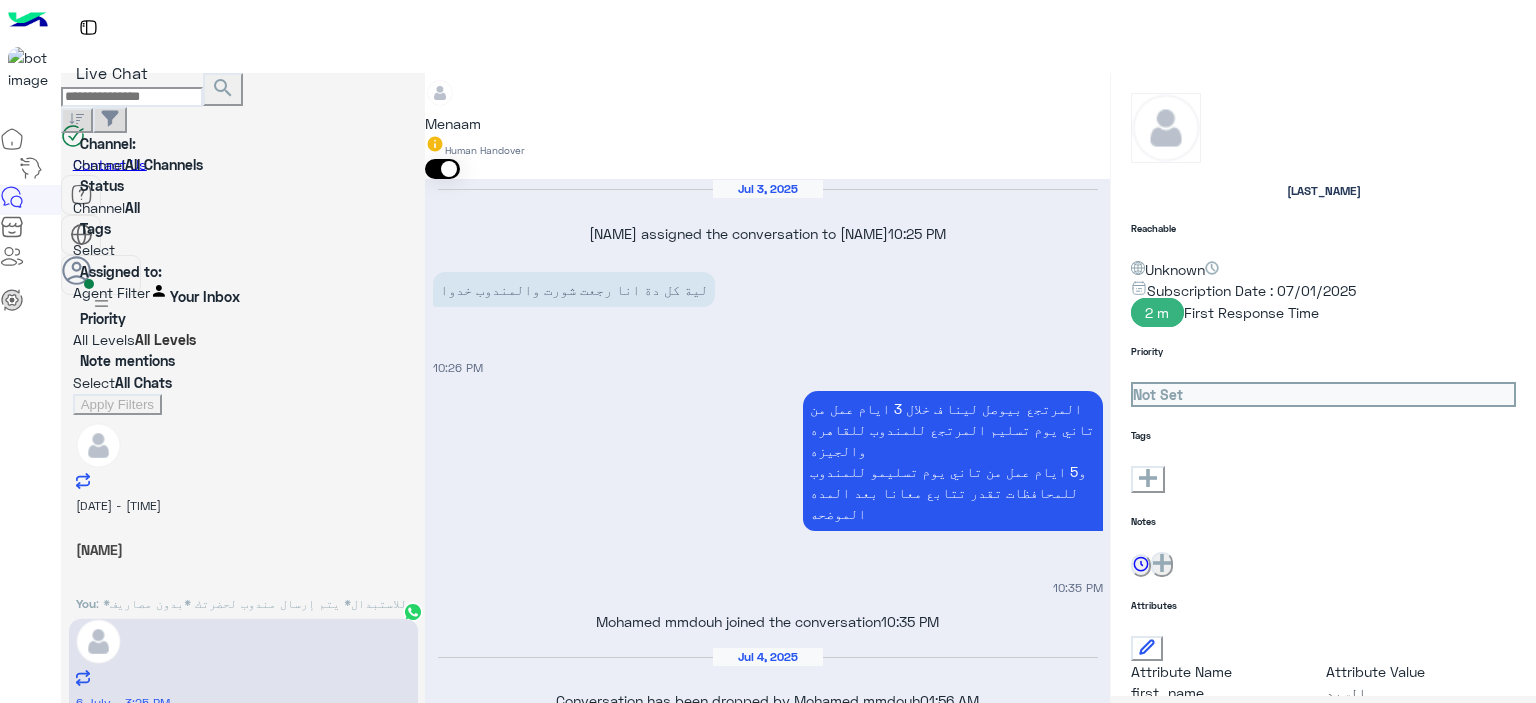 scroll, scrollTop: 1100, scrollLeft: 0, axis: vertical 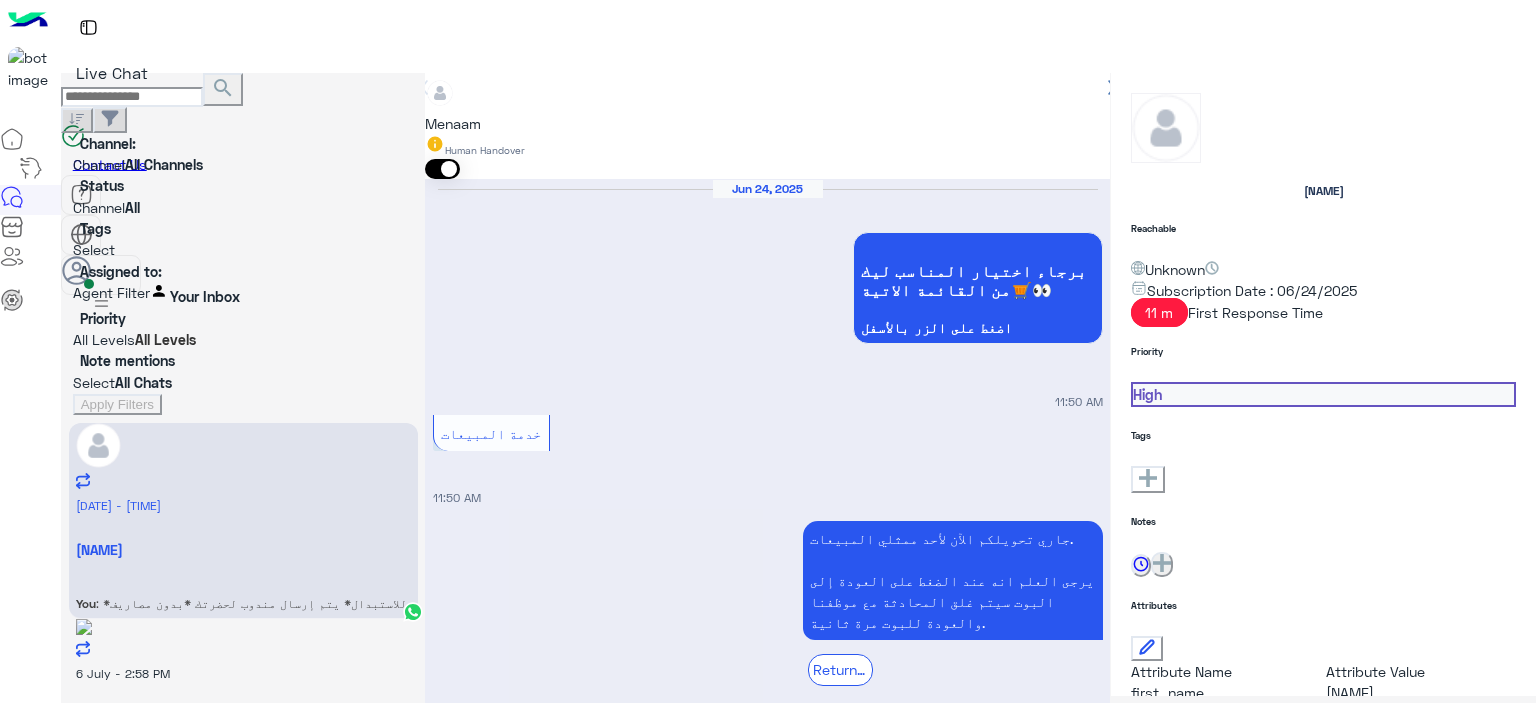 click on "You  : ممكن رقم الاوردر ؟" at bounding box center (243, 600) 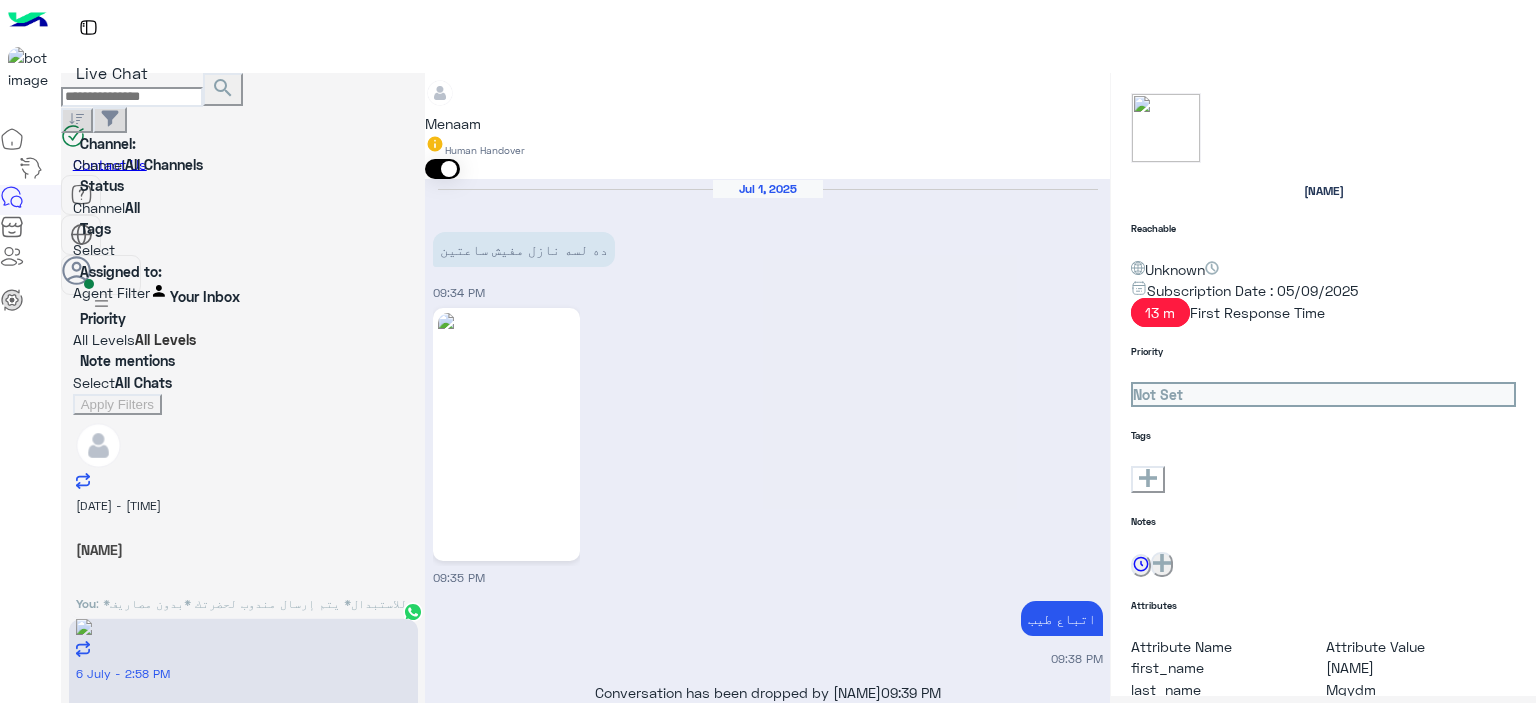 scroll, scrollTop: 1373, scrollLeft: 0, axis: vertical 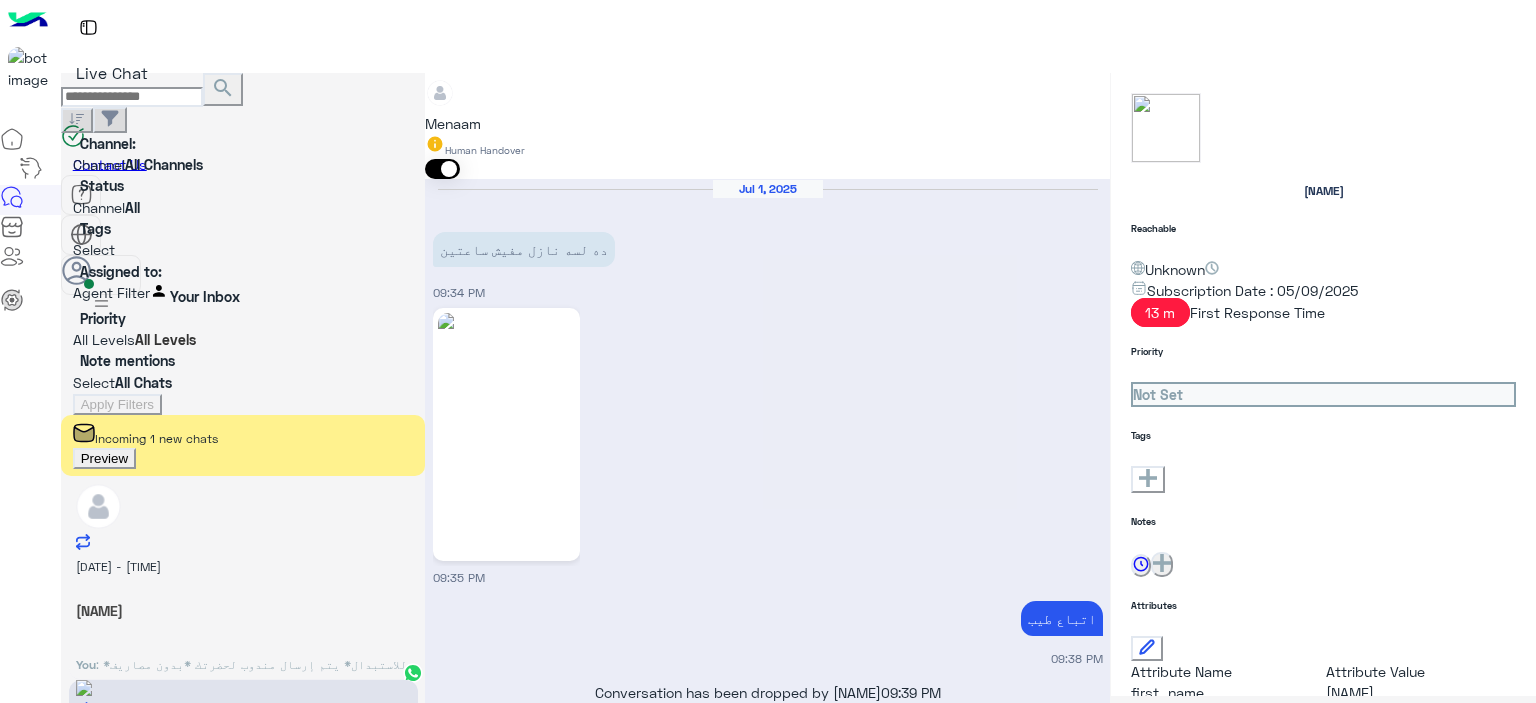 click on "gazar *للاستبدال* يتم إرسال مندوب لحضرتك *بدون مصاريف شحن* لاستلام القطع المراد استبدالها ، في خلال 3 ايام عمل داخل القاهره والجيزه و 7 ايام عمل بحد اقصي للمحافظات. مواعيد تواصل مندوب ارمكس مع حضرتك من 10 ص ل 4 عصرا لاستلام المنتج من حضرتك بعد رجوع المنتج الي مخازن الشركه حضرتك بتتواصل معانا لتاكيد الاوردر البديل *مع تحمل حضرتك مصاريف الشحن* تنبيه❌ ف حاله عدم التواصل مع حضرتك من قبل المندوب ف خلال المده برجاء التواصل معانا مره اخري للتواصل مع شركه الشحن ااكد لحضرتك الطلب يافندم ؟ ممكن رقم الاوردر ؟" at bounding box center (243, 795) 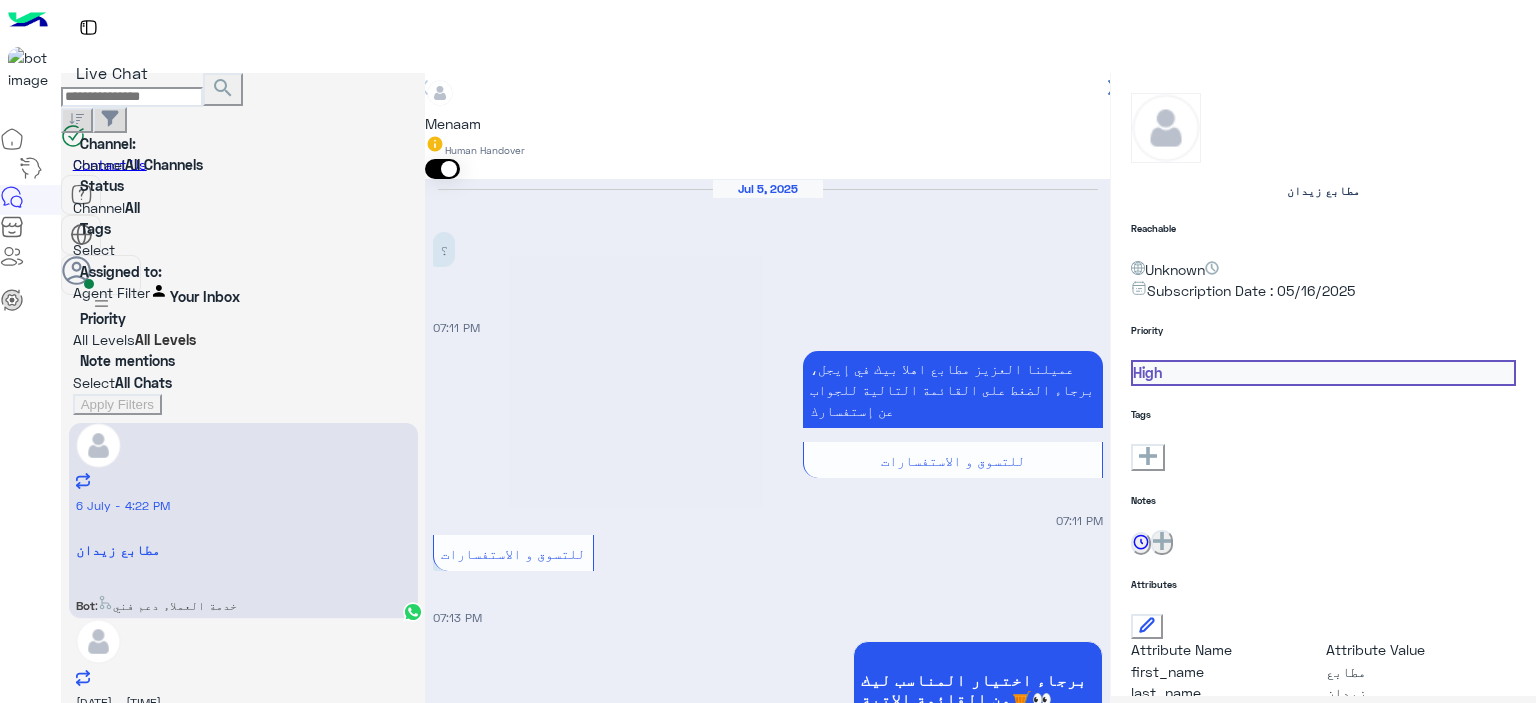 scroll, scrollTop: 3164, scrollLeft: 0, axis: vertical 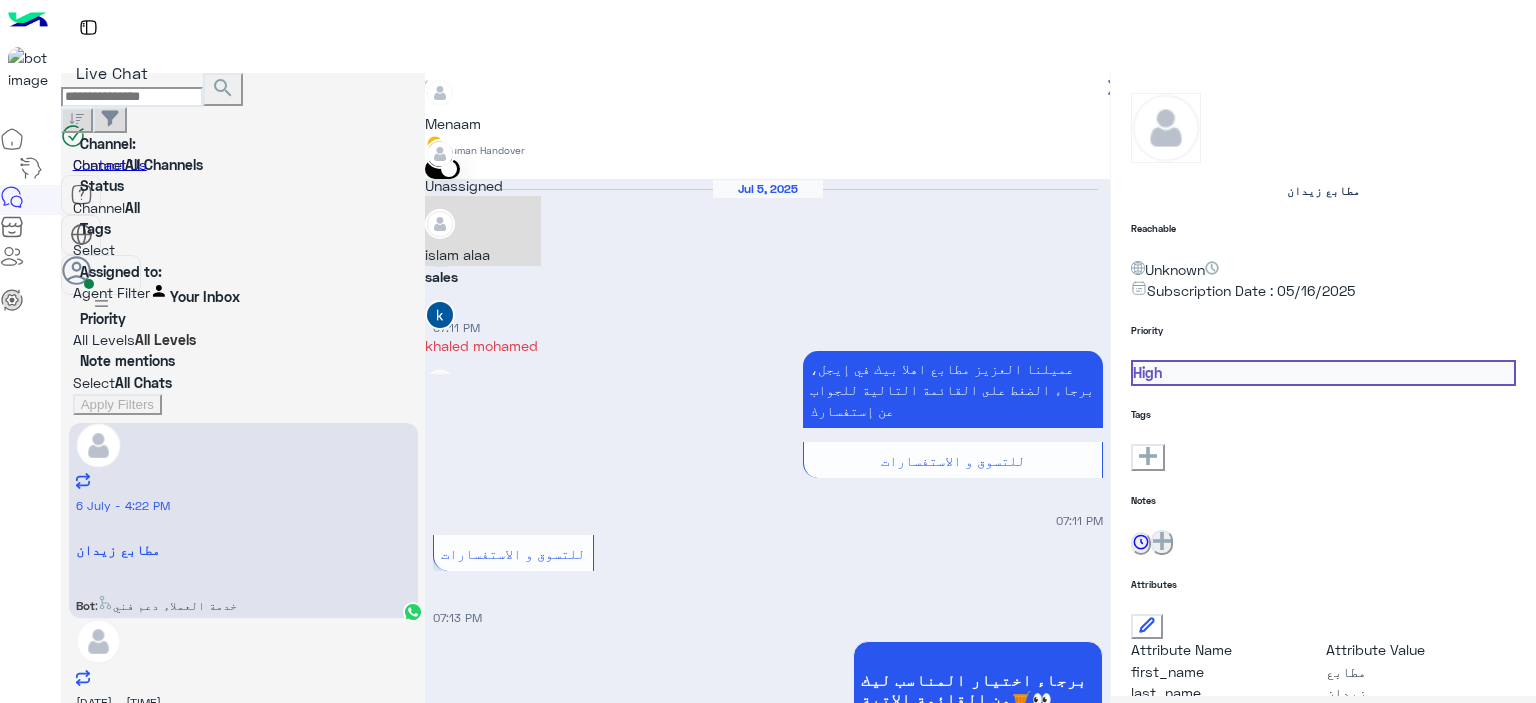 click on "islam alaa" at bounding box center (483, 254) 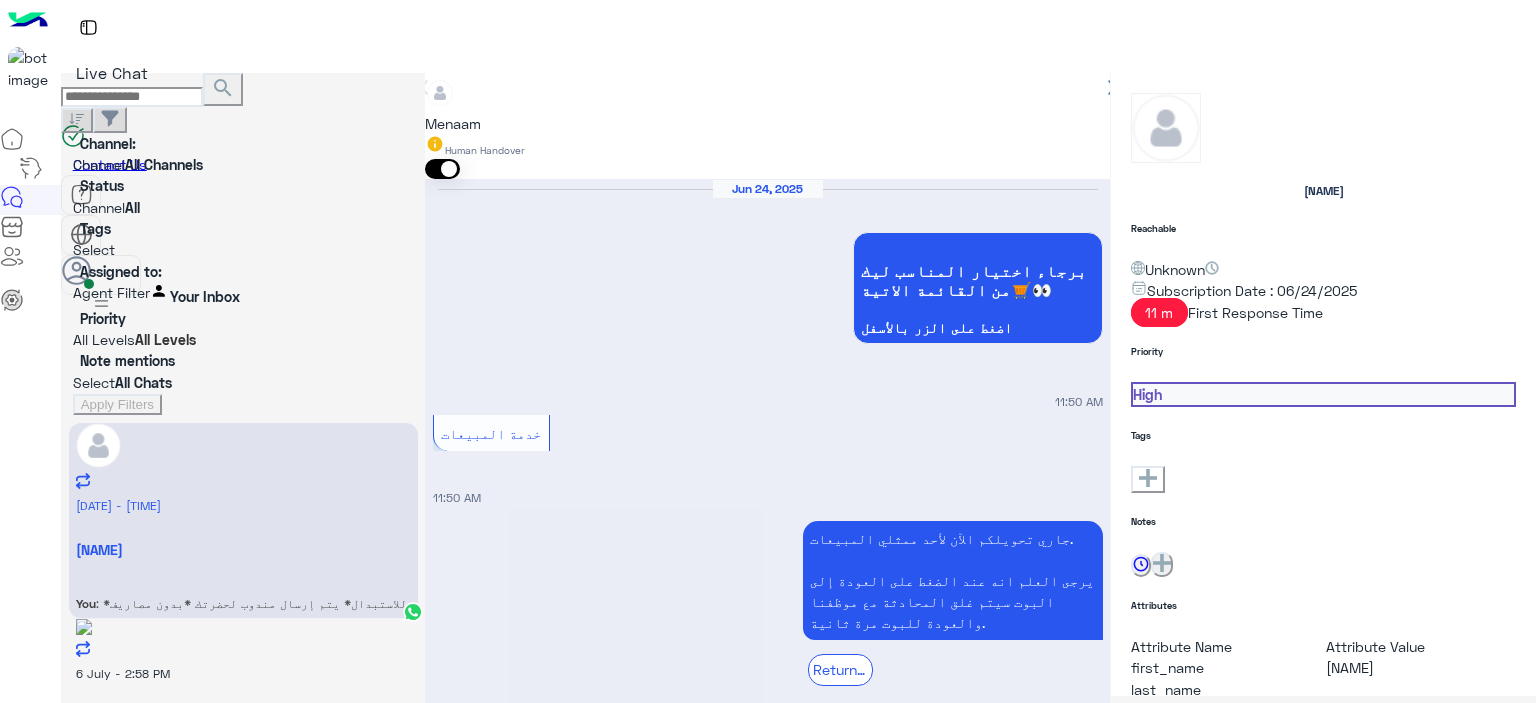 scroll, scrollTop: 1753, scrollLeft: 0, axis: vertical 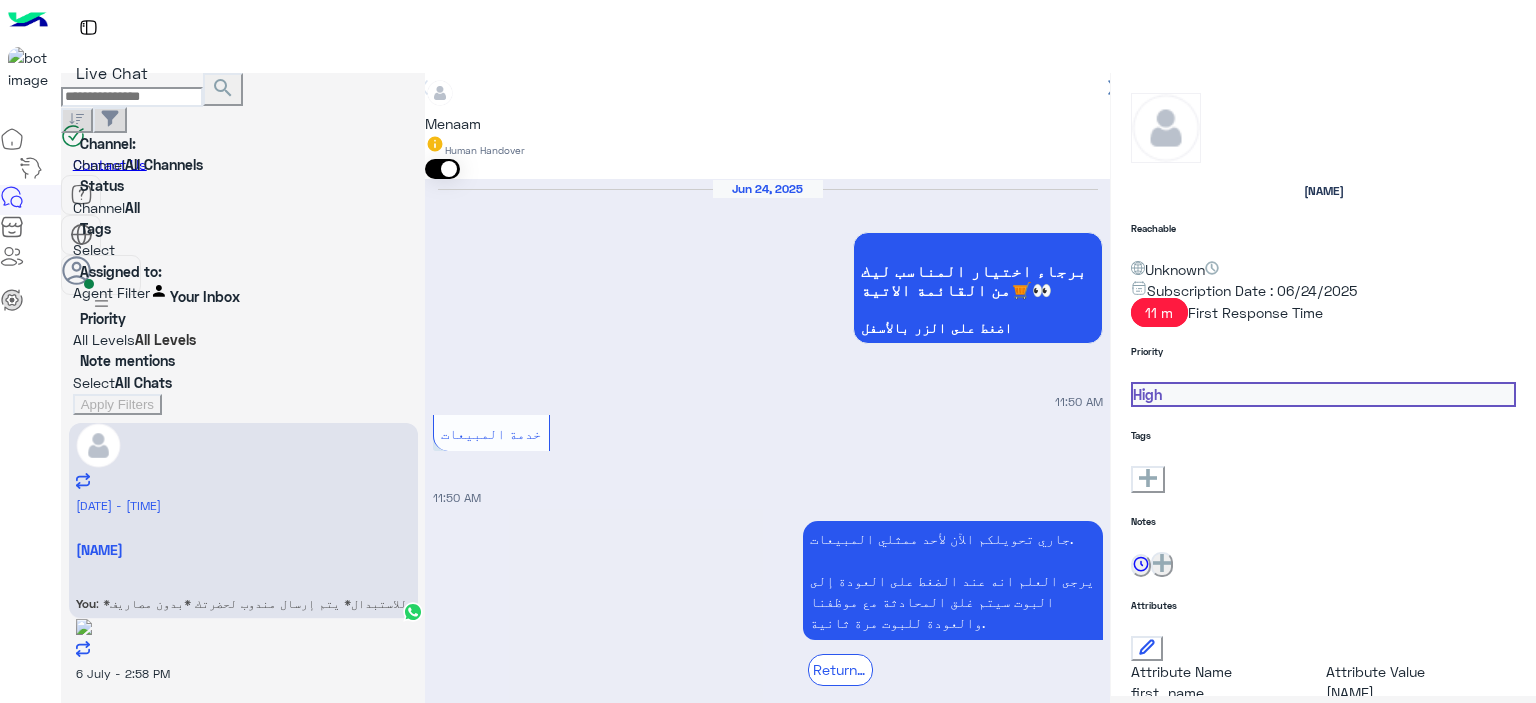 click at bounding box center [1110, 104] 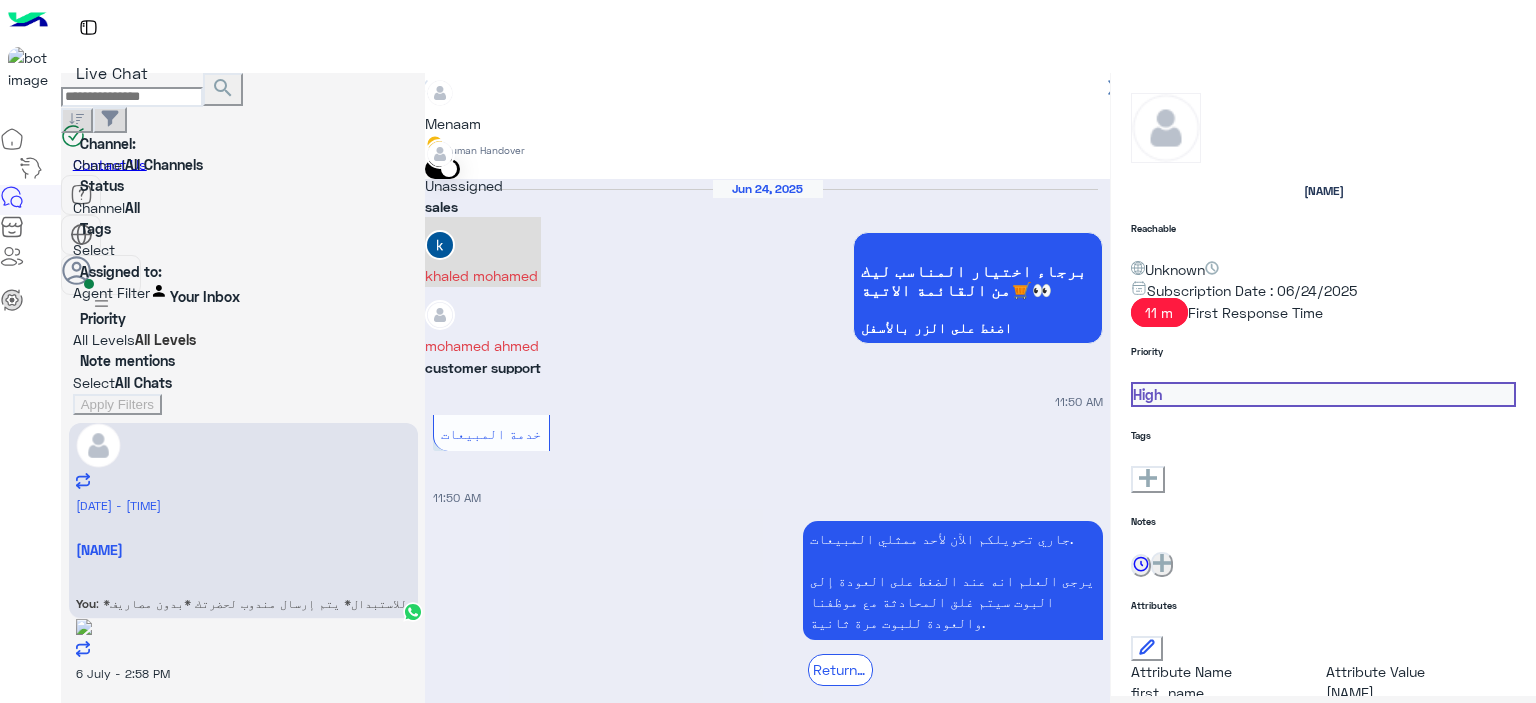 scroll, scrollTop: 128, scrollLeft: 0, axis: vertical 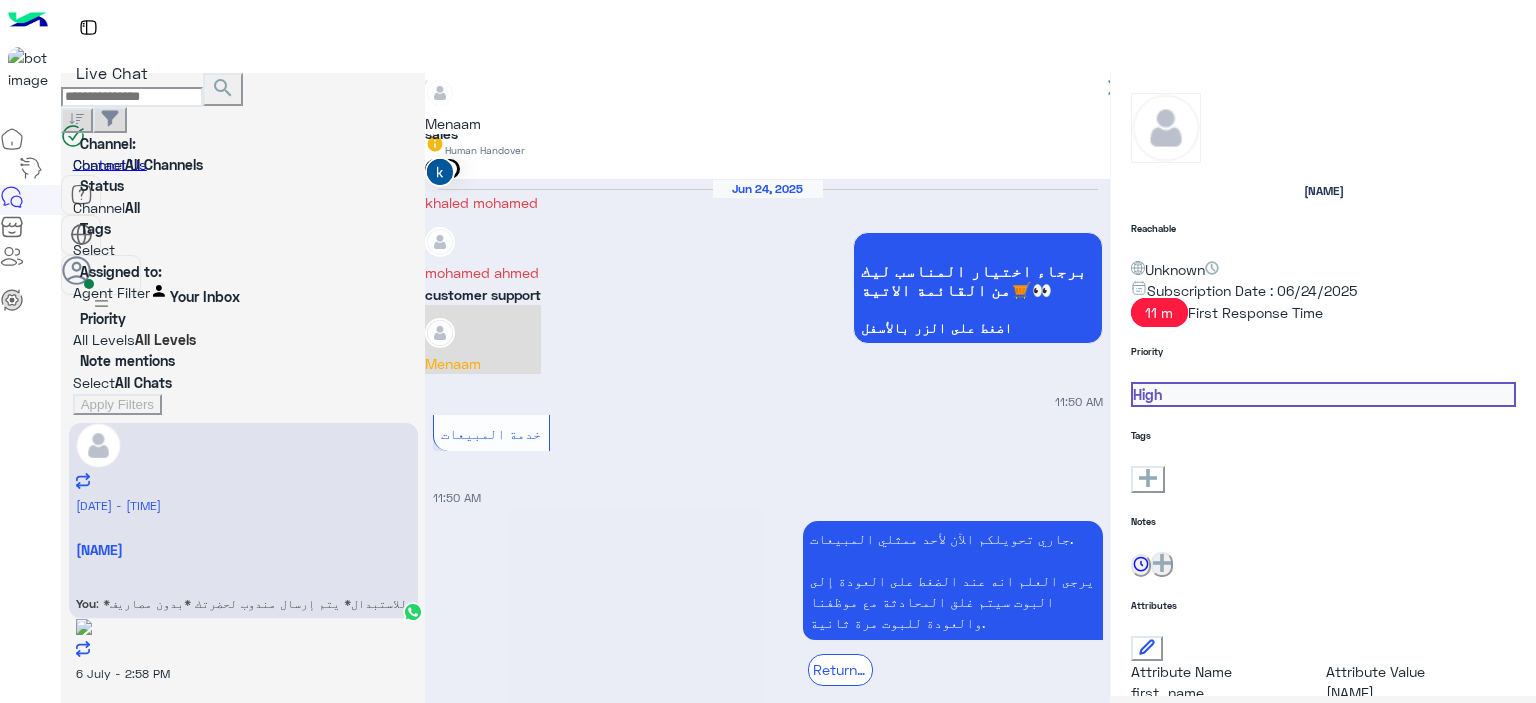 click on "*للاستبدال* يتم إرسال مندوب لحضرتك *بدون مصاريف شحن*  لاستلام القطع المراد استبدالها ، في خلال 3 ايام عمل داخل القاهره والجيزه و 7 ايام عمل بحد اقصي للمحافظات.  مواعيد تواصل مندوب ارمكس مع حضرتك من 10 ص ل 4 عصرا لاستلام المنتج من حضرتك  بعد رجوع المنتج الي مخازن الشركه  حضرتك بتتواصل معانا لتاكيد الاوردر البديل *مع تحمل حضرتك مصاريف الشحن* تنبيه❌  ف حاله عدم التواصل مع حضرتك من قبل المندوب ف خلال المده برجاء التواصل معانا مره اخري للتواصل مع شركه الشحن  ااكد لحضرتك الطلب يافندم ؟  Menaam  -  03:47 PM" at bounding box center (768, 2828) 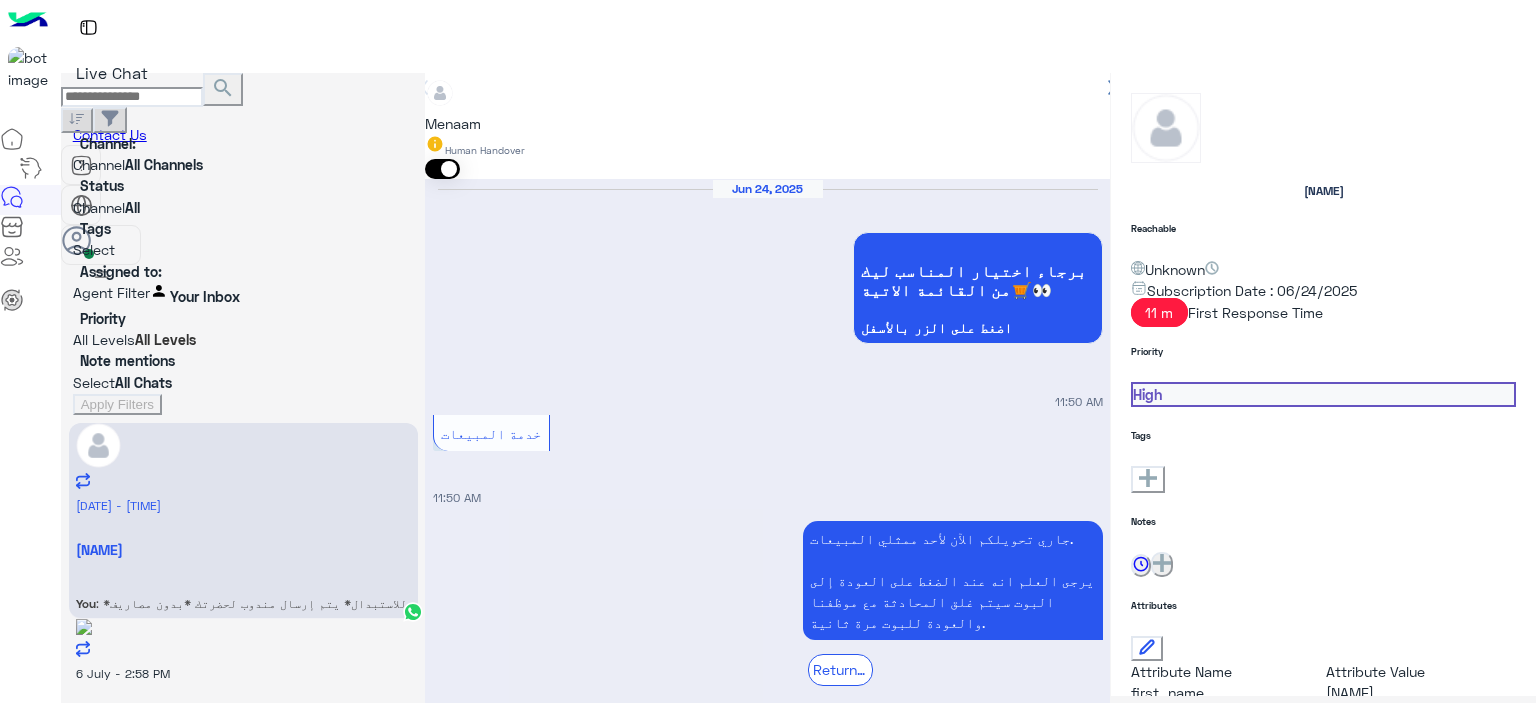 scroll, scrollTop: 0, scrollLeft: 0, axis: both 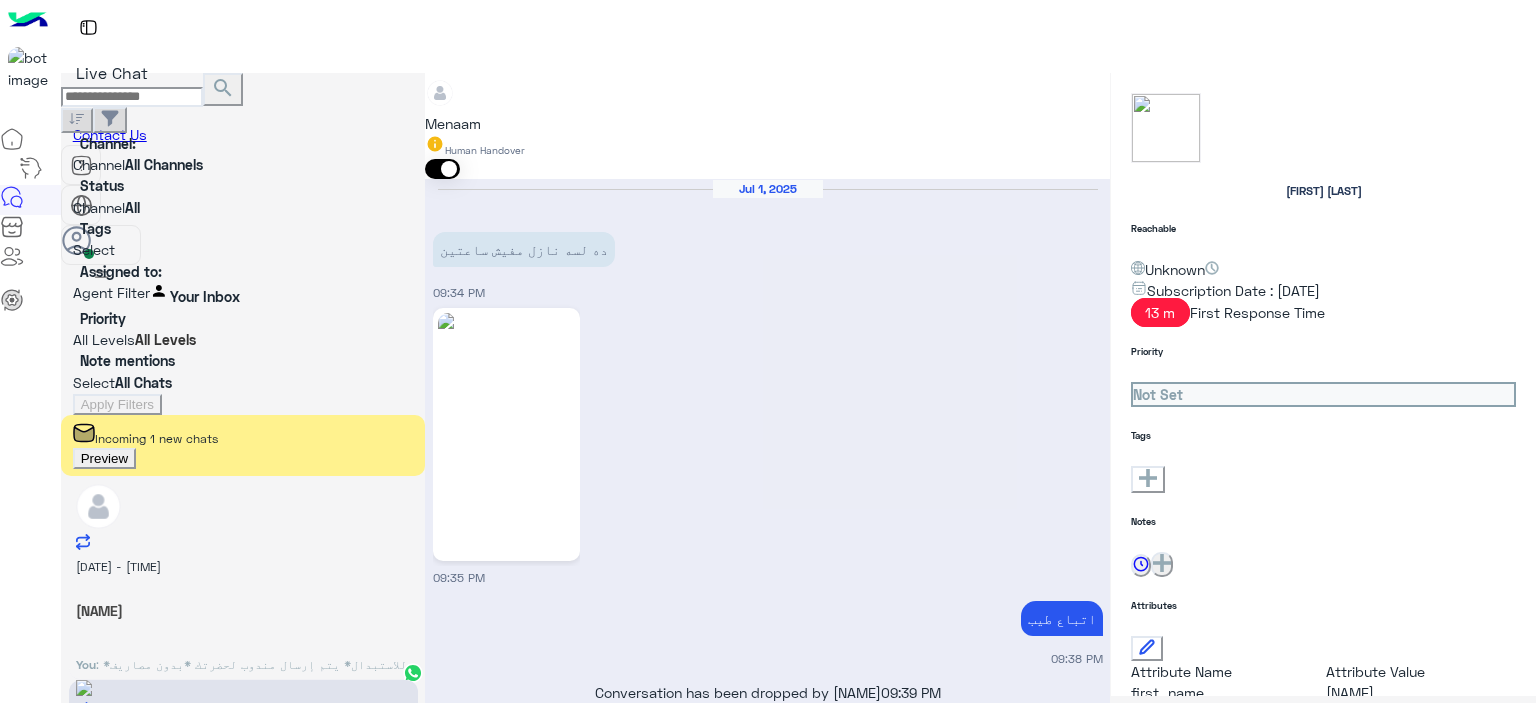click on "Preview" at bounding box center (104, 458) 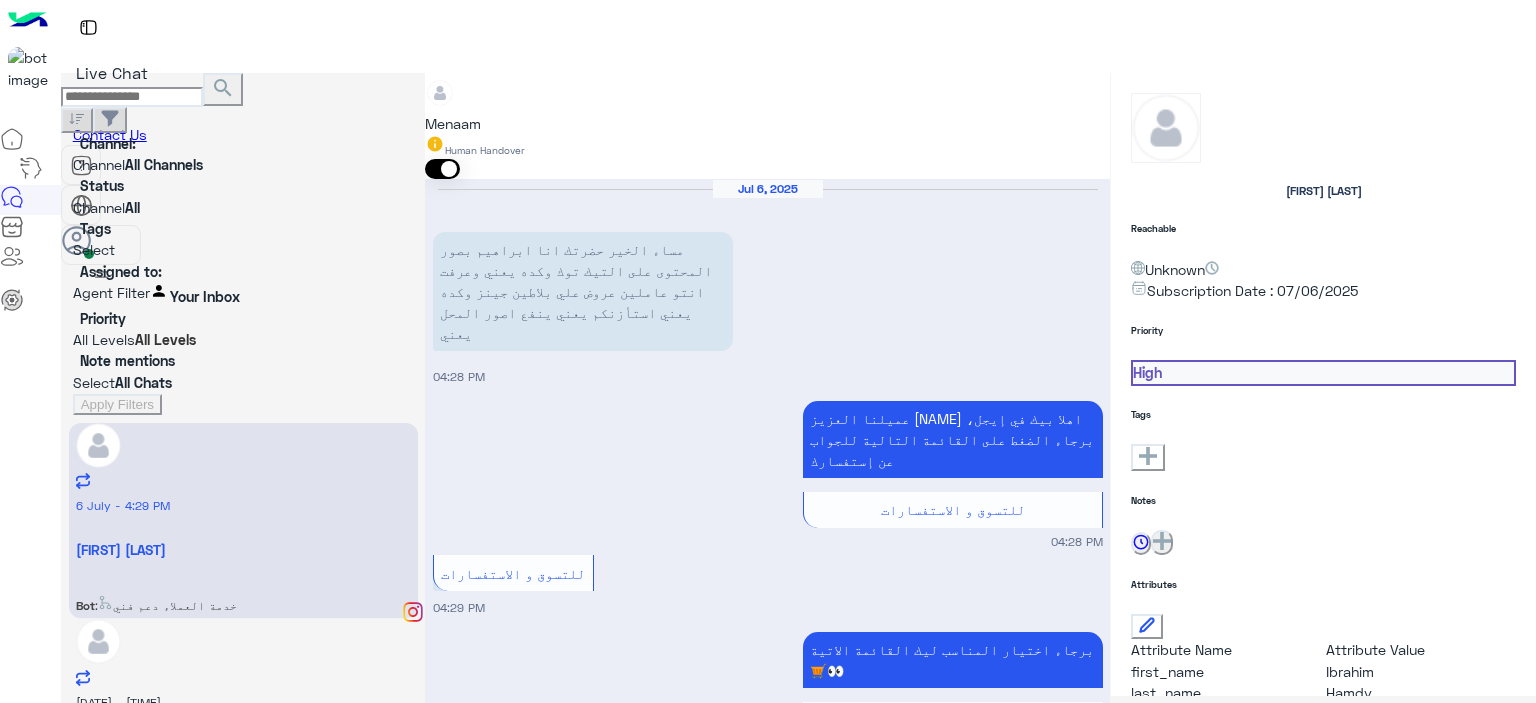 scroll, scrollTop: 95, scrollLeft: 0, axis: vertical 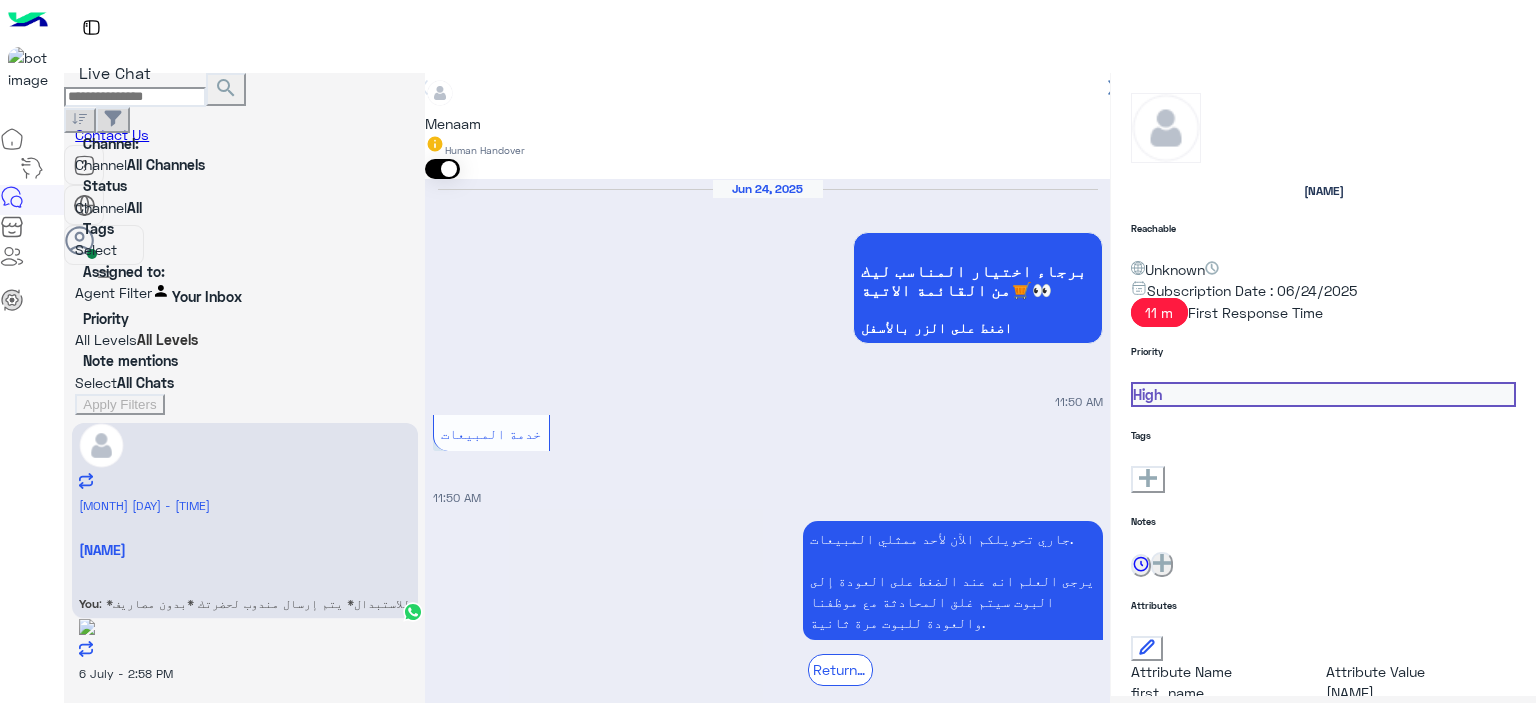click on "You have reached the maximum number of the users of free plan you can  Upgrade Now ! ×" at bounding box center [32, 888] 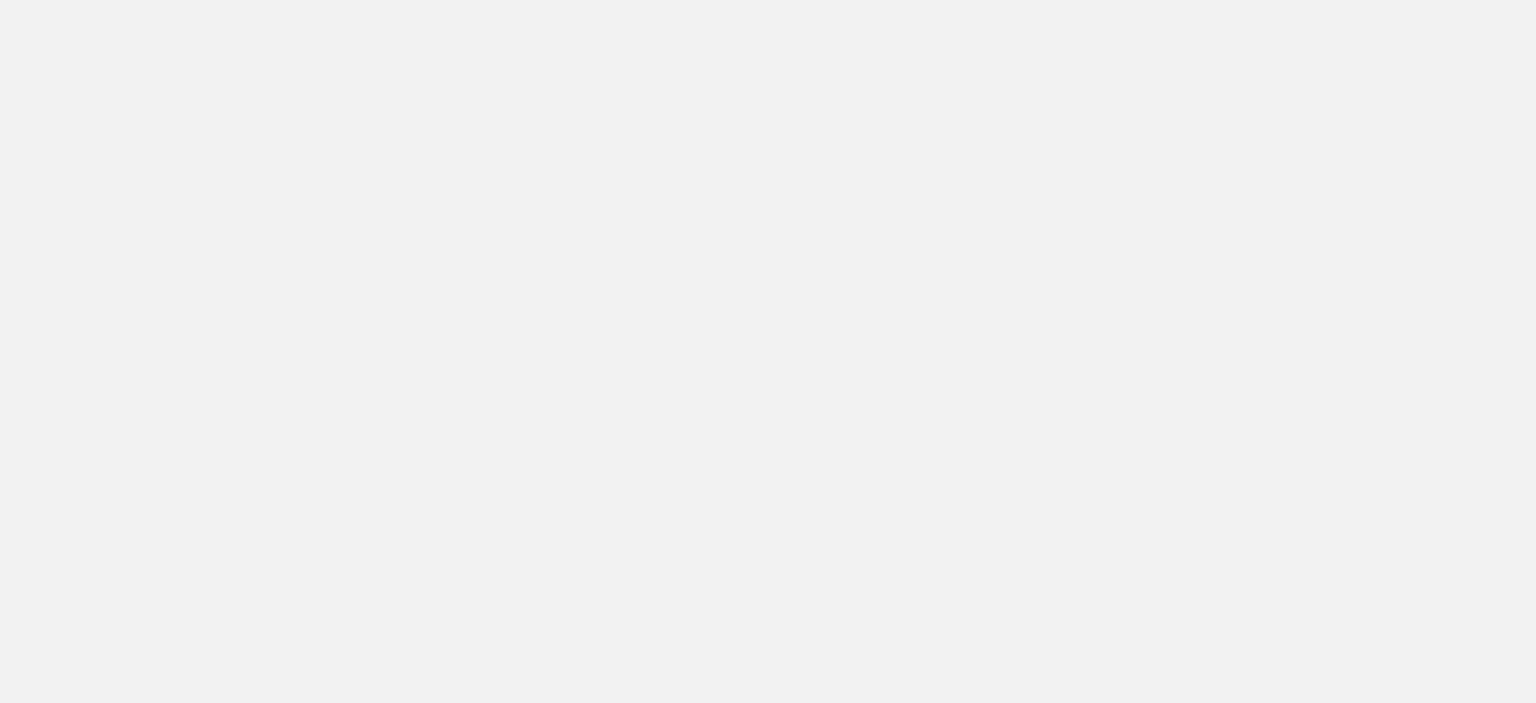 scroll, scrollTop: 0, scrollLeft: 0, axis: both 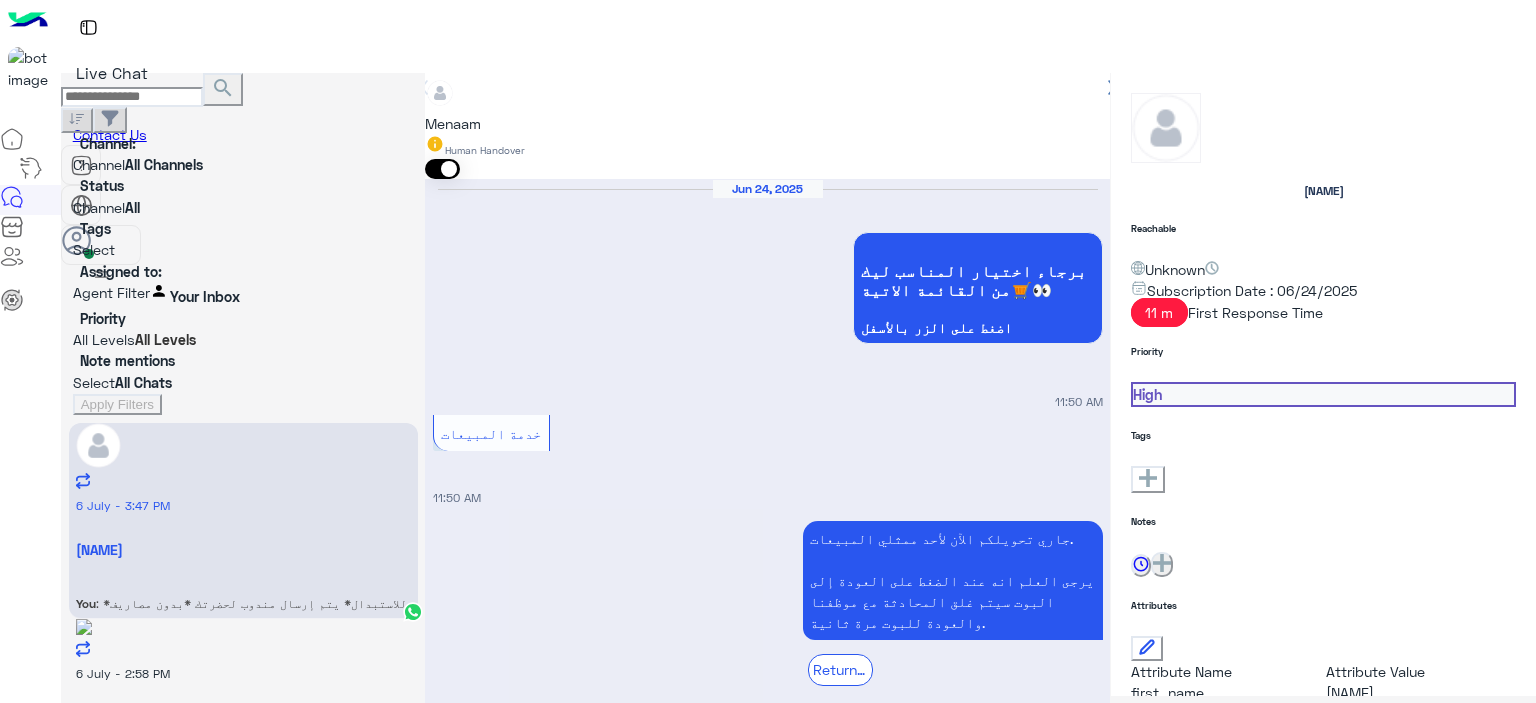 click at bounding box center (243, 292) 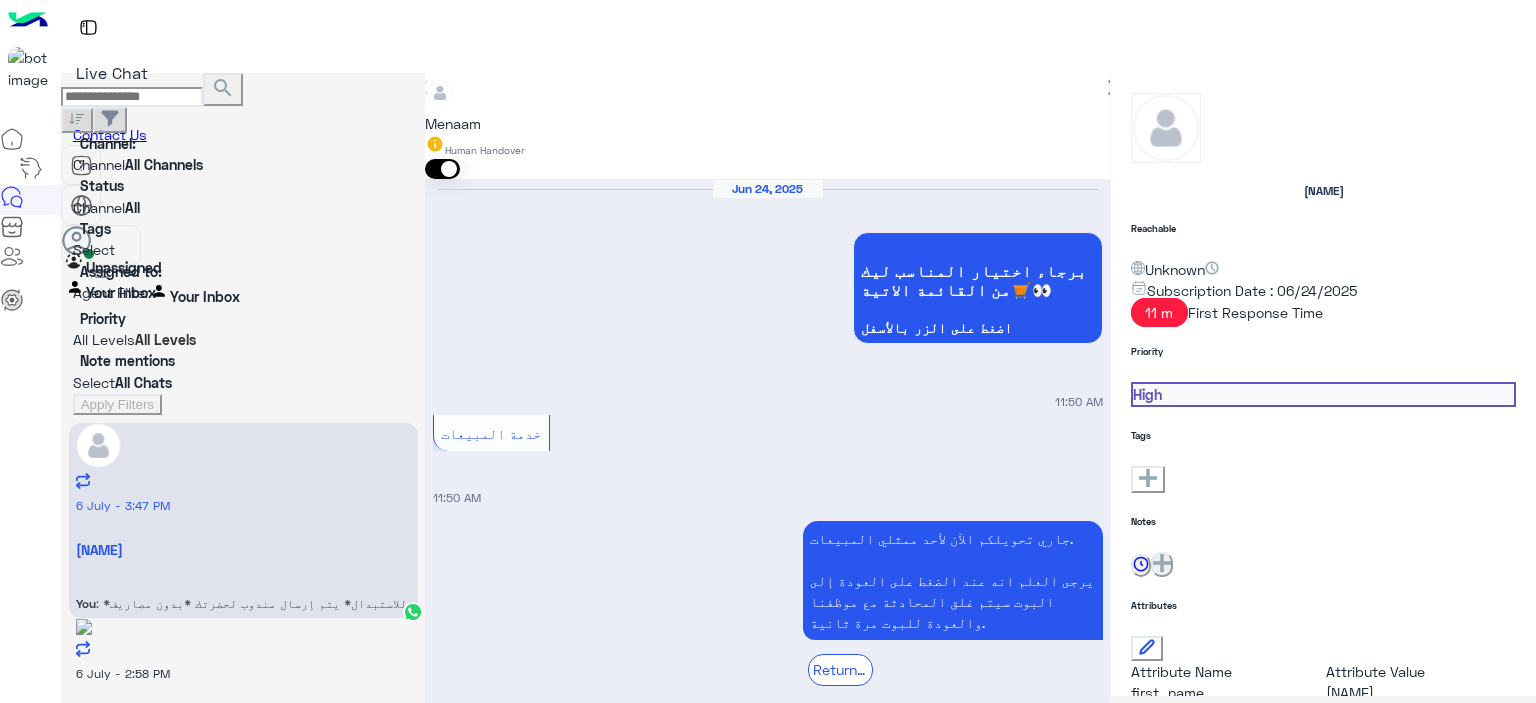 click on "Unassigned" at bounding box center (124, 267) 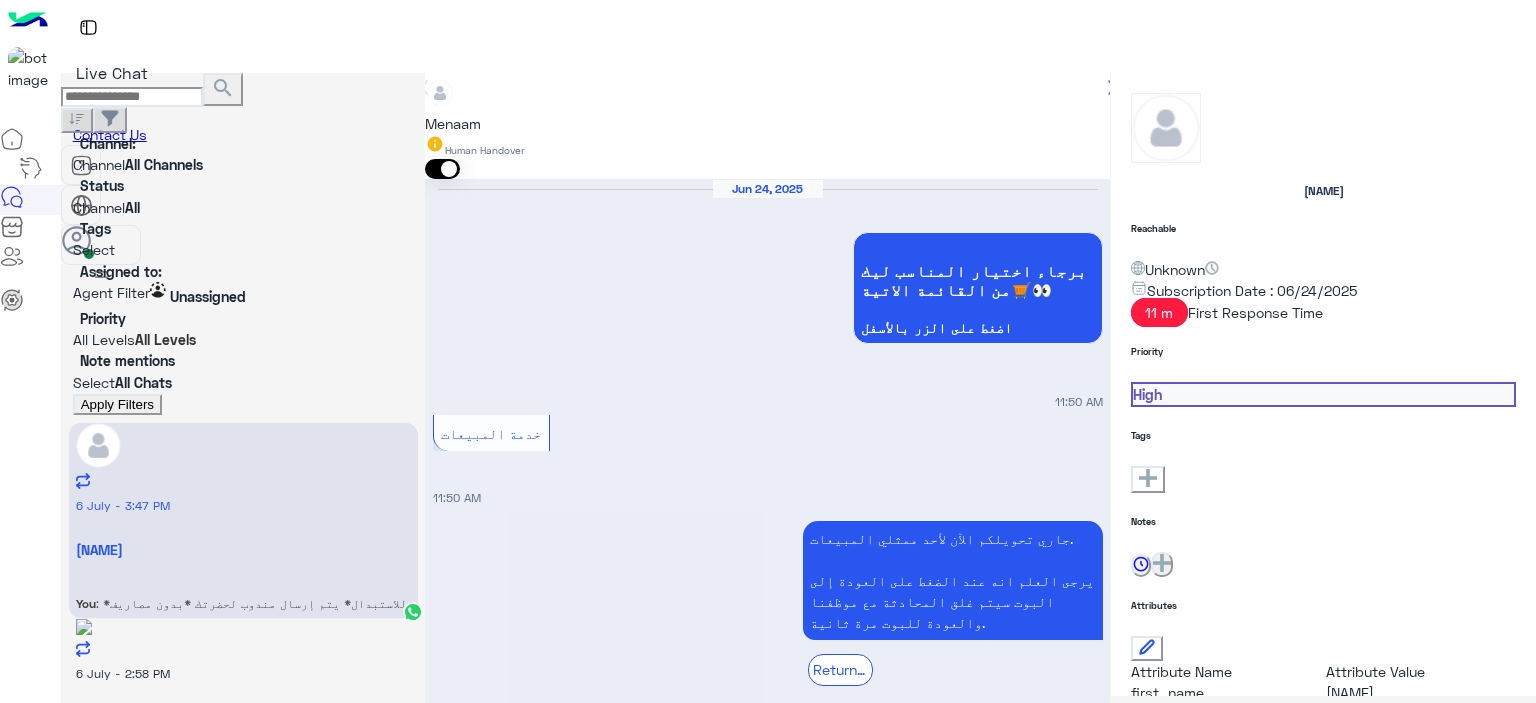 click on "Apply Filters" at bounding box center (117, 404) 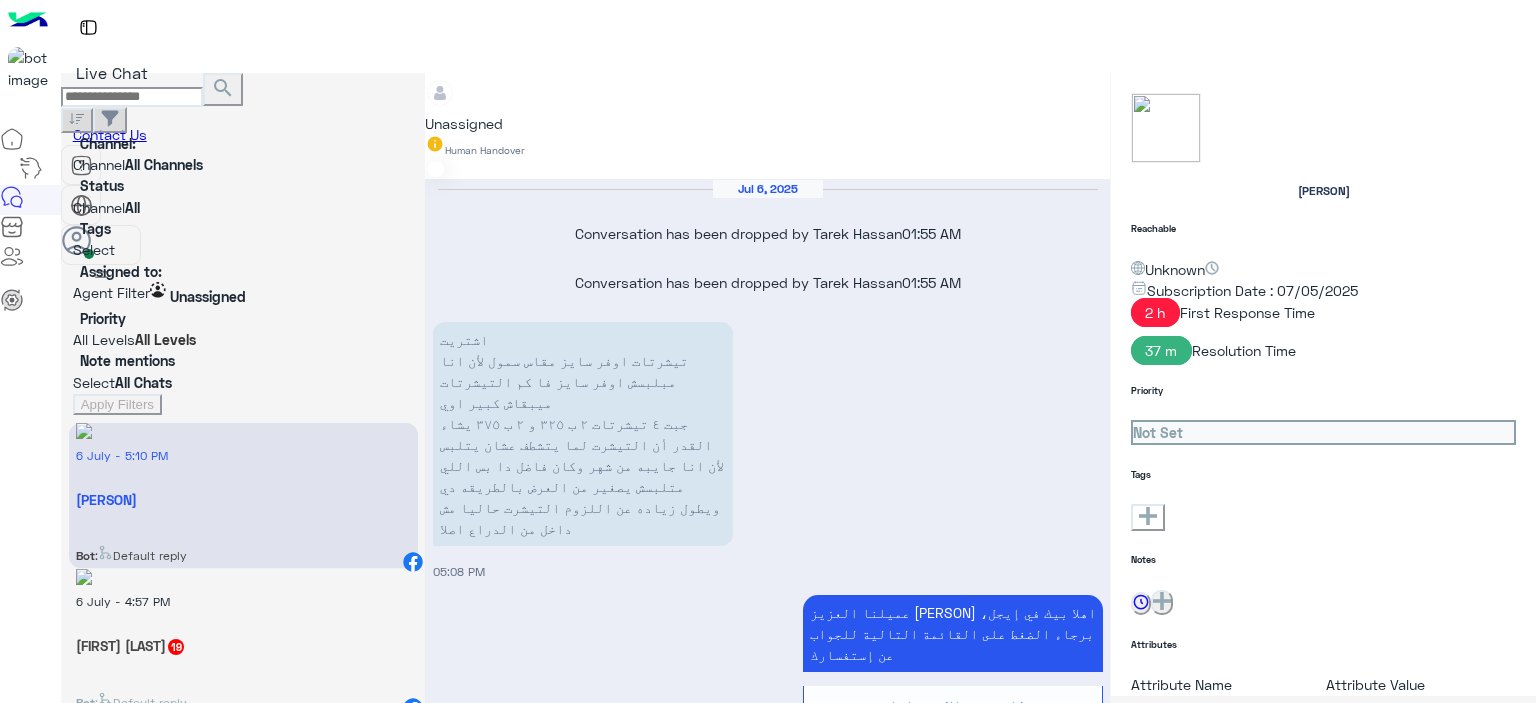 scroll, scrollTop: 1980, scrollLeft: 0, axis: vertical 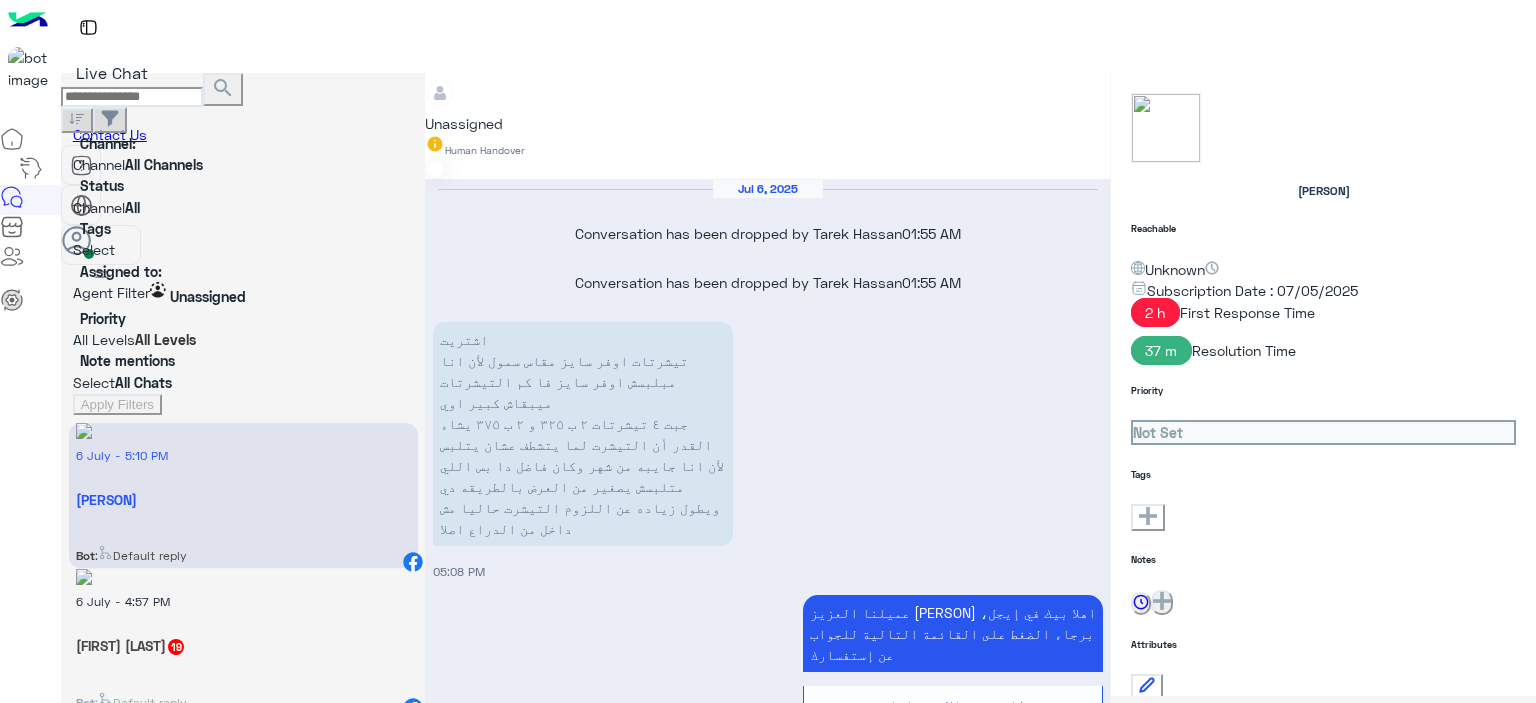 click at bounding box center [442, 169] 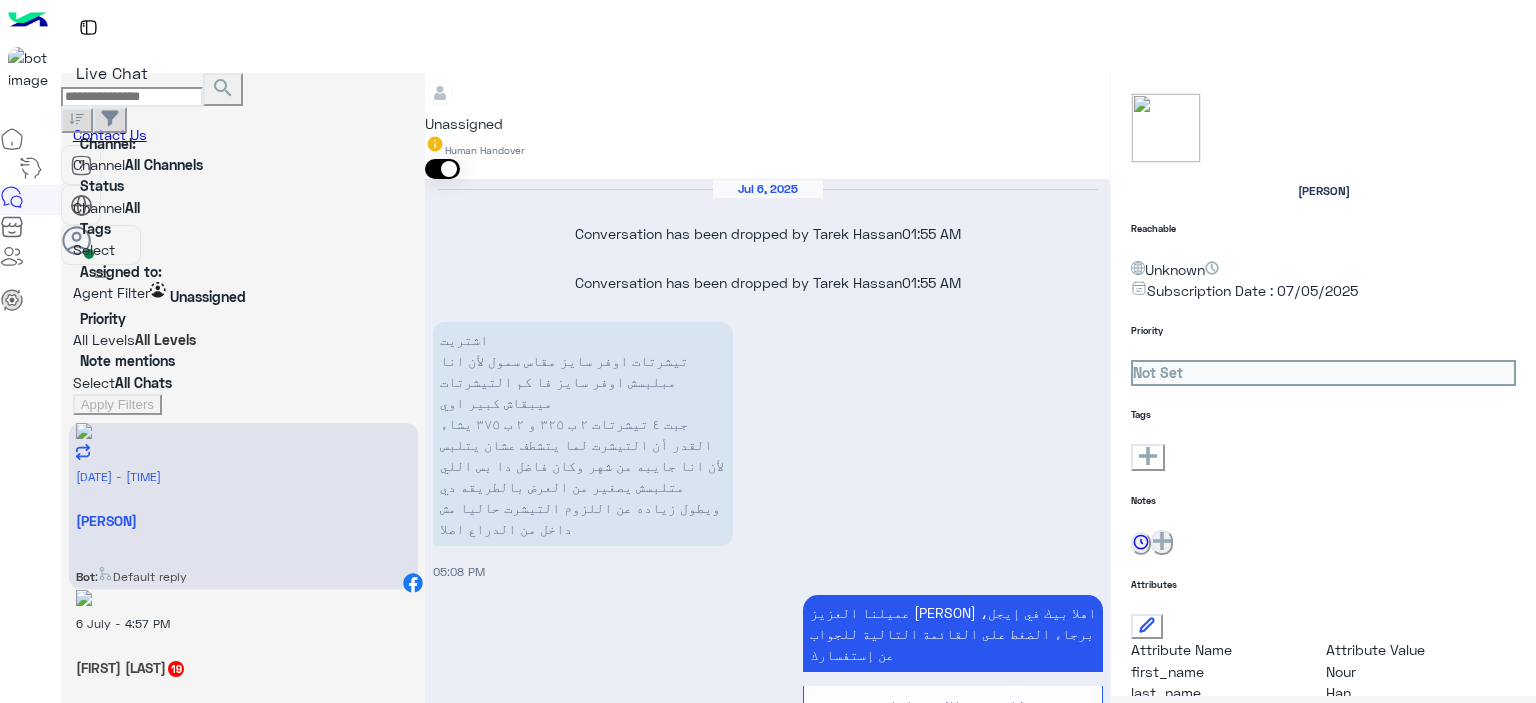 scroll, scrollTop: 2411, scrollLeft: 0, axis: vertical 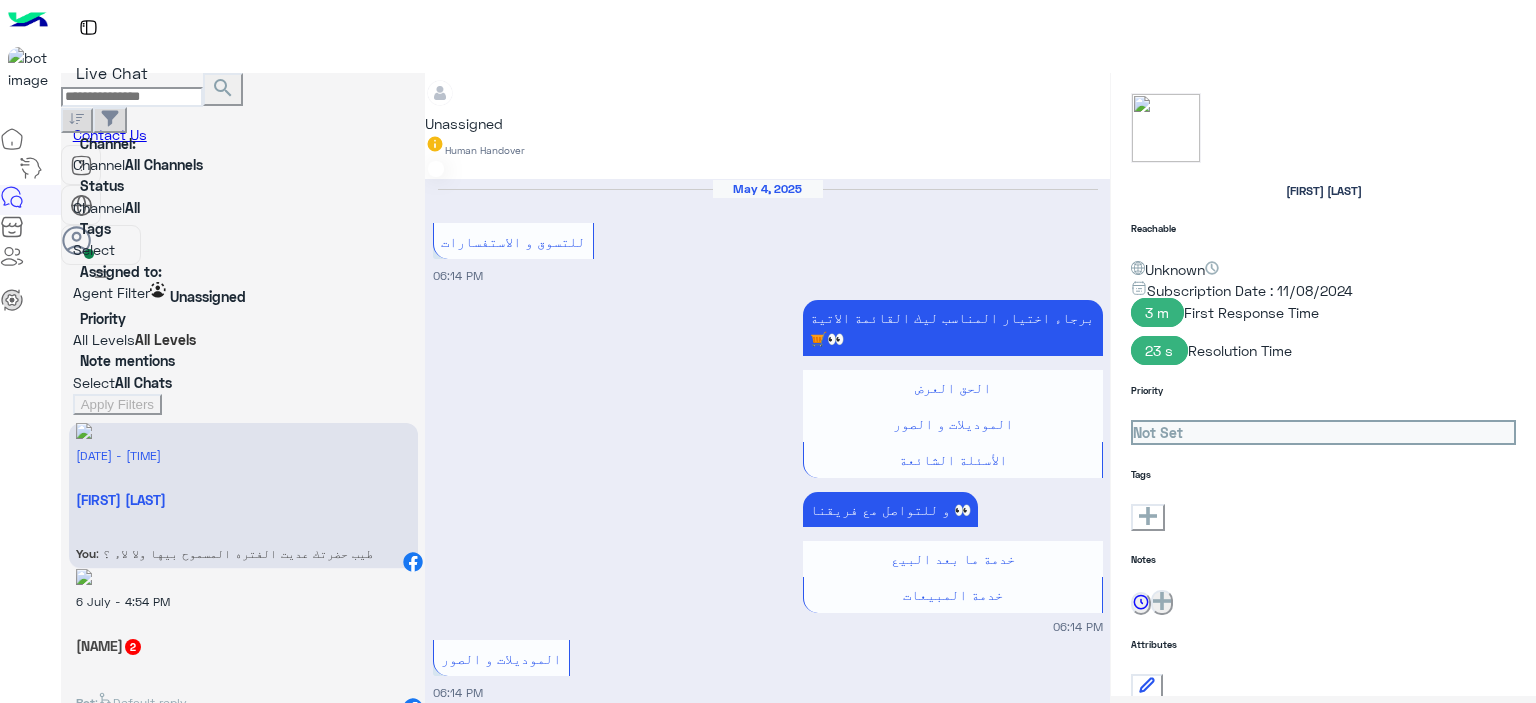 click at bounding box center [243, 292] 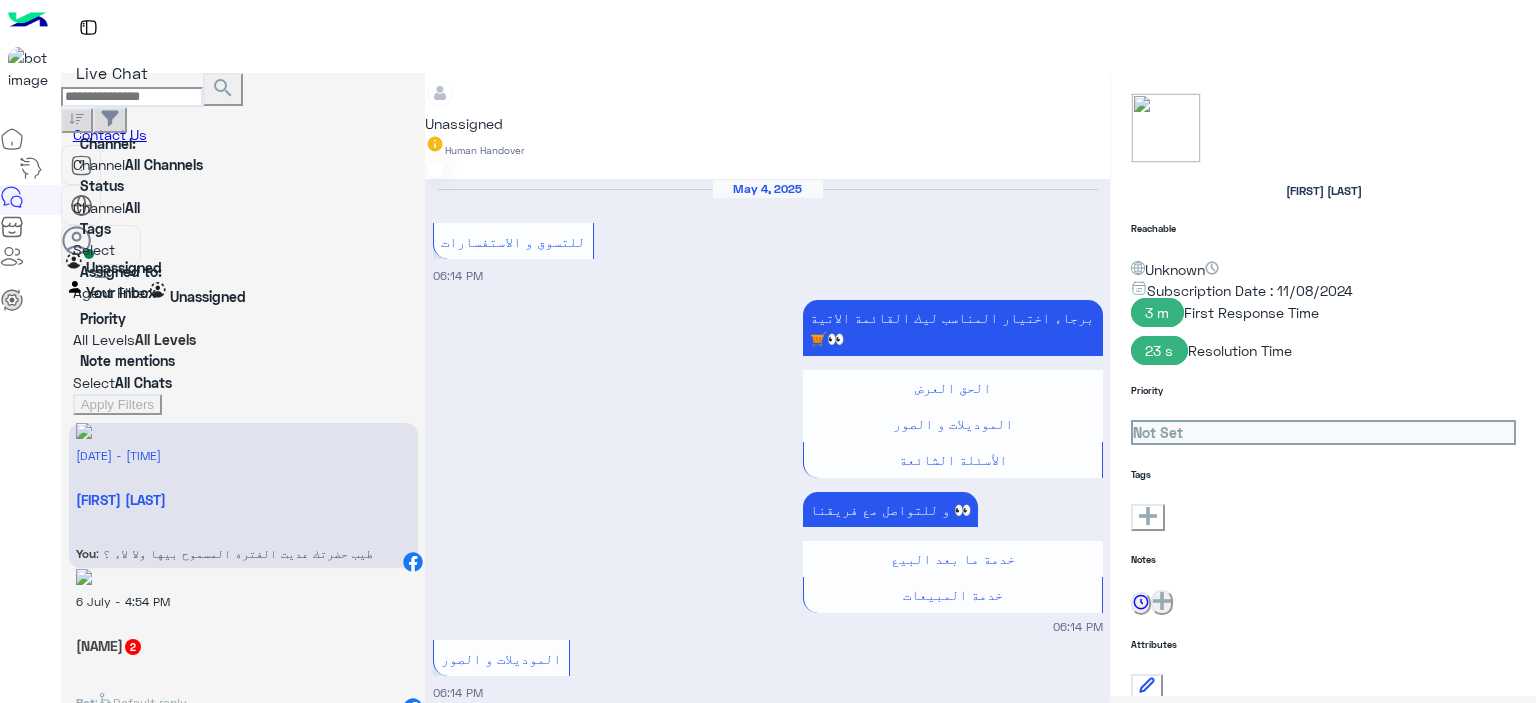 scroll, scrollTop: 1476, scrollLeft: 0, axis: vertical 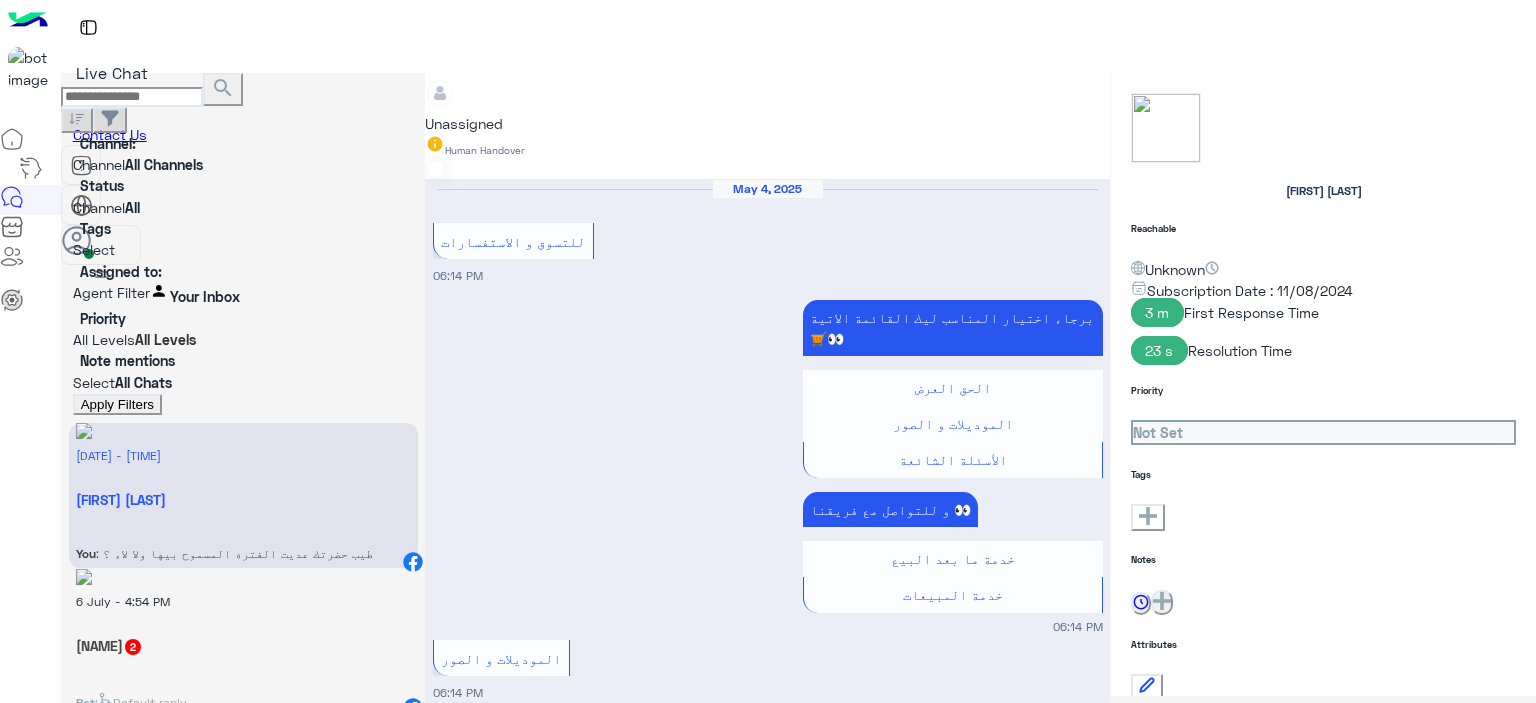 click on "Apply Filters" at bounding box center [117, 404] 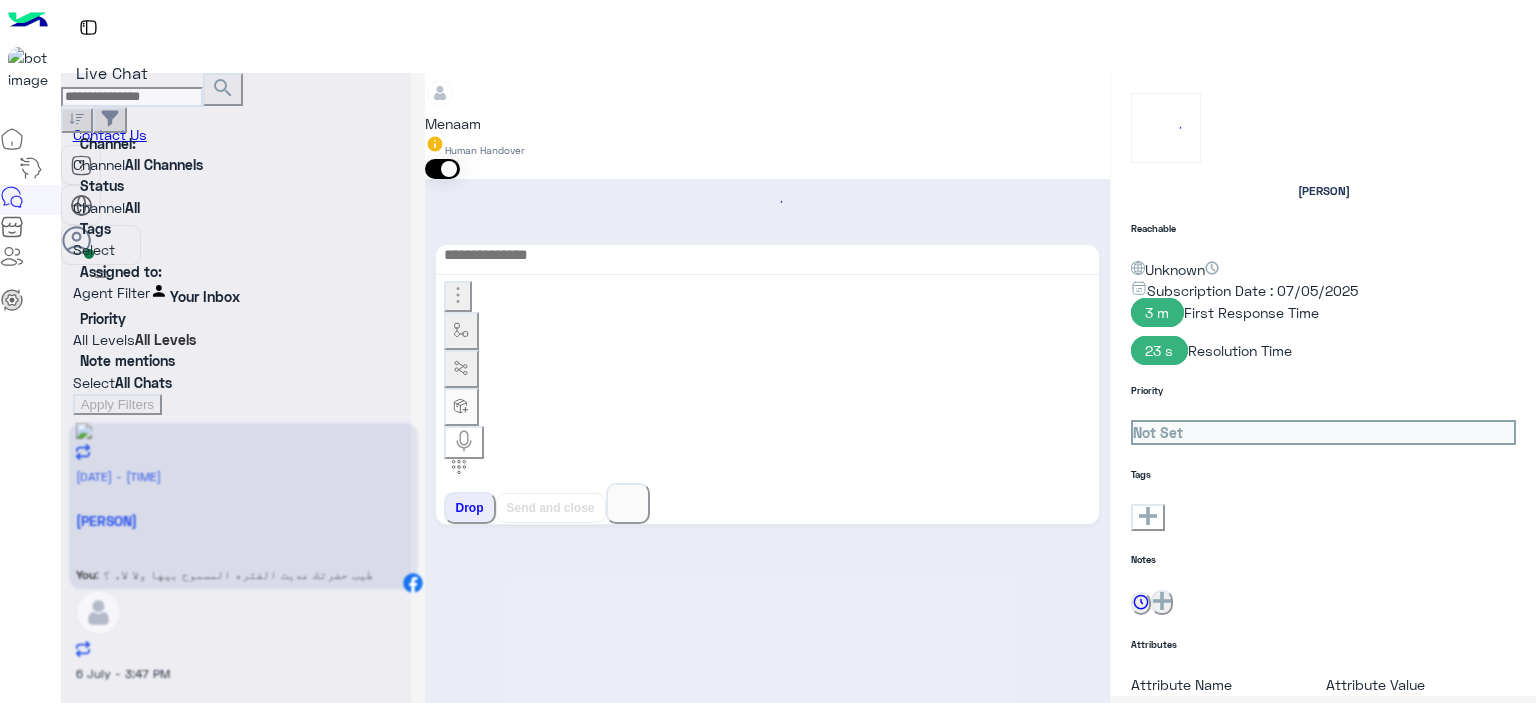 scroll, scrollTop: 1415, scrollLeft: 0, axis: vertical 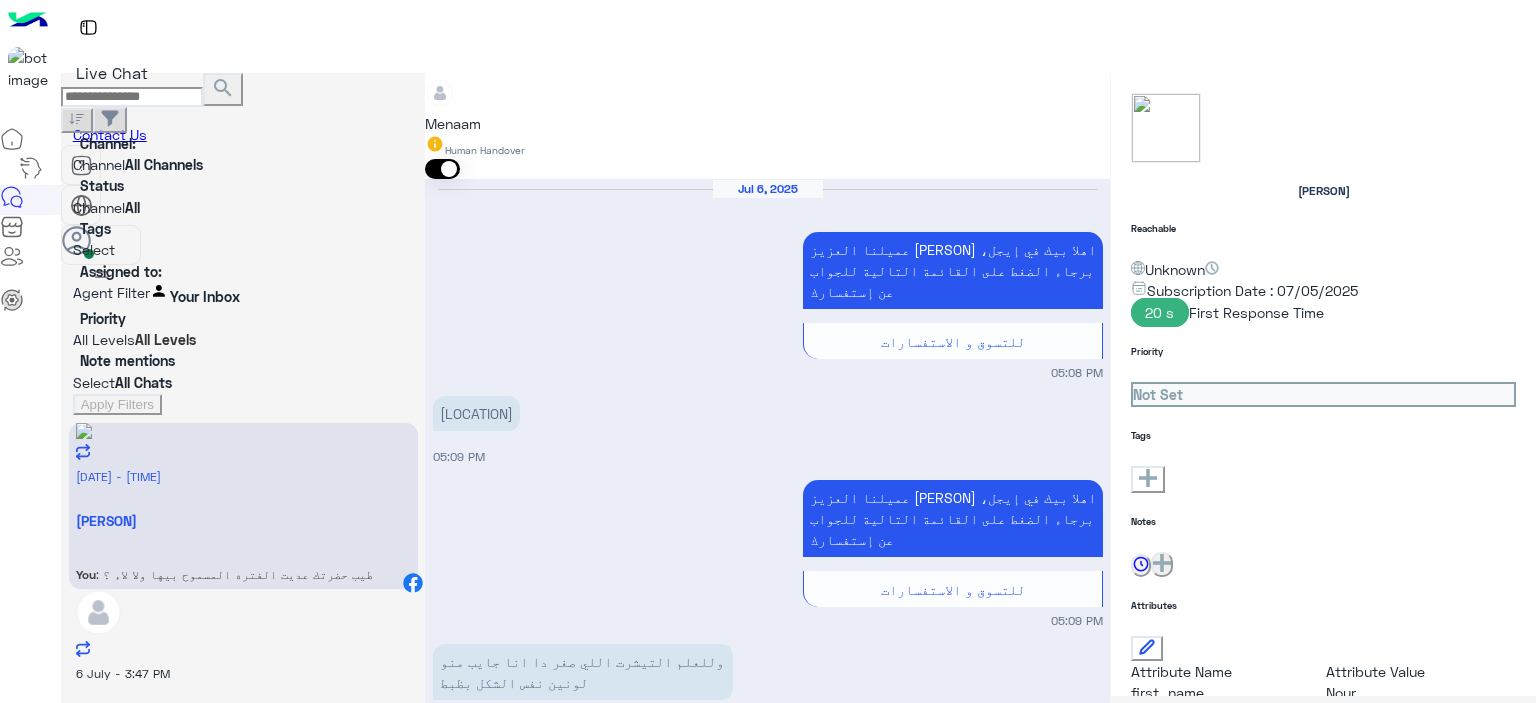 click at bounding box center [767, 2713] 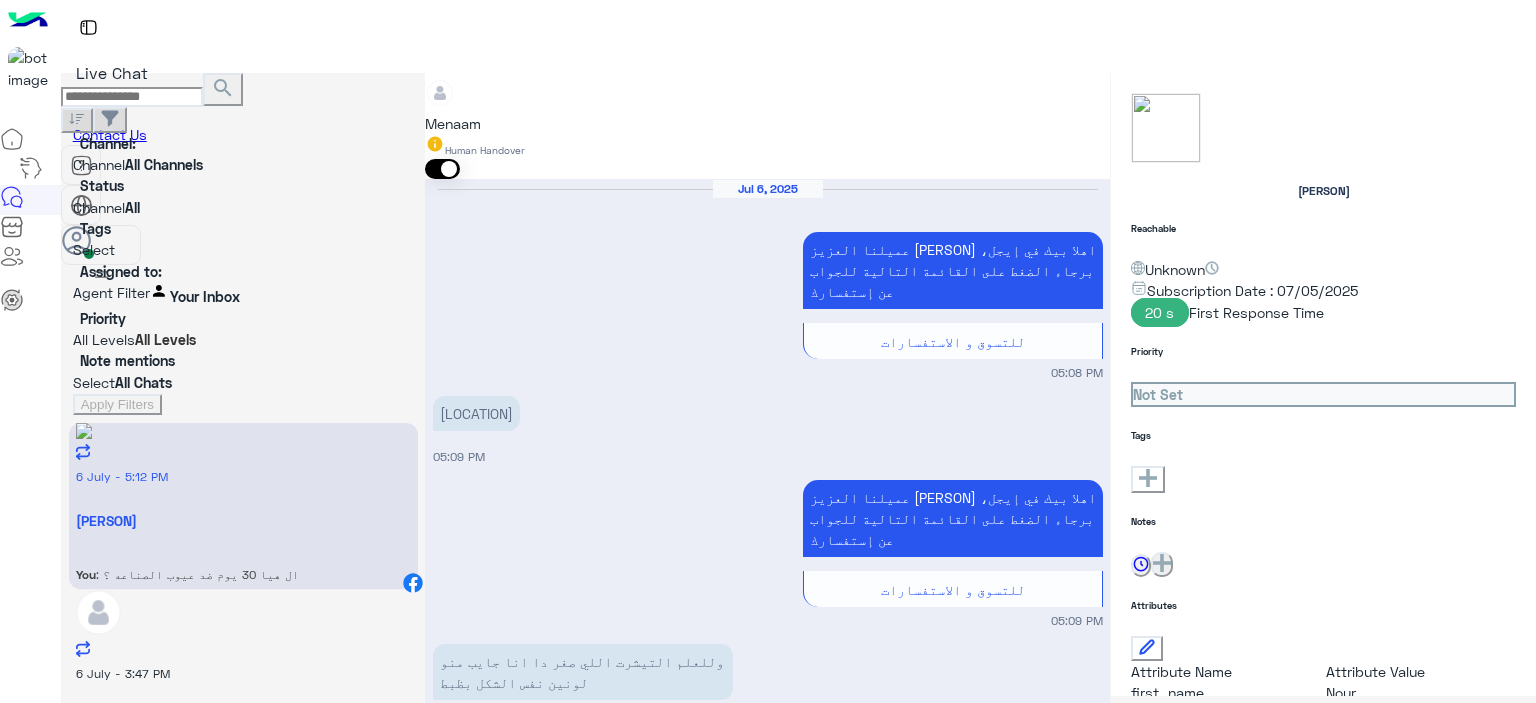 scroll, scrollTop: 1763, scrollLeft: 0, axis: vertical 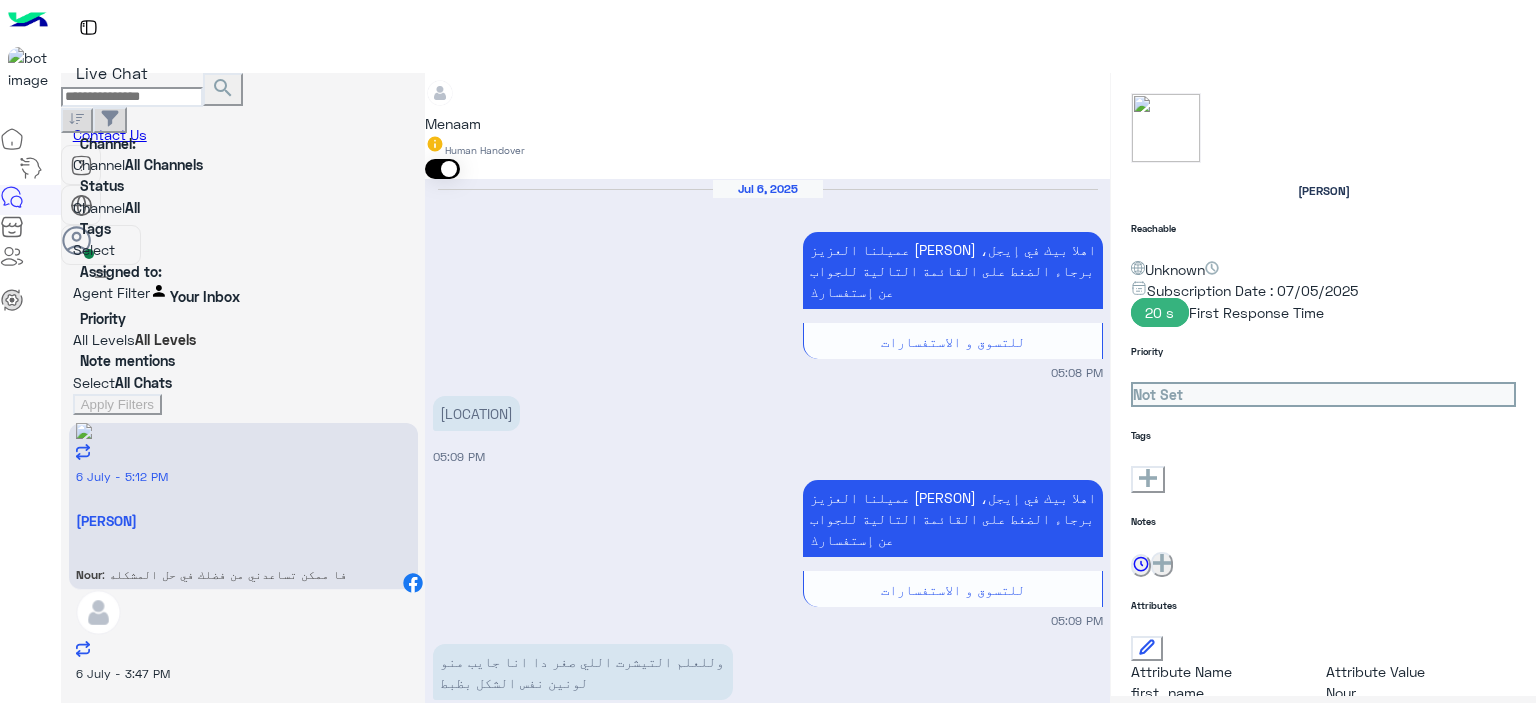 drag, startPoint x: 606, startPoint y: 543, endPoint x: 604, endPoint y: 555, distance: 12.165525 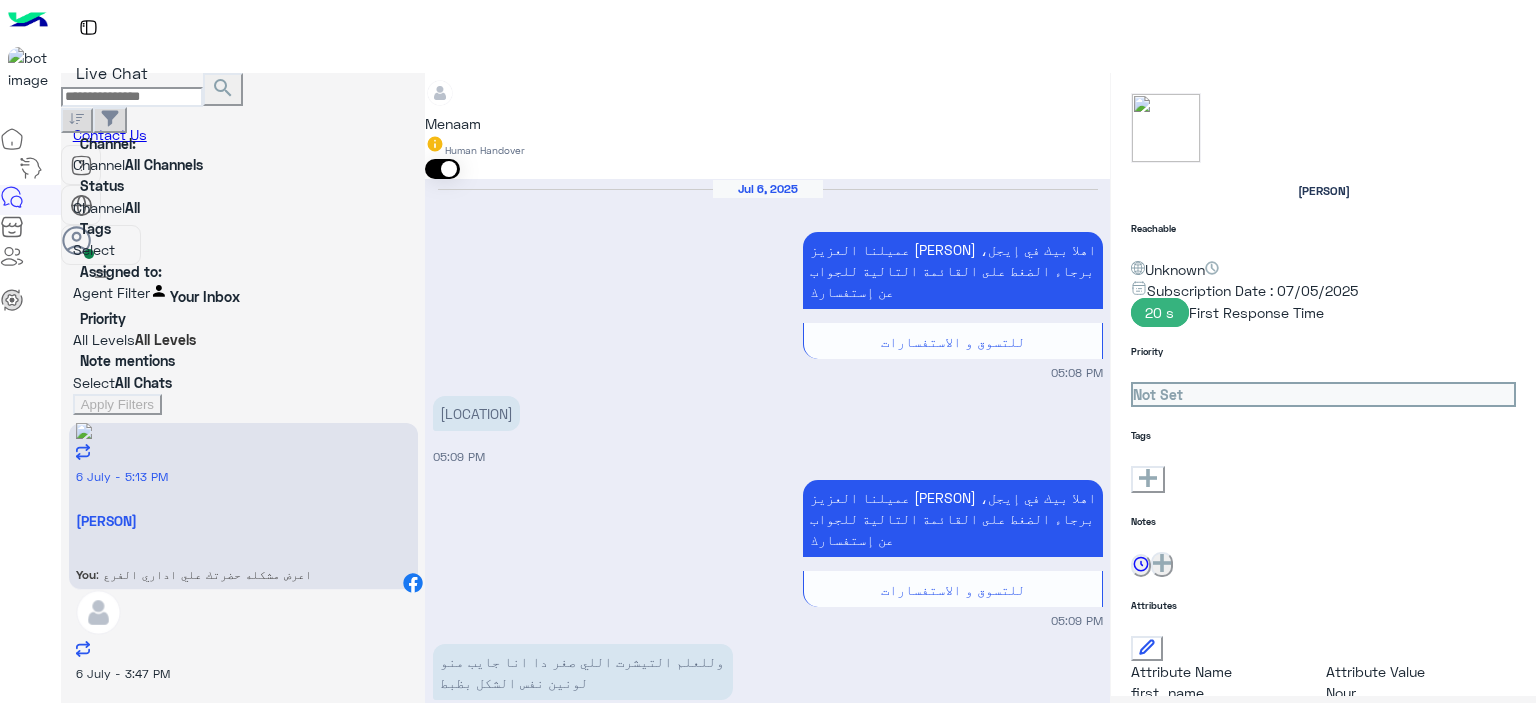 scroll, scrollTop: 1849, scrollLeft: 0, axis: vertical 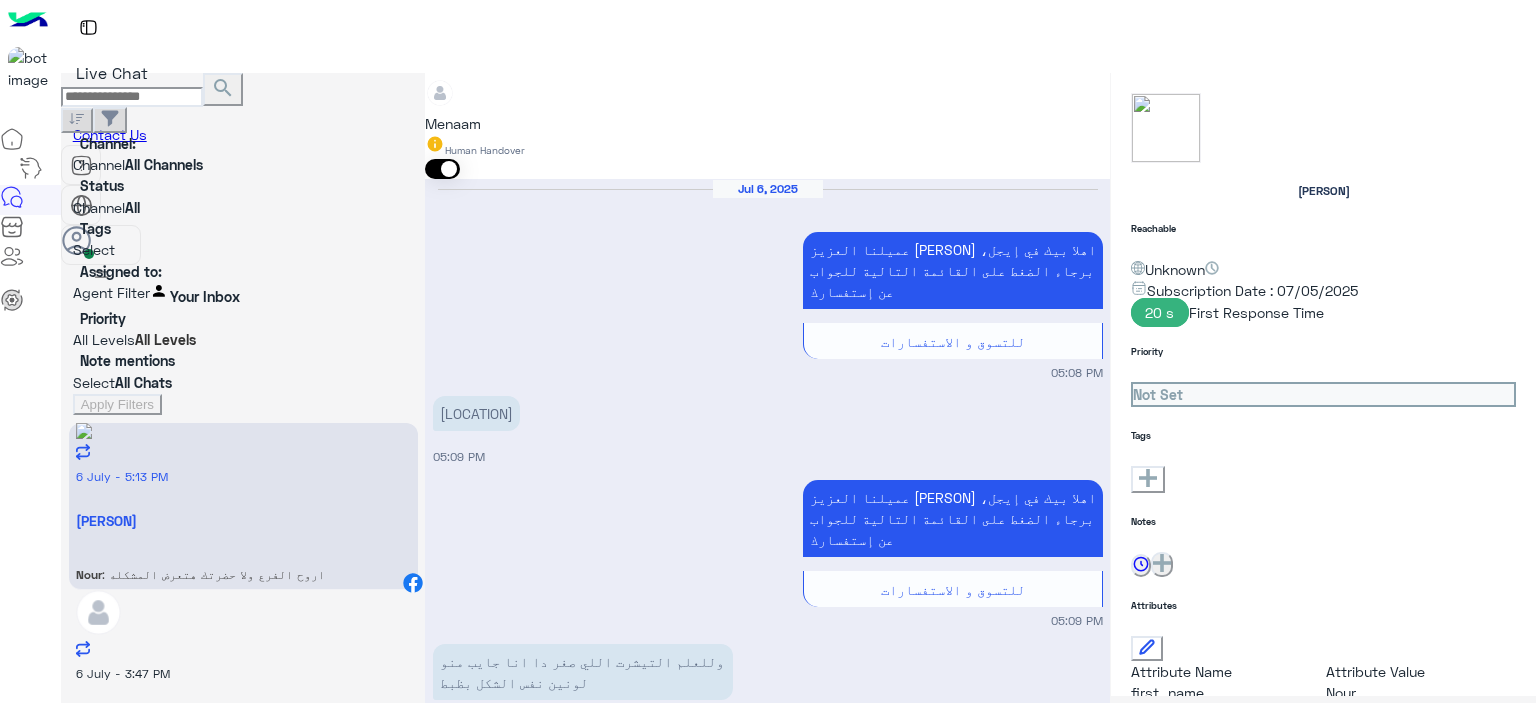 click at bounding box center (767, 3686) 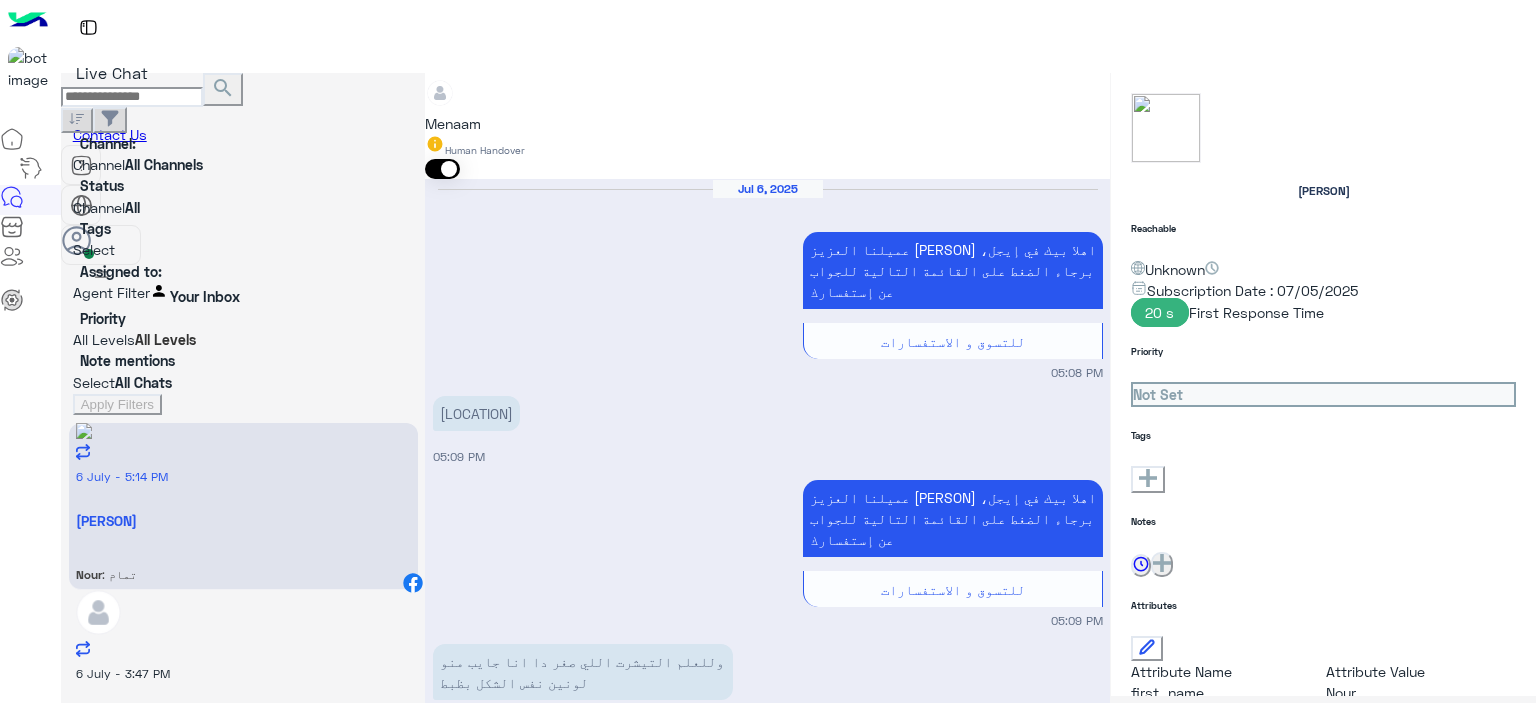 scroll, scrollTop: 3053, scrollLeft: 0, axis: vertical 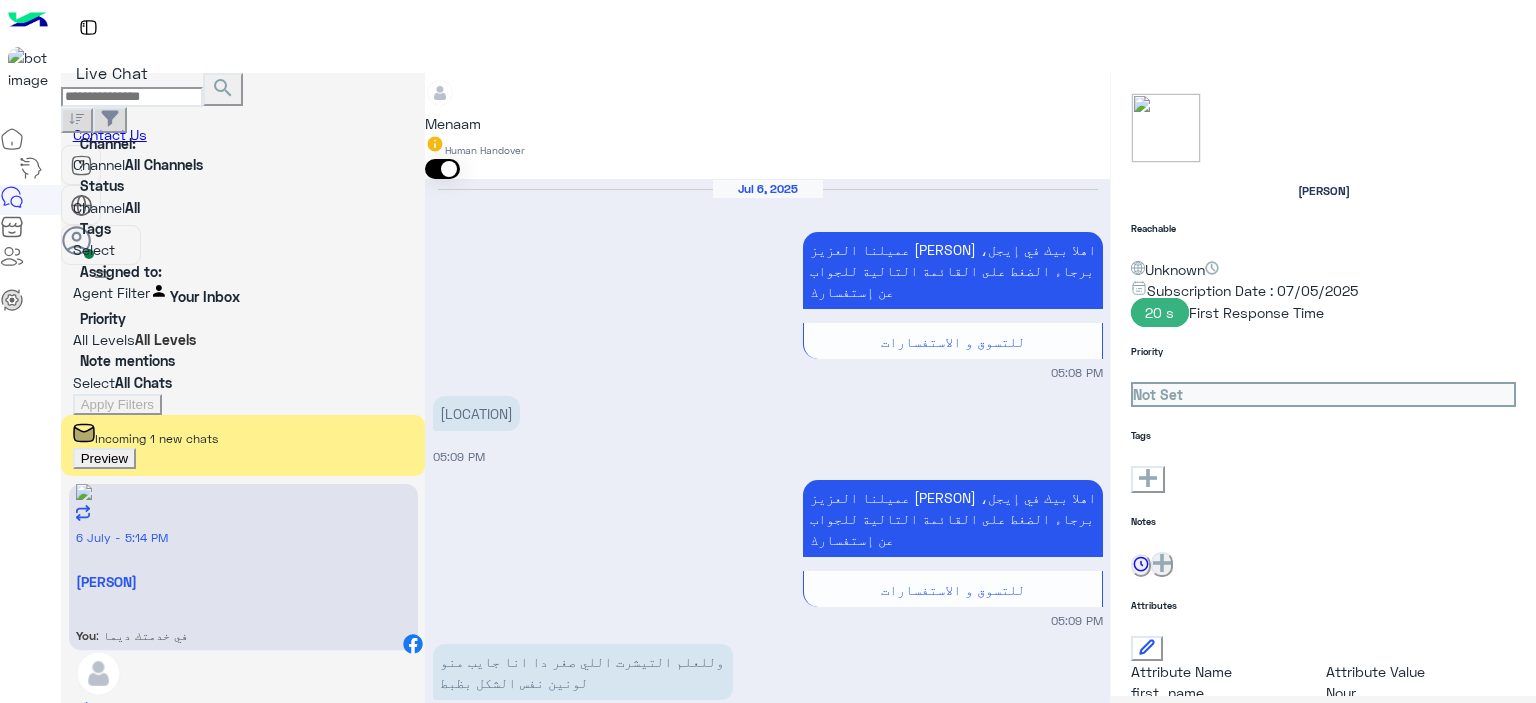 click on "Incoming 1 new chats    Preview" at bounding box center (243, 445) 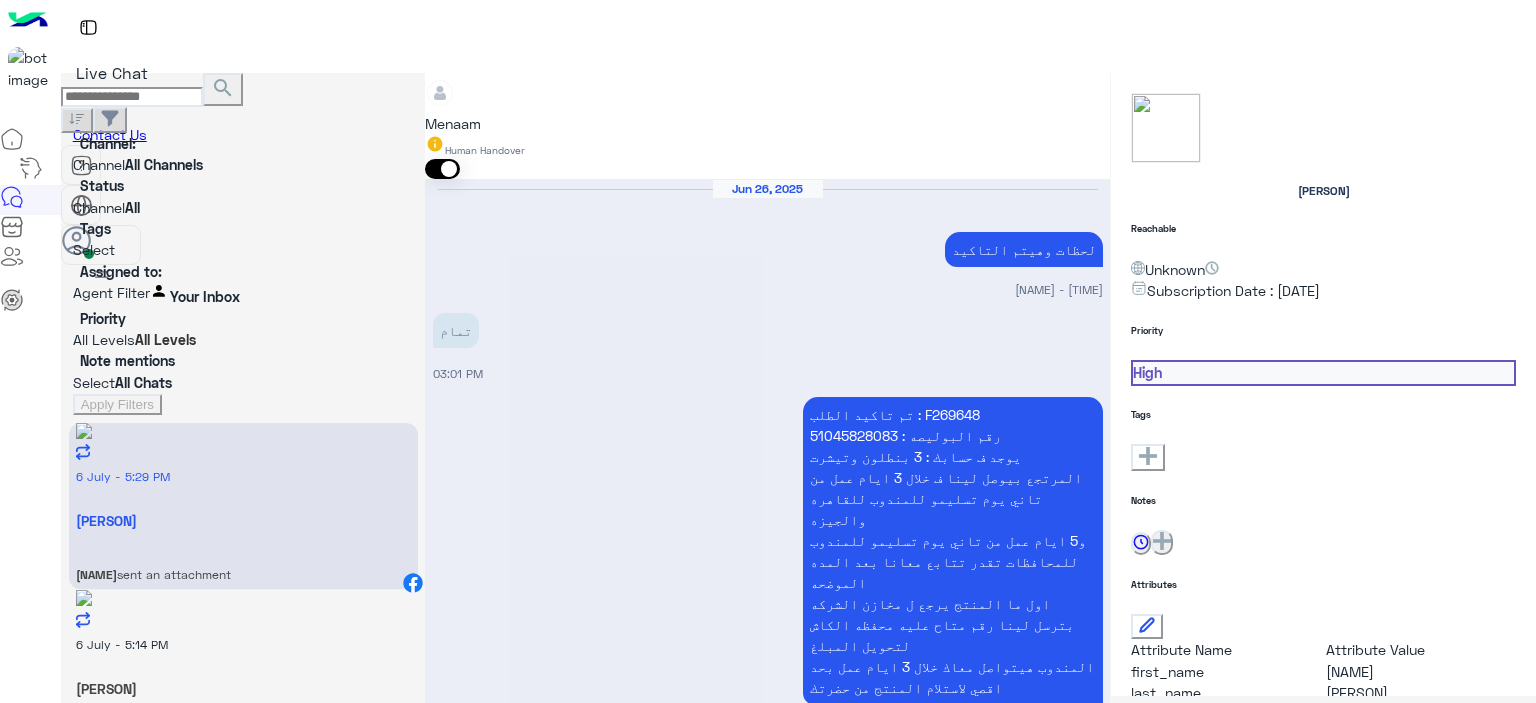 scroll, scrollTop: 0, scrollLeft: 0, axis: both 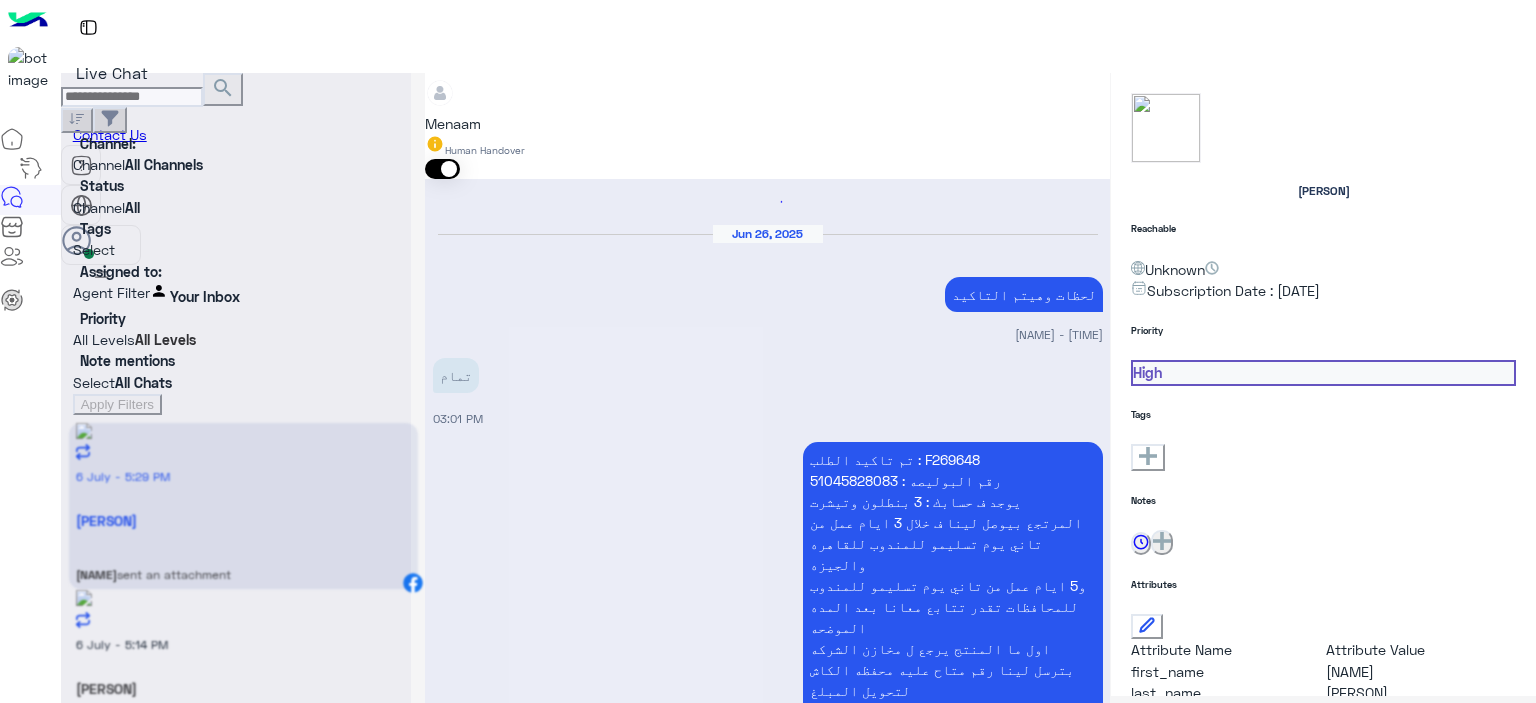 click on "شكرا جدا" at bounding box center (470, 813) 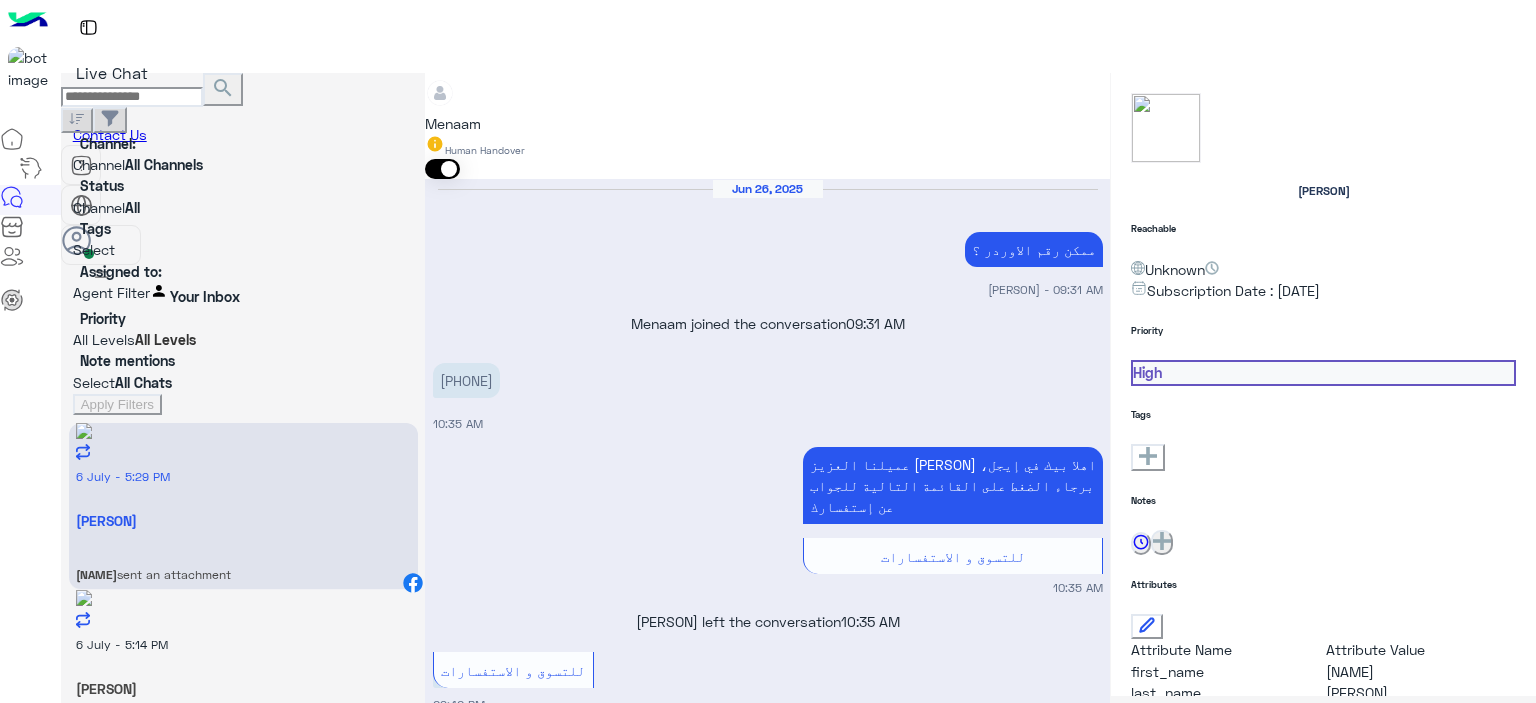scroll, scrollTop: 2583, scrollLeft: 0, axis: vertical 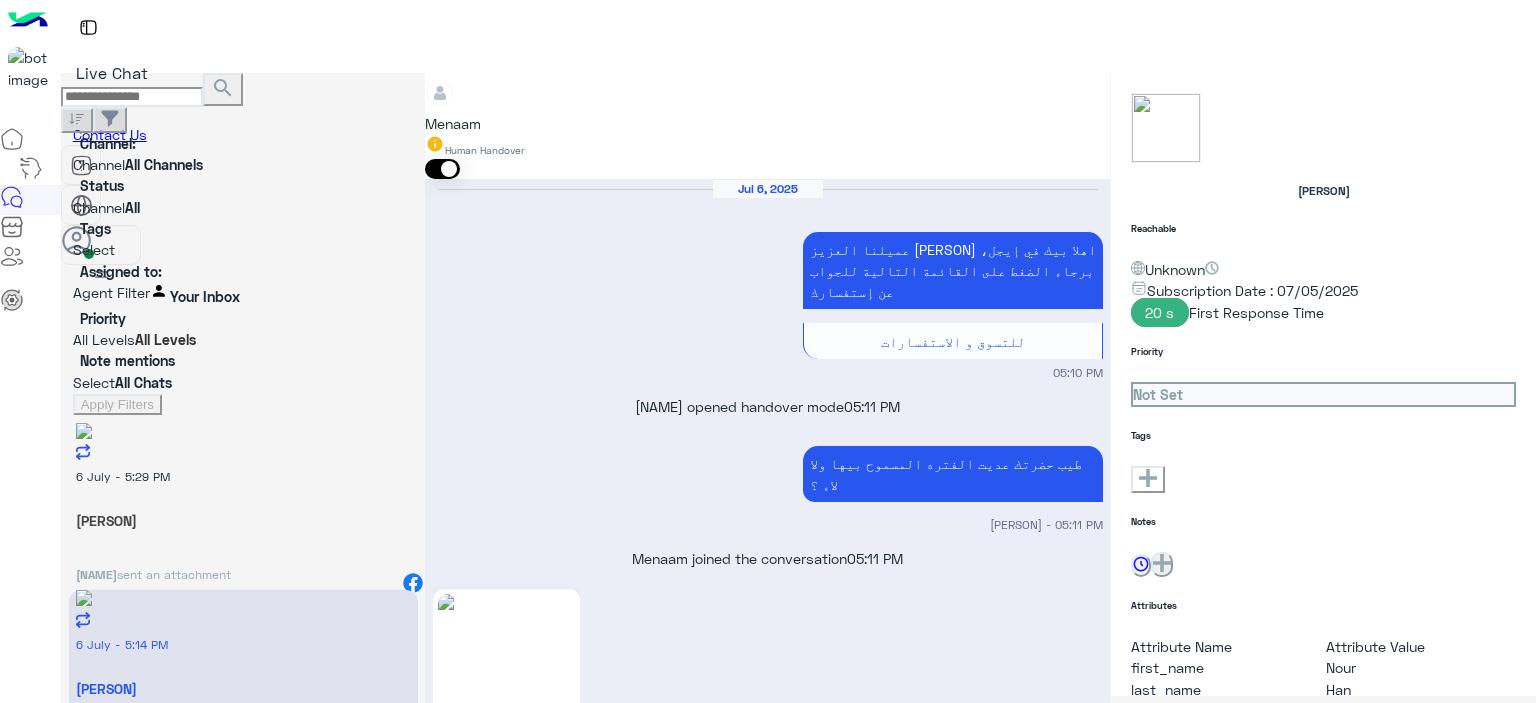 click on "Drop" at bounding box center [470, 2684] 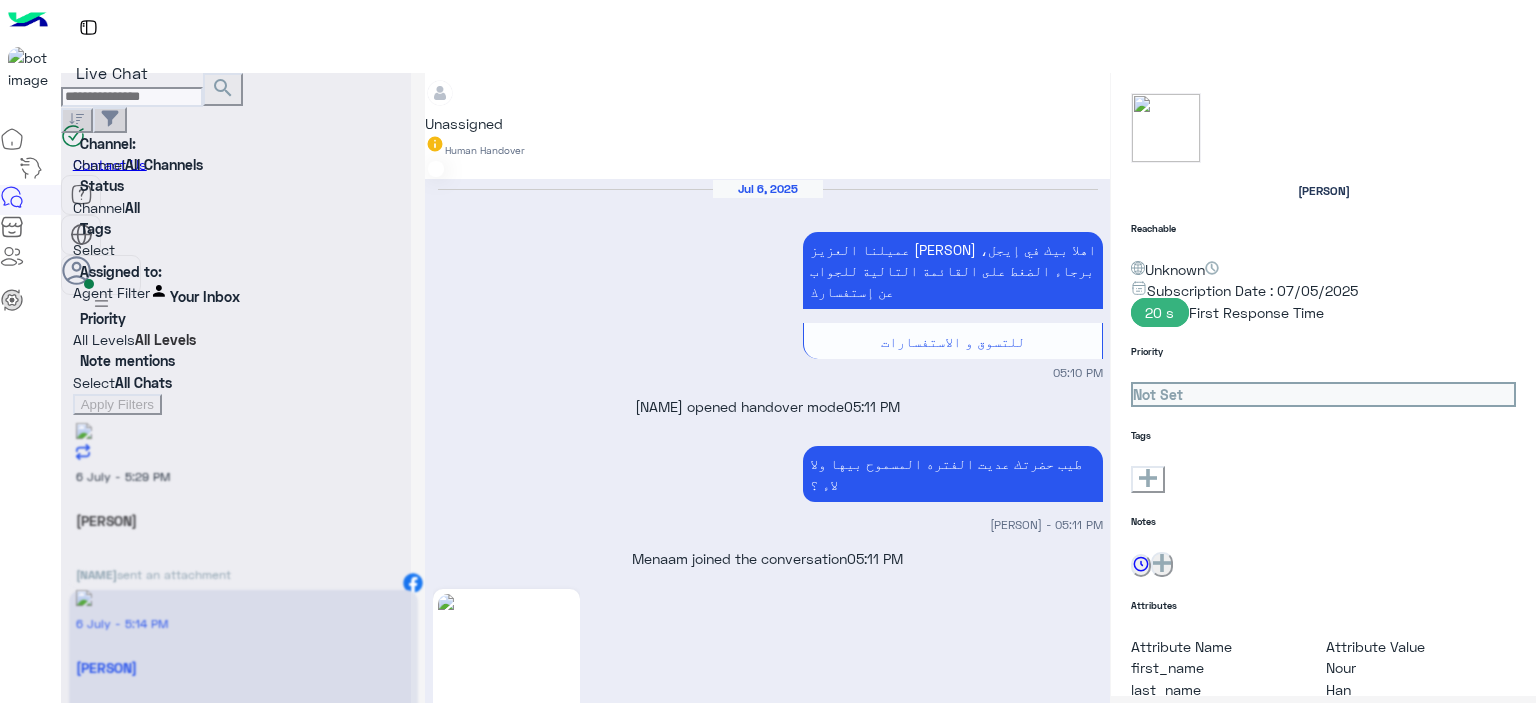 scroll, scrollTop: 1440, scrollLeft: 0, axis: vertical 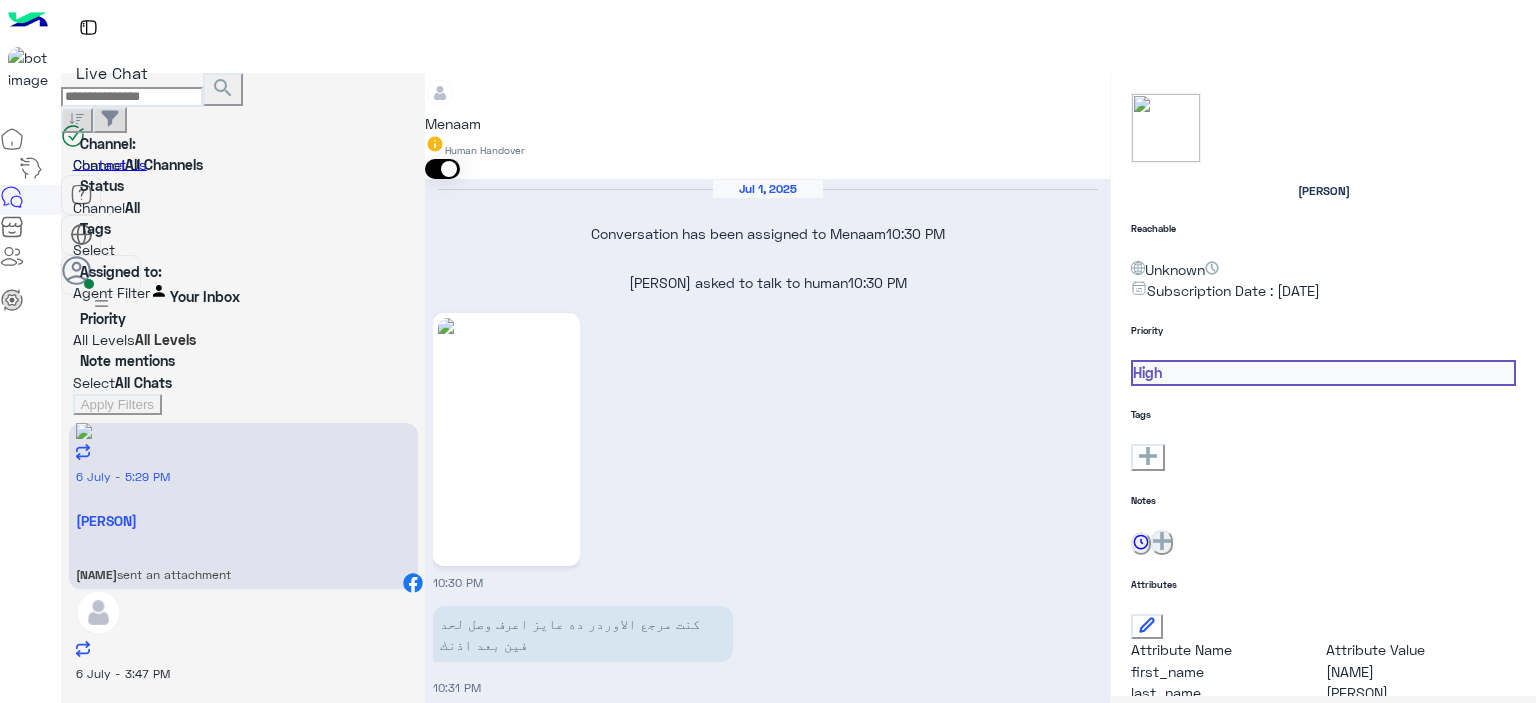 click at bounding box center (767, 3226) 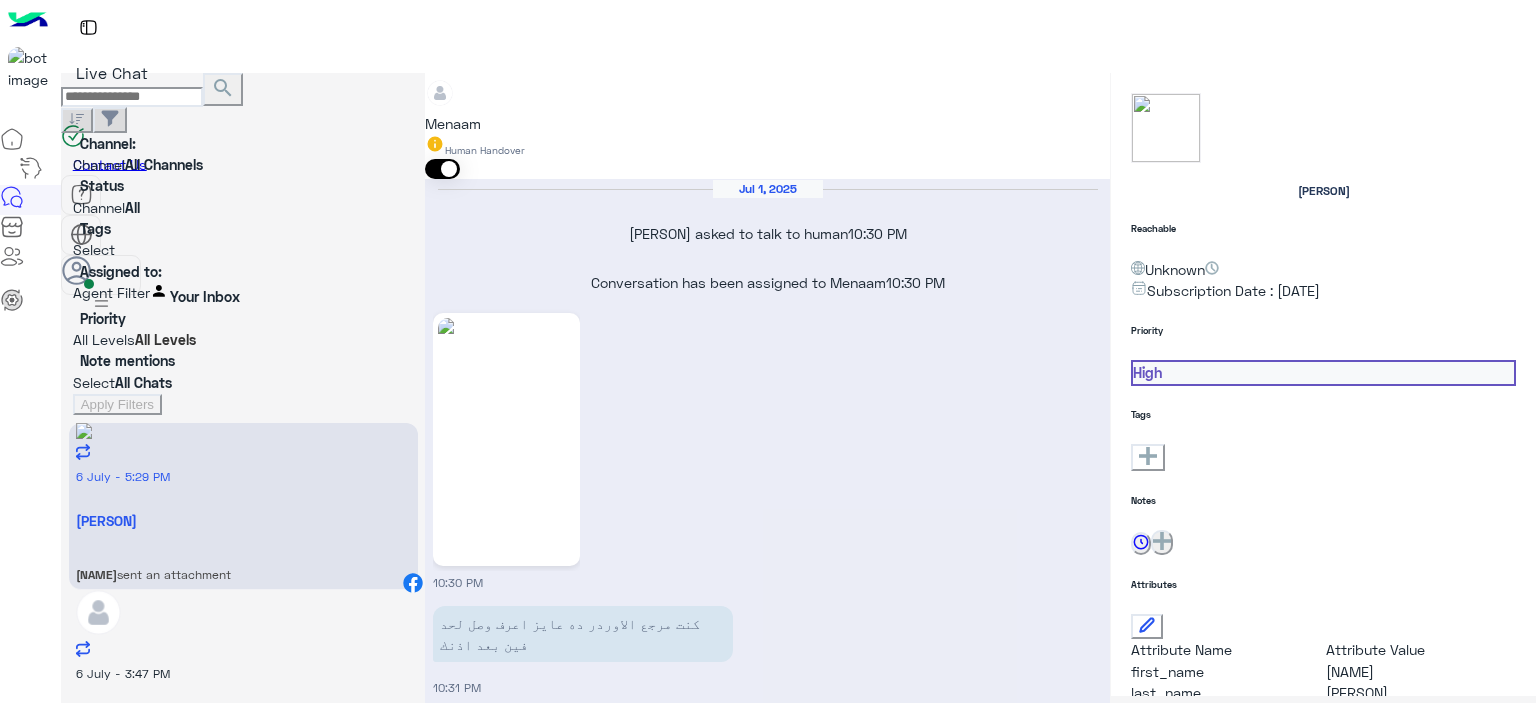 scroll, scrollTop: 2388, scrollLeft: 0, axis: vertical 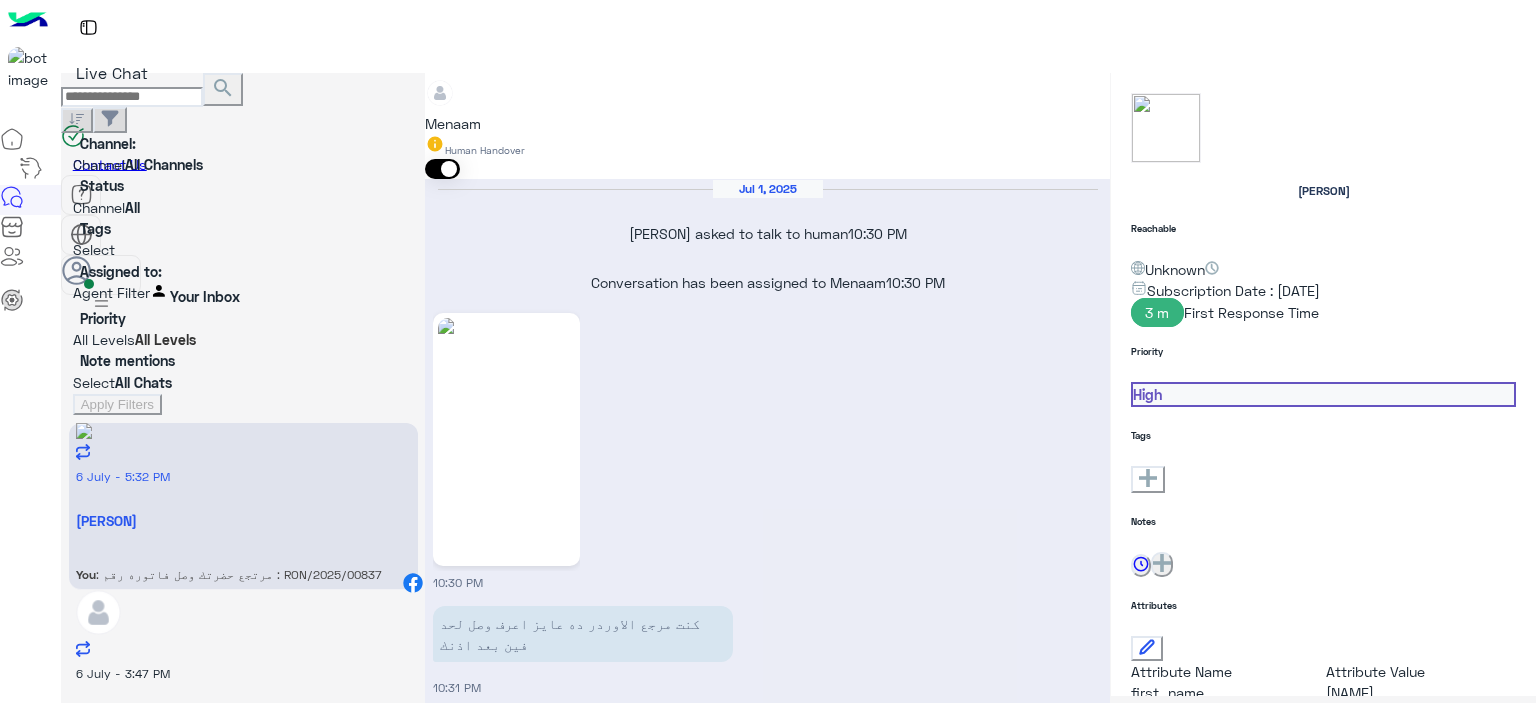 click on ": *للاستبدال*
يتم إرسال مندوب لحضرتك *بدون مصاريف شحن*  لاستلام القطع المراد استبدالها
، في خلال 3 ايام عمل داخل القاهره والجيزه و 7 ايام عمل بحد اقصي للمحافظات.
مواعيد تواصل مندوب ارمكس مع حضرتك من 10 ص ل 4 عصرا لاستلام المنتج من حضرتك
بعد رجوع المنتج الي مخازن الشركه  حضرتك بتتواصل معانا لتاكيد الاوردر البديل *مع تحمل حضرتك مصاريف الشحن*
تنبيه❌  ف حاله عدم التواصل مع حضرتك من قبل المندوب ف خلال المده برجاء التواصل معانا مره اخري للتواصل مع شركه الشحن
ااكد لحضرتك الطلب يافندم ؟" at bounding box center [229, 592] 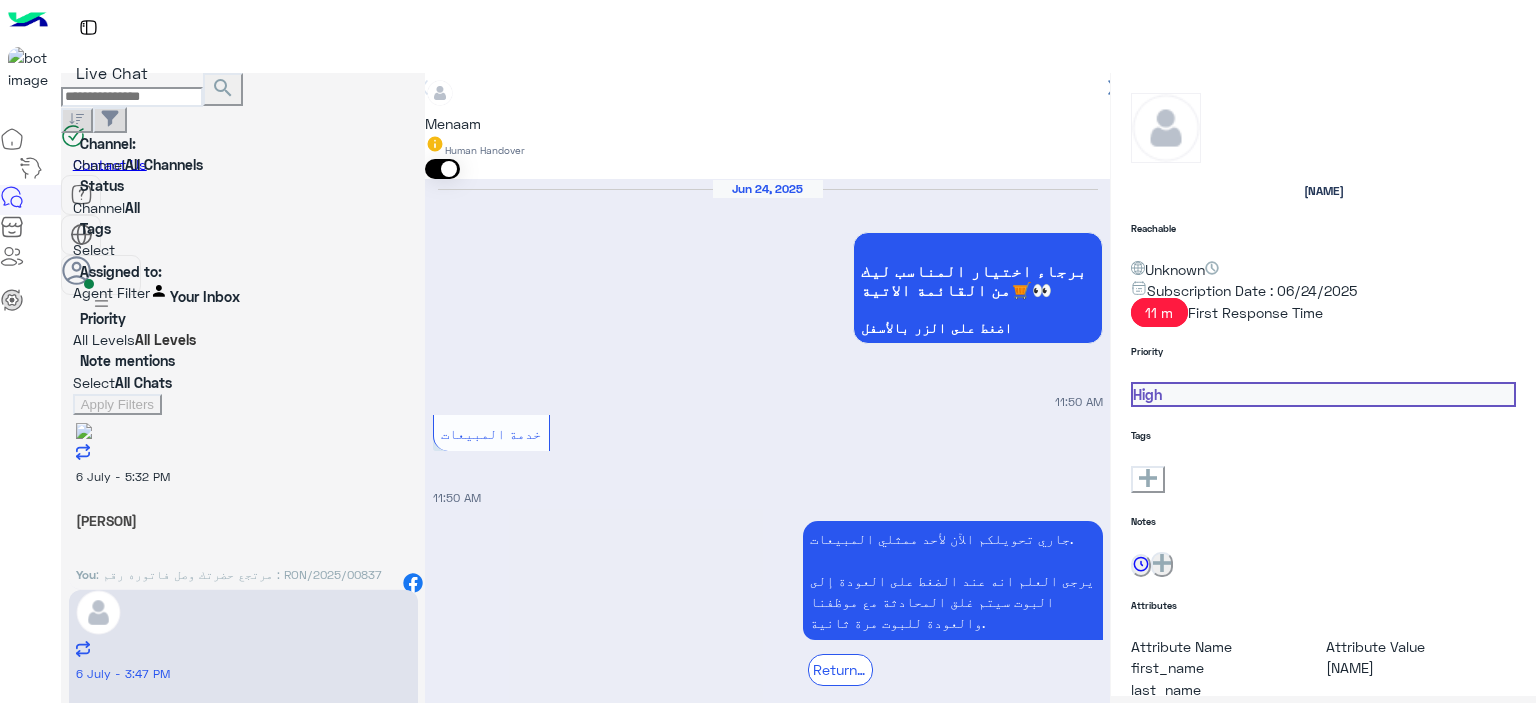scroll, scrollTop: 1753, scrollLeft: 0, axis: vertical 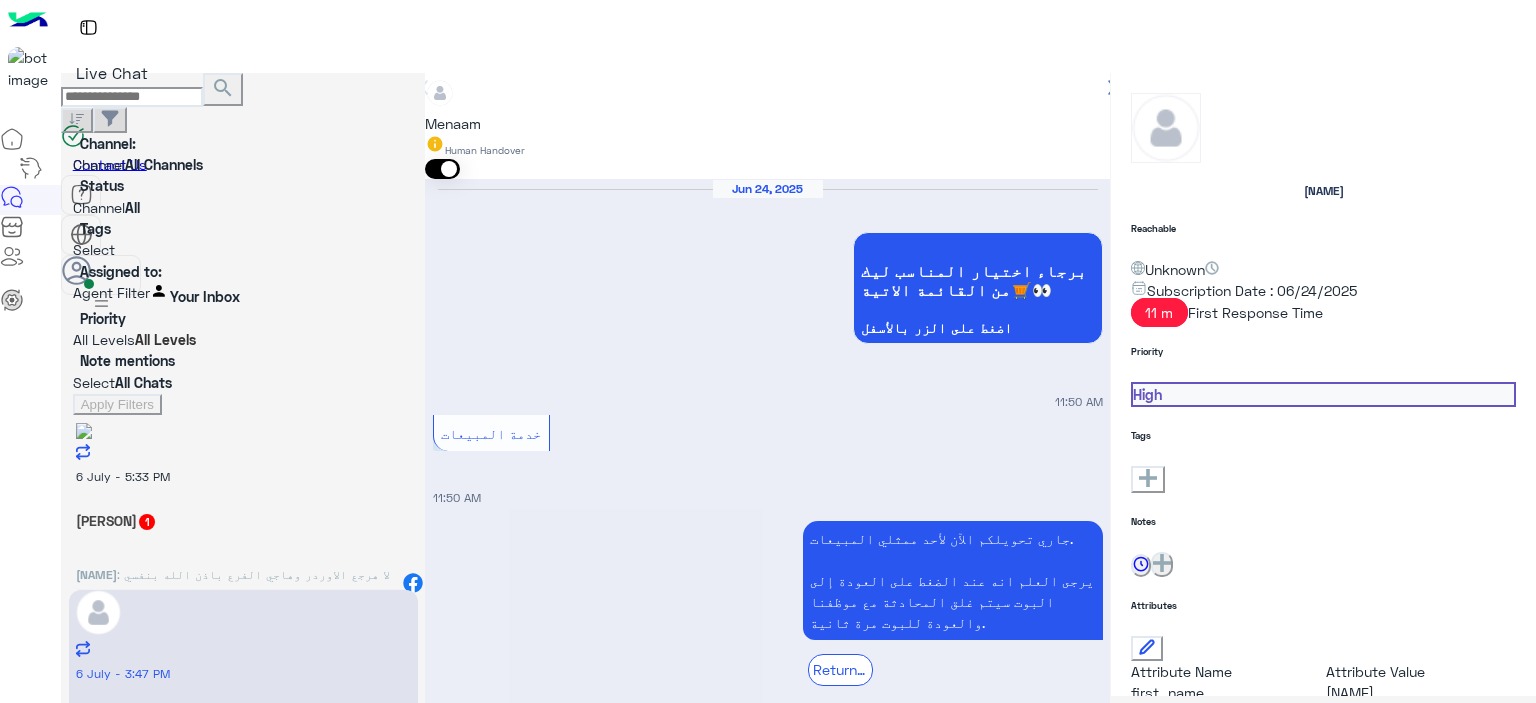 click on ": لا هرجع الاوردر وهاجي الفرع باذن الله بنفسي اختار لان دي تاني مره المقاس ميظبطش" at bounding box center [233, 583] 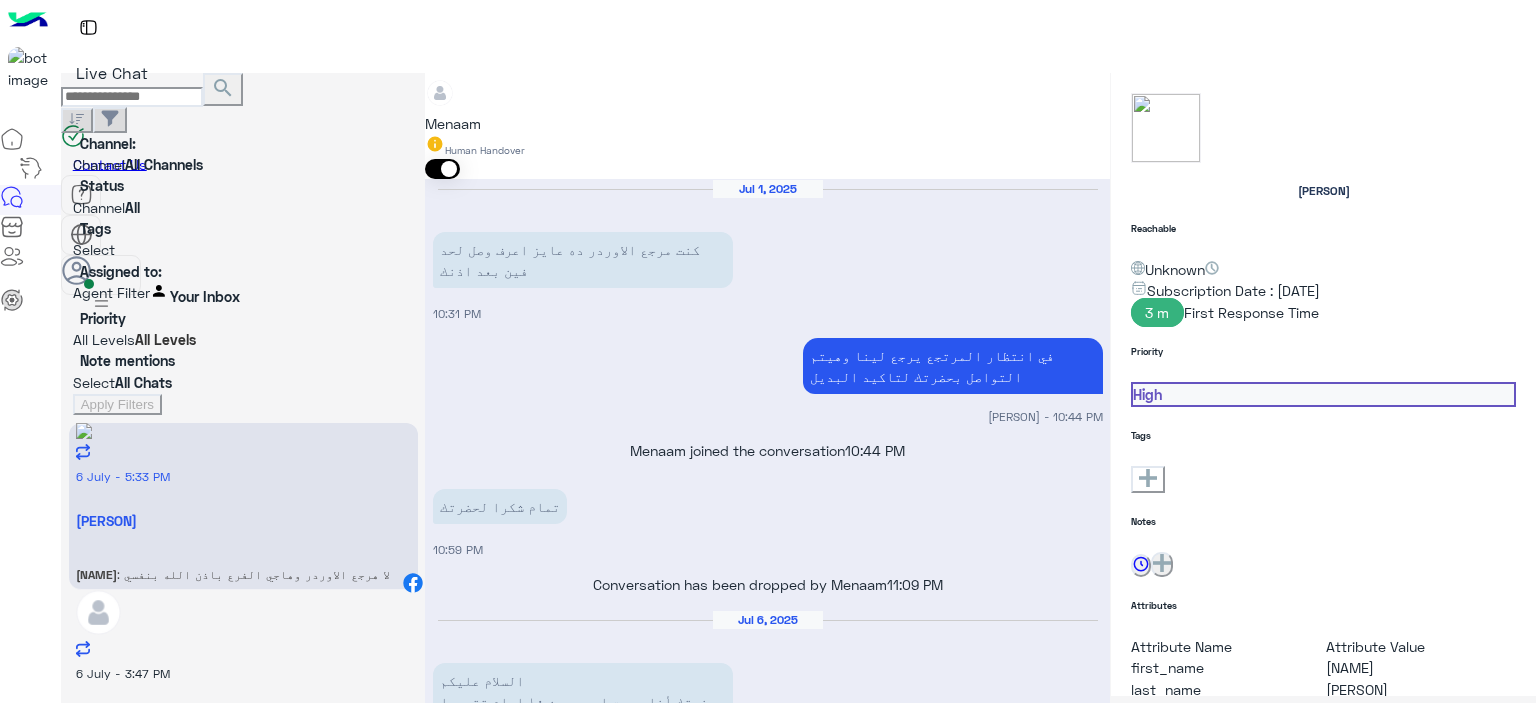 scroll, scrollTop: 2064, scrollLeft: 0, axis: vertical 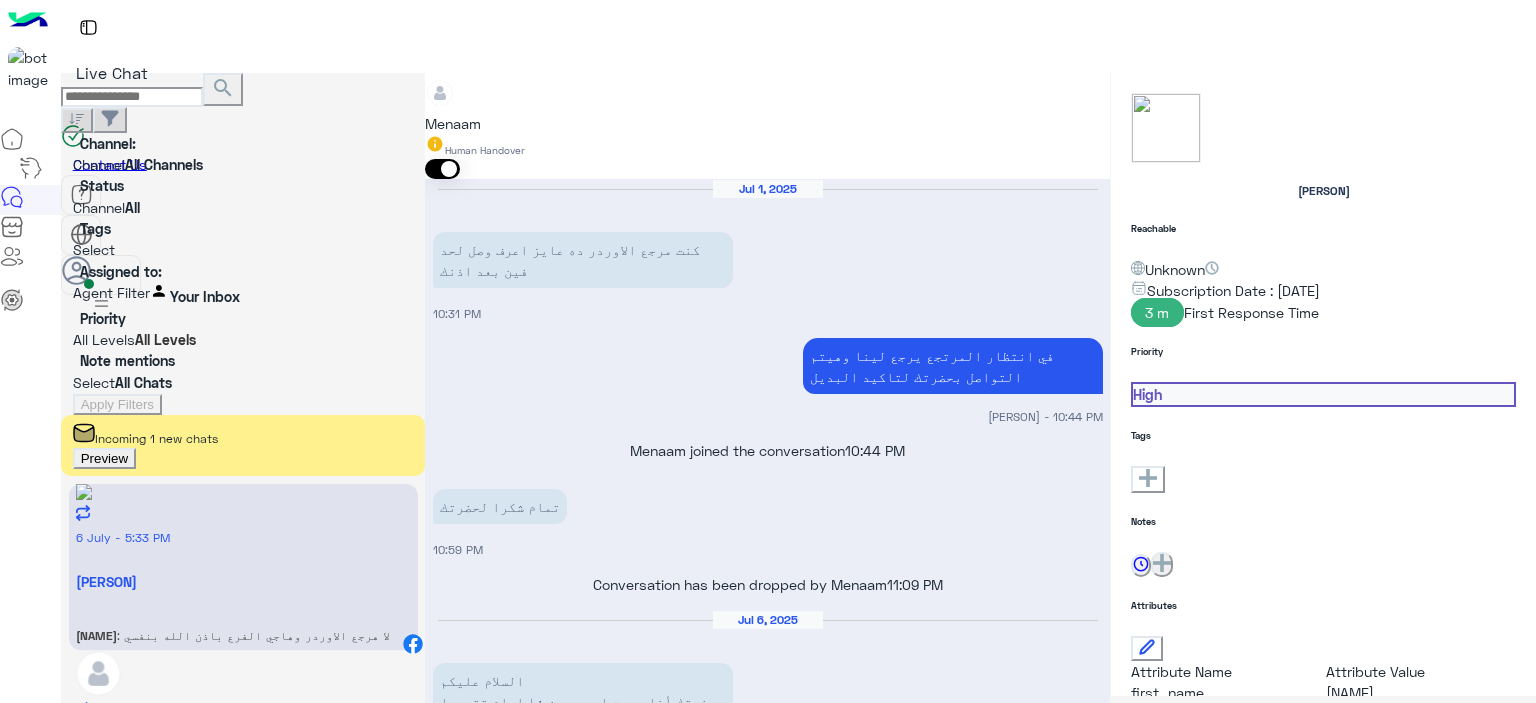 click at bounding box center (767, 3215) 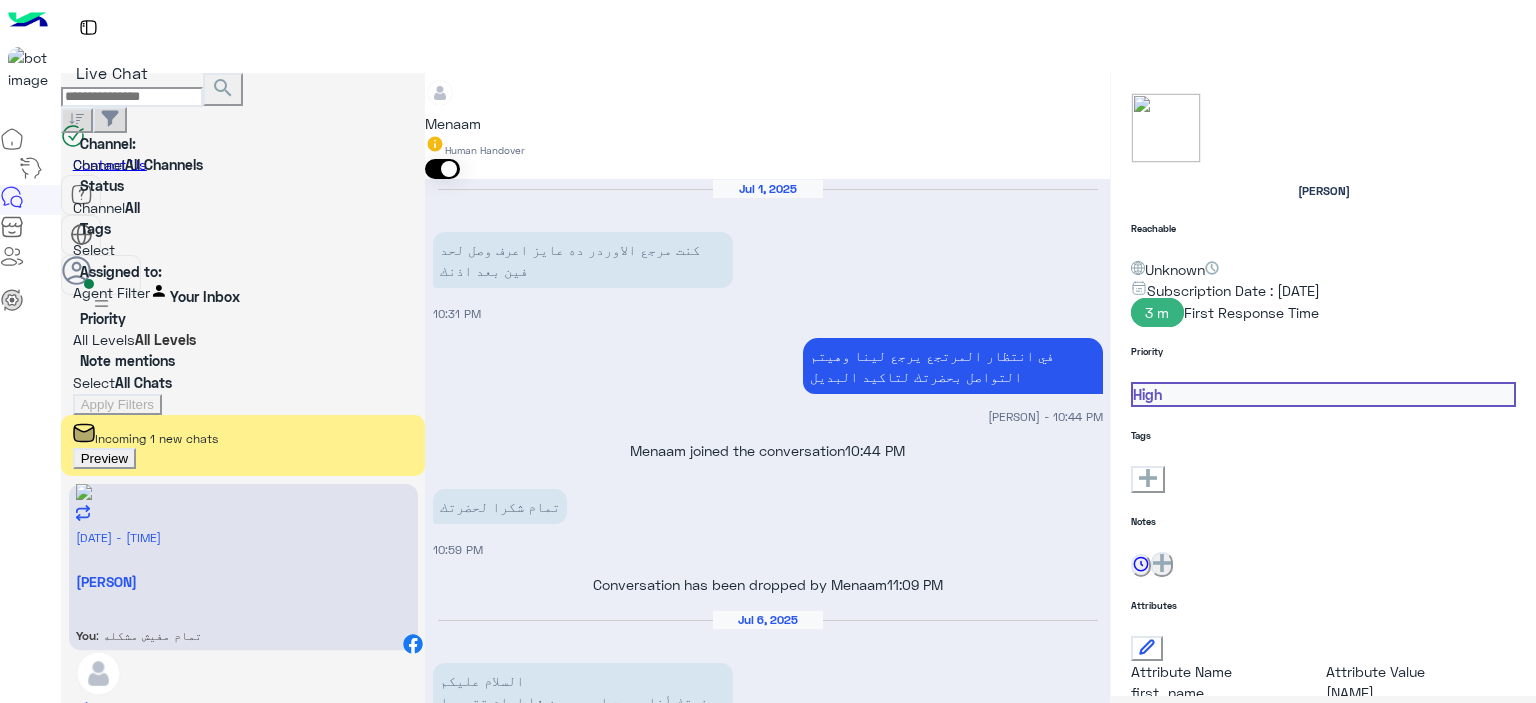 scroll, scrollTop: 2303, scrollLeft: 0, axis: vertical 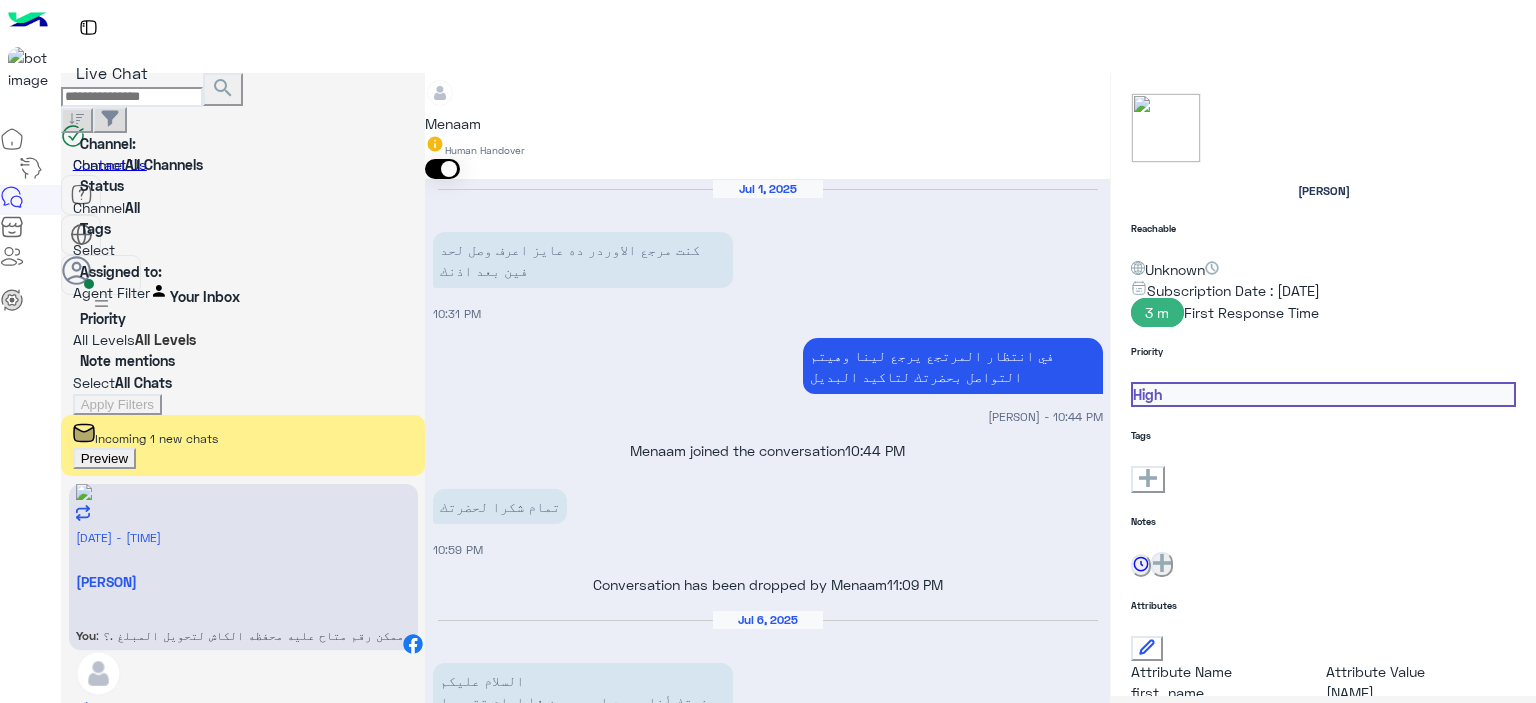 click on "Preview" at bounding box center (104, 458) 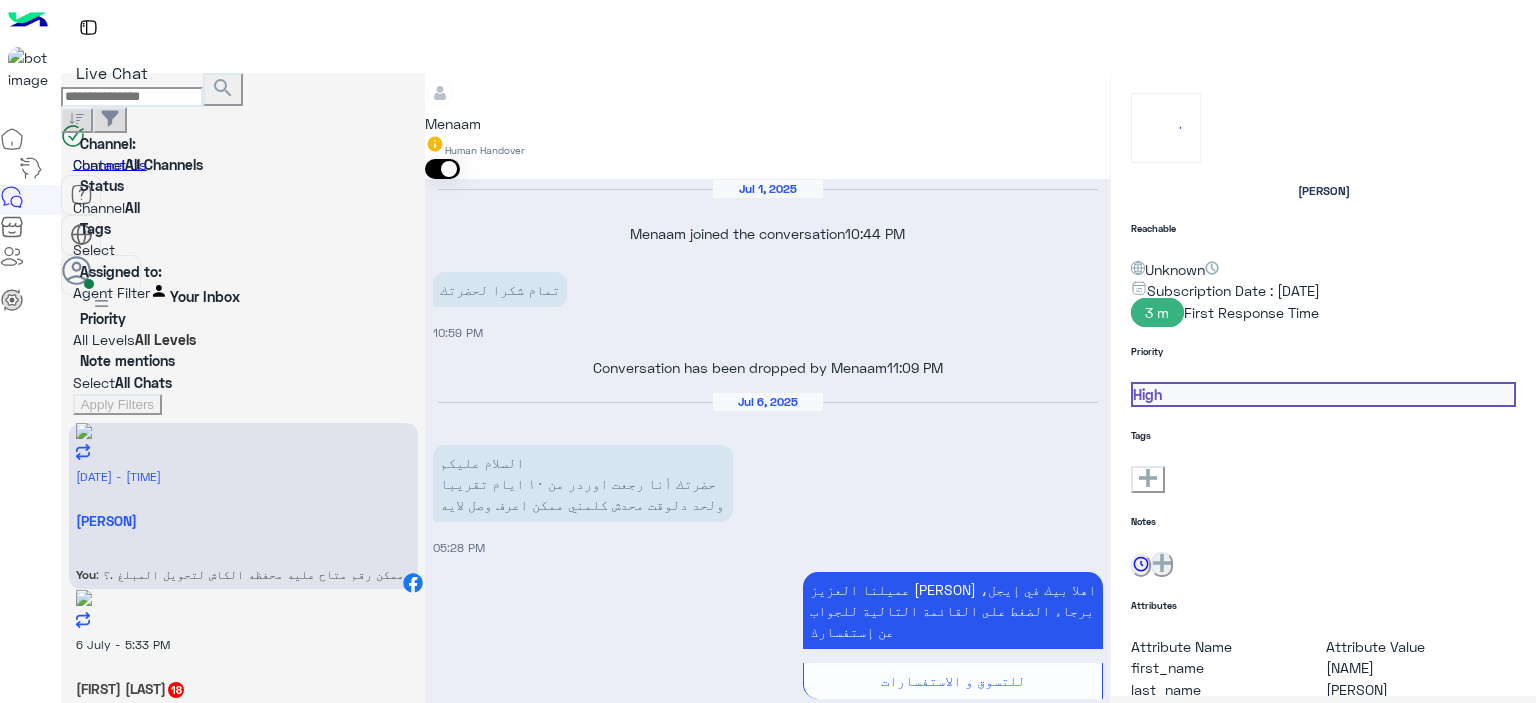 scroll, scrollTop: 2040, scrollLeft: 0, axis: vertical 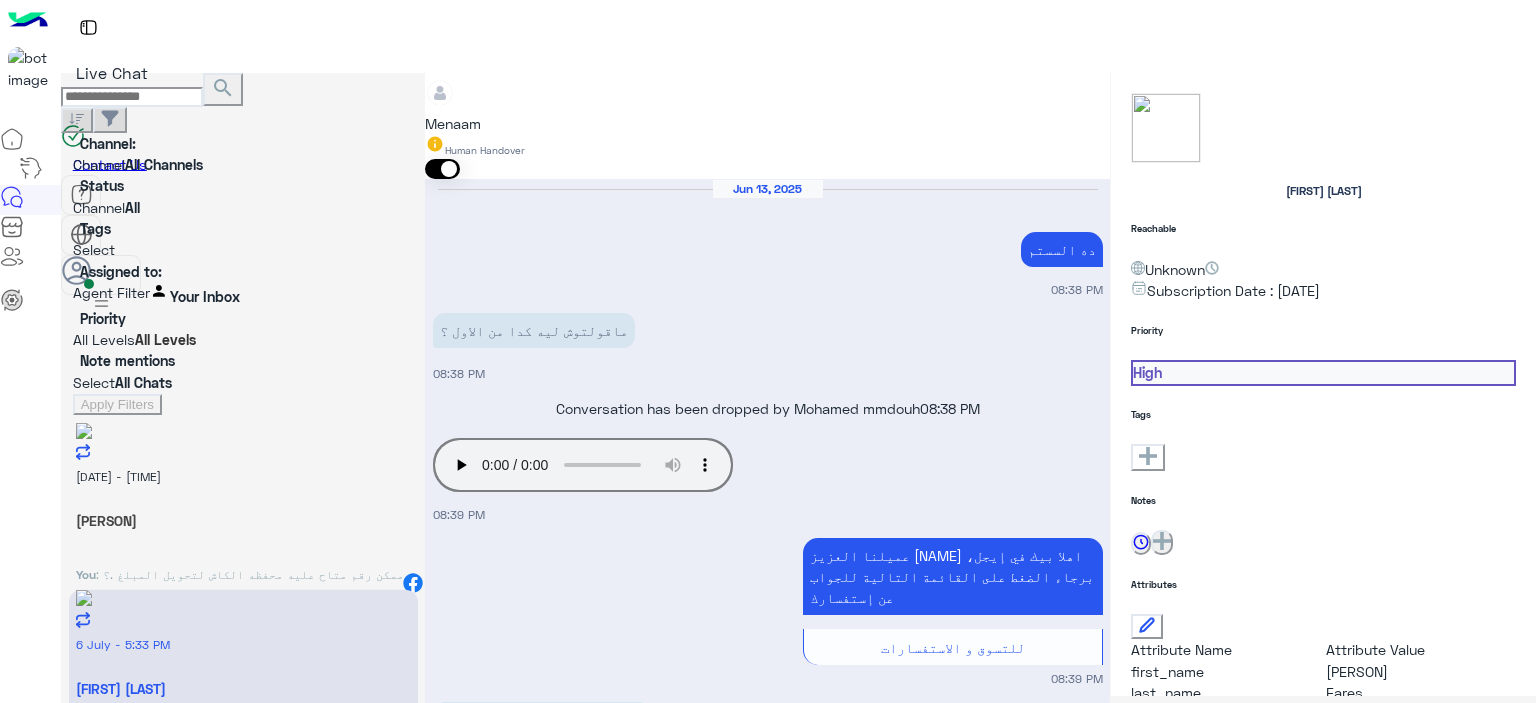 click at bounding box center (767, 5609) 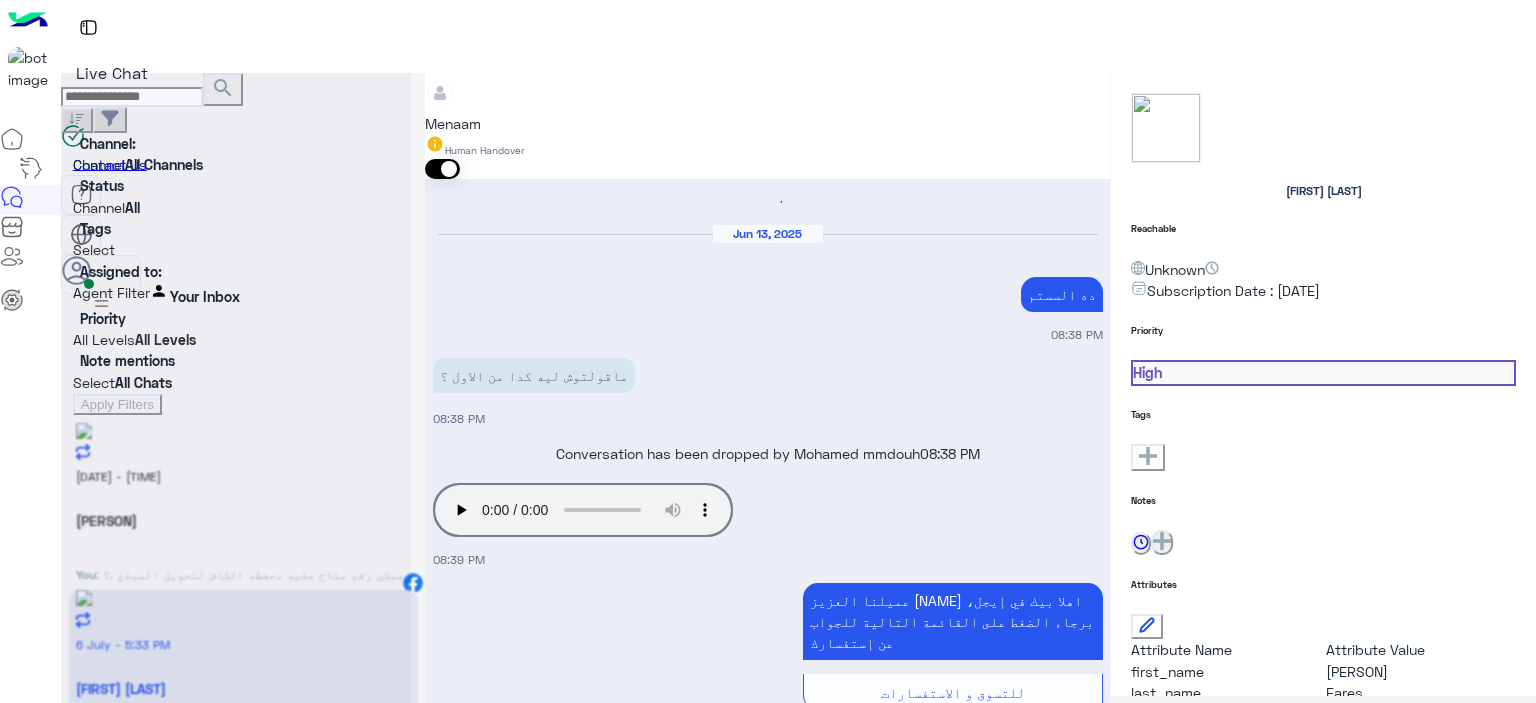 scroll, scrollTop: 4023, scrollLeft: 0, axis: vertical 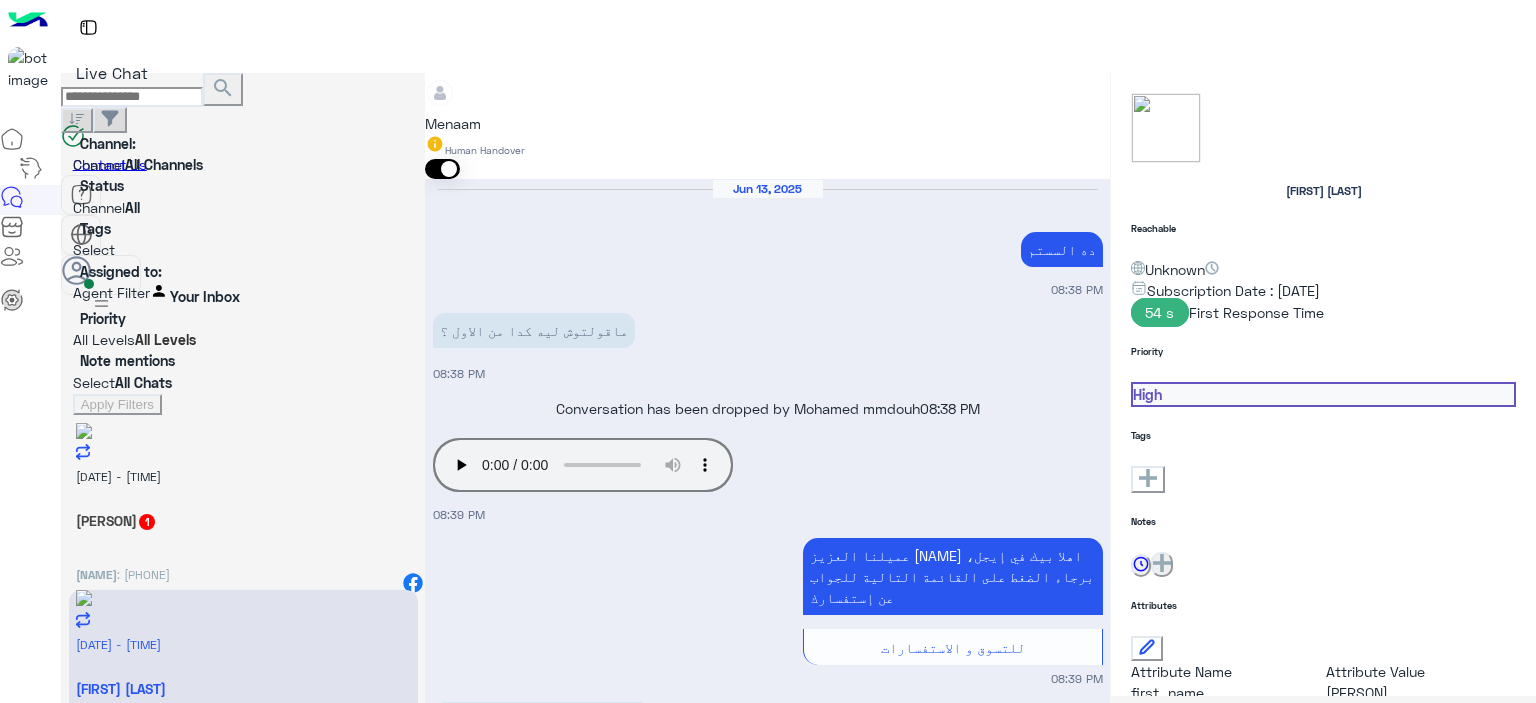 click on "1" at bounding box center [147, 522] 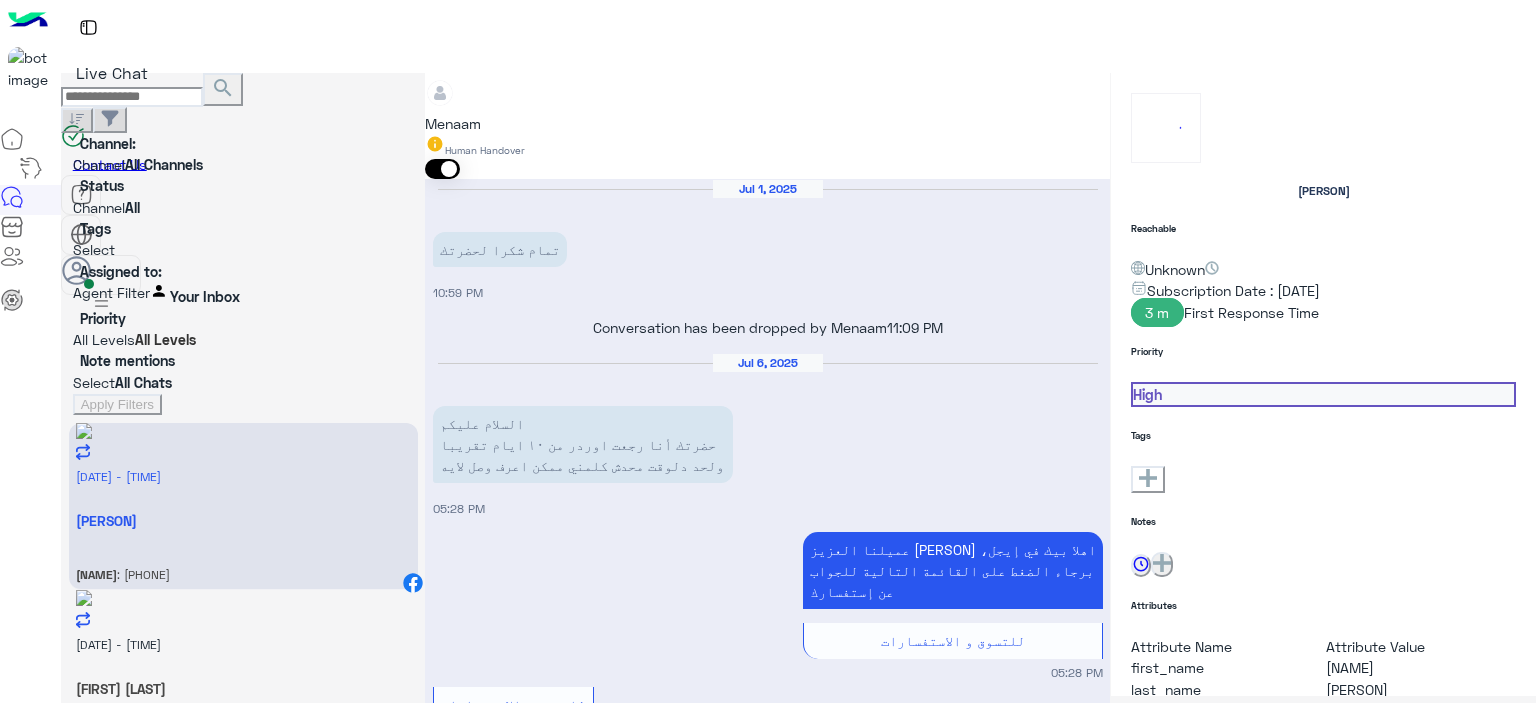 scroll, scrollTop: 2070, scrollLeft: 0, axis: vertical 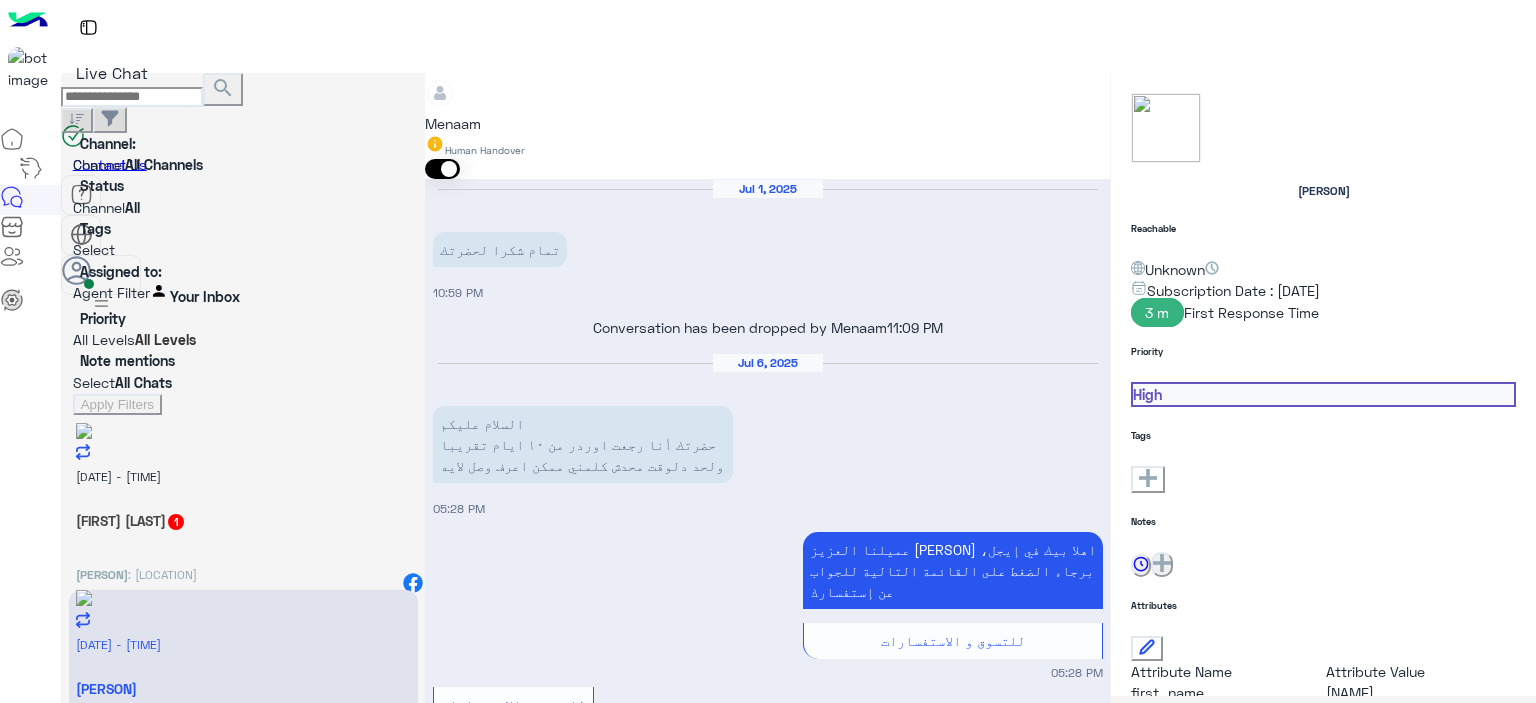 click at bounding box center (767, 3224) 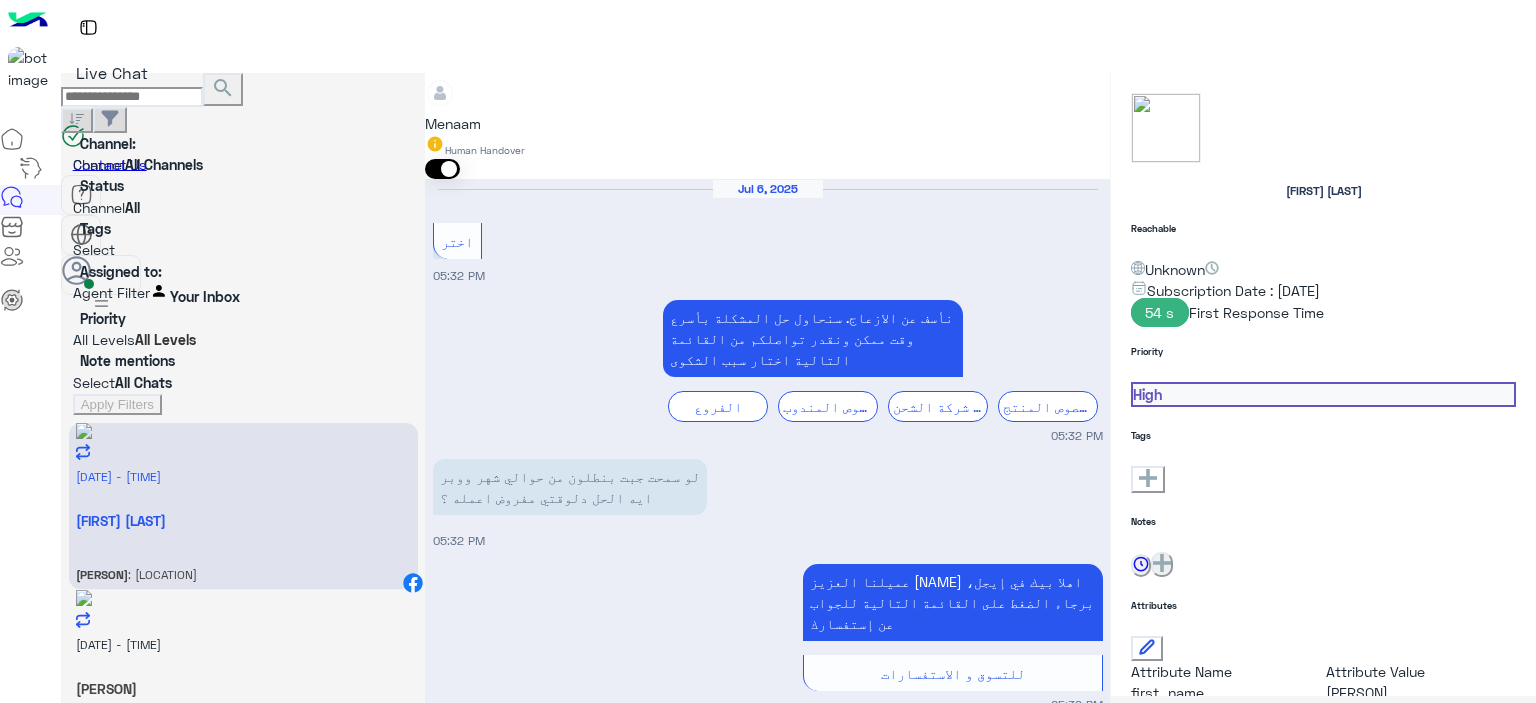 scroll, scrollTop: 1608, scrollLeft: 0, axis: vertical 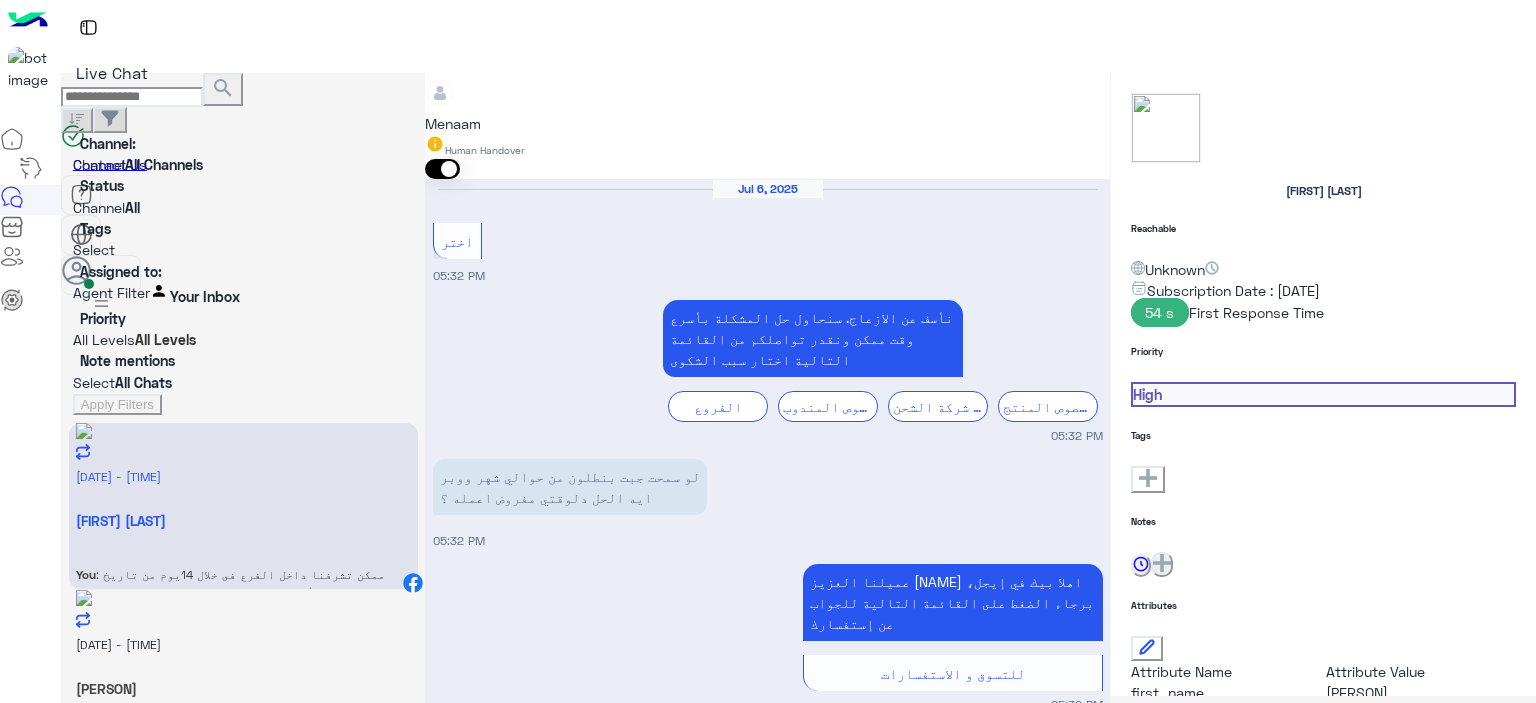 click on "6 July - 5:34 PM  Mahmoud Elnon   You  : تمام يافندم تم تحويل بيانات حضرتك لقسم التحويل وخلال 48ساعه كا حد اقصي بيتم التحويل
مع ارفاق اسكرين شوت ب تحويل المبلغ
في خدمتك ديما يافندم ♥" at bounding box center [243, 507] 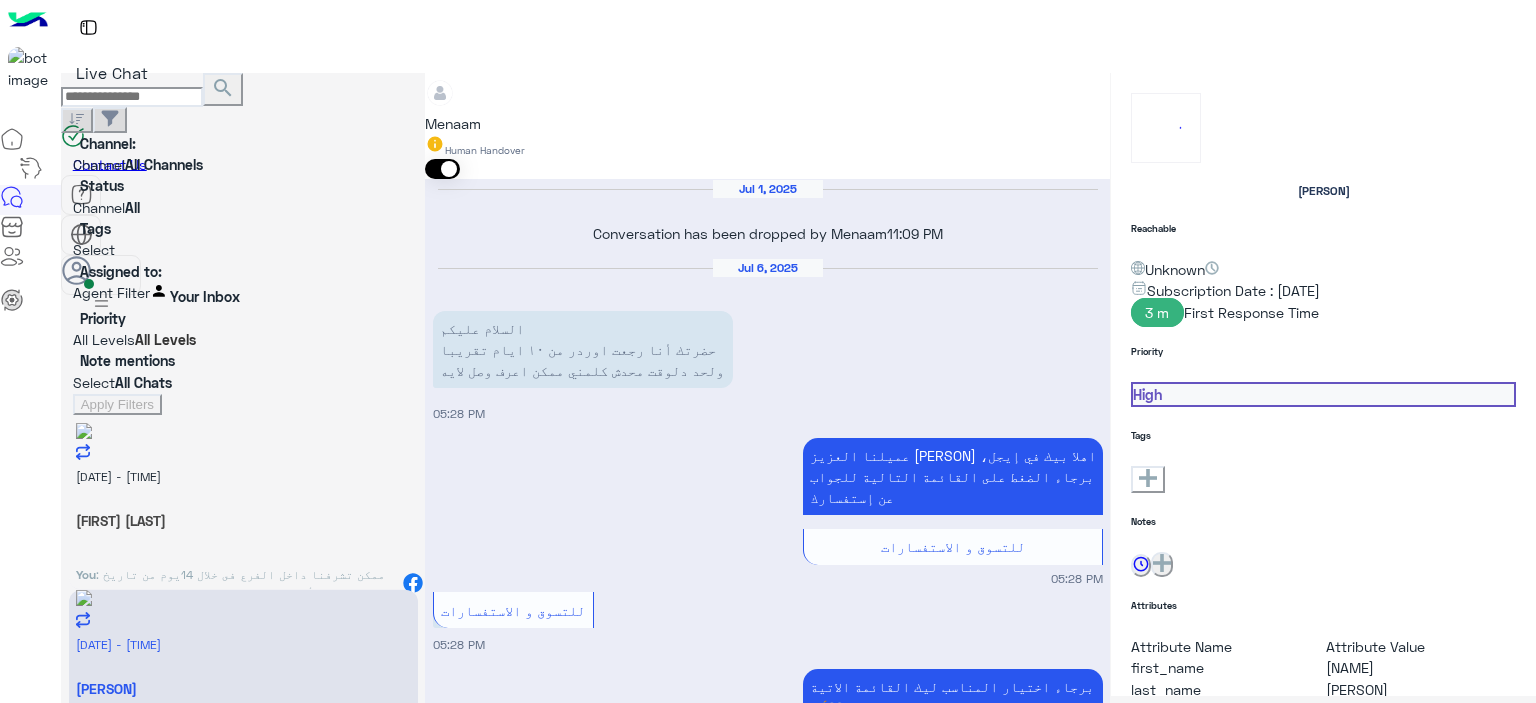 scroll, scrollTop: 2131, scrollLeft: 0, axis: vertical 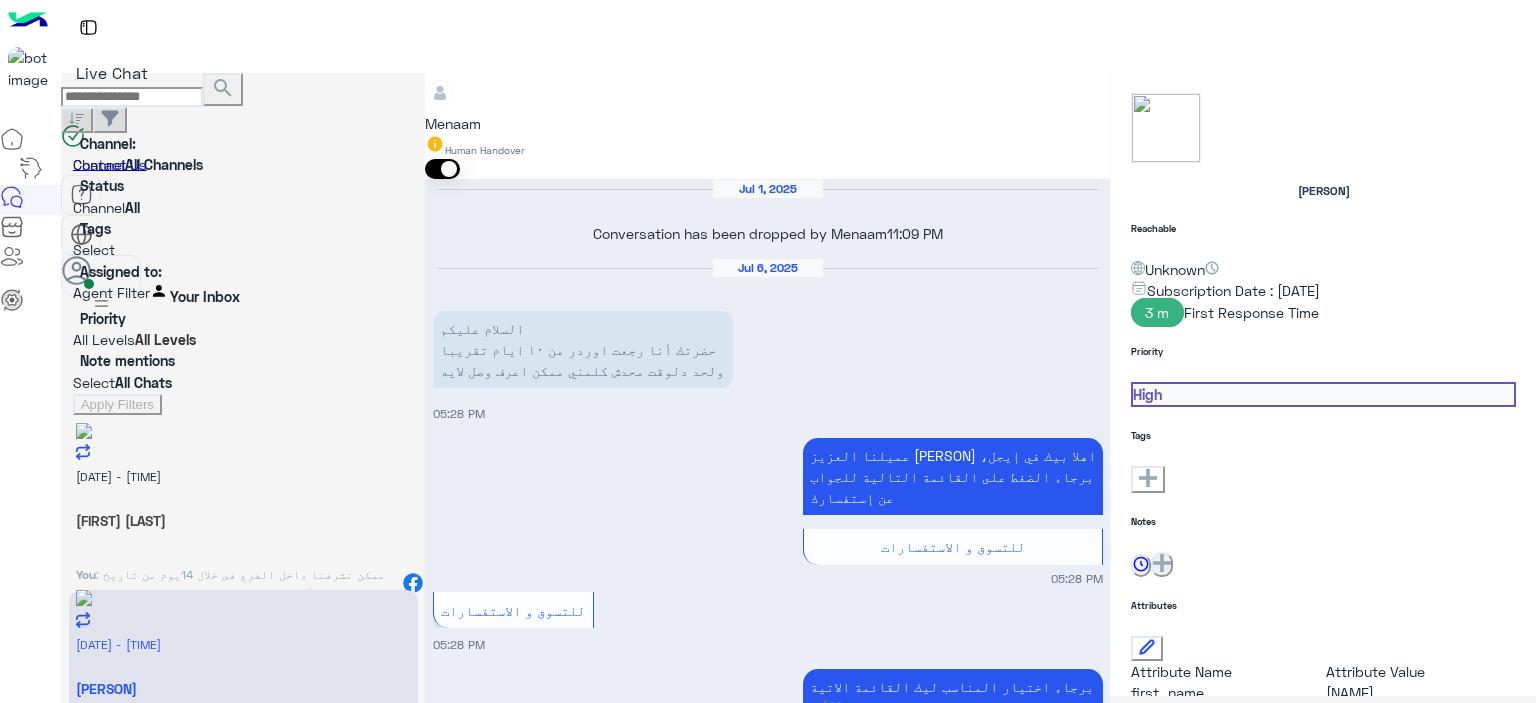 click at bounding box center [767, 3295] 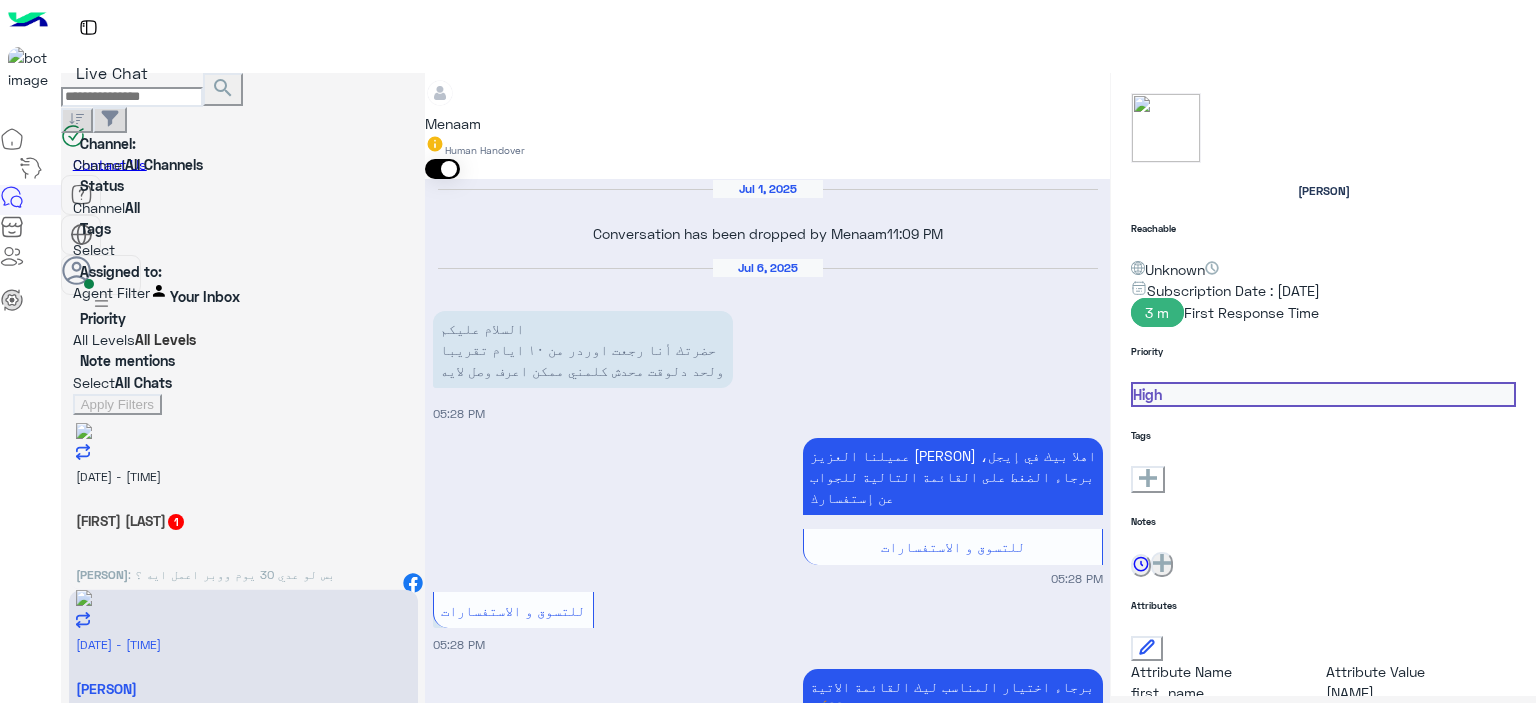 scroll, scrollTop: 2221, scrollLeft: 0, axis: vertical 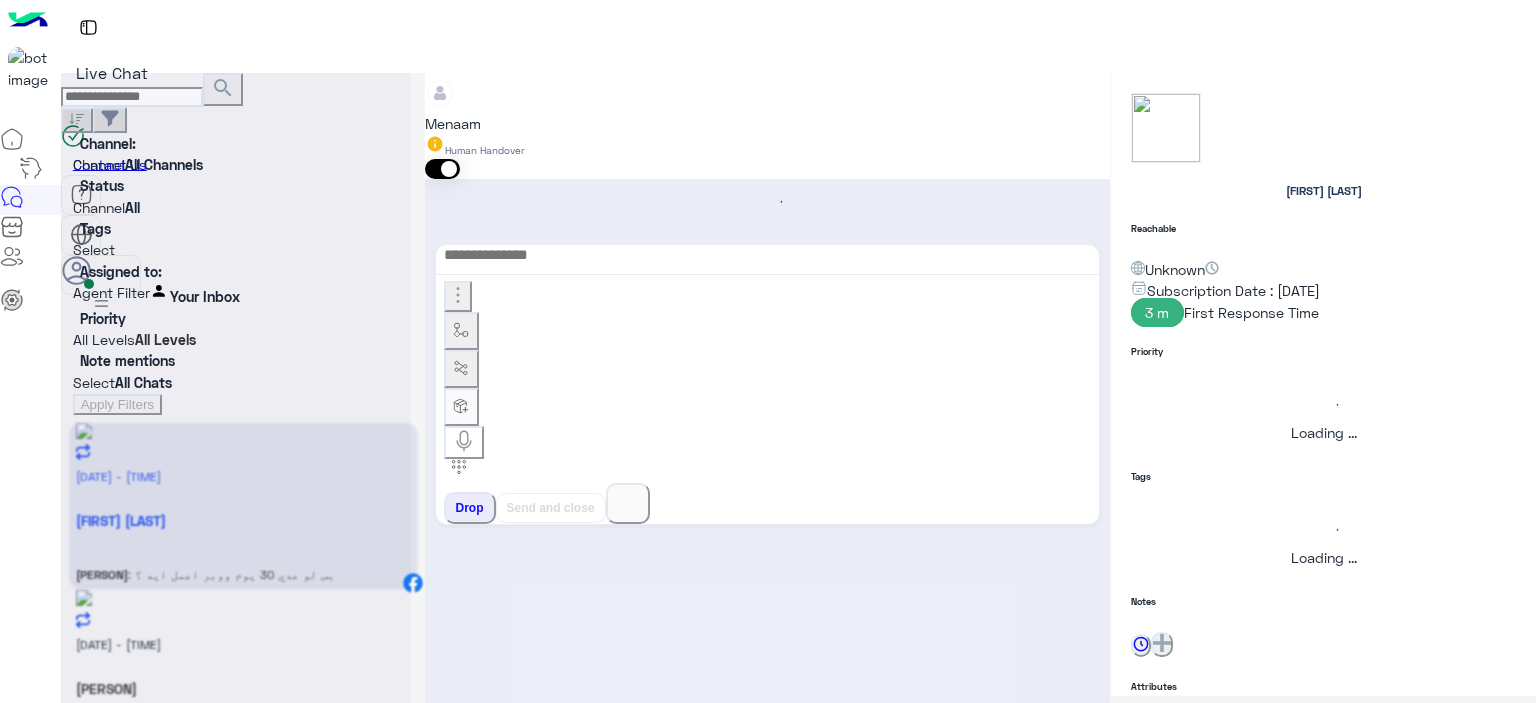 click at bounding box center (767, 260) 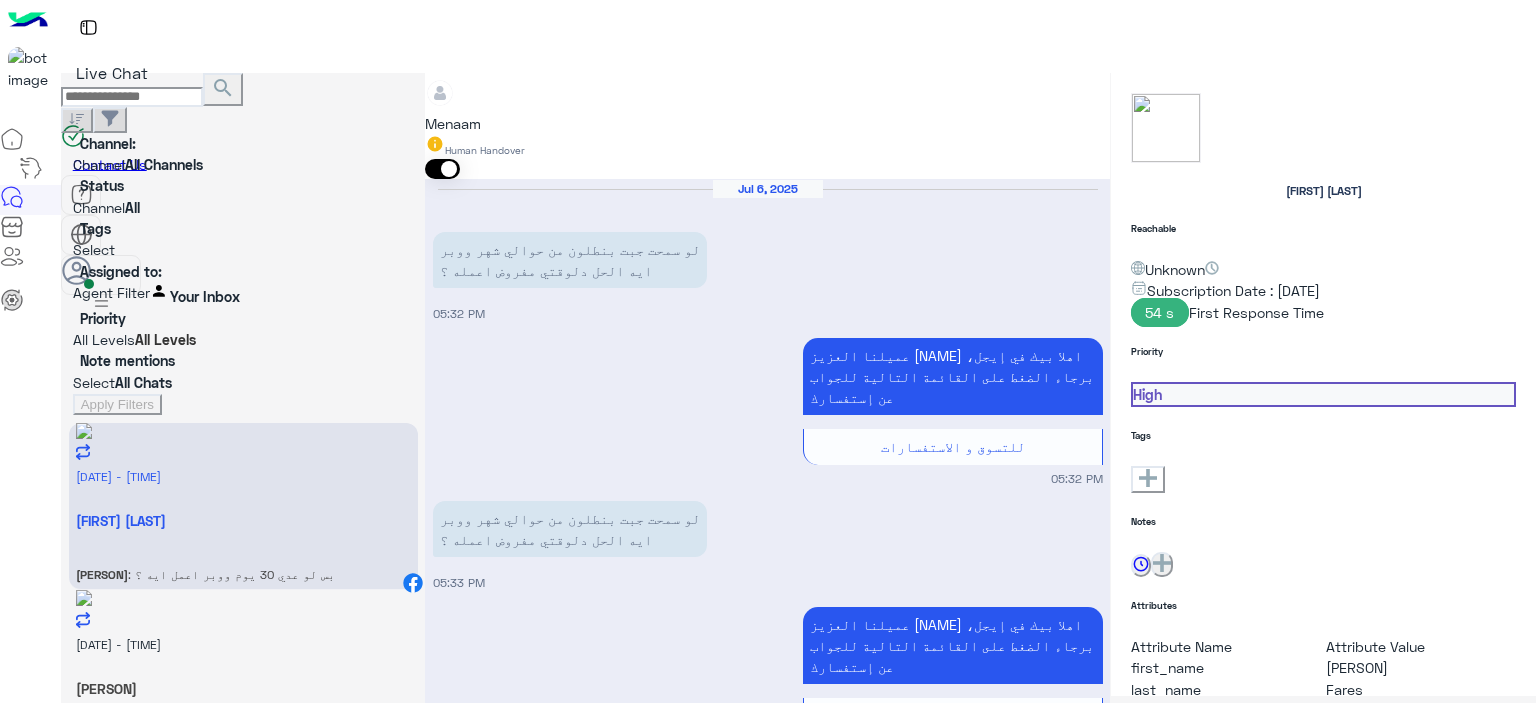 scroll, scrollTop: 1746, scrollLeft: 0, axis: vertical 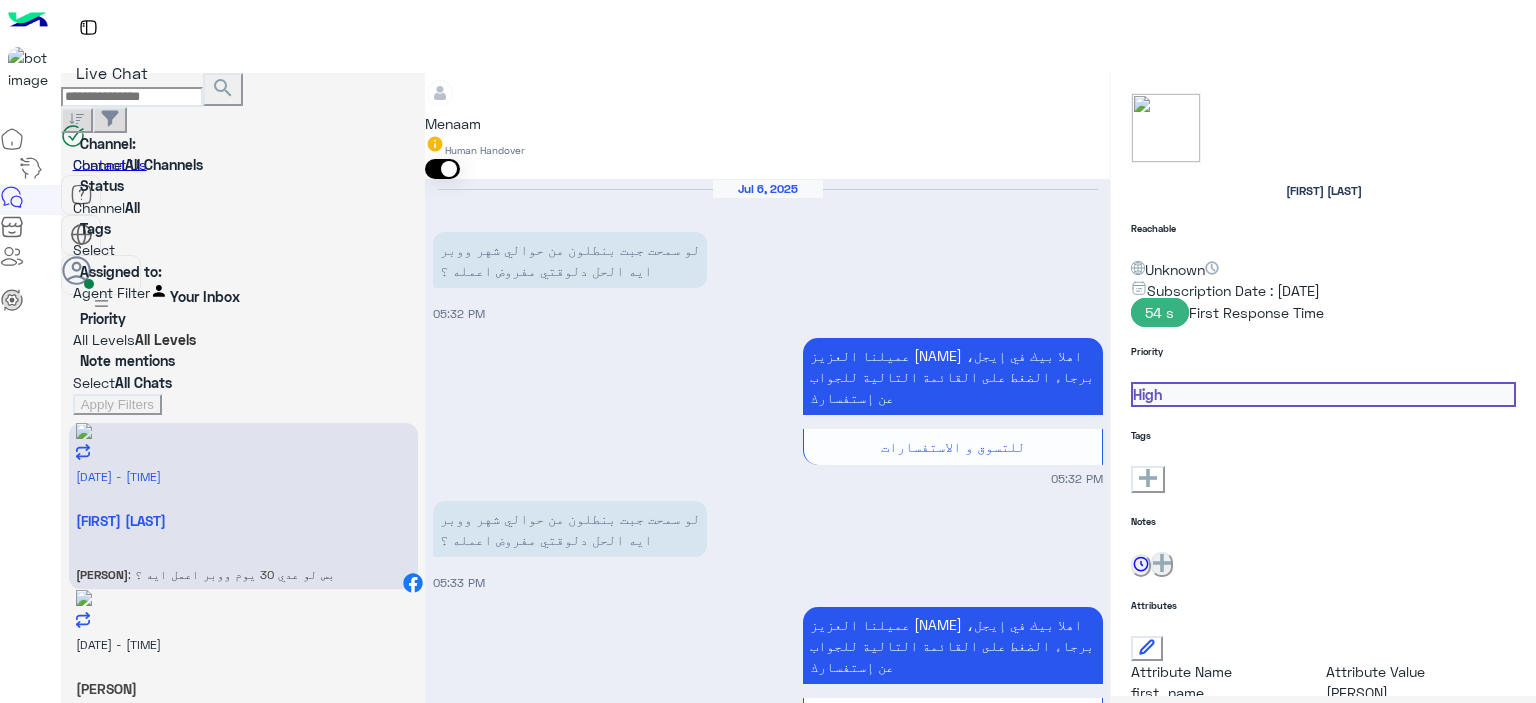 click at bounding box center (767, 2797) 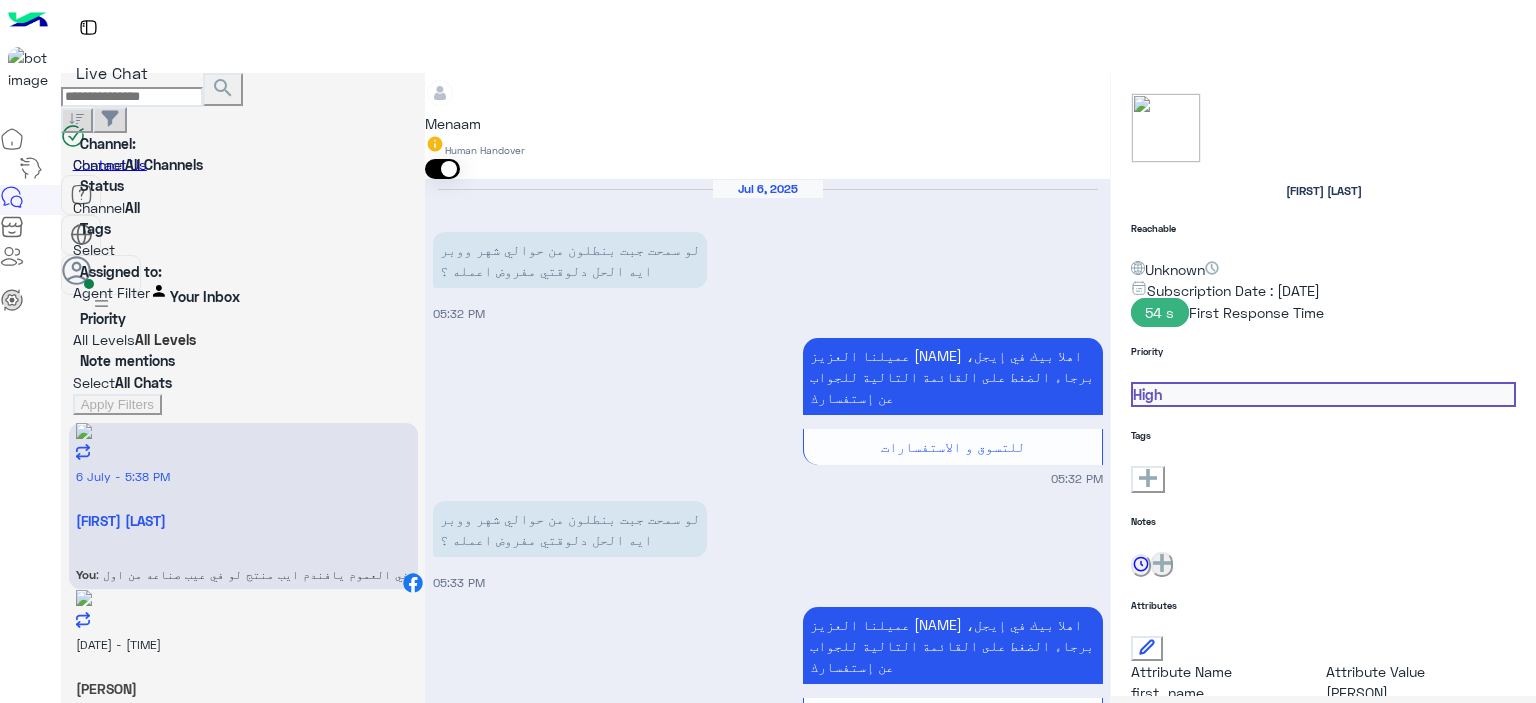 scroll, scrollTop: 1894, scrollLeft: 0, axis: vertical 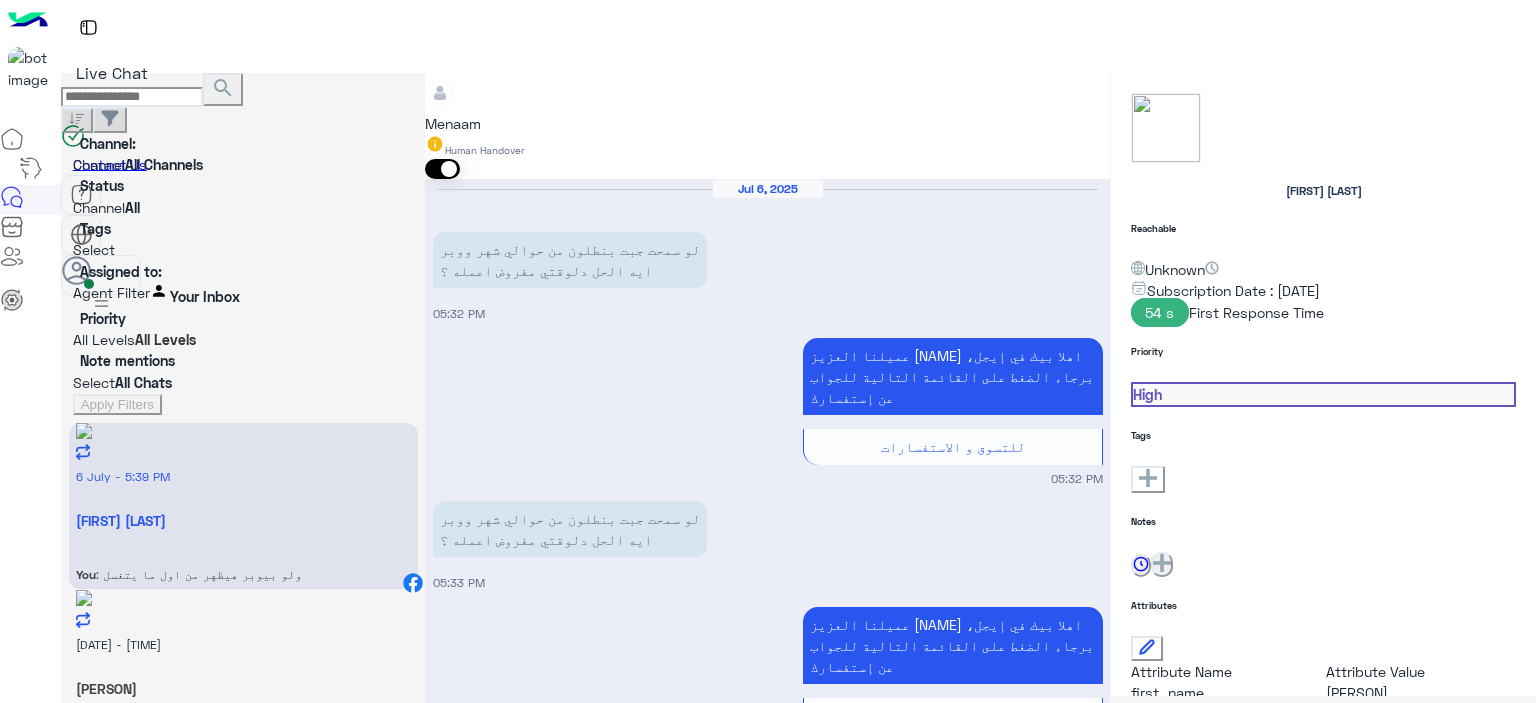 click on "Mahmoud Elnon" at bounding box center [243, 520] 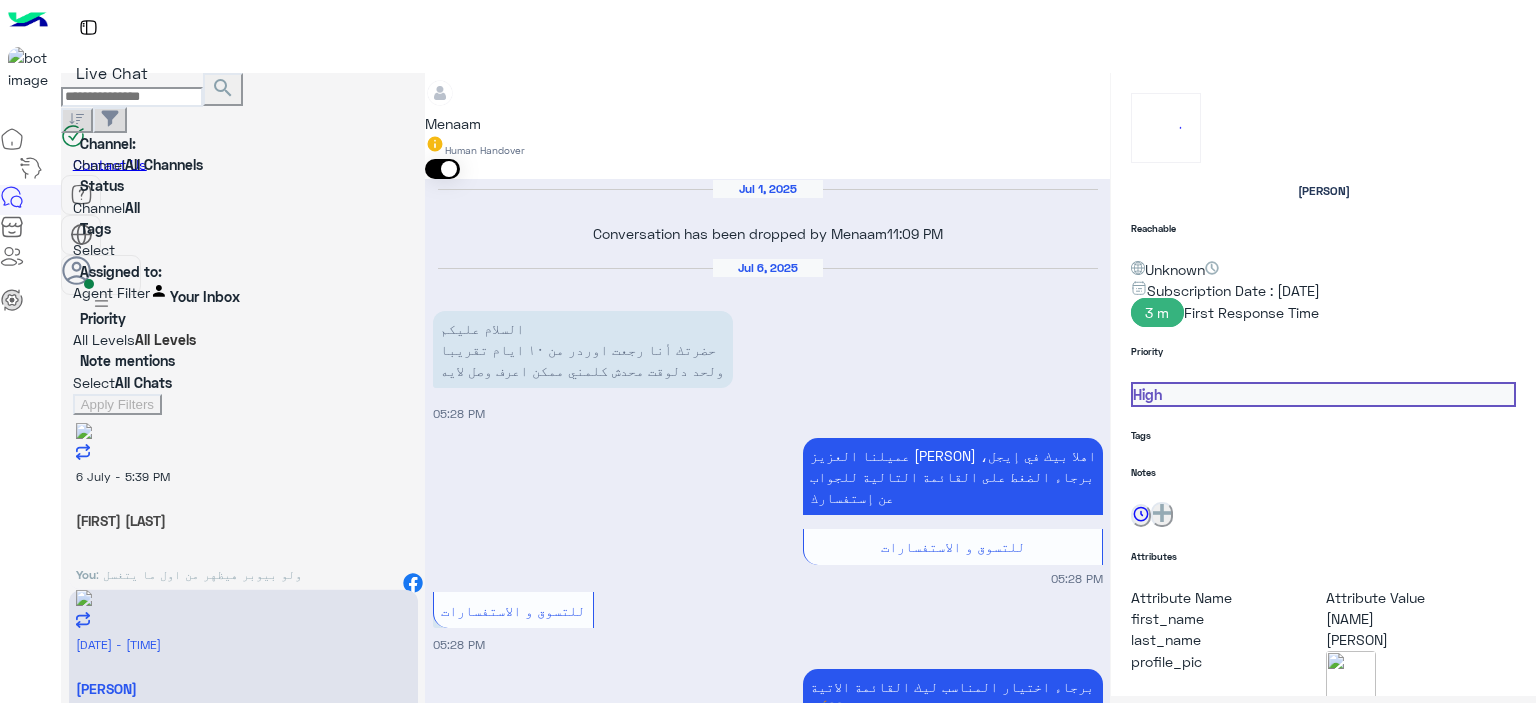 scroll, scrollTop: 2131, scrollLeft: 0, axis: vertical 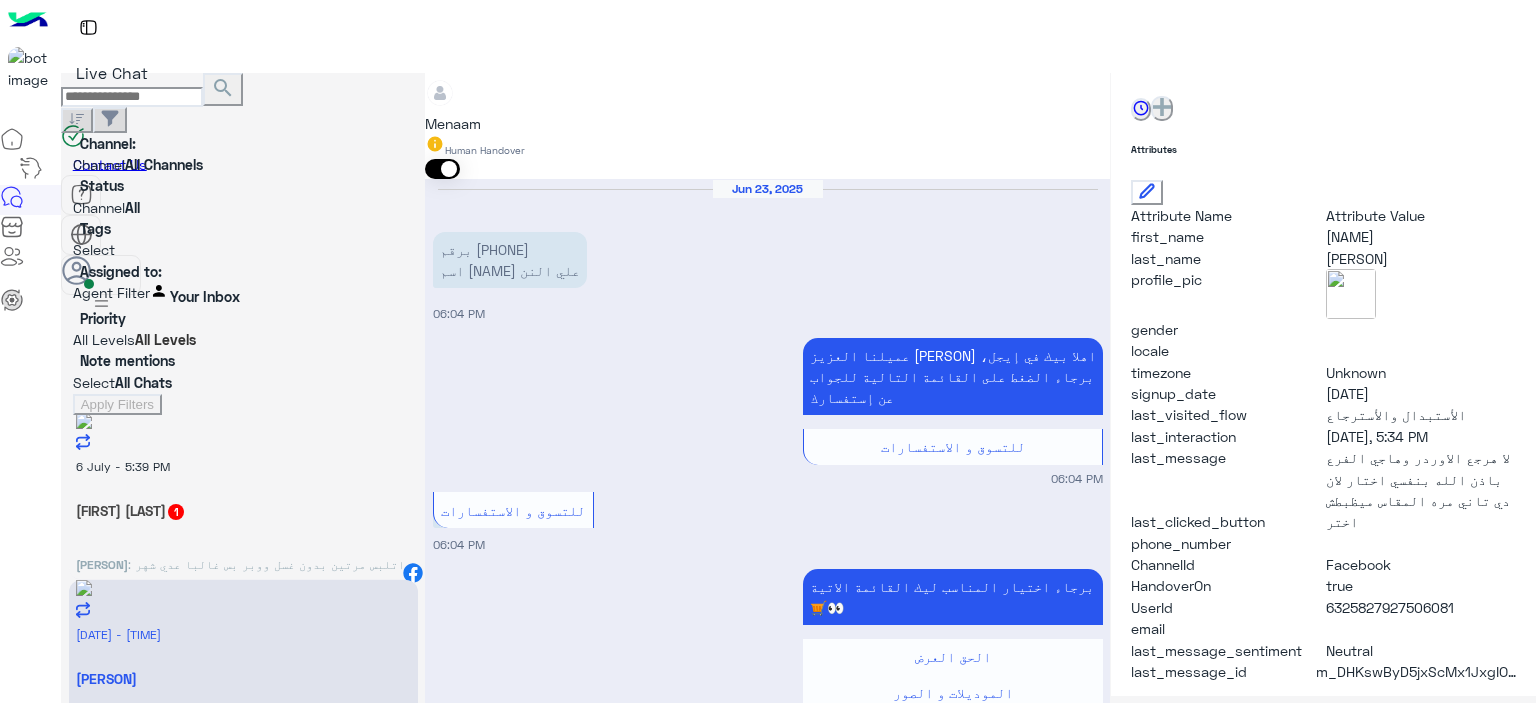 click on ": اتلبس مرتين بدون غسل ووبر بس غالبا عدي شهر لان مالبستوش ع طول" at bounding box center (240, 573) 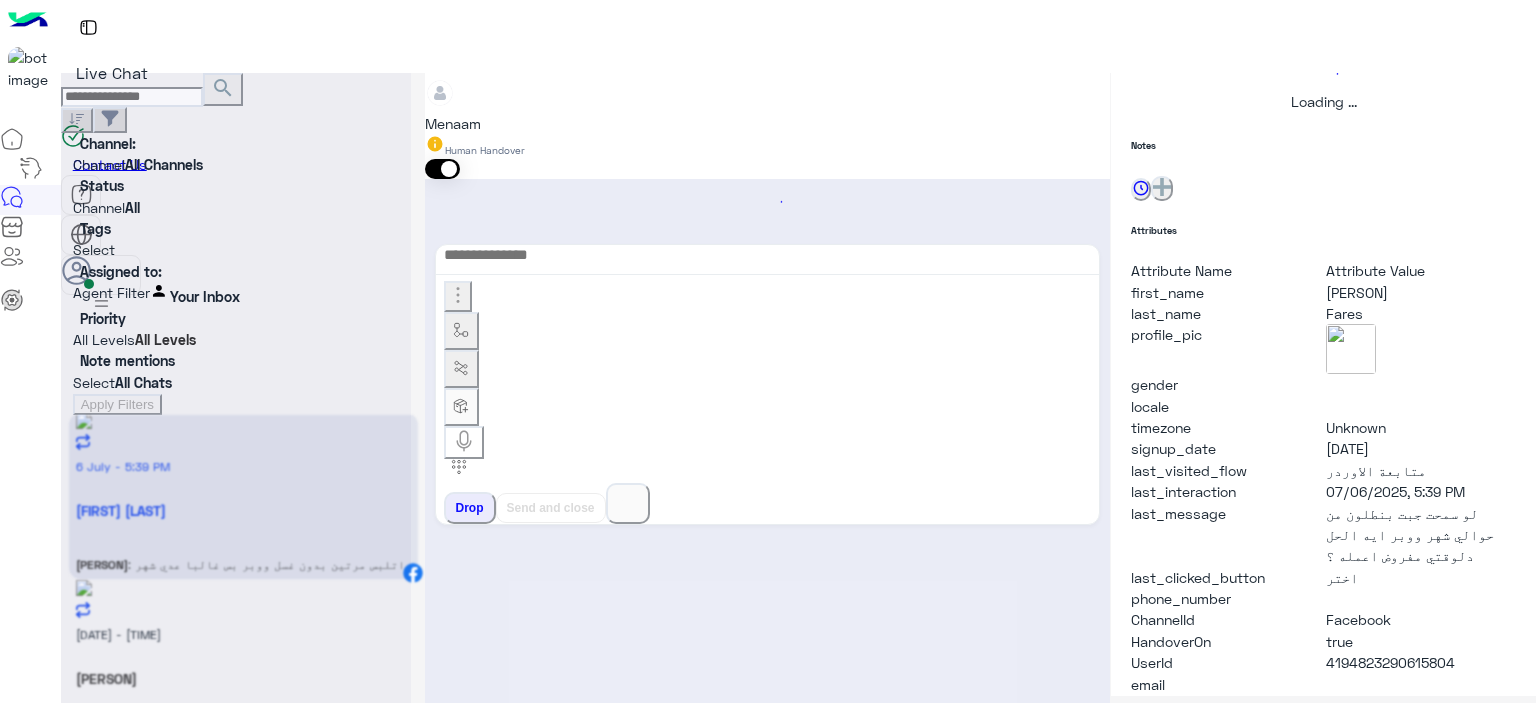 scroll, scrollTop: 514, scrollLeft: 0, axis: vertical 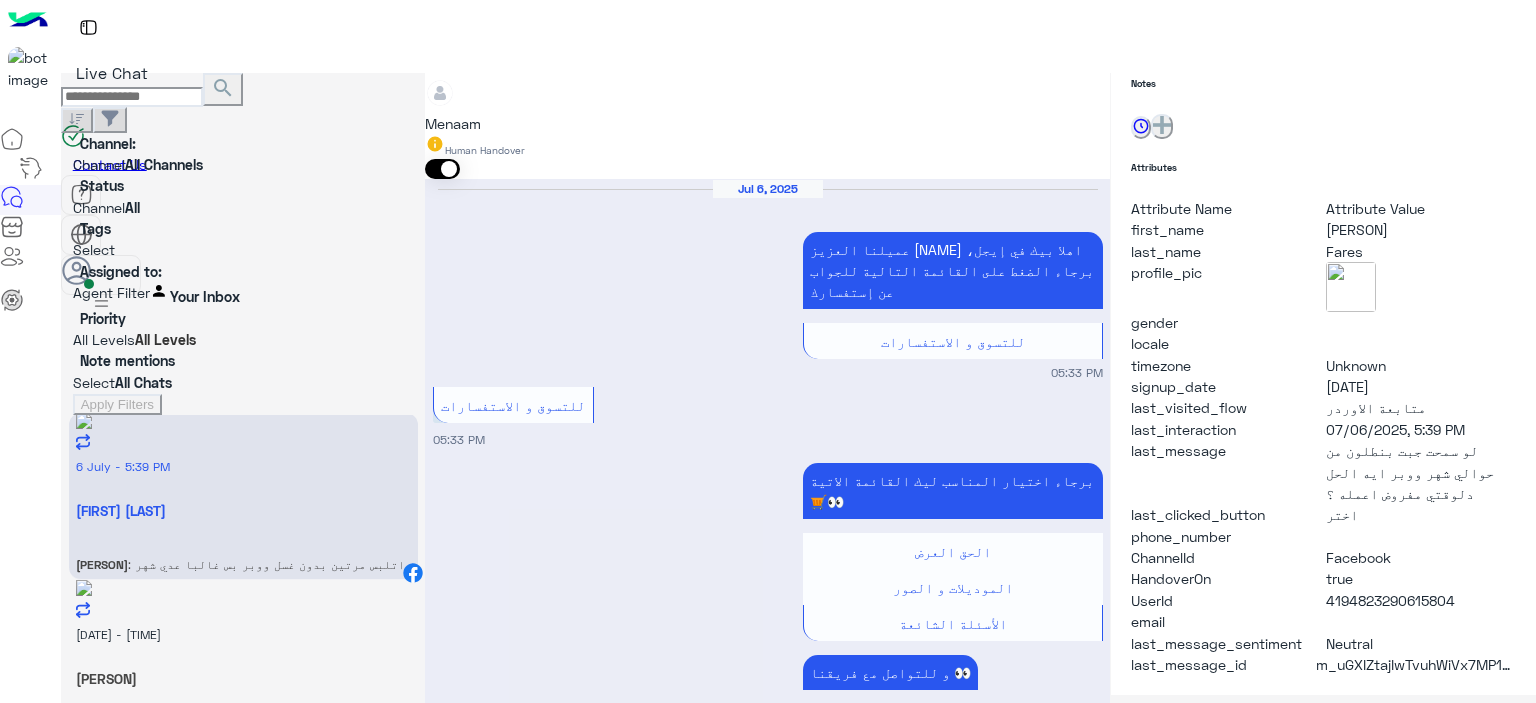 click at bounding box center (767, 2674) 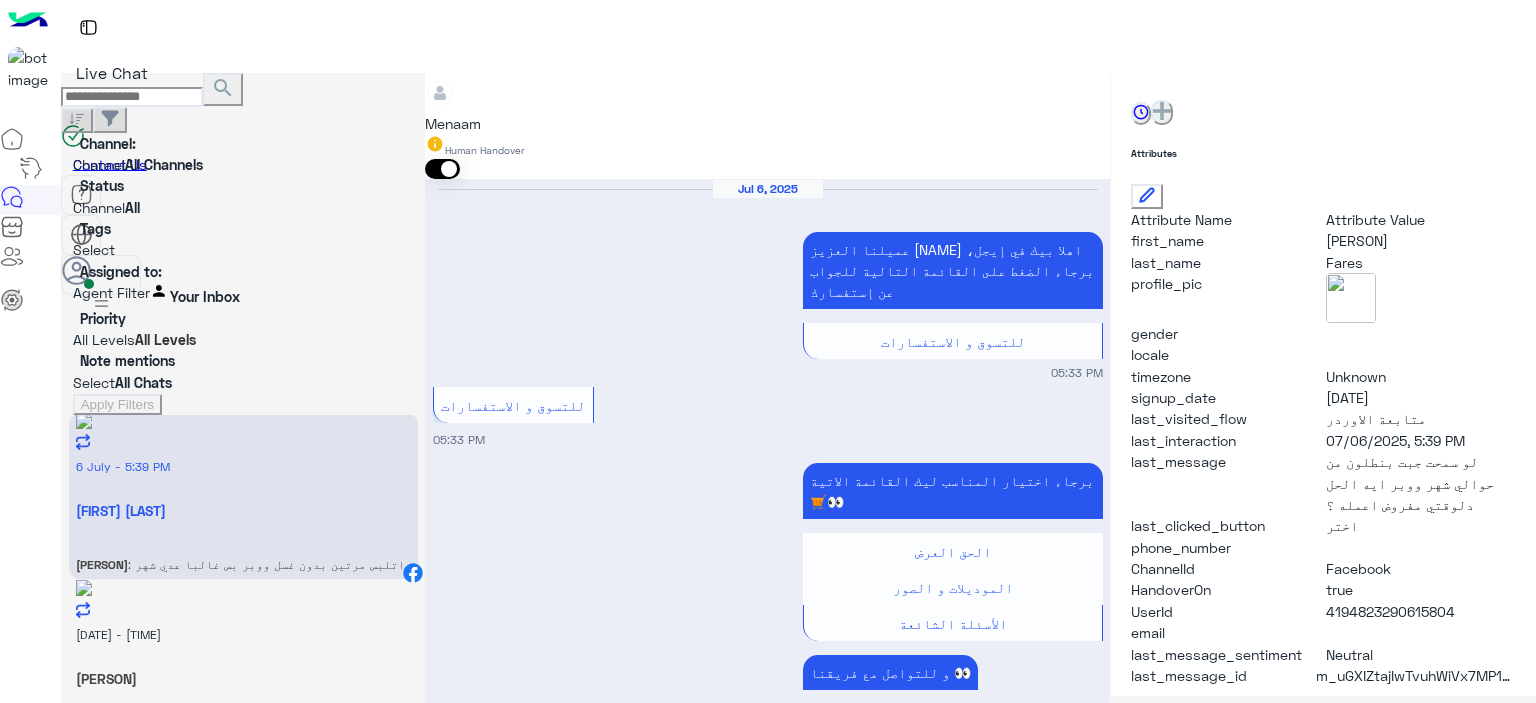 scroll, scrollTop: 456, scrollLeft: 0, axis: vertical 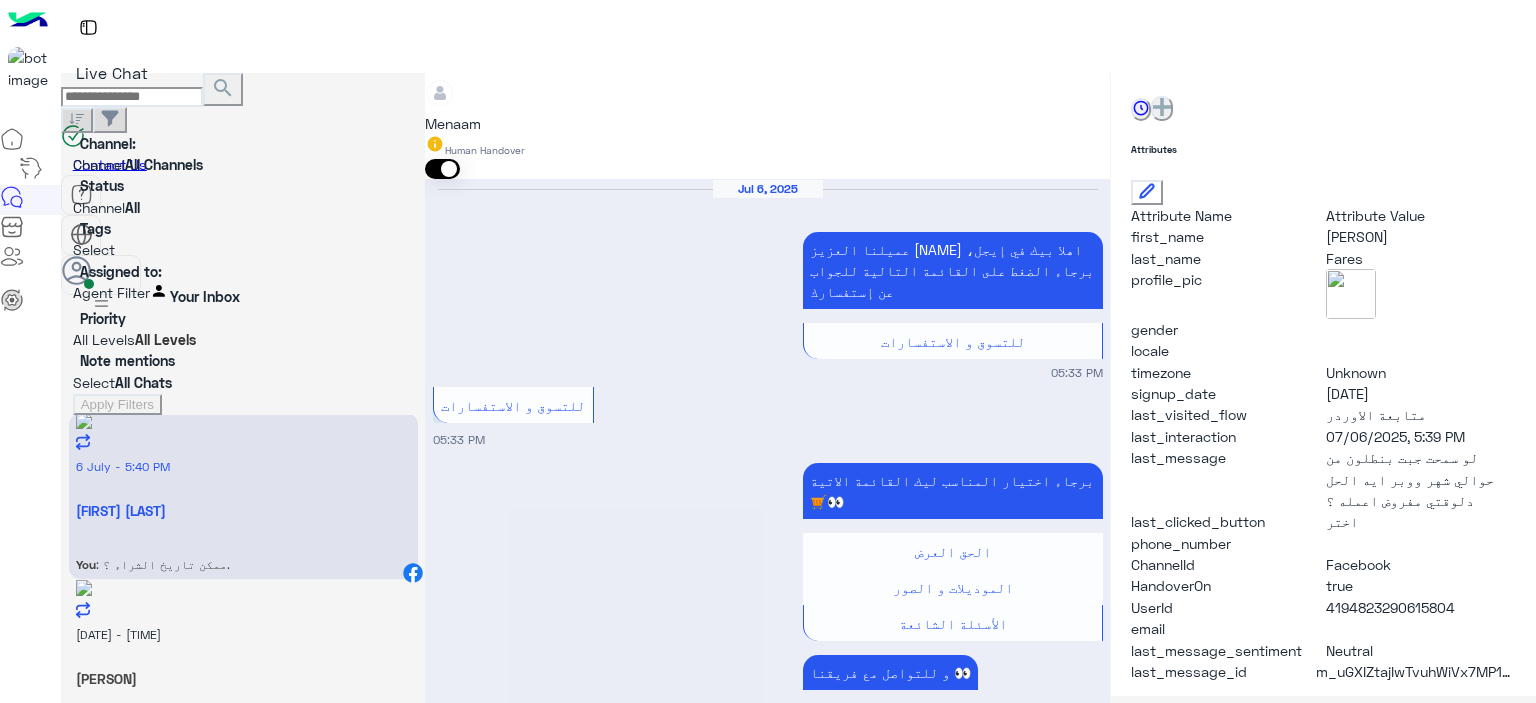 click on ": تمام يافندم تم تحويل بيانات حضرتك لقسم التحويل وخلال 48ساعه كا حد اقصي بيتم التحويل
مع ارفاق اسكرين شوت ب تحويل المبلغ
في خدمتك ديما يافندم ♥" at bounding box center [163, 564] 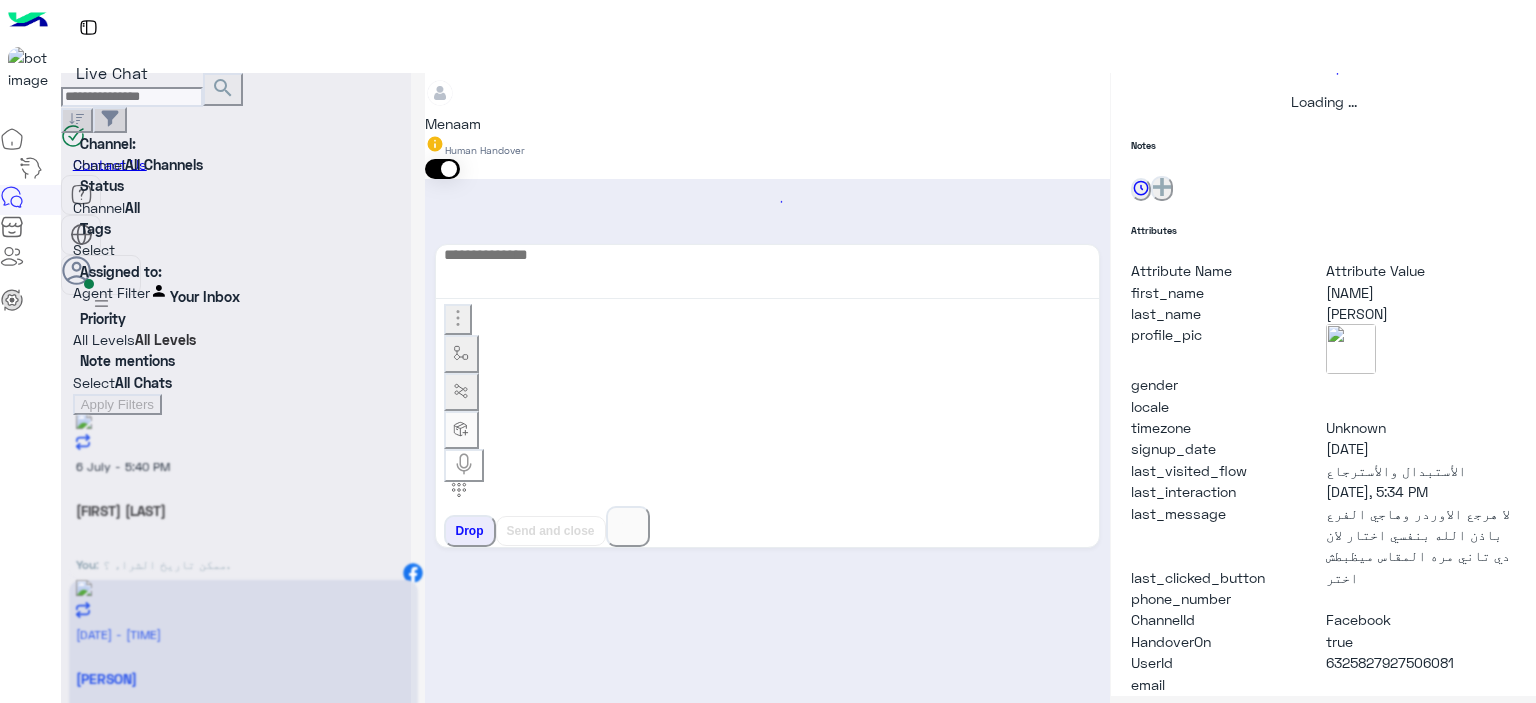 scroll, scrollTop: 0, scrollLeft: 0, axis: both 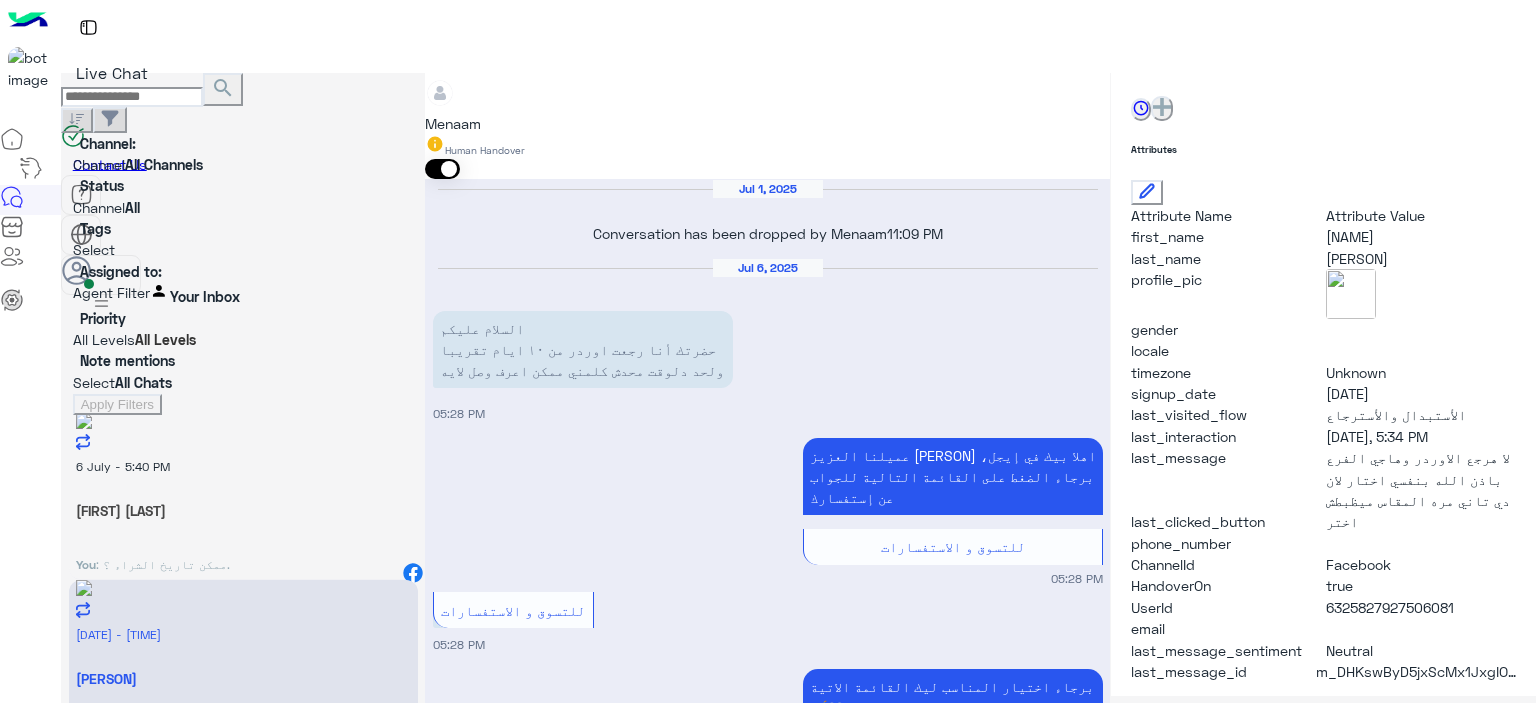 click on "[NAME]" at bounding box center [243, 510] 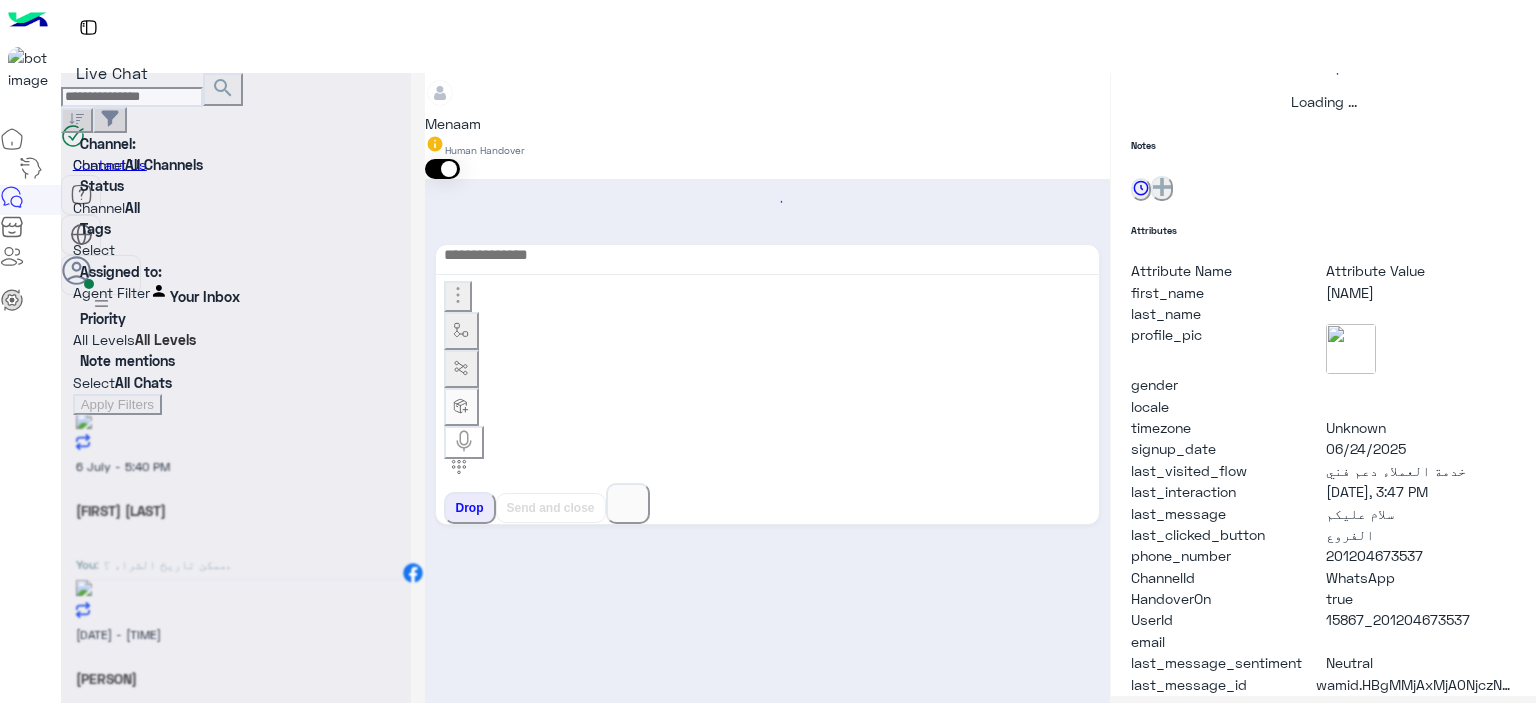 scroll, scrollTop: 514, scrollLeft: 0, axis: vertical 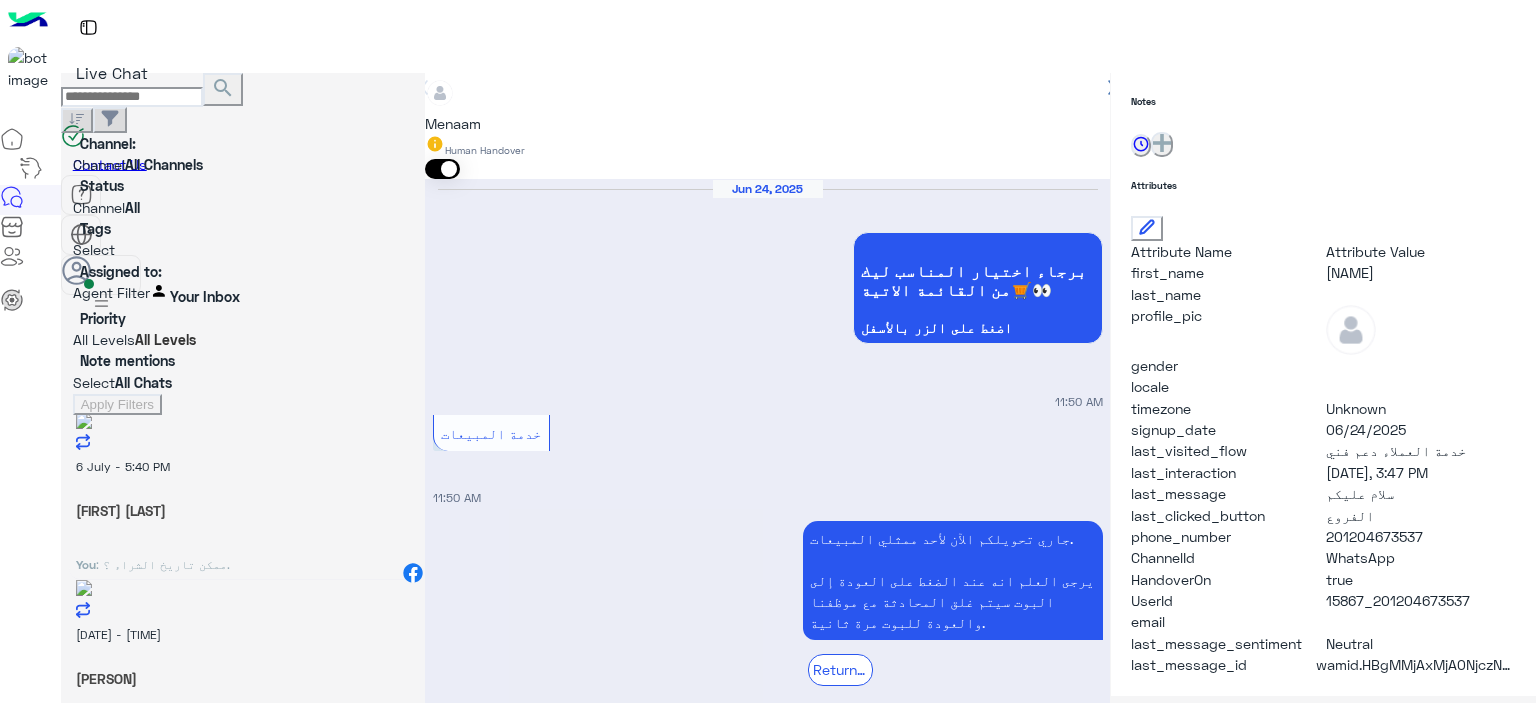 click on ": ممكن تاريخ الشراء ؟." at bounding box center [163, 564] 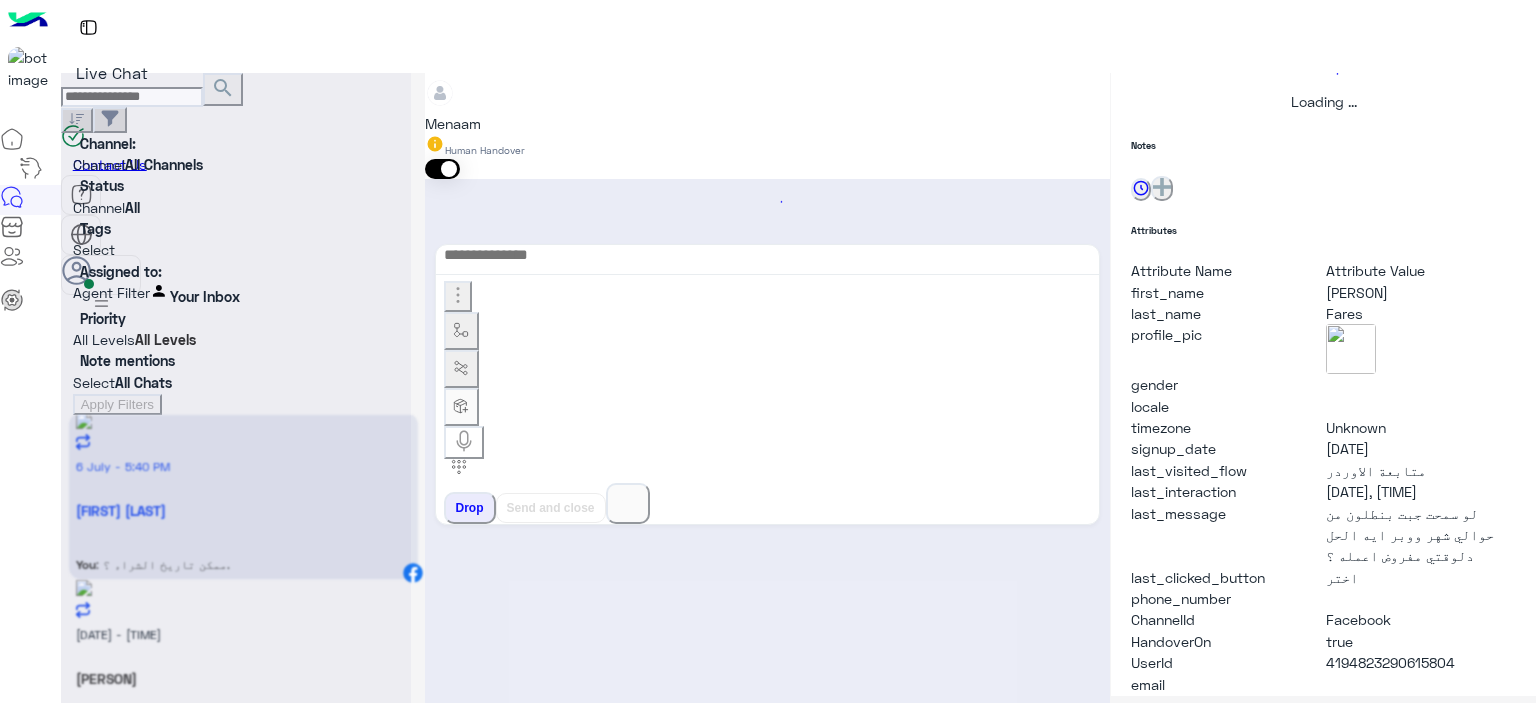 scroll, scrollTop: 514, scrollLeft: 0, axis: vertical 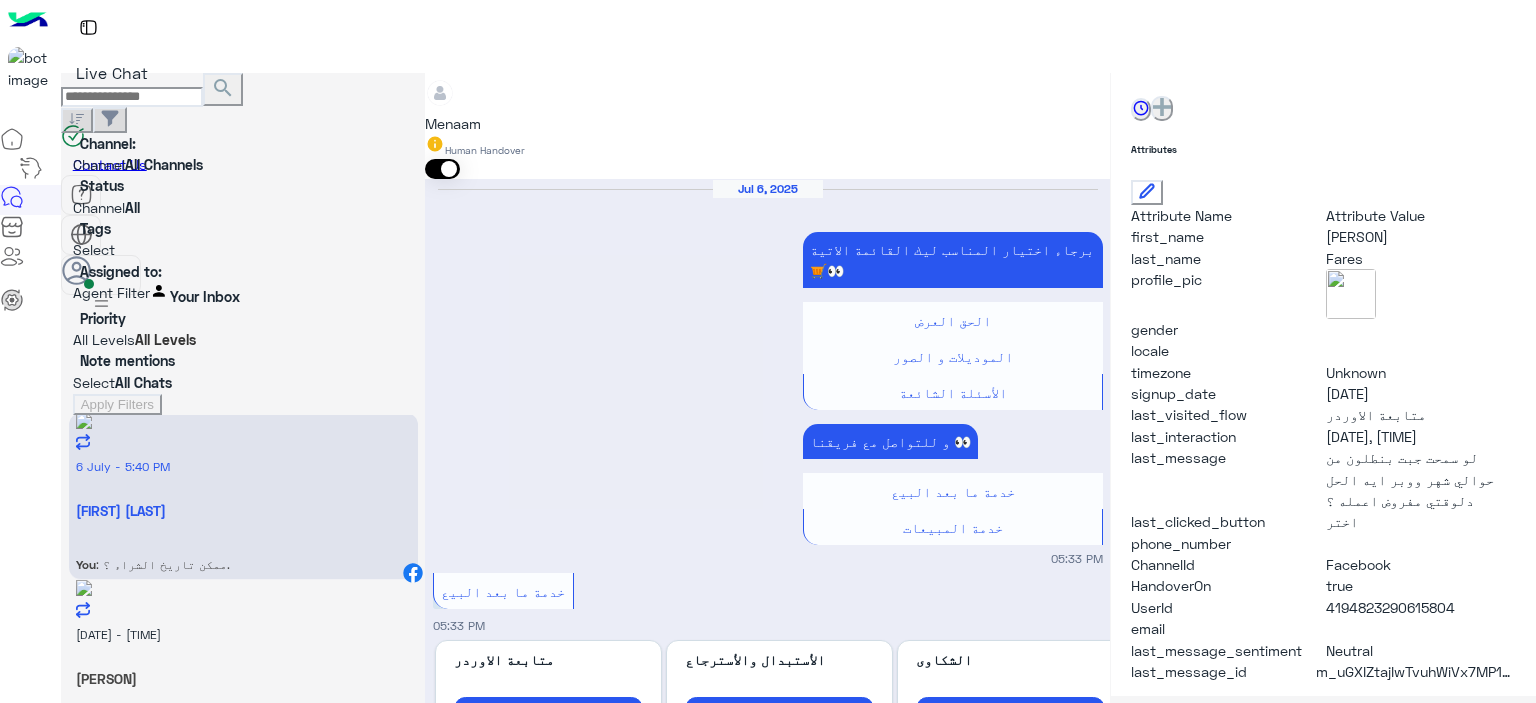click on ": تمام يافندم تم تحويل بيانات حضرتك لقسم التحويل وخلال 48ساعه كا حد اقصي بيتم التحويل
مع ارفاق اسكرين شوت ب تحويل المبلغ
في خدمتك ديما يافندم ♥" at bounding box center [163, 564] 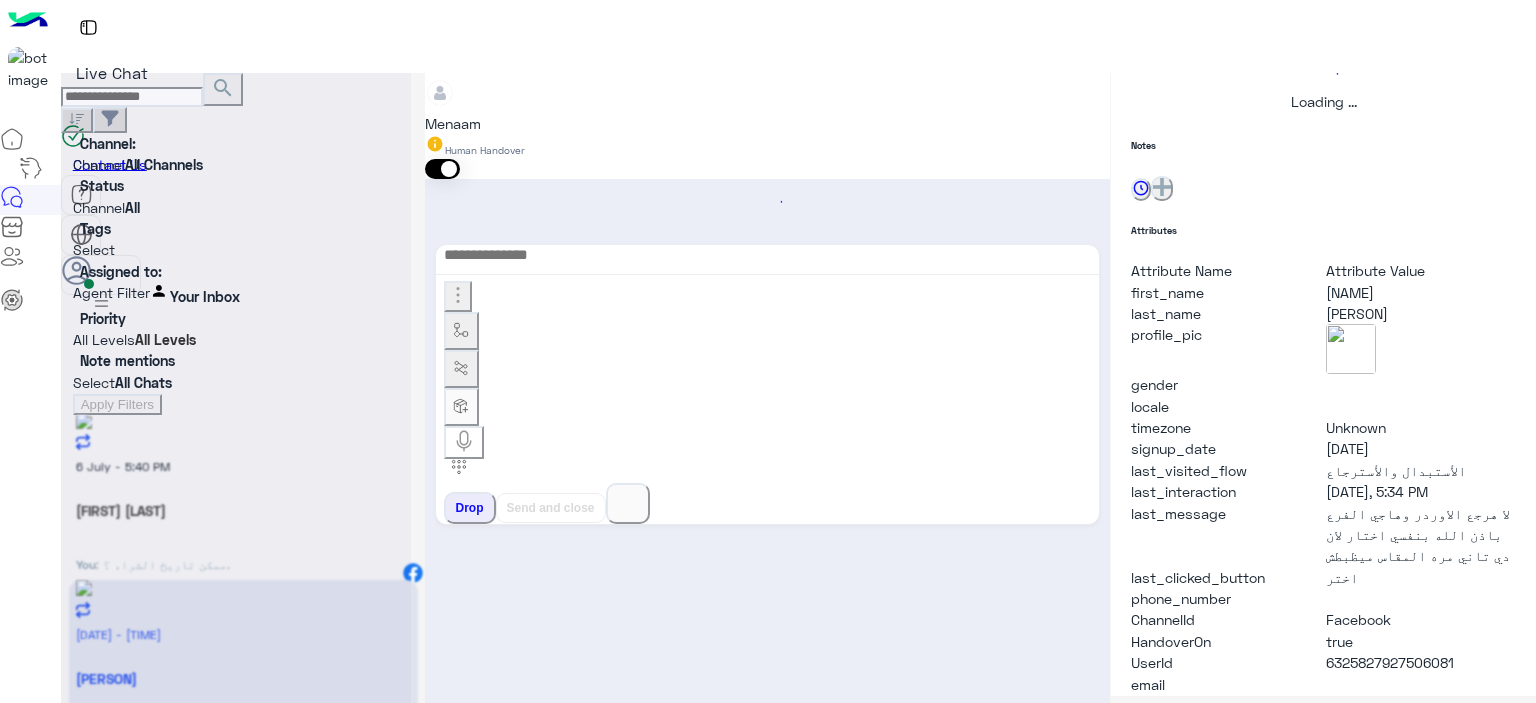 scroll, scrollTop: 514, scrollLeft: 0, axis: vertical 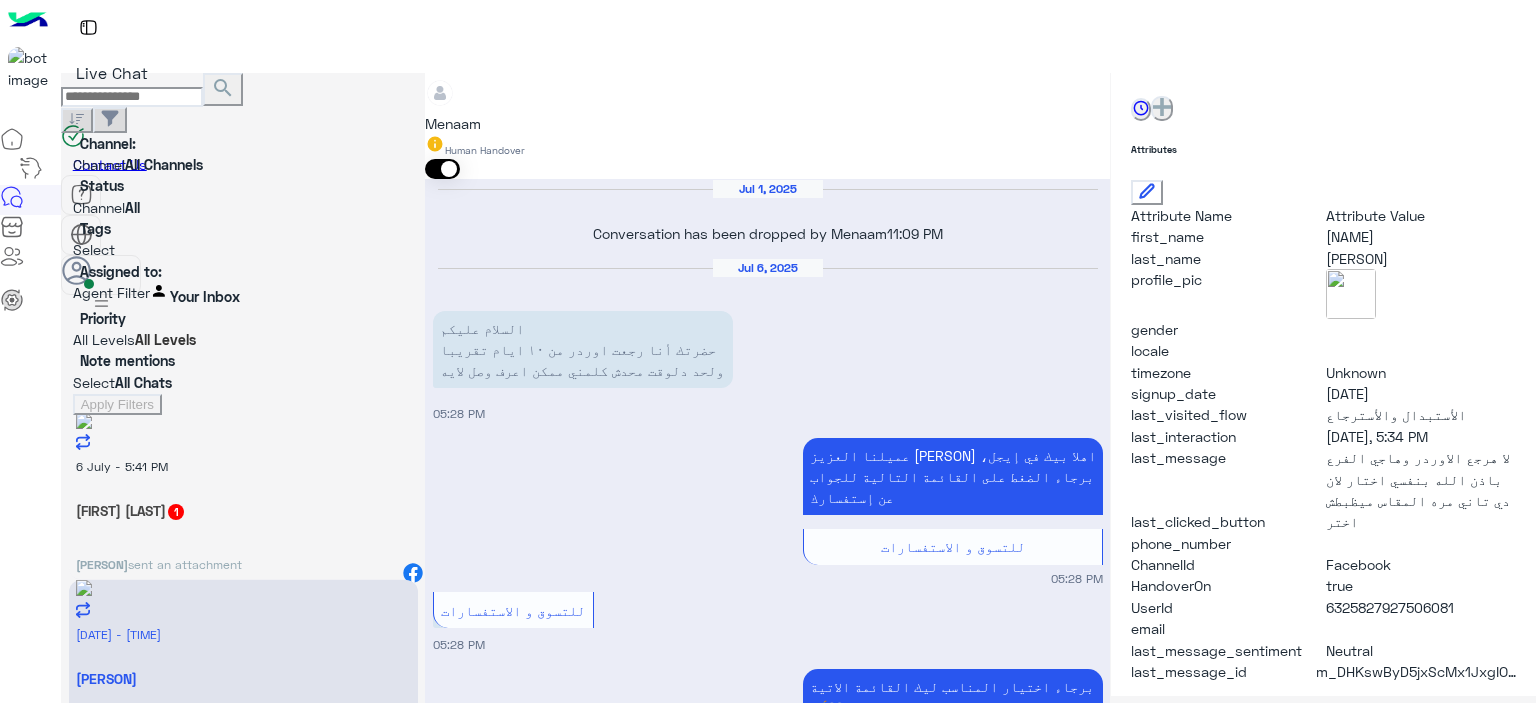 click on "Fady  sent an attachment" at bounding box center (243, 561) 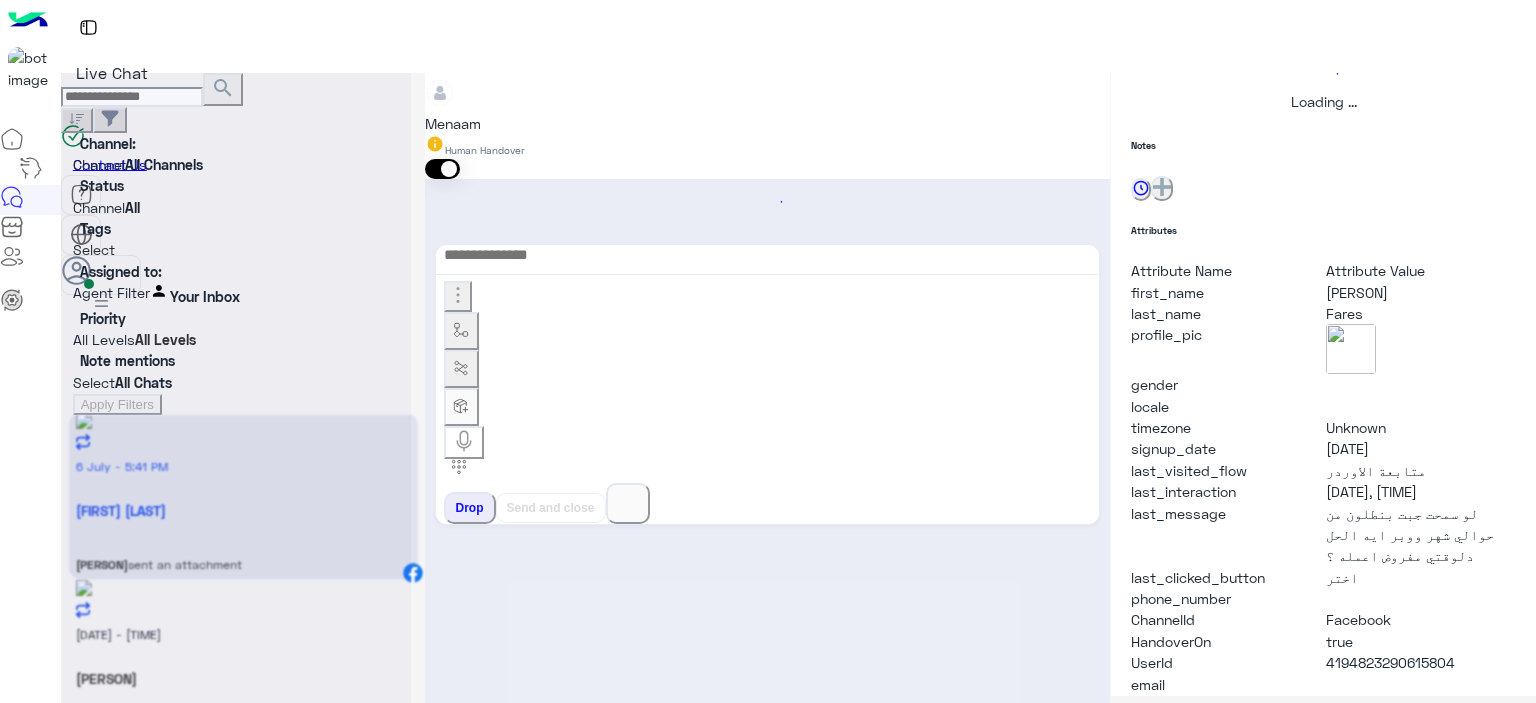 scroll, scrollTop: 514, scrollLeft: 0, axis: vertical 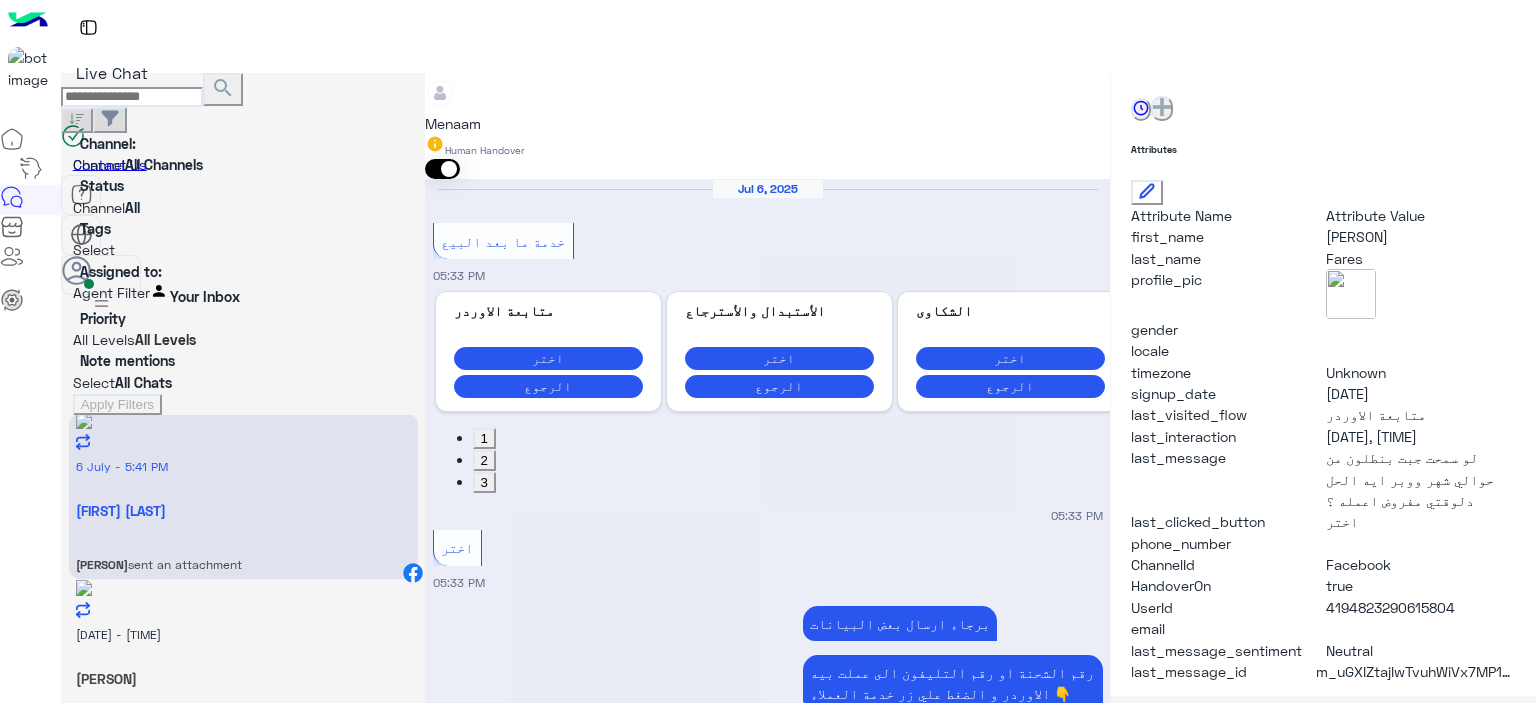 click at bounding box center [506, 2345] 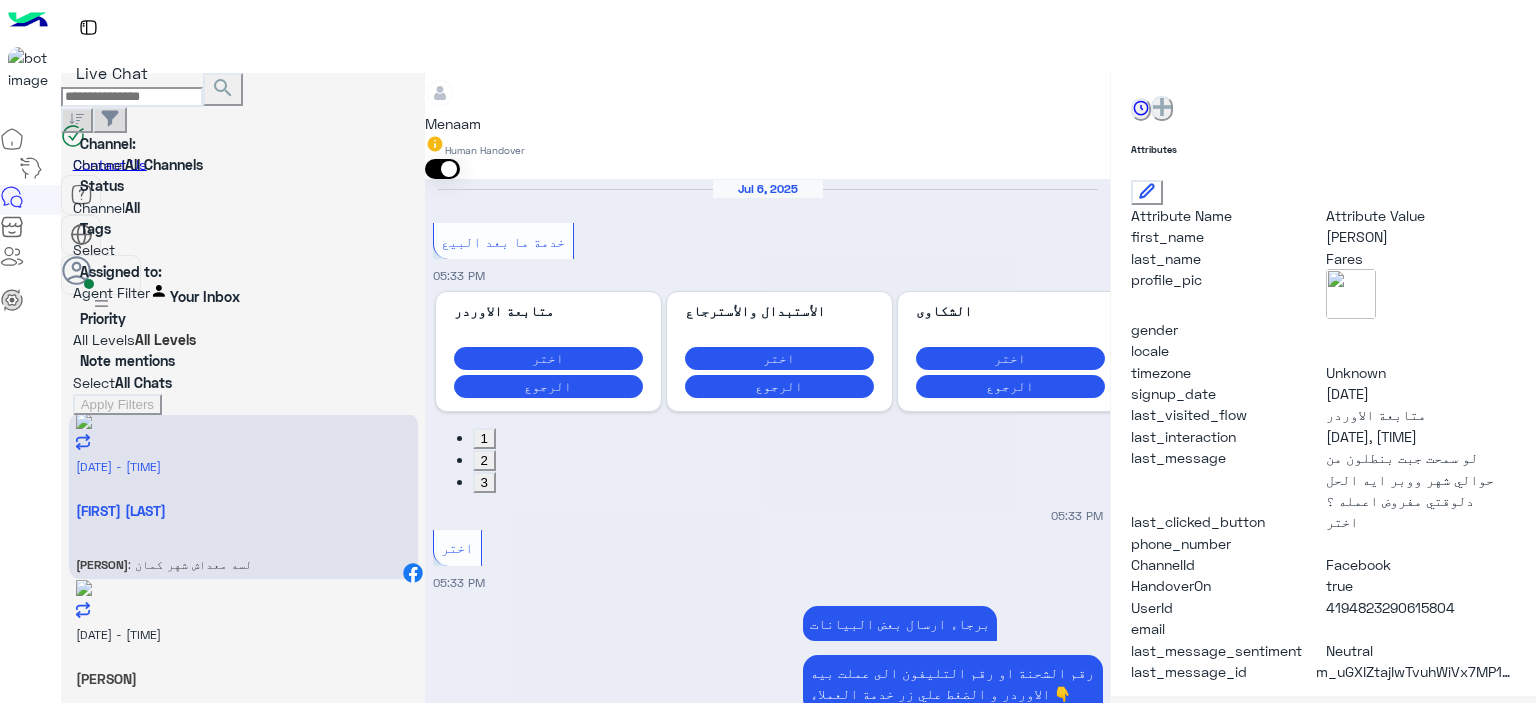 scroll, scrollTop: 1605, scrollLeft: 0, axis: vertical 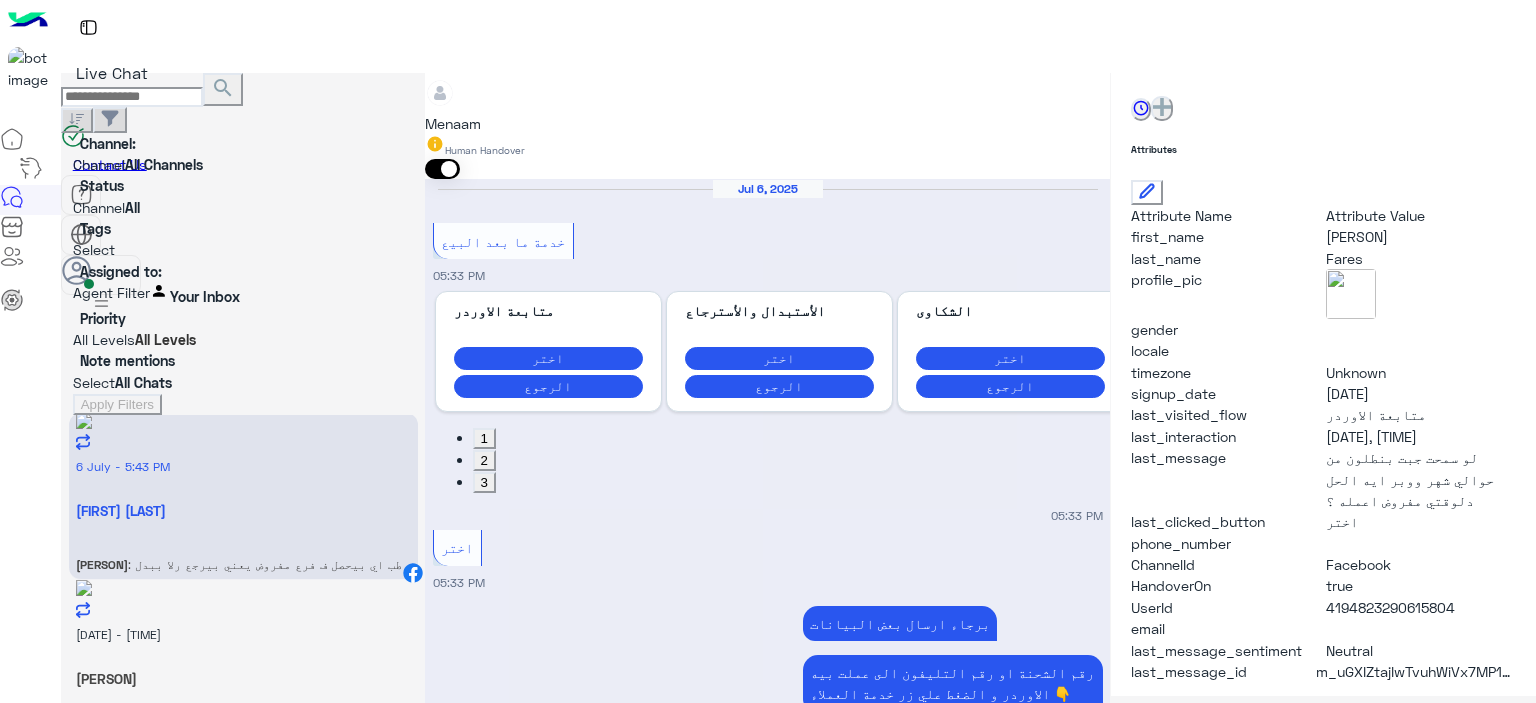click at bounding box center [767, 2955] 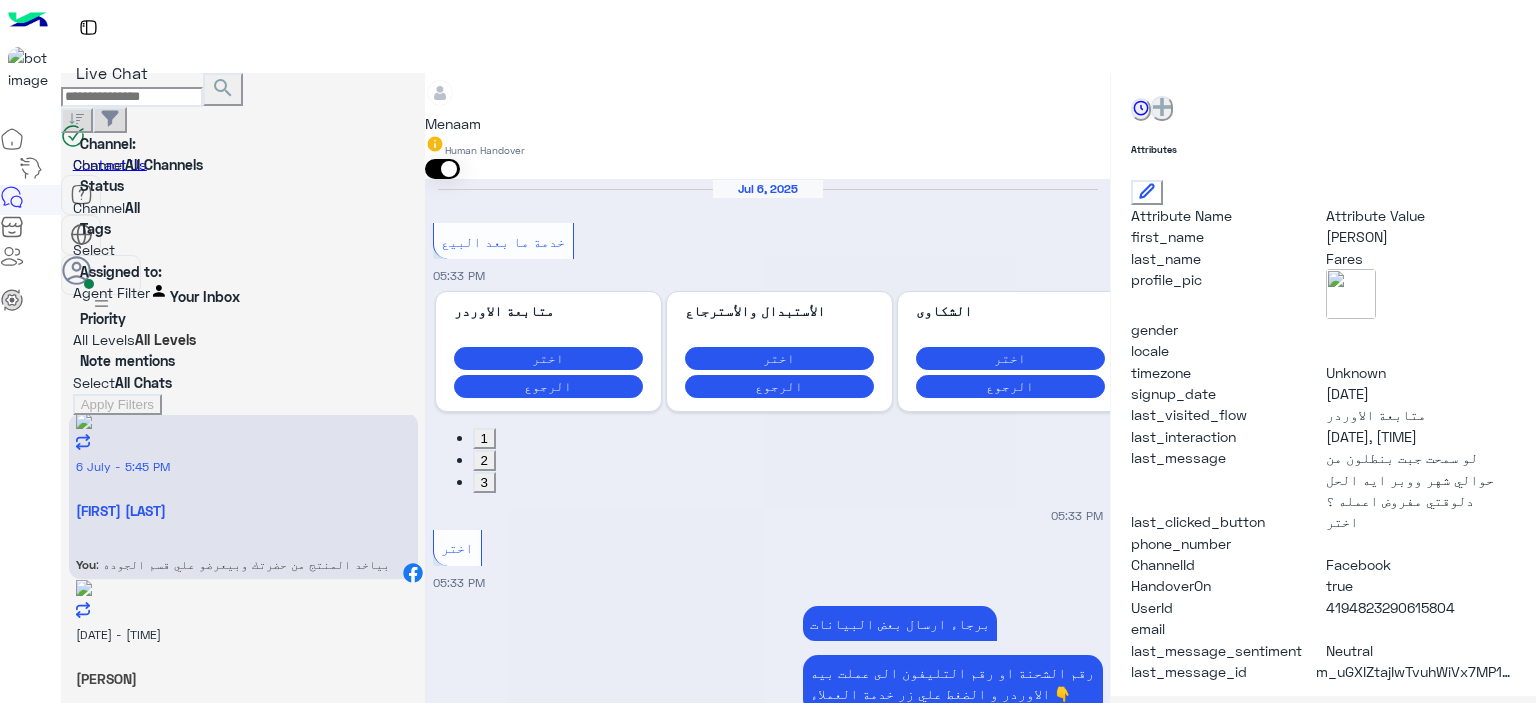 scroll, scrollTop: 2120, scrollLeft: 0, axis: vertical 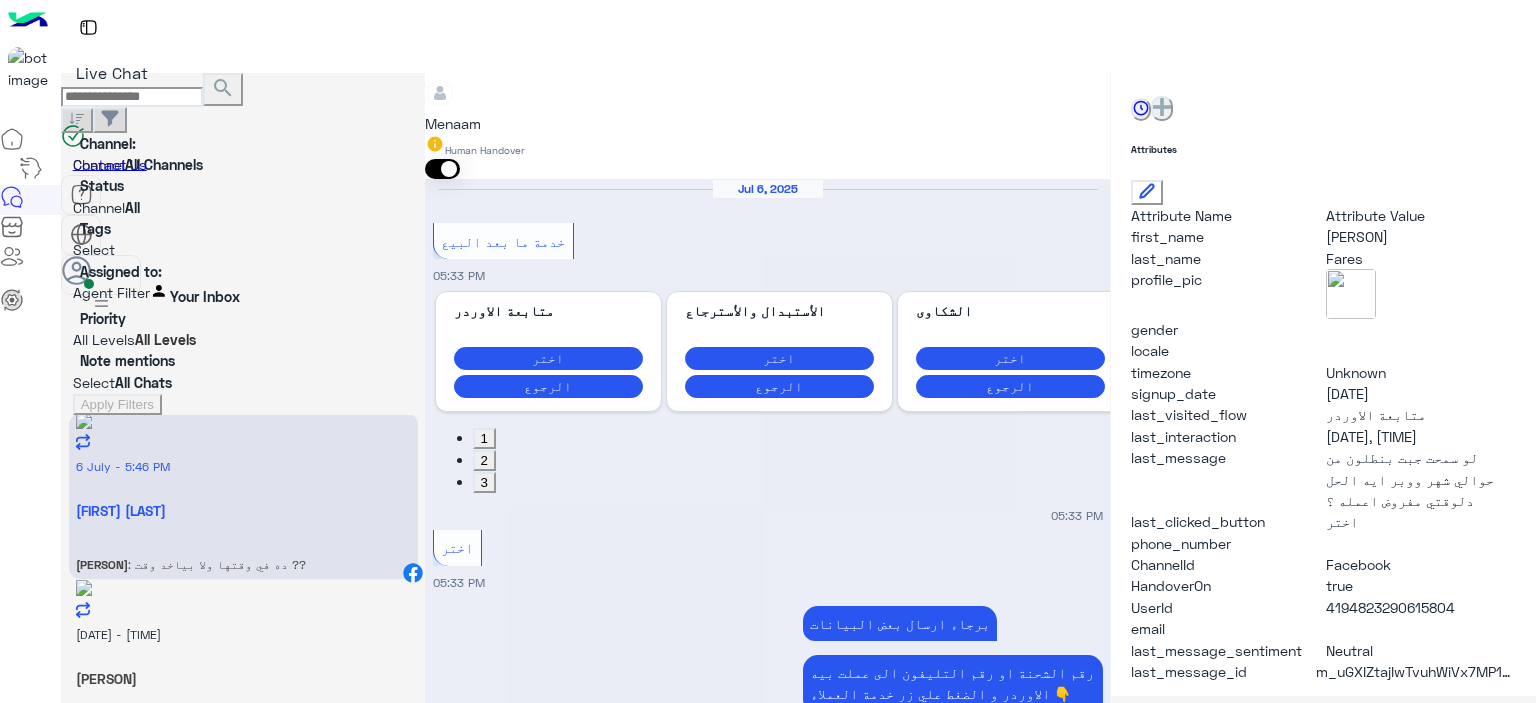 click at bounding box center (767, 3243) 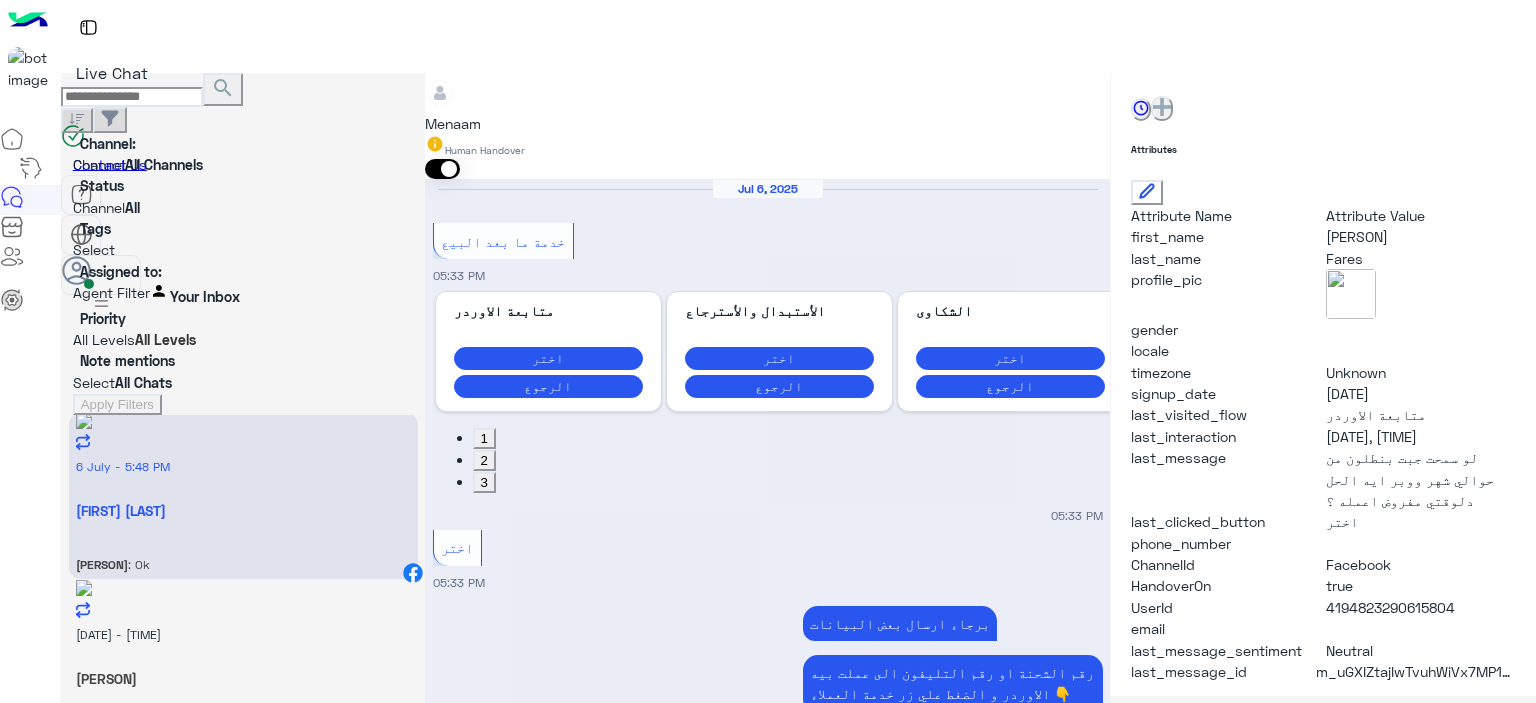 scroll, scrollTop: 2317, scrollLeft: 0, axis: vertical 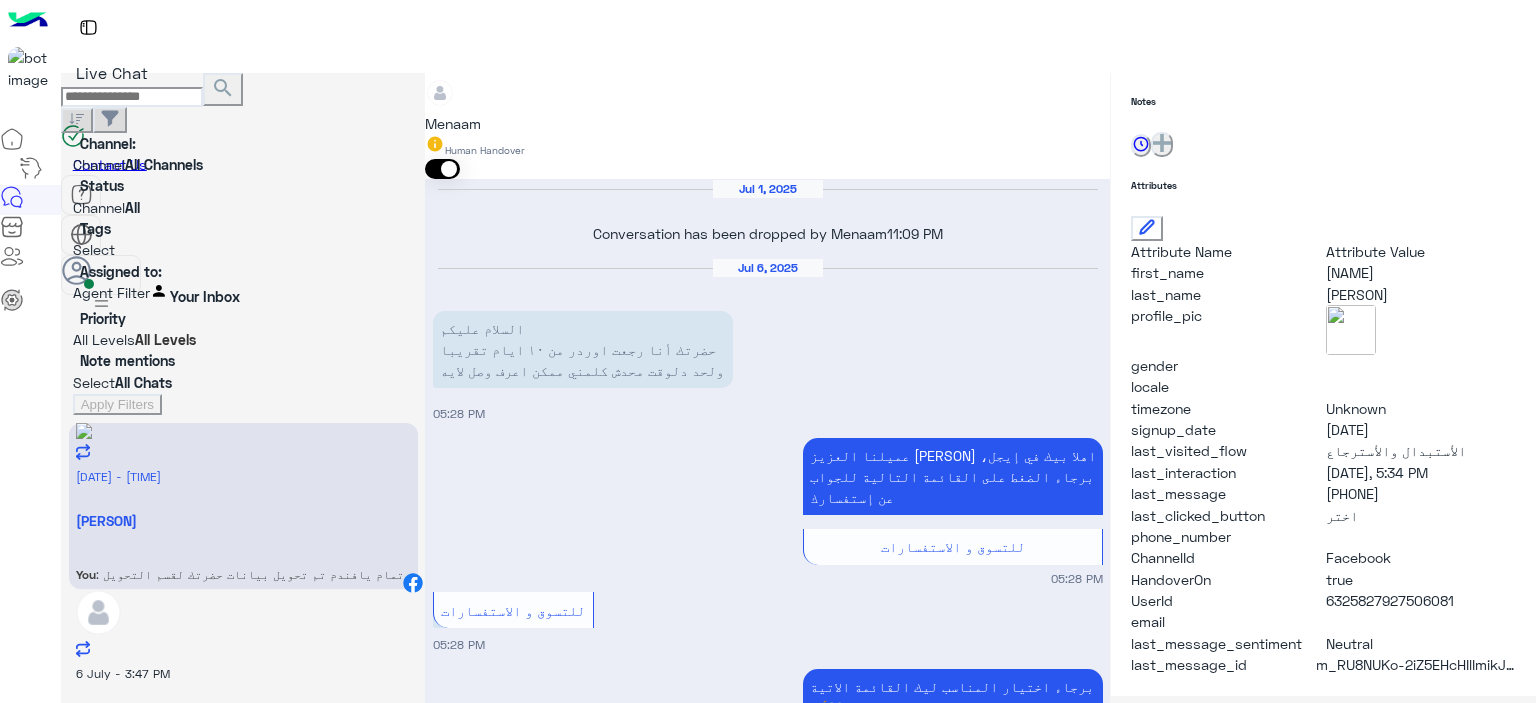 click on "Drop" at bounding box center (470, 3498) 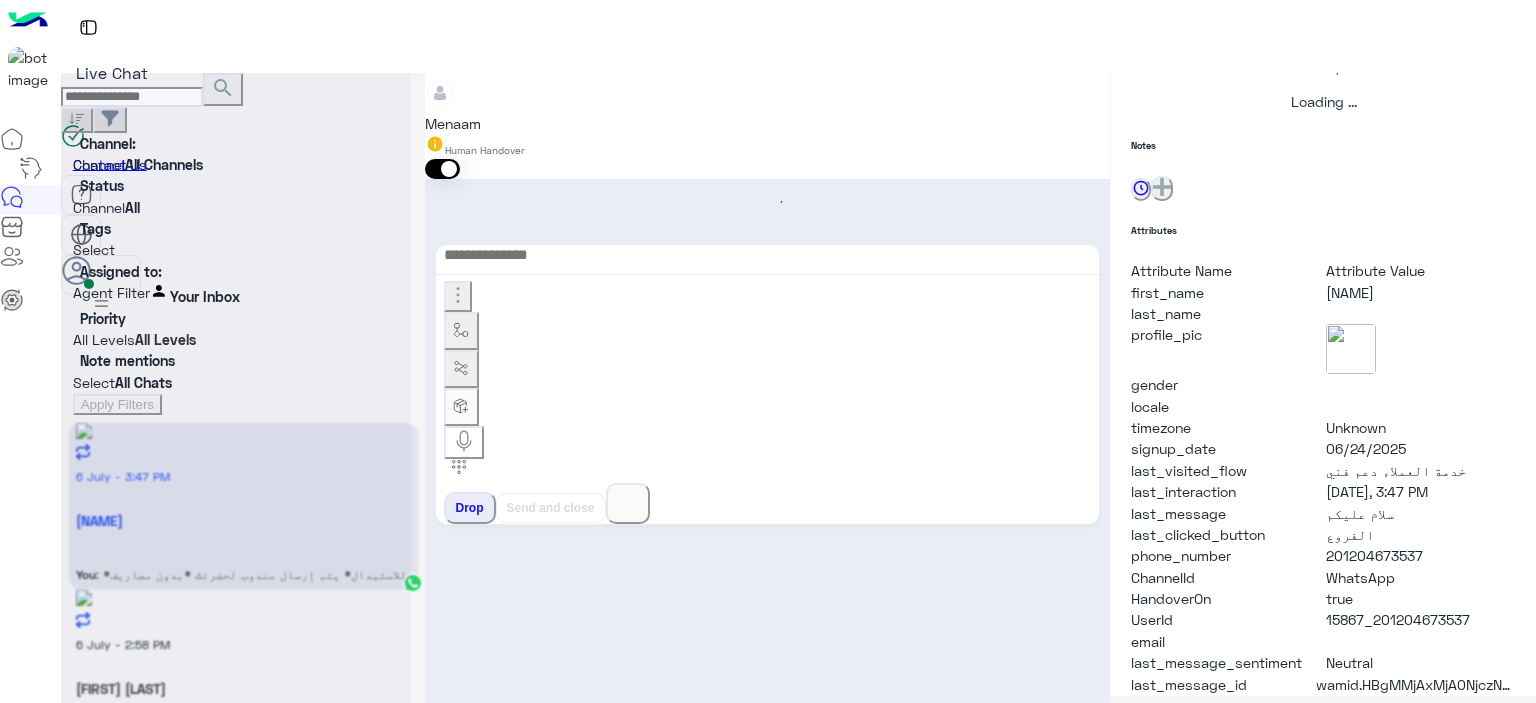 scroll, scrollTop: 514, scrollLeft: 0, axis: vertical 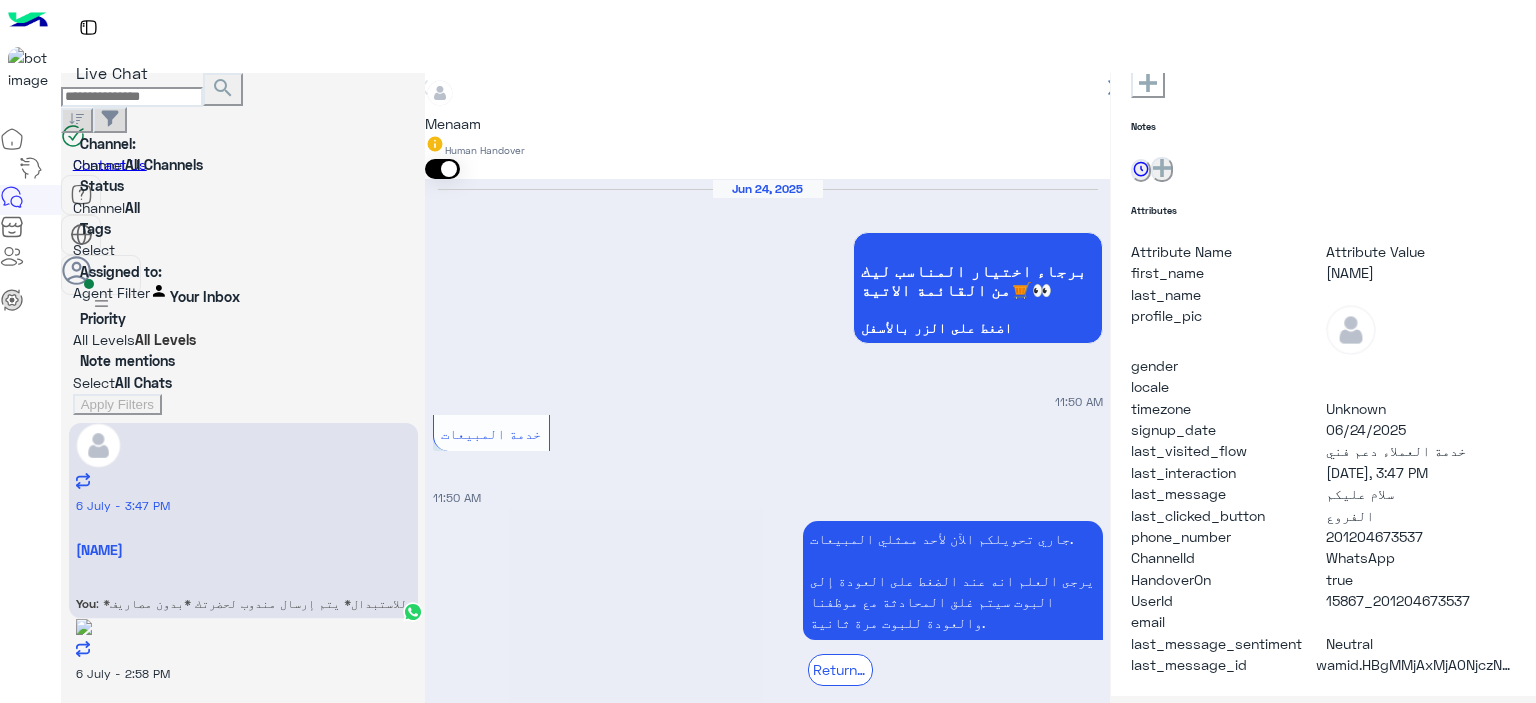 click on "Drop" at bounding box center [470, 3367] 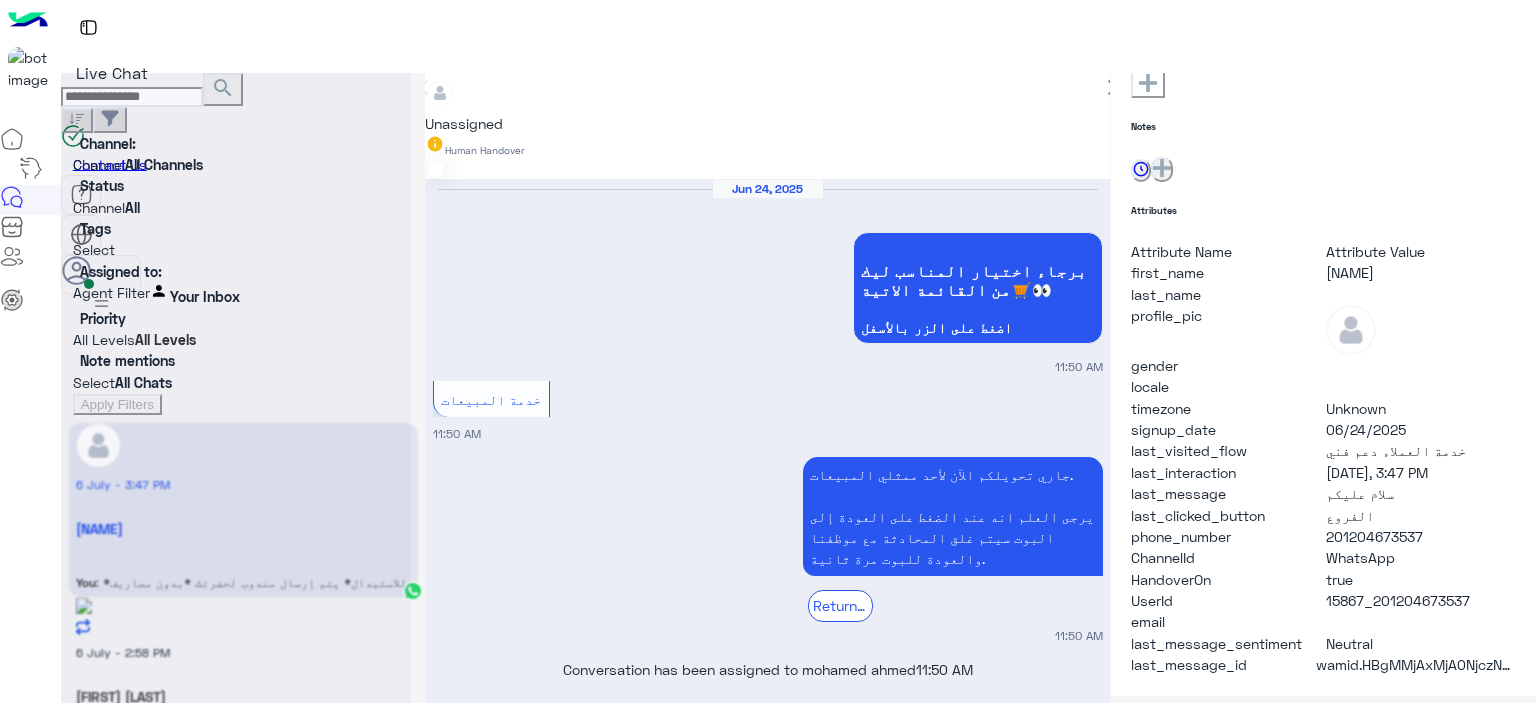 scroll, scrollTop: 1789, scrollLeft: 0, axis: vertical 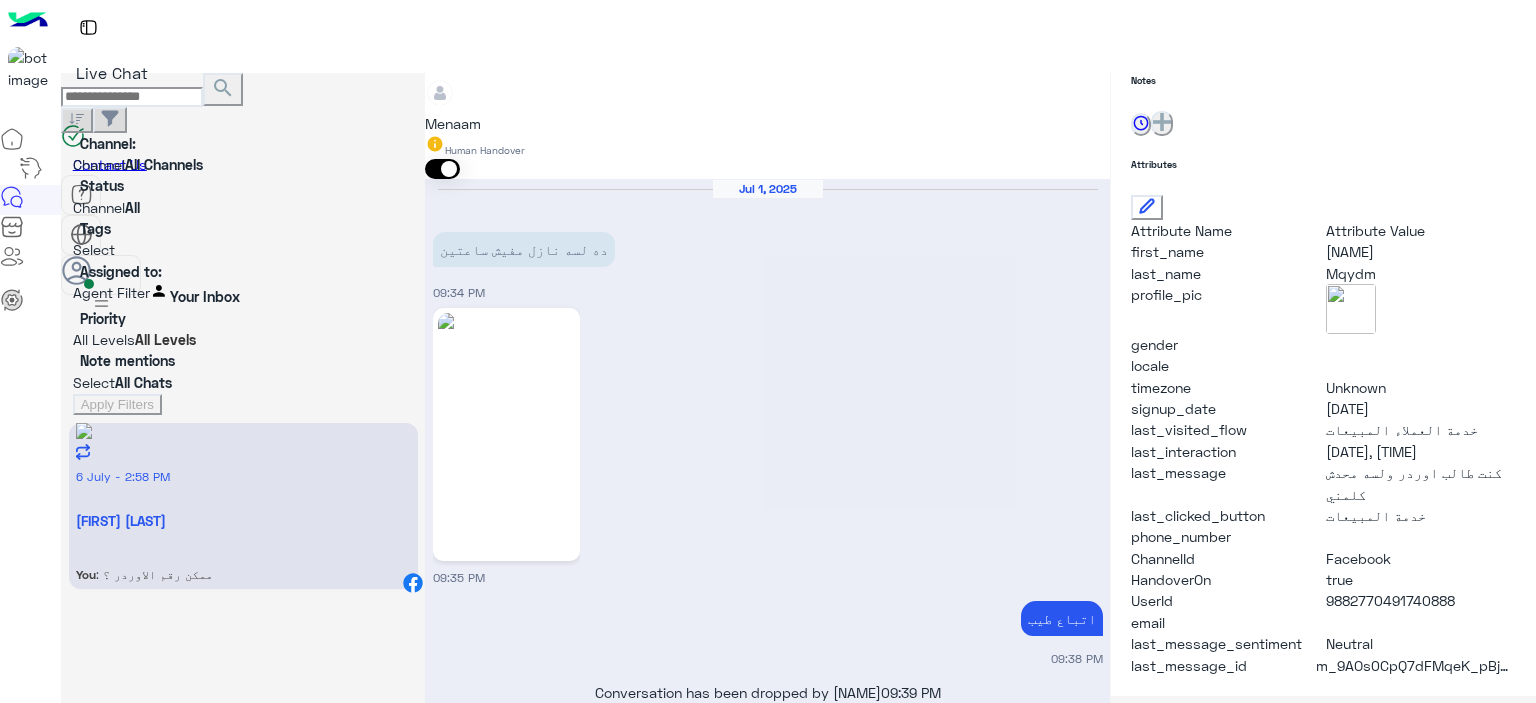 click on "Drop" at bounding box center (470, 2697) 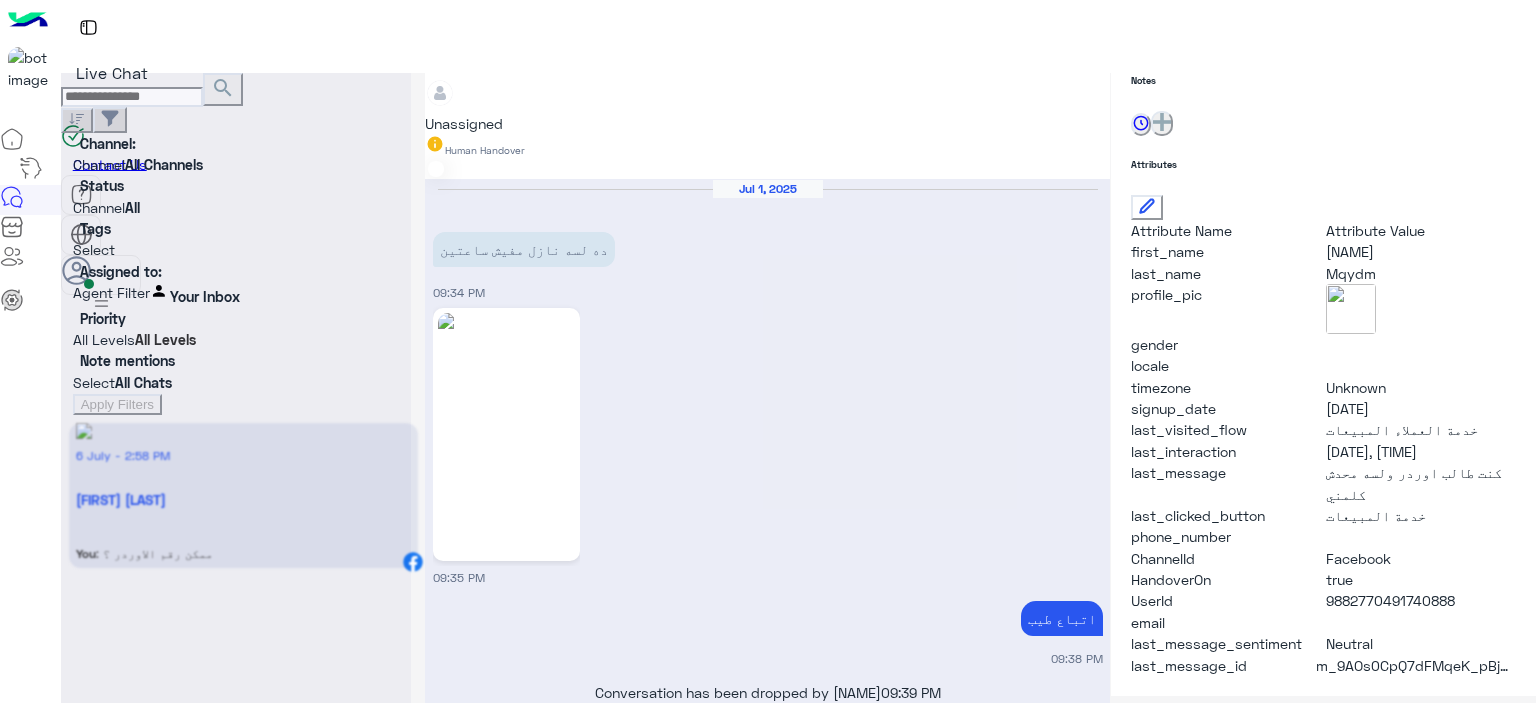 scroll, scrollTop: 1409, scrollLeft: 0, axis: vertical 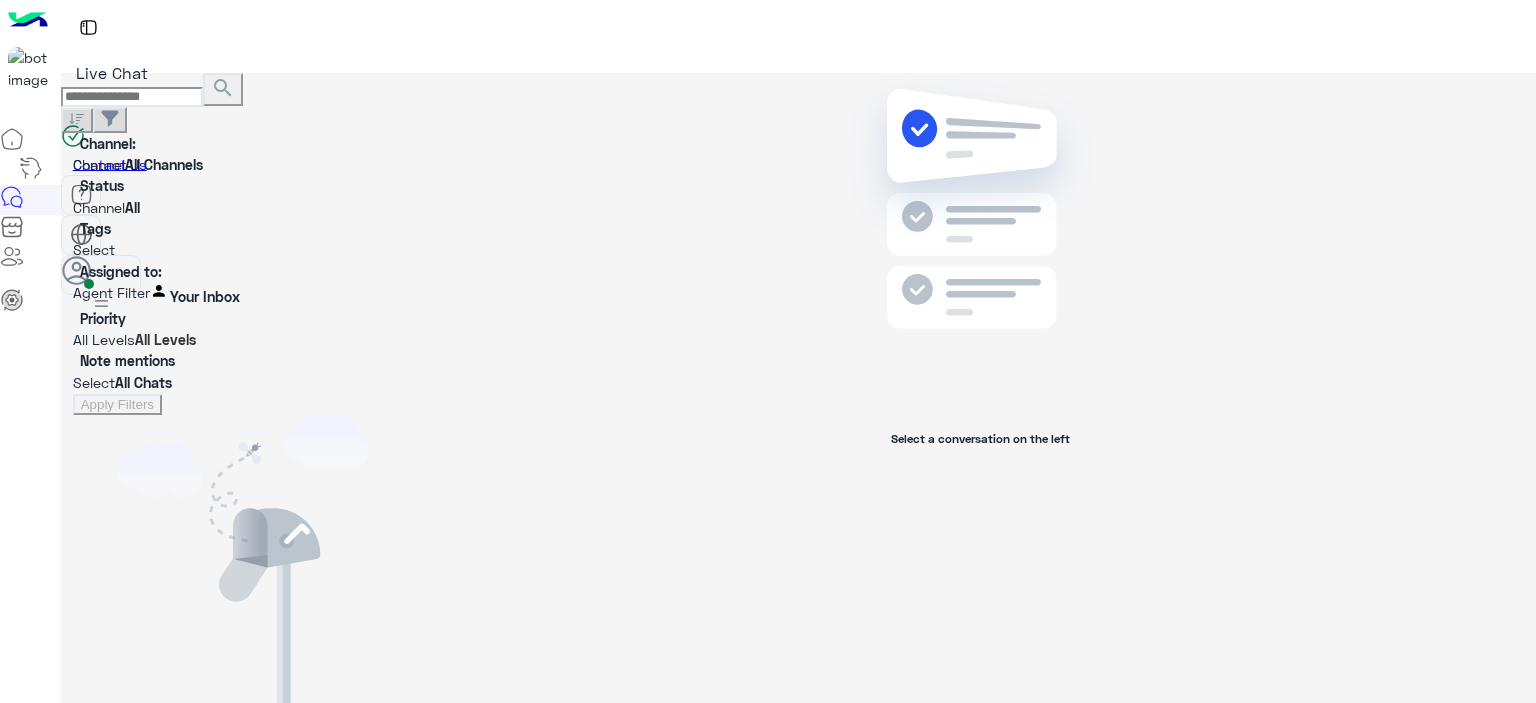 click at bounding box center (101, 275) 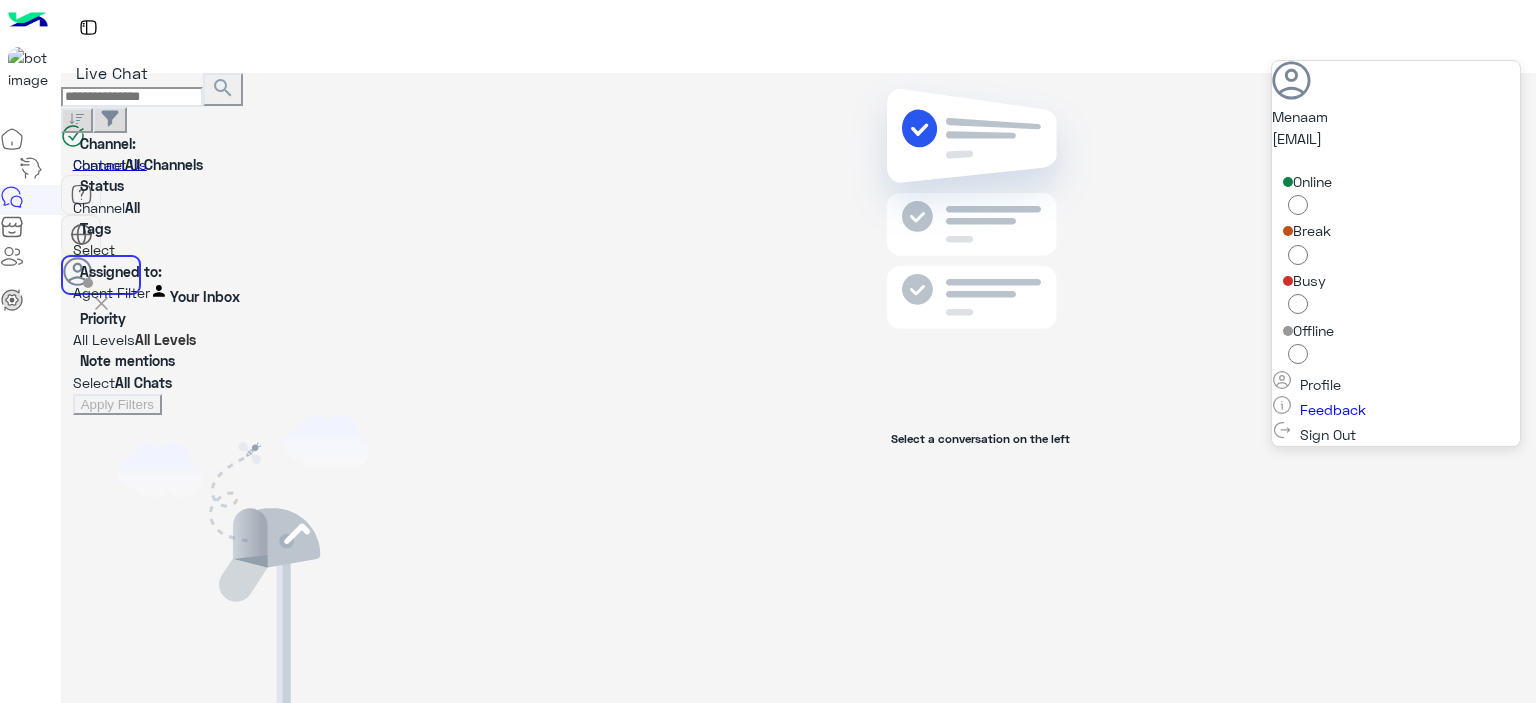 click on "Select a conversation on the left" at bounding box center [980, 392] 